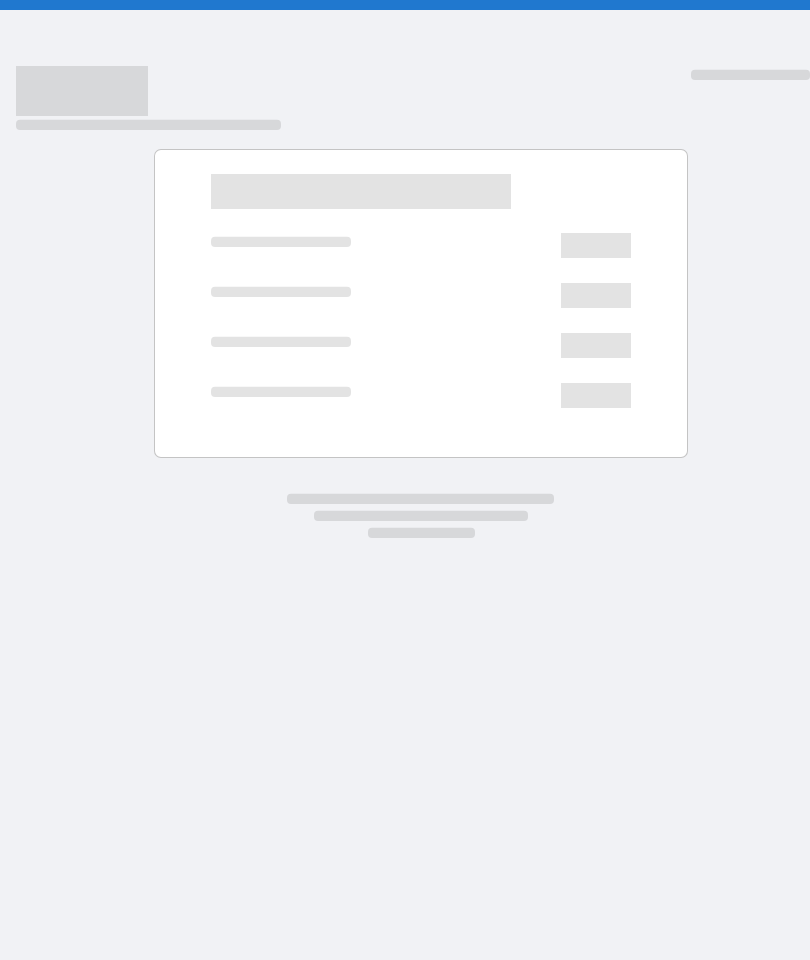 scroll, scrollTop: 0, scrollLeft: 0, axis: both 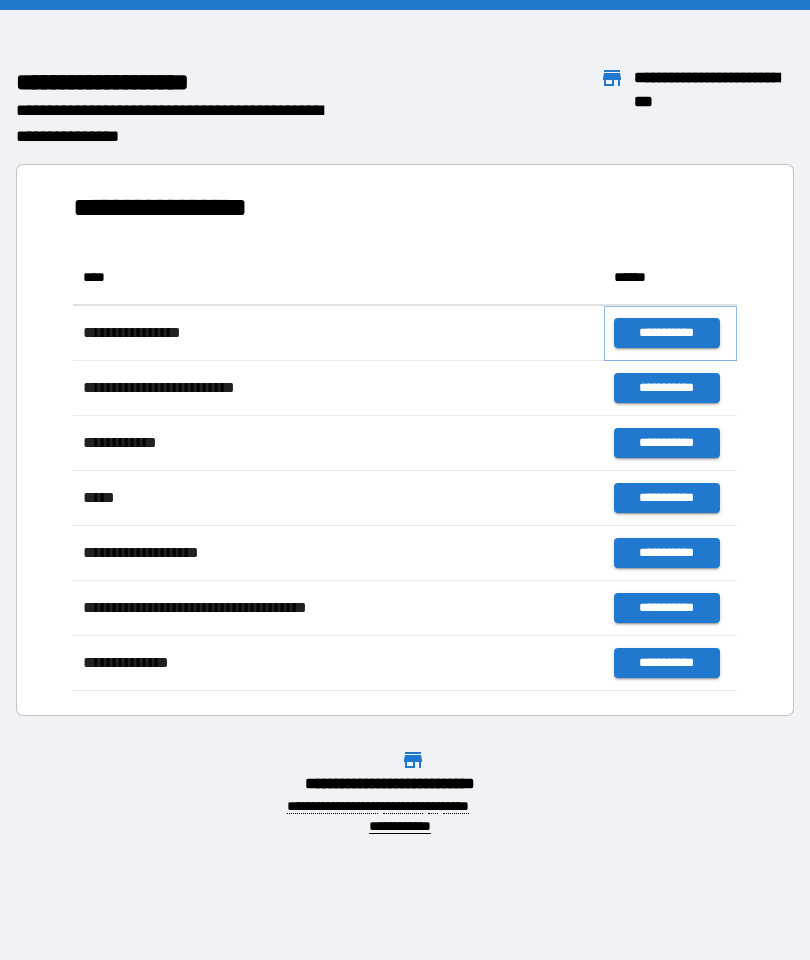 click on "**********" at bounding box center (666, 333) 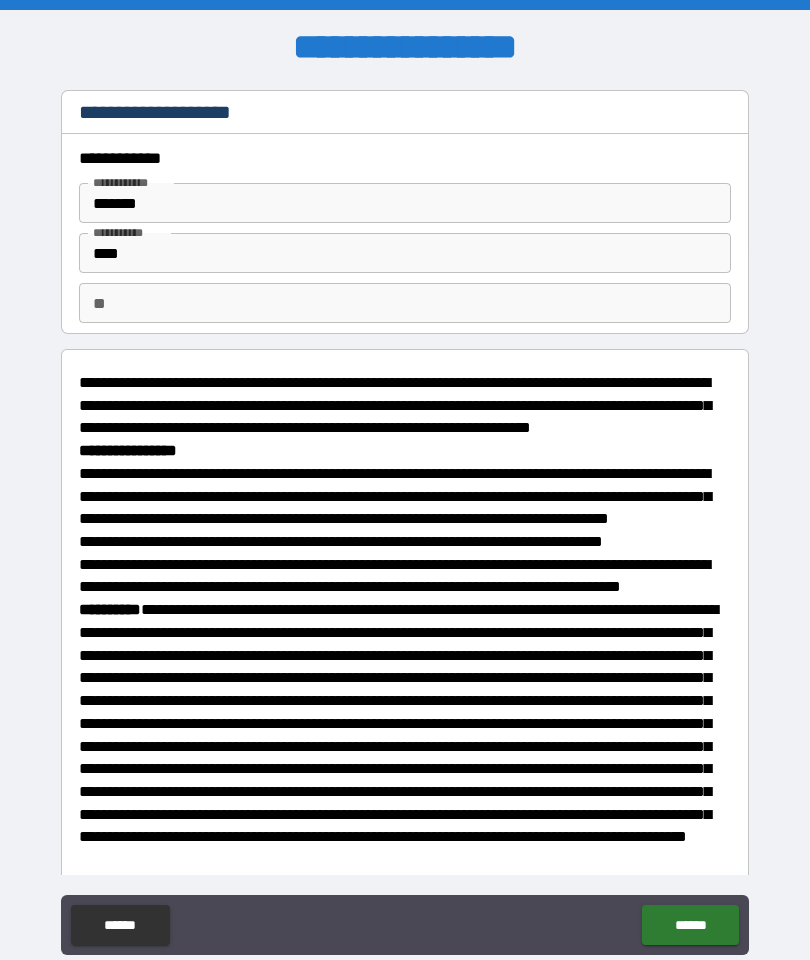 click on "**********" at bounding box center [405, 522] 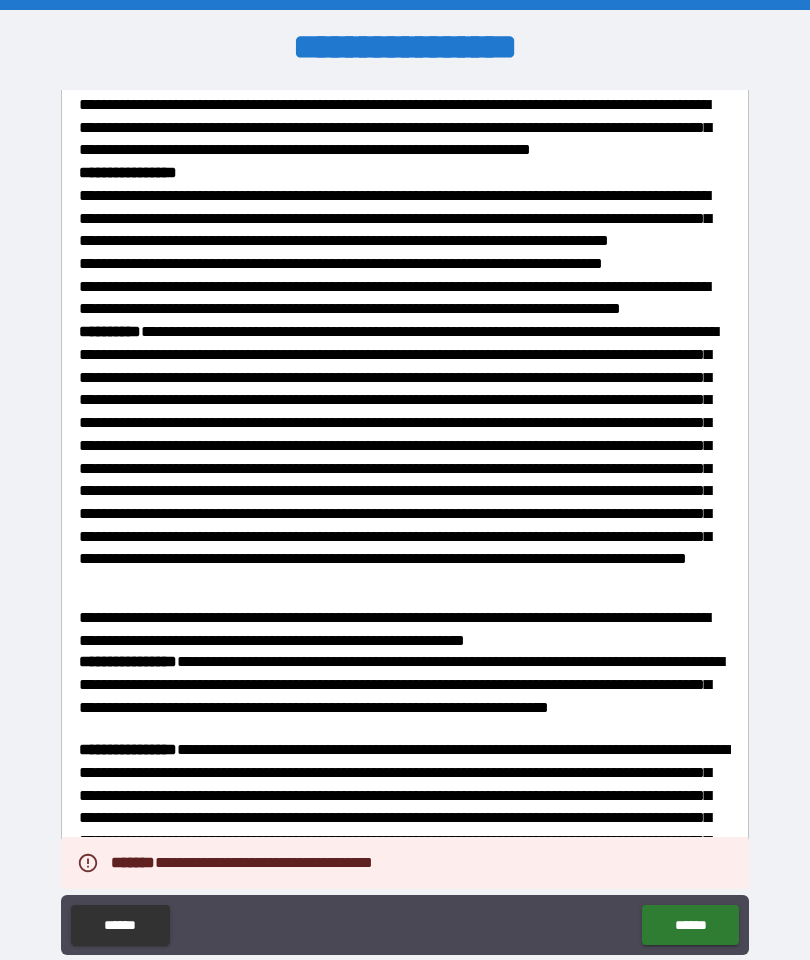 scroll, scrollTop: 292, scrollLeft: 0, axis: vertical 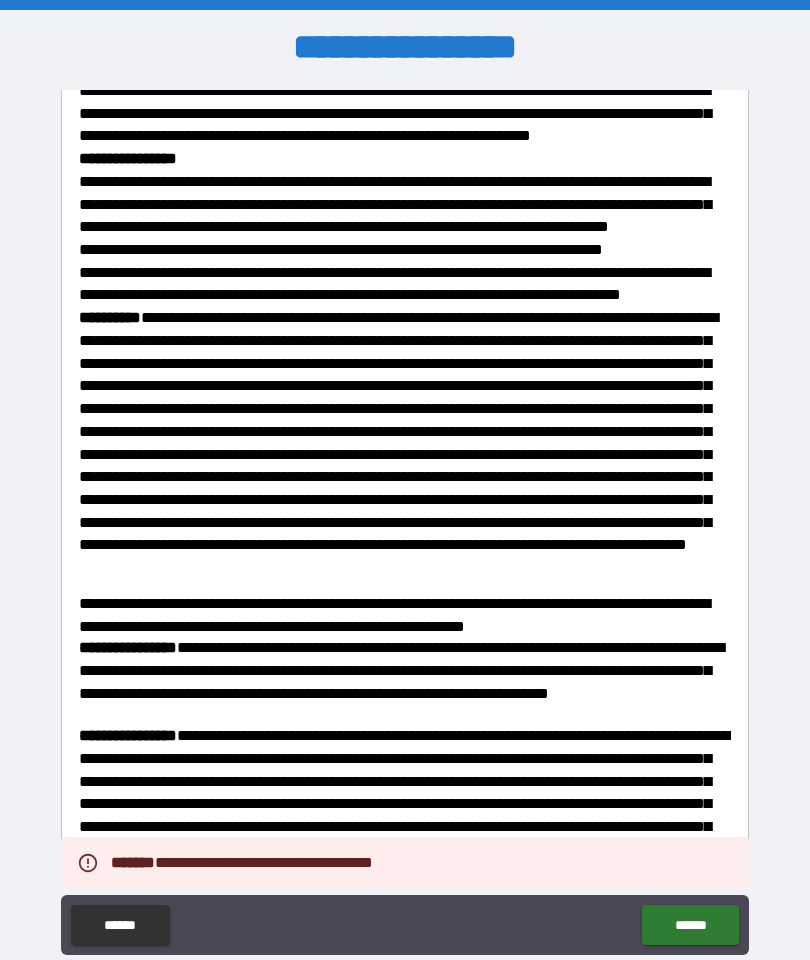 click on "******" at bounding box center [690, 925] 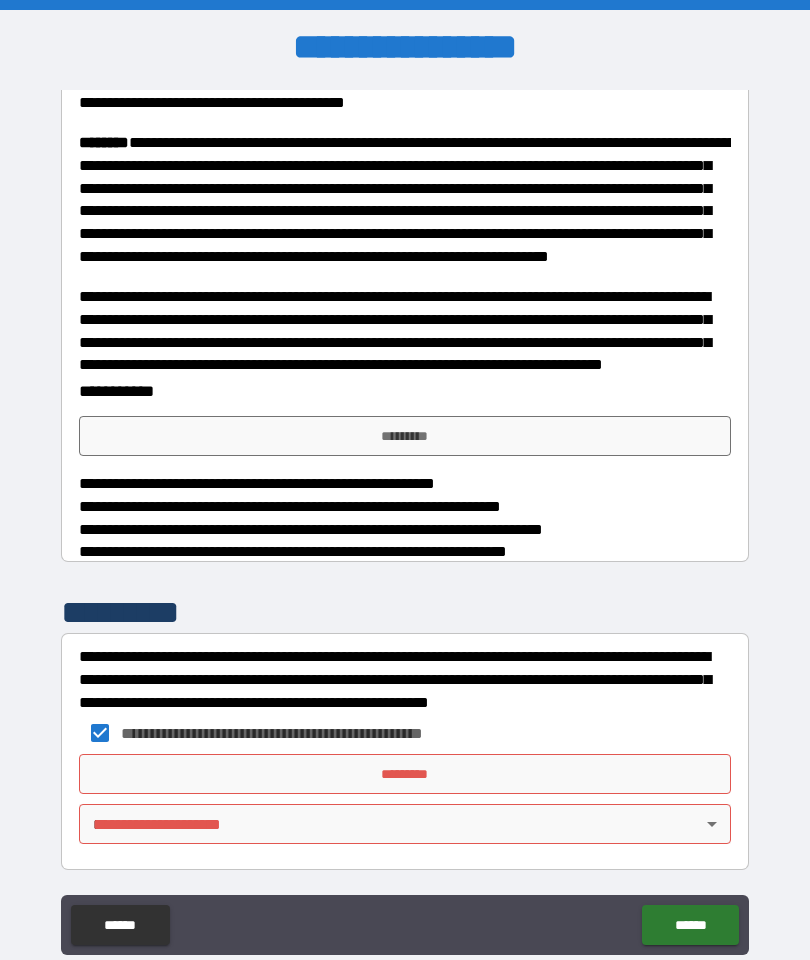 scroll, scrollTop: 1821, scrollLeft: 0, axis: vertical 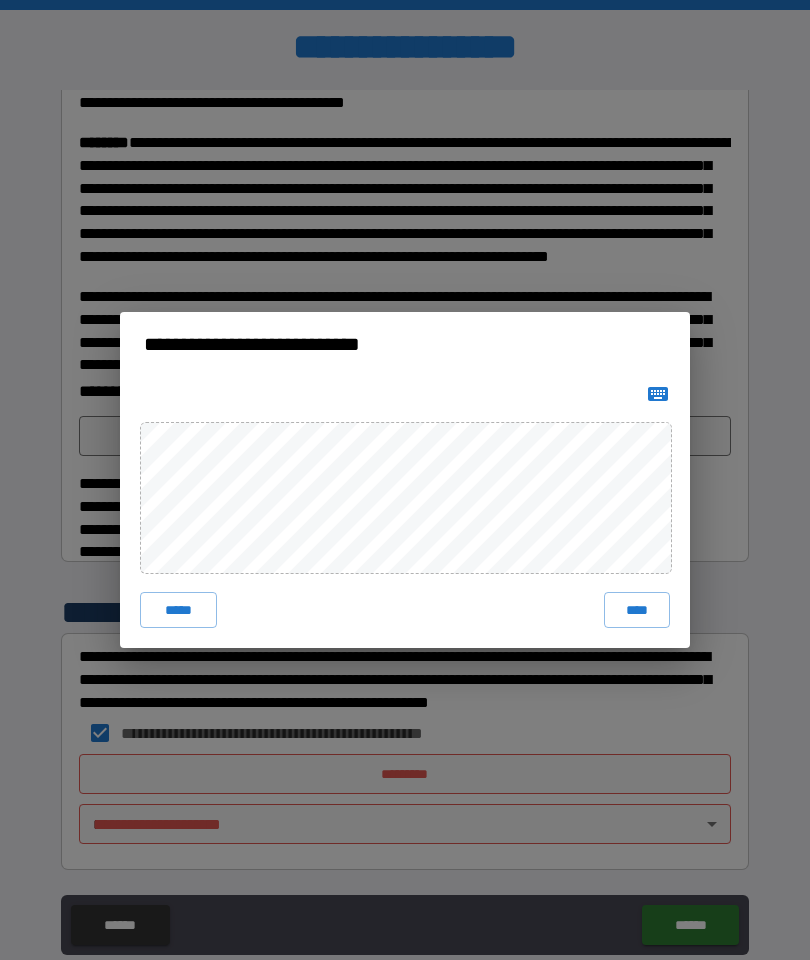 click on "****" at bounding box center (637, 610) 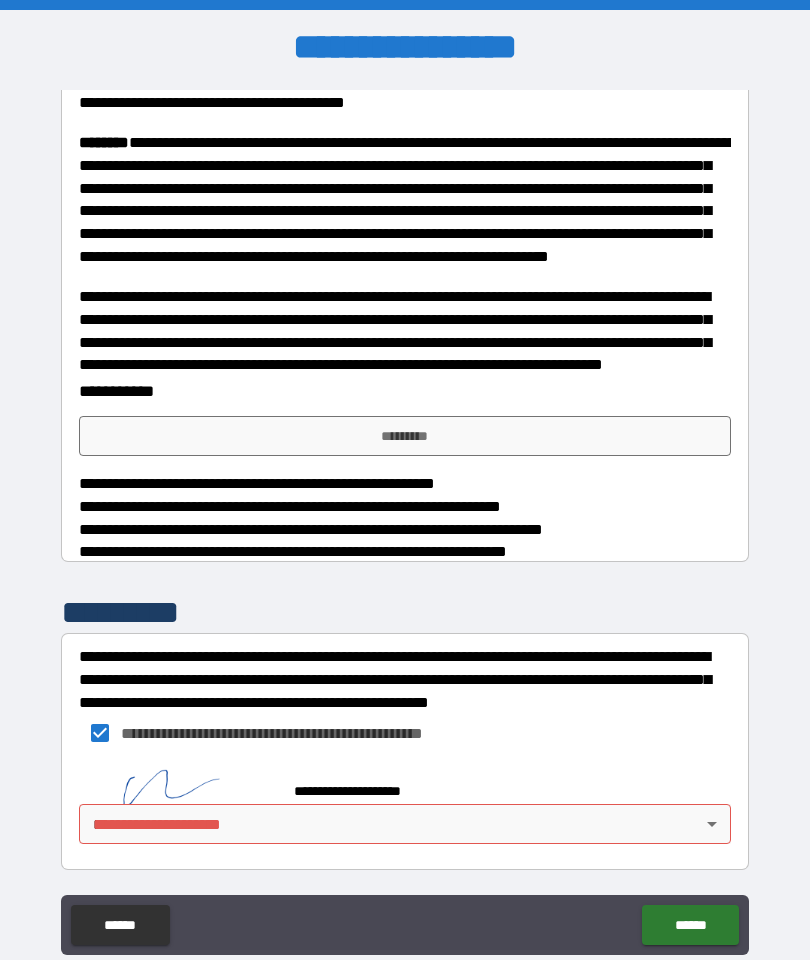 scroll, scrollTop: 1811, scrollLeft: 0, axis: vertical 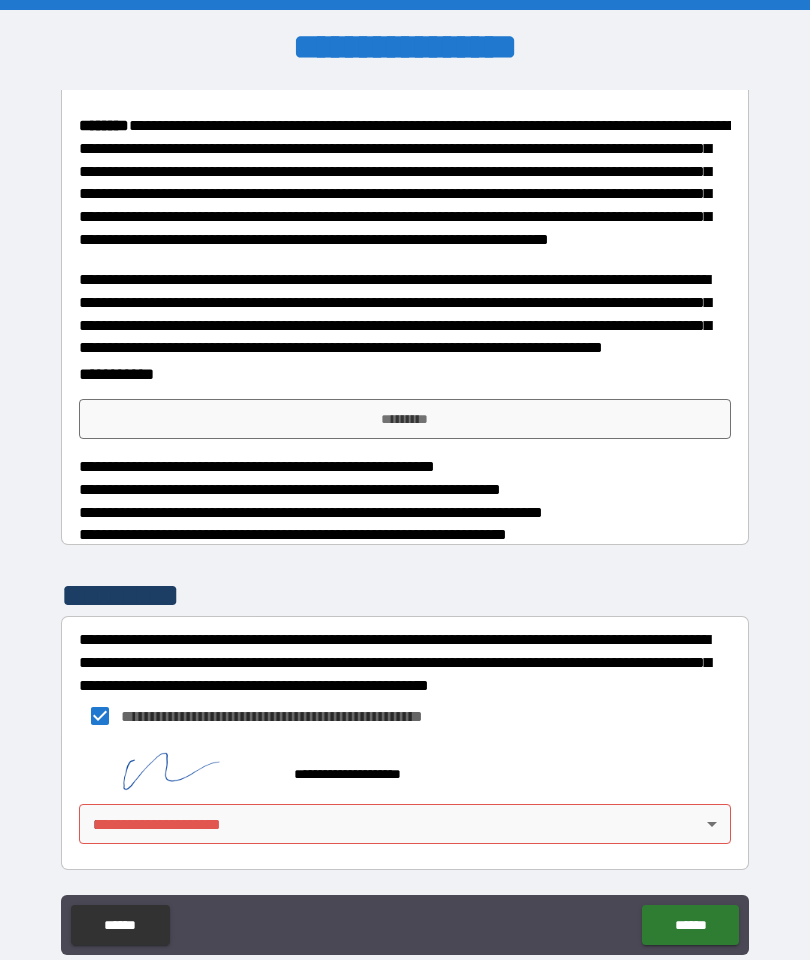 click on "**********" at bounding box center [405, 520] 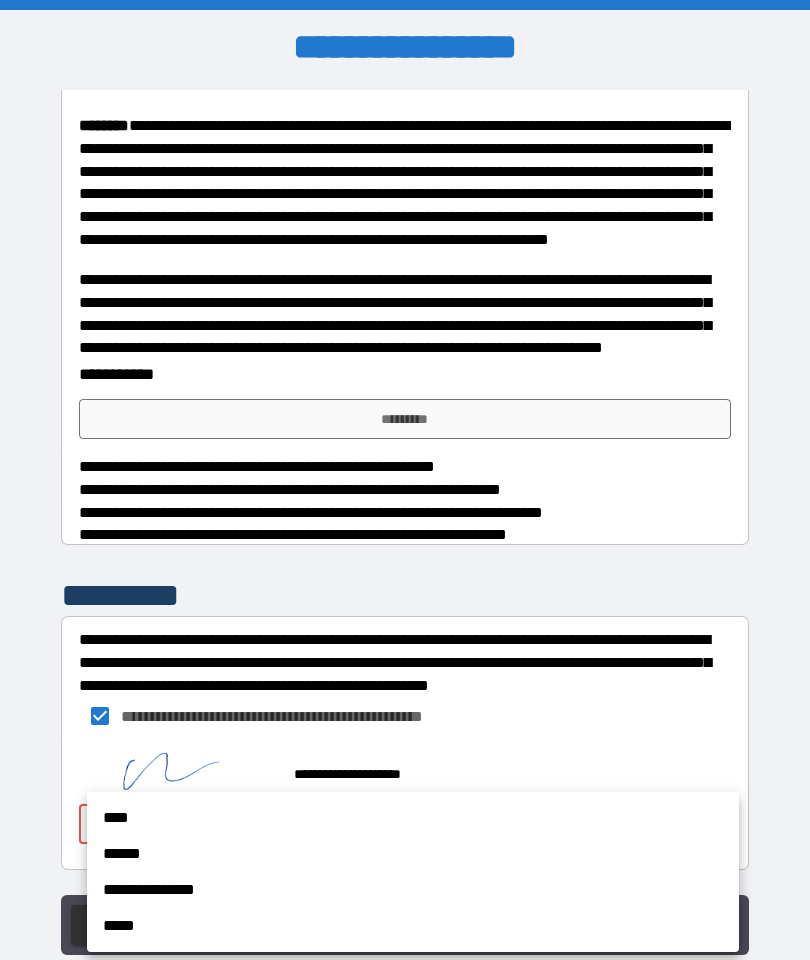 click on "**********" at bounding box center (413, 890) 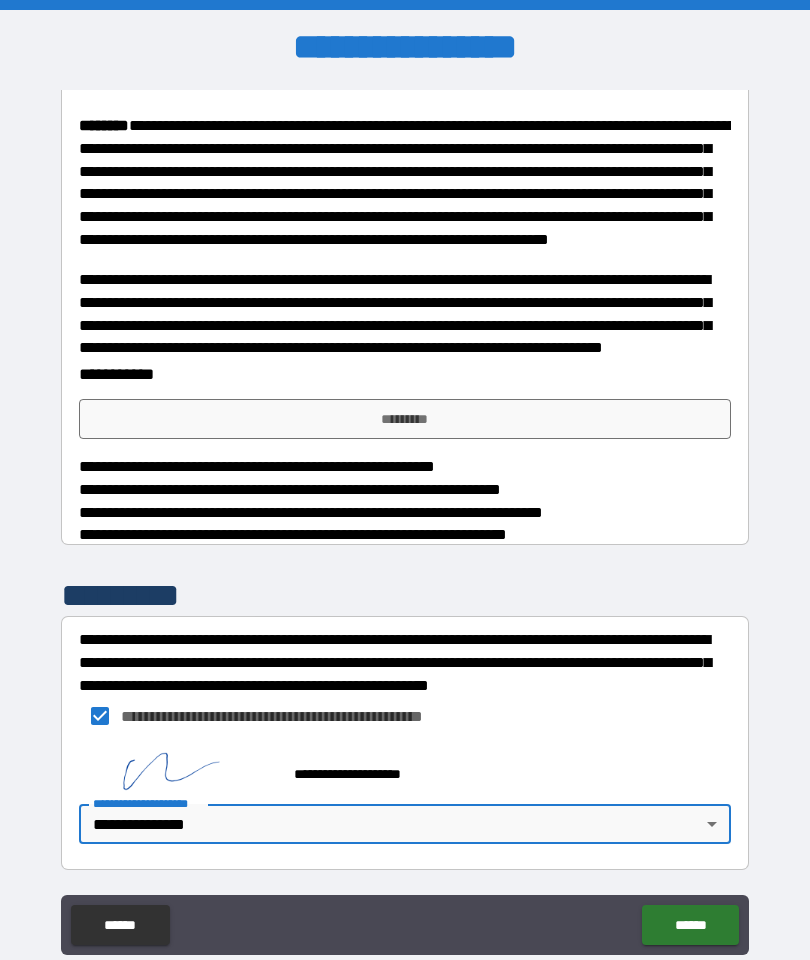 type on "**********" 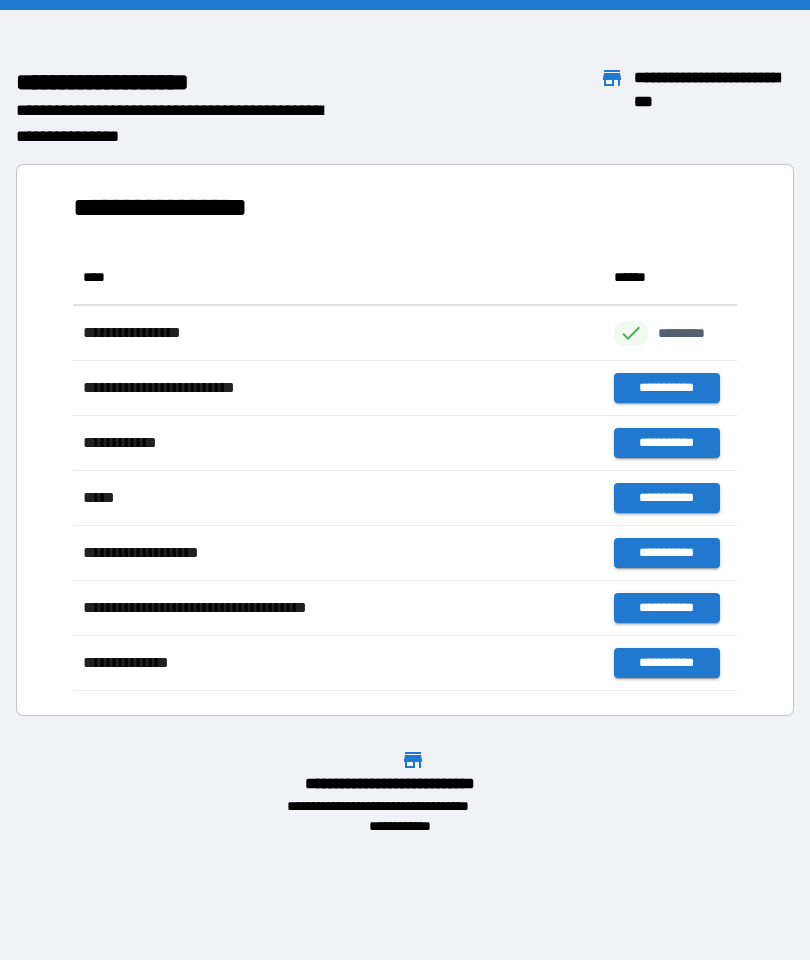 scroll, scrollTop: 1, scrollLeft: 1, axis: both 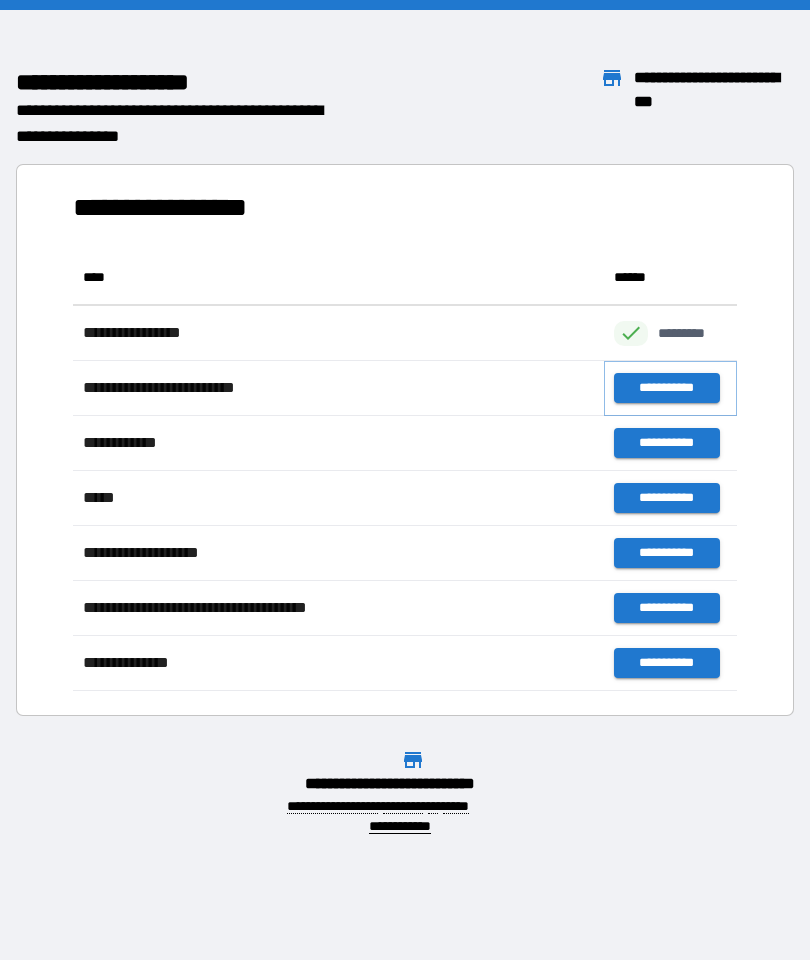 click on "**********" at bounding box center [666, 388] 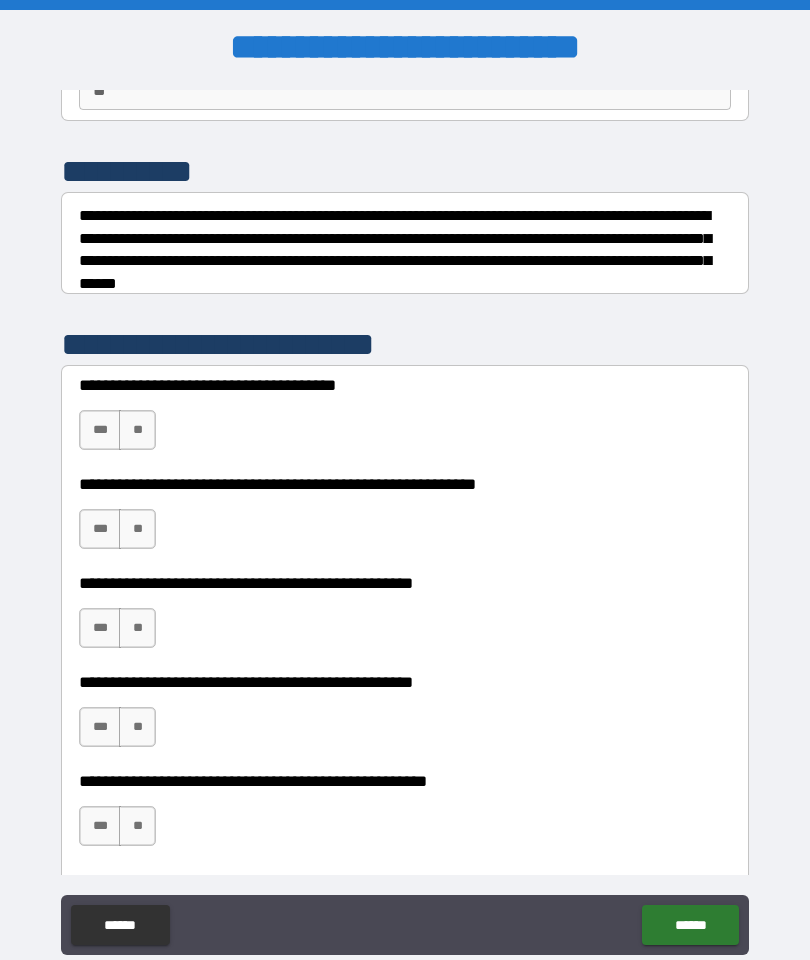 scroll, scrollTop: 219, scrollLeft: 0, axis: vertical 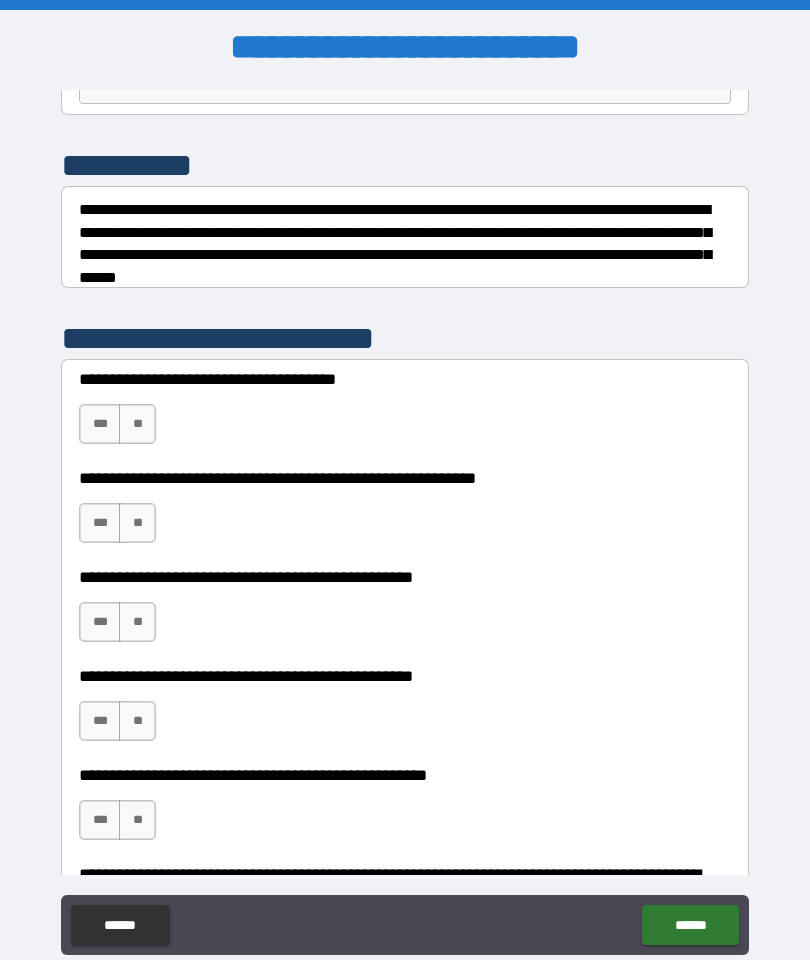 click on "***" at bounding box center (100, 424) 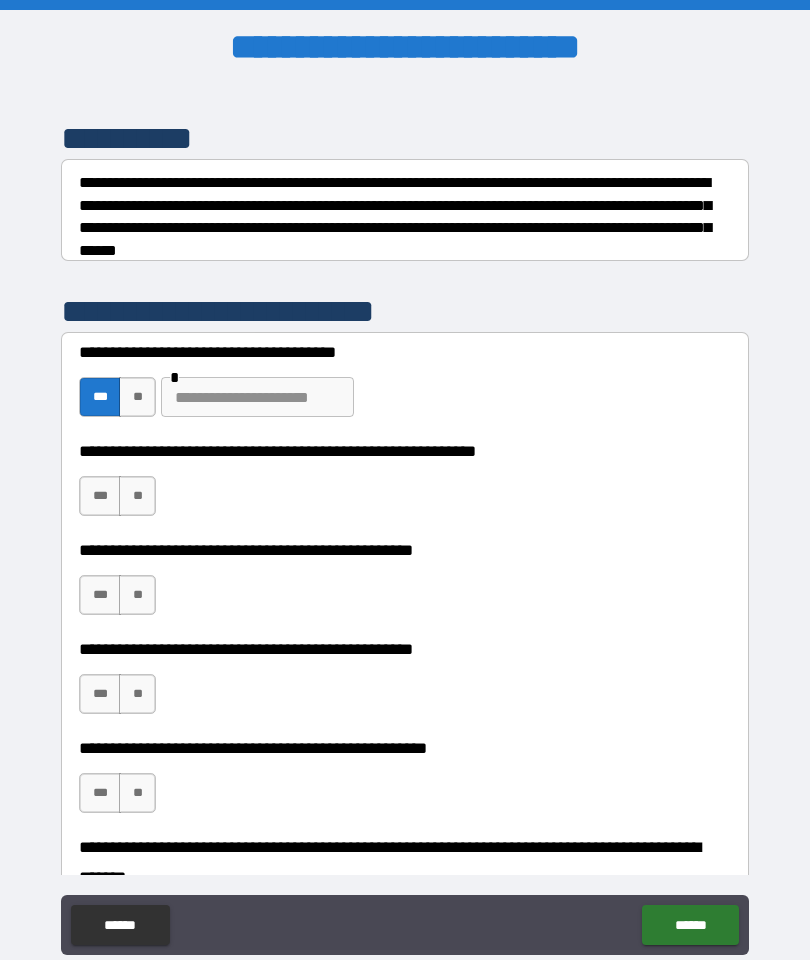 scroll, scrollTop: 246, scrollLeft: 0, axis: vertical 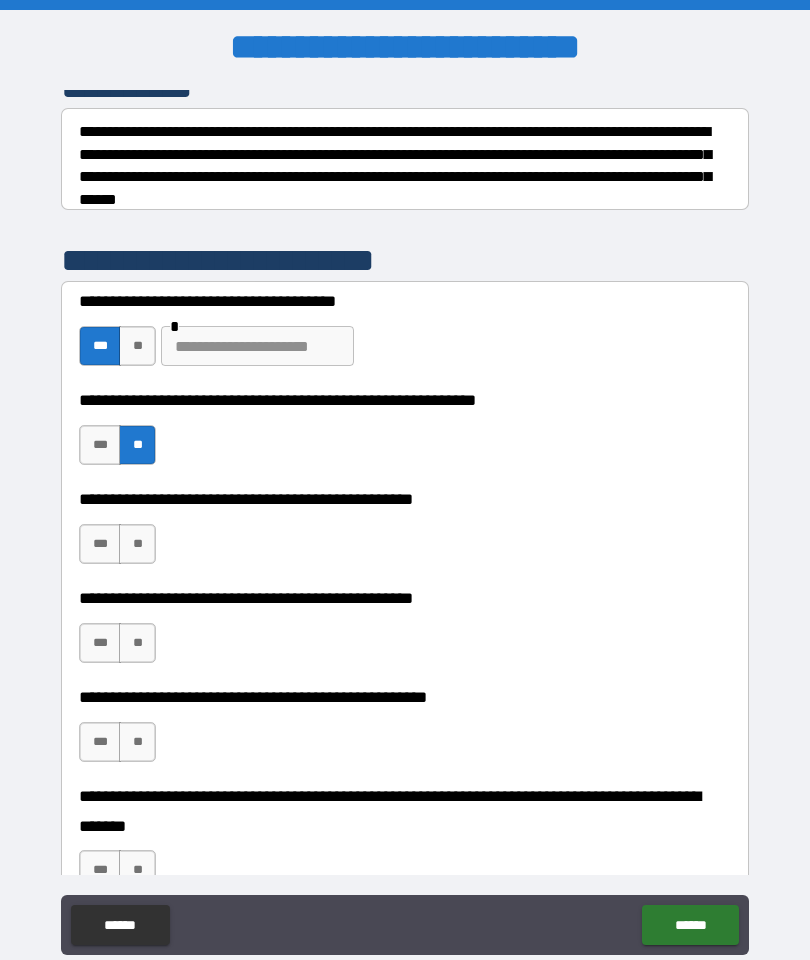 click on "**" at bounding box center [137, 544] 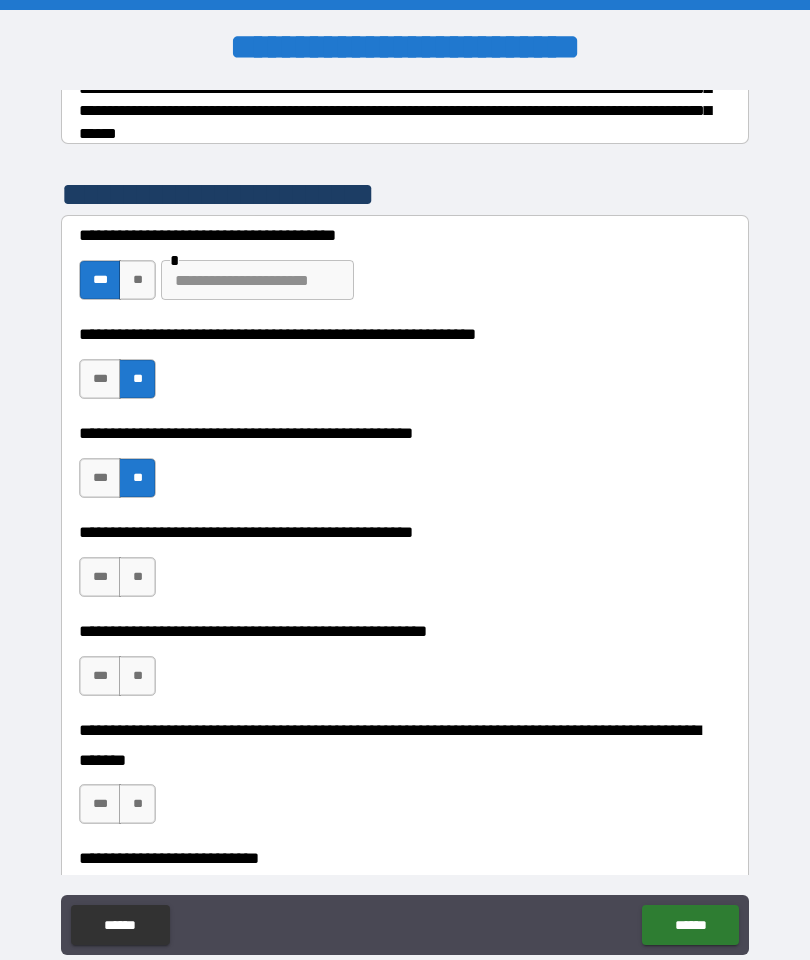 scroll, scrollTop: 362, scrollLeft: 0, axis: vertical 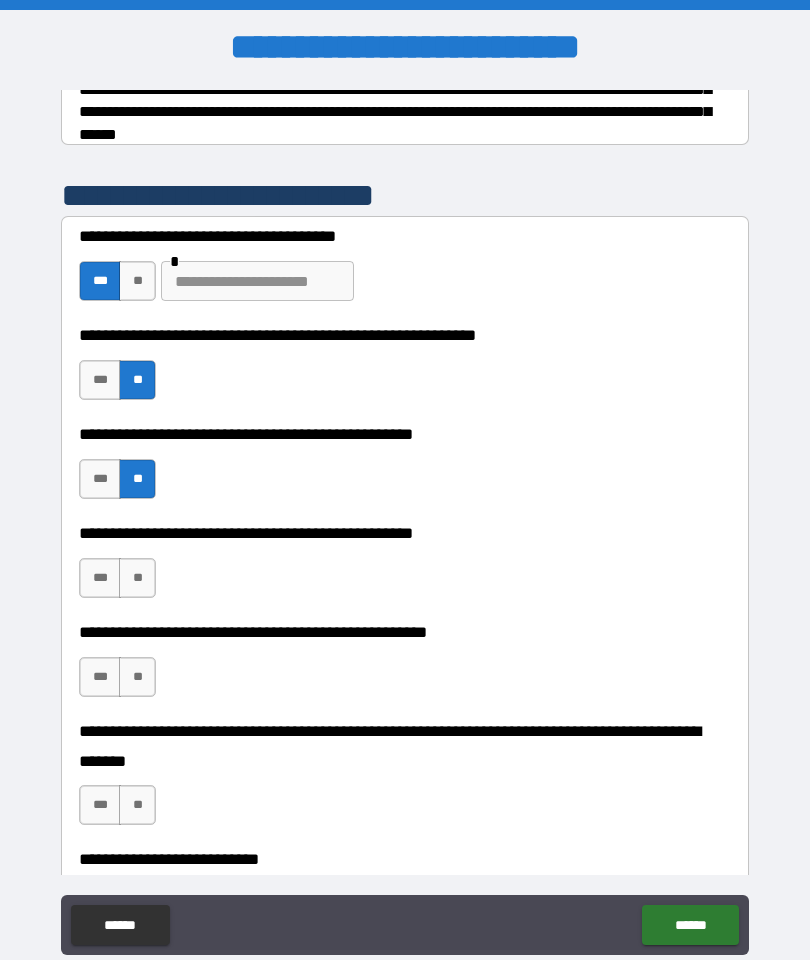 click on "**" at bounding box center (137, 578) 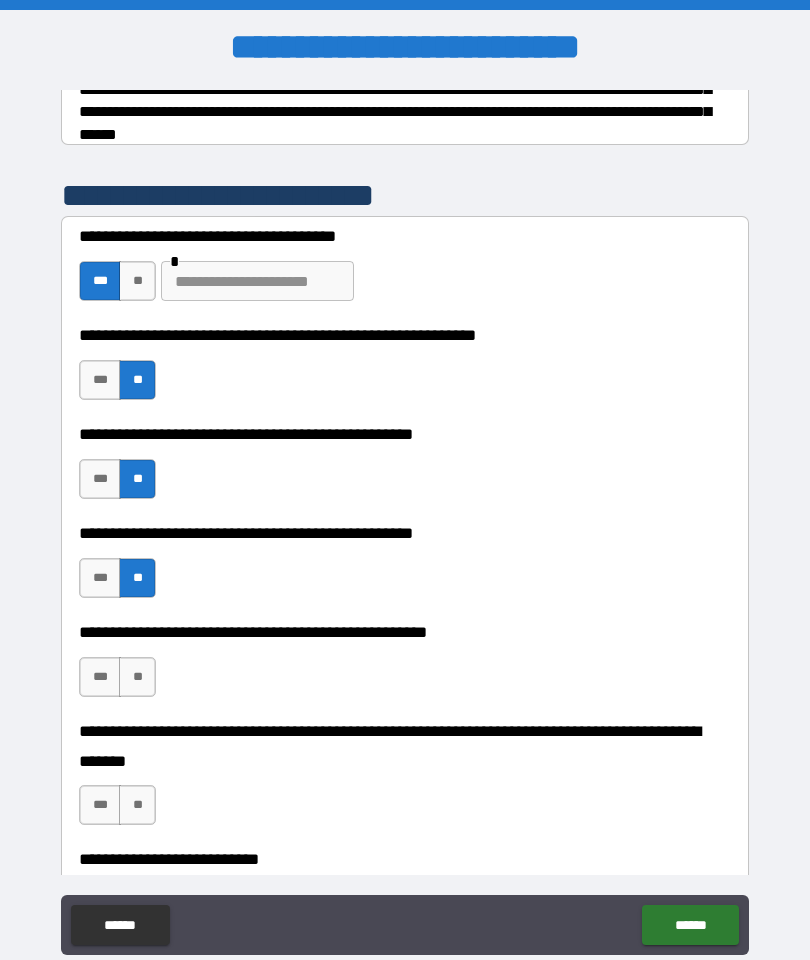 scroll, scrollTop: 441, scrollLeft: 0, axis: vertical 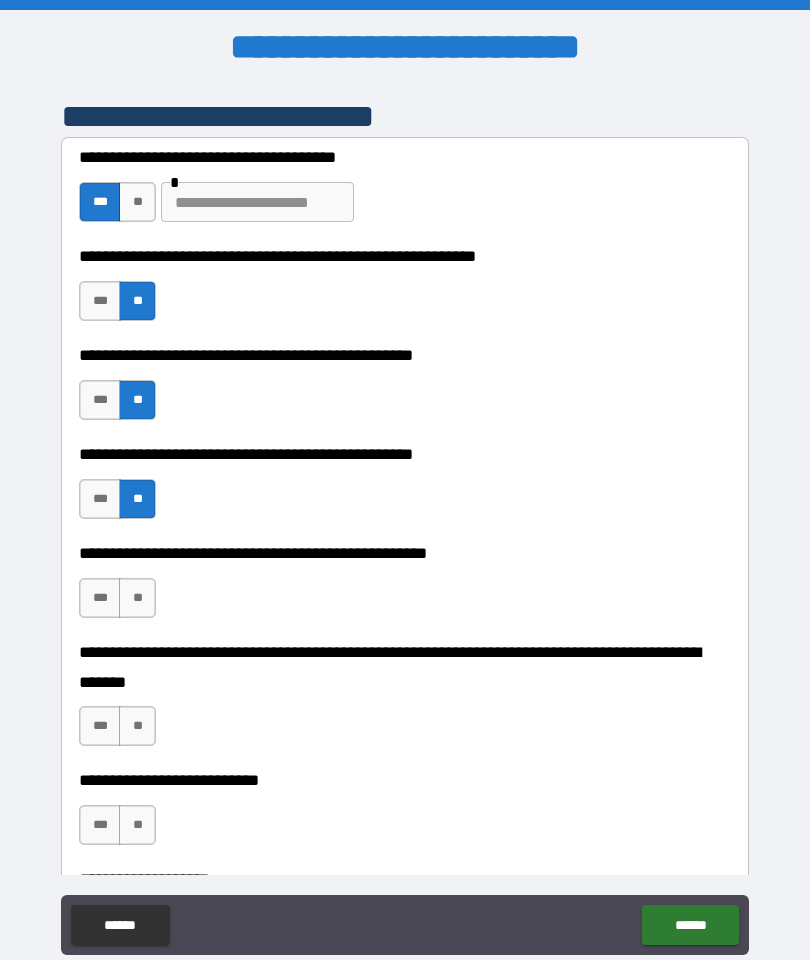 click on "**" at bounding box center [137, 598] 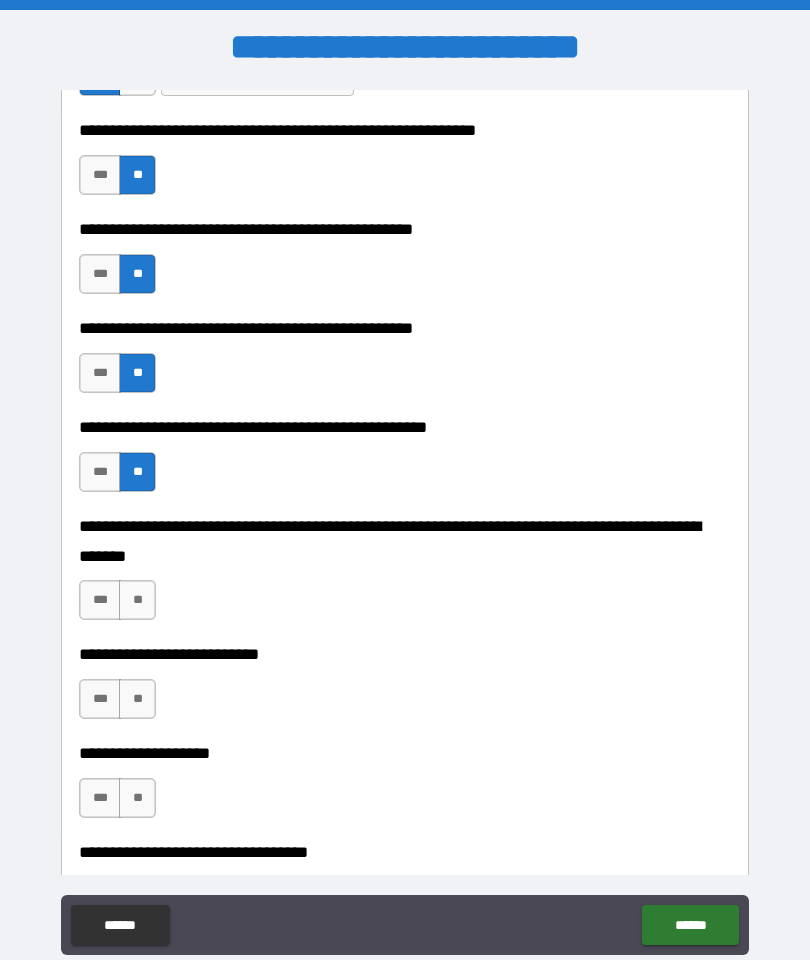 scroll, scrollTop: 566, scrollLeft: 0, axis: vertical 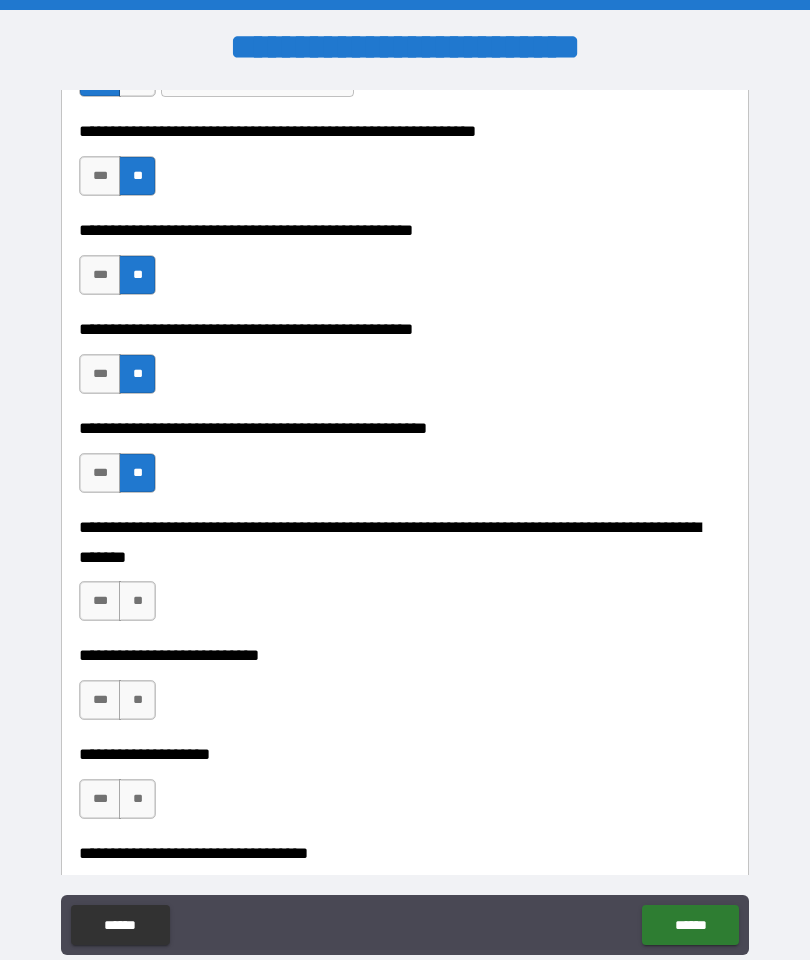 click on "**" at bounding box center (137, 601) 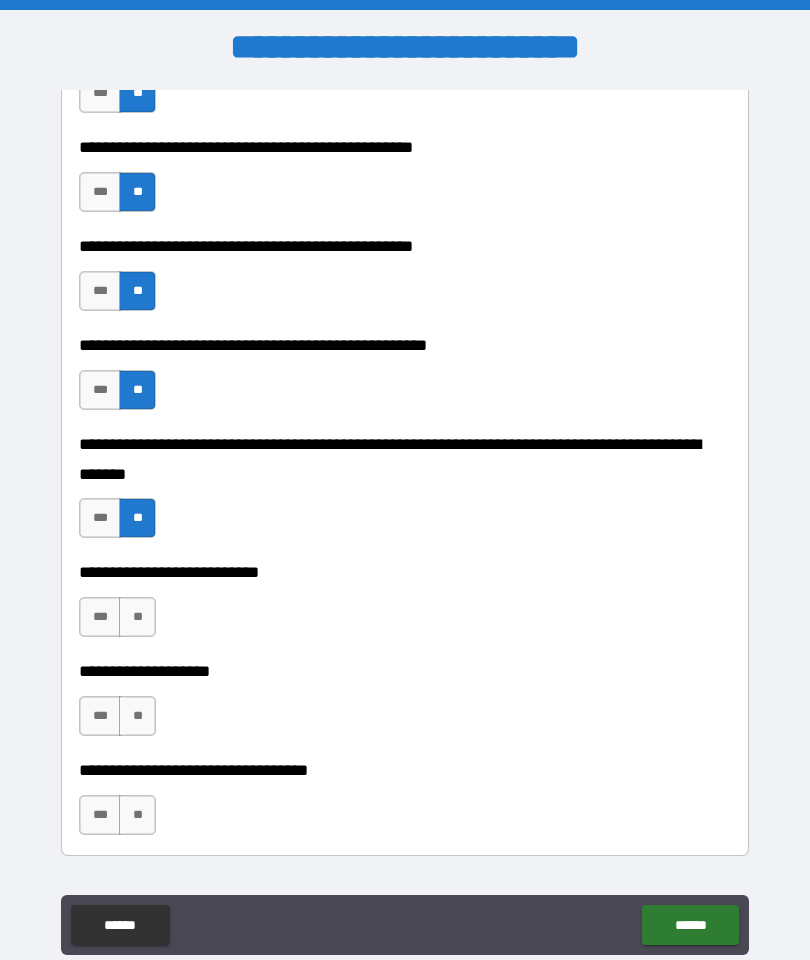 scroll, scrollTop: 675, scrollLeft: 0, axis: vertical 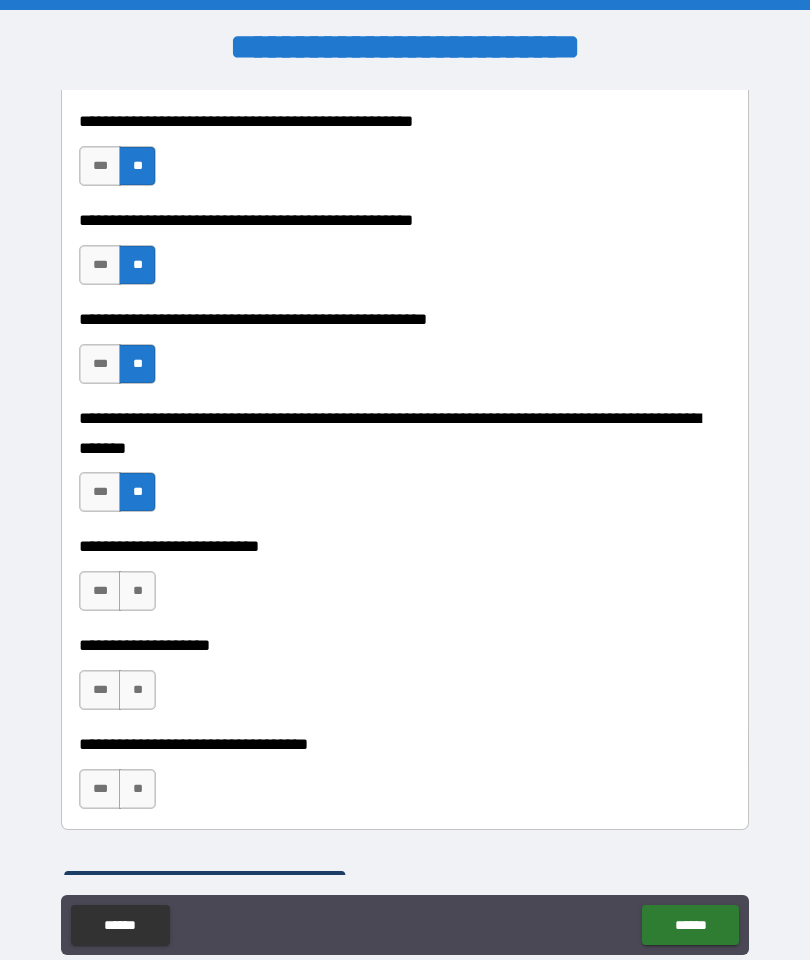 click on "**" at bounding box center (137, 591) 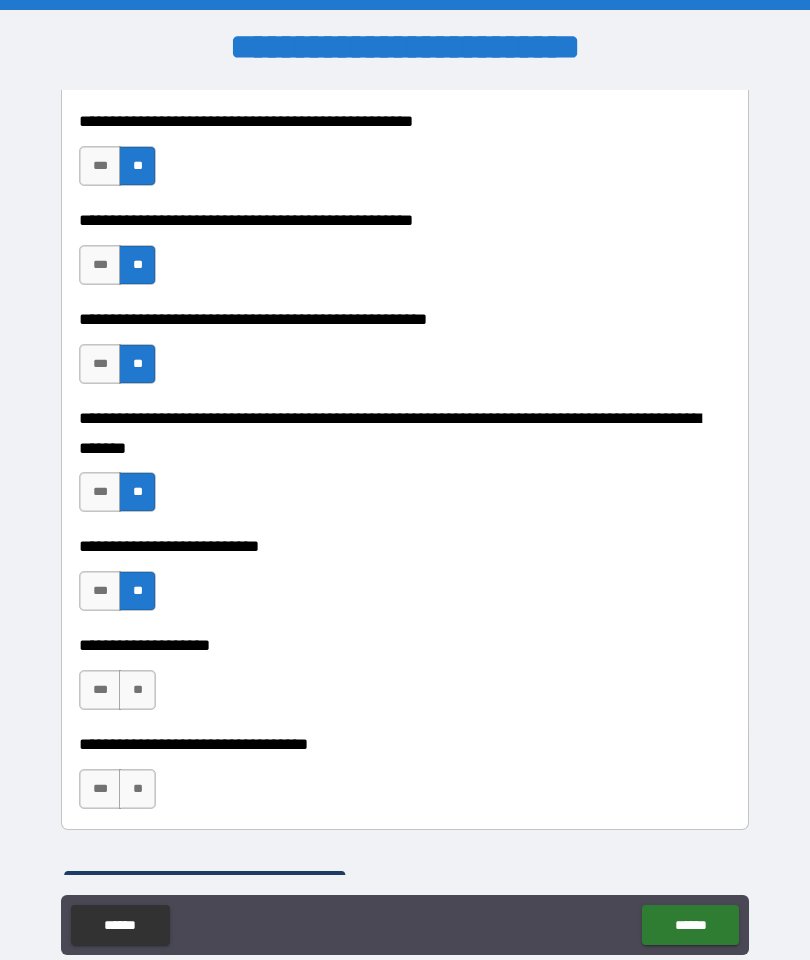 scroll, scrollTop: 719, scrollLeft: 0, axis: vertical 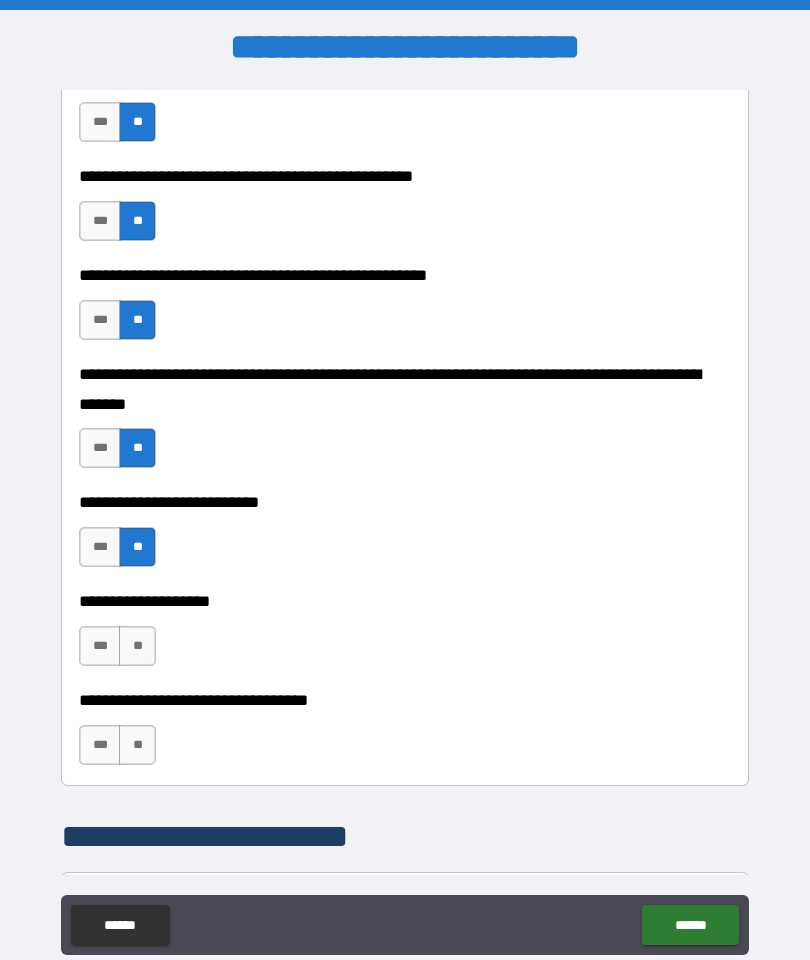 click on "**" at bounding box center (137, 646) 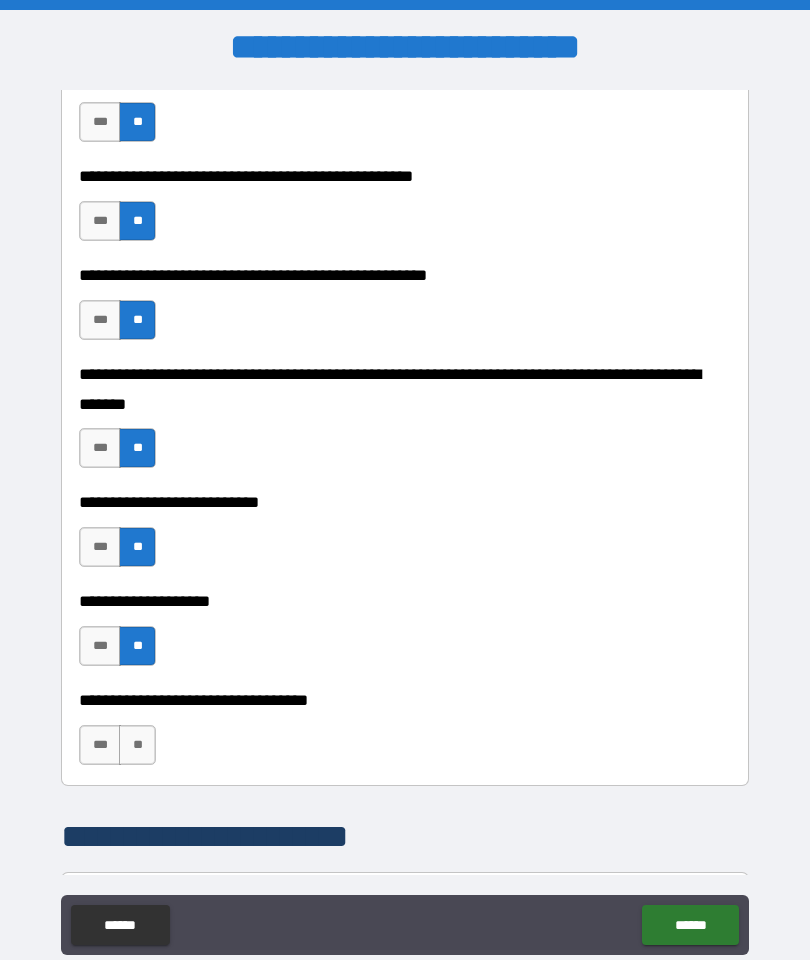 click on "**" at bounding box center [137, 745] 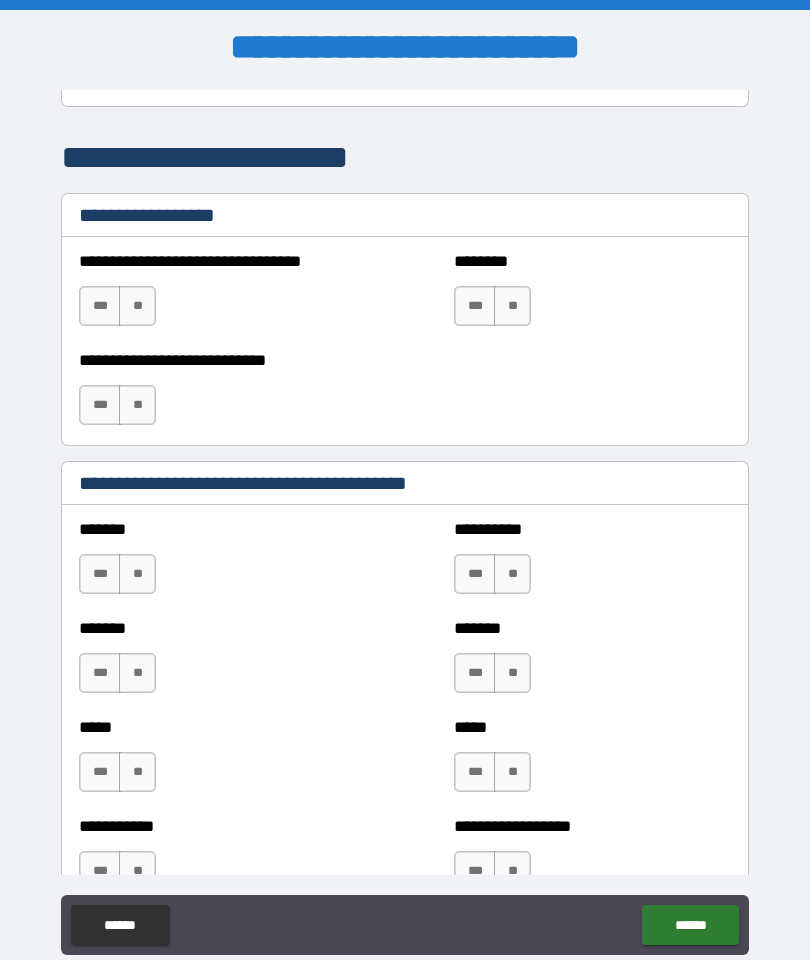 scroll, scrollTop: 1399, scrollLeft: 0, axis: vertical 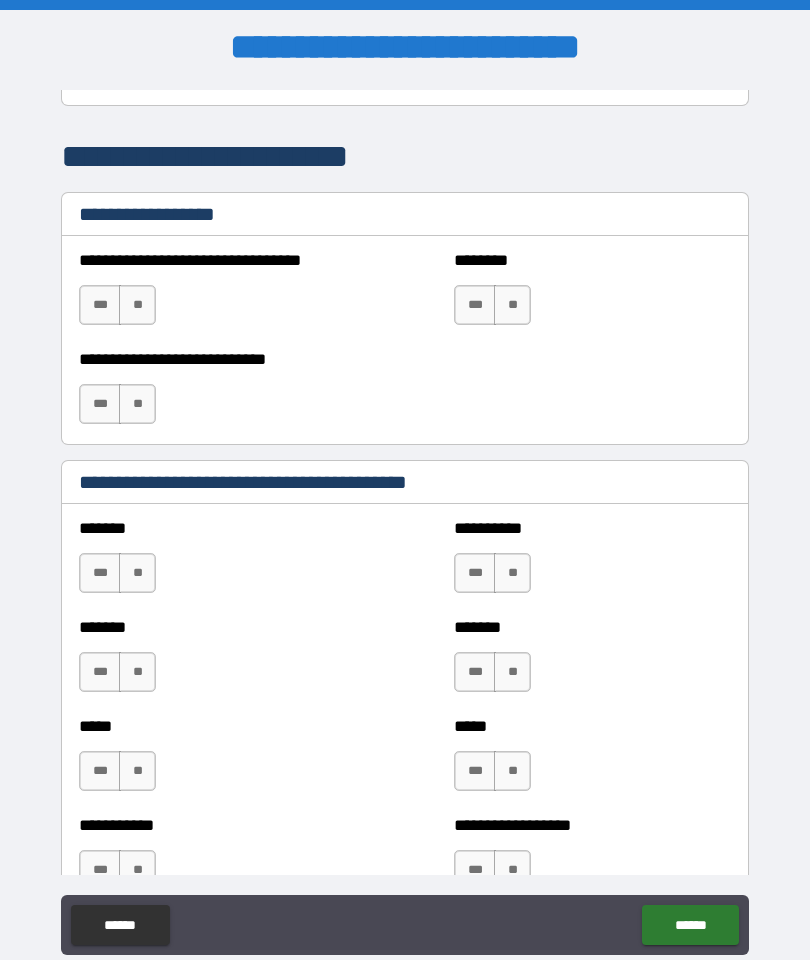 click on "**" at bounding box center (137, 305) 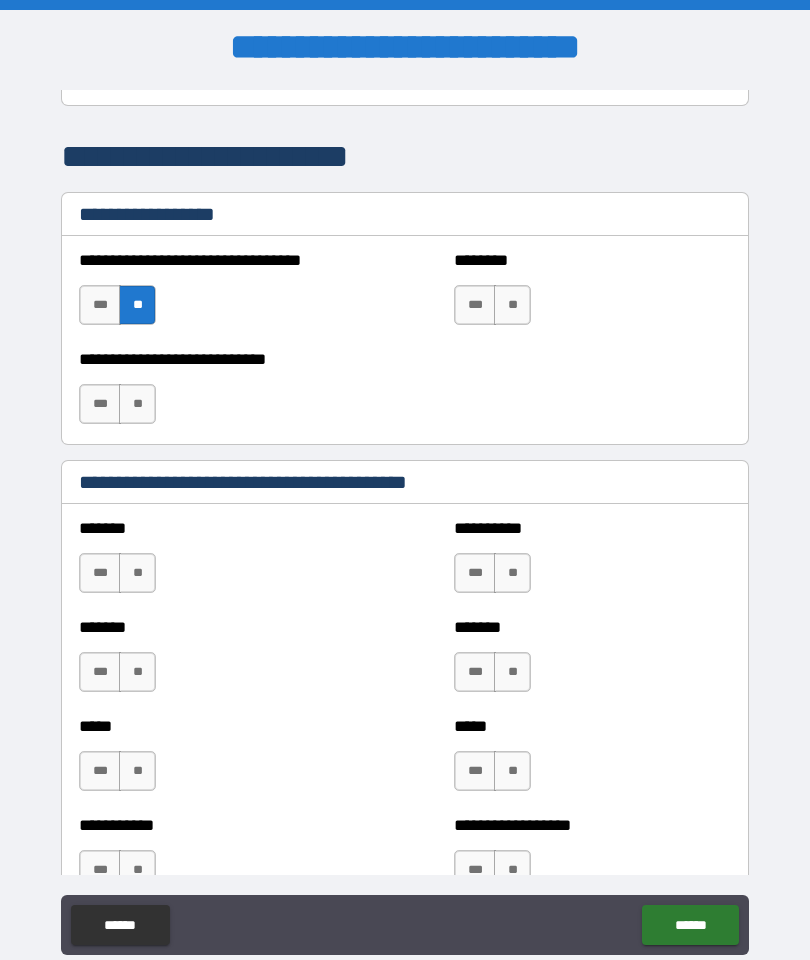click on "**" at bounding box center [137, 404] 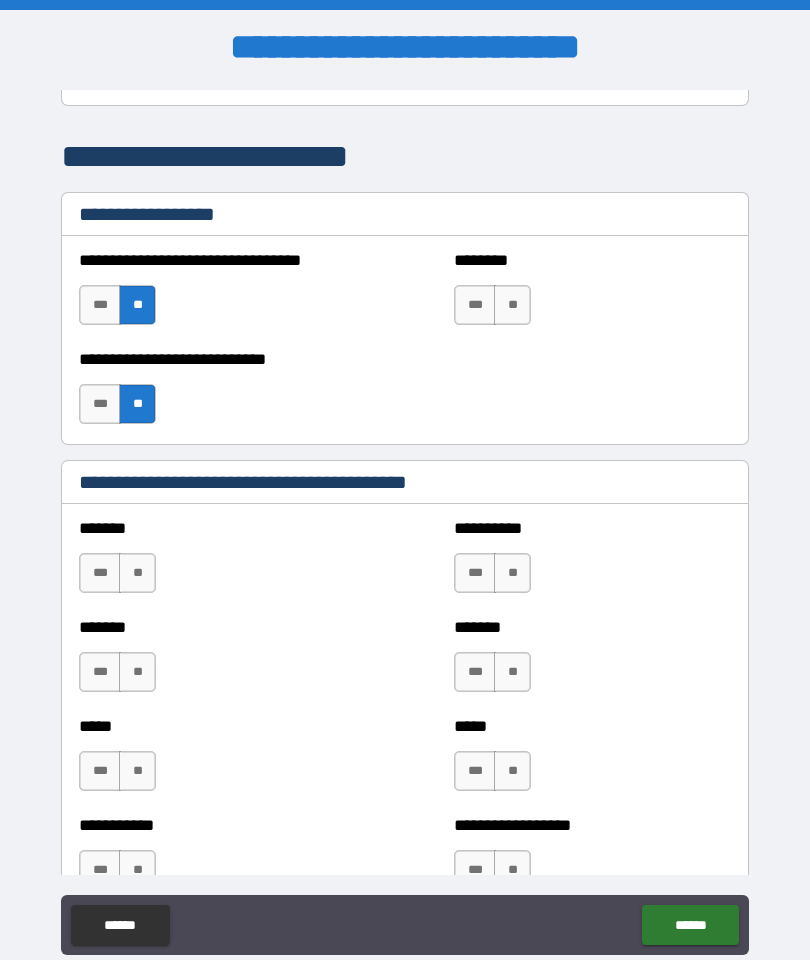 click on "**" at bounding box center (512, 305) 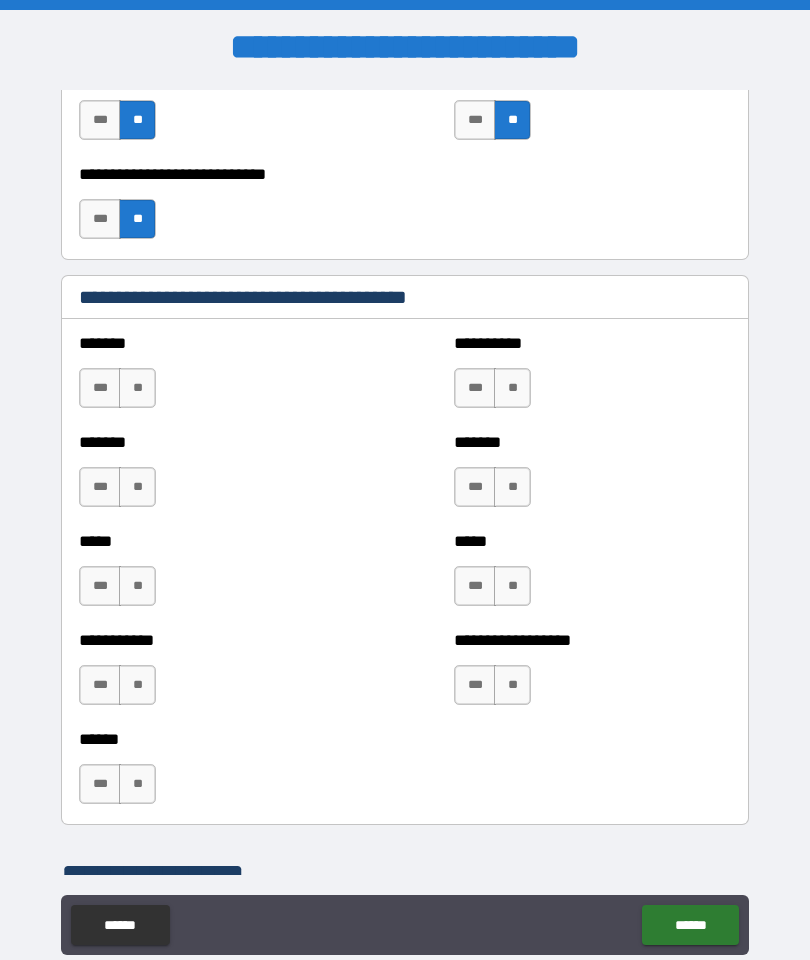 scroll, scrollTop: 1585, scrollLeft: 0, axis: vertical 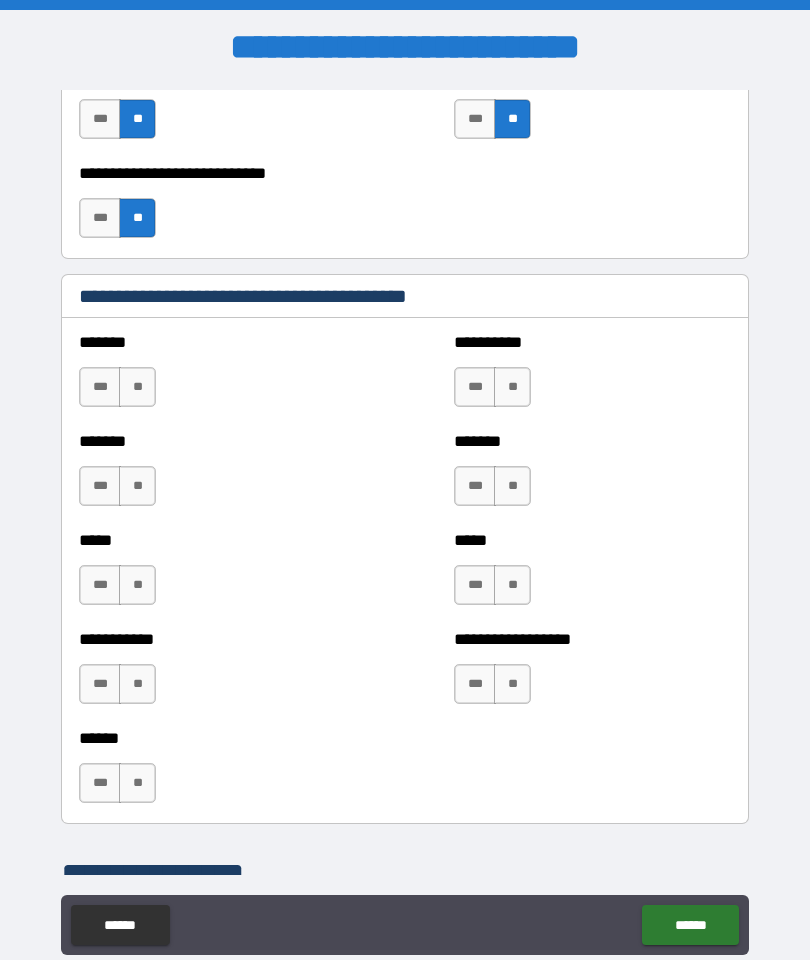 click on "**" at bounding box center [137, 387] 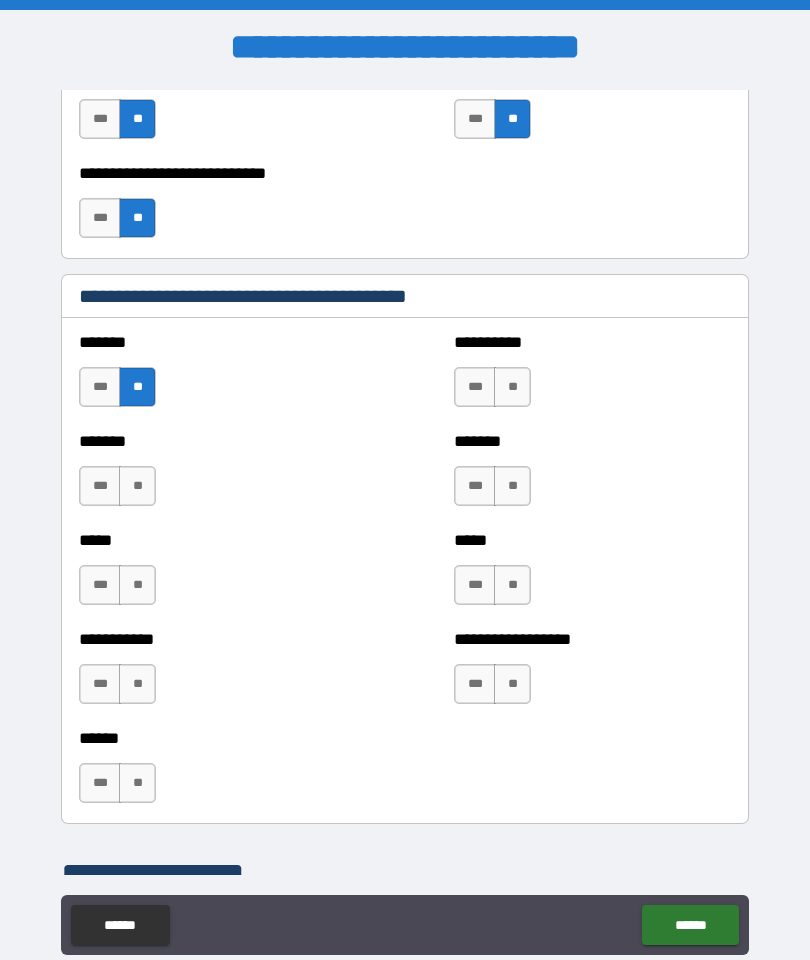 click on "**" at bounding box center [137, 486] 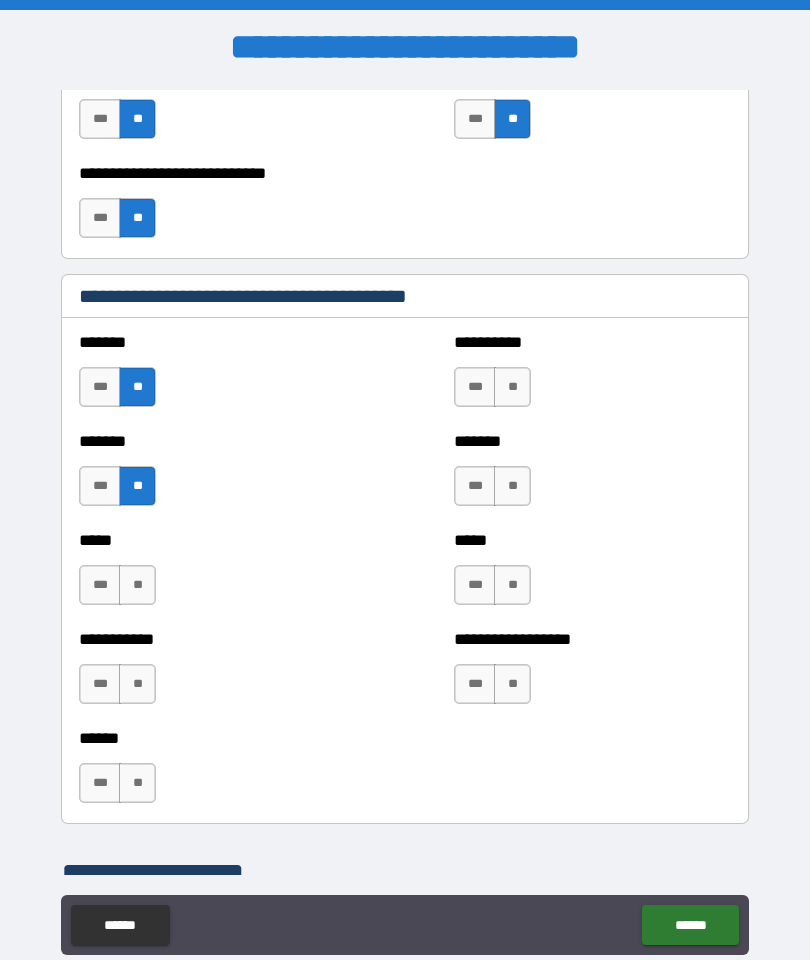 click on "**" at bounding box center (137, 585) 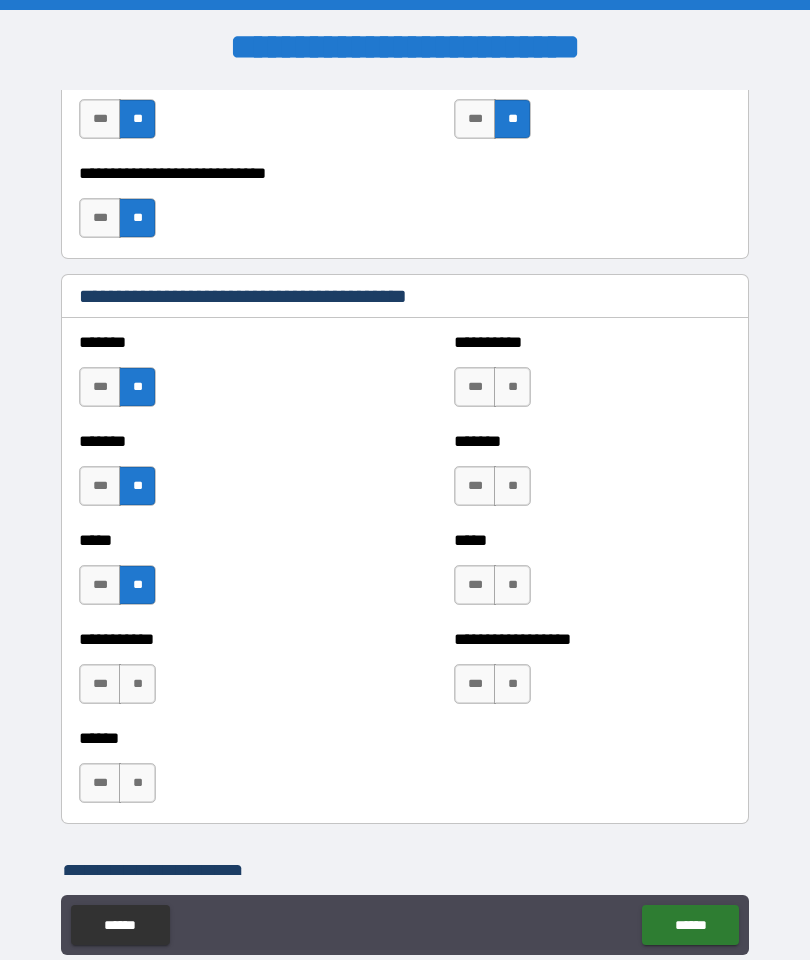 click on "**" at bounding box center [137, 684] 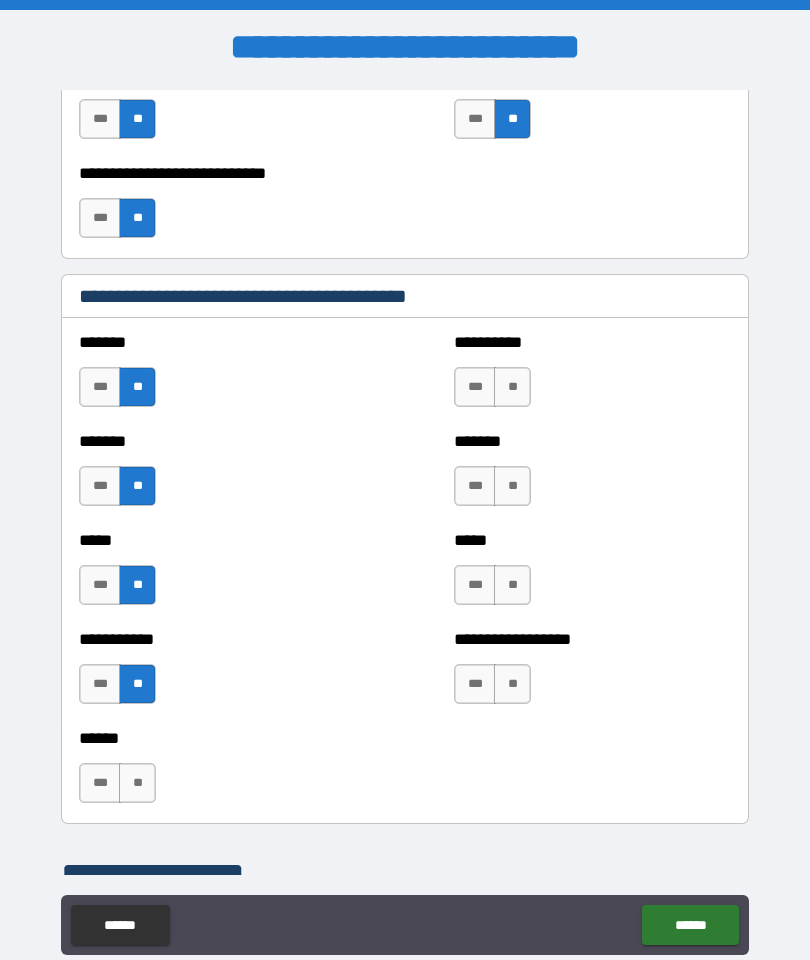 click on "**" at bounding box center [137, 783] 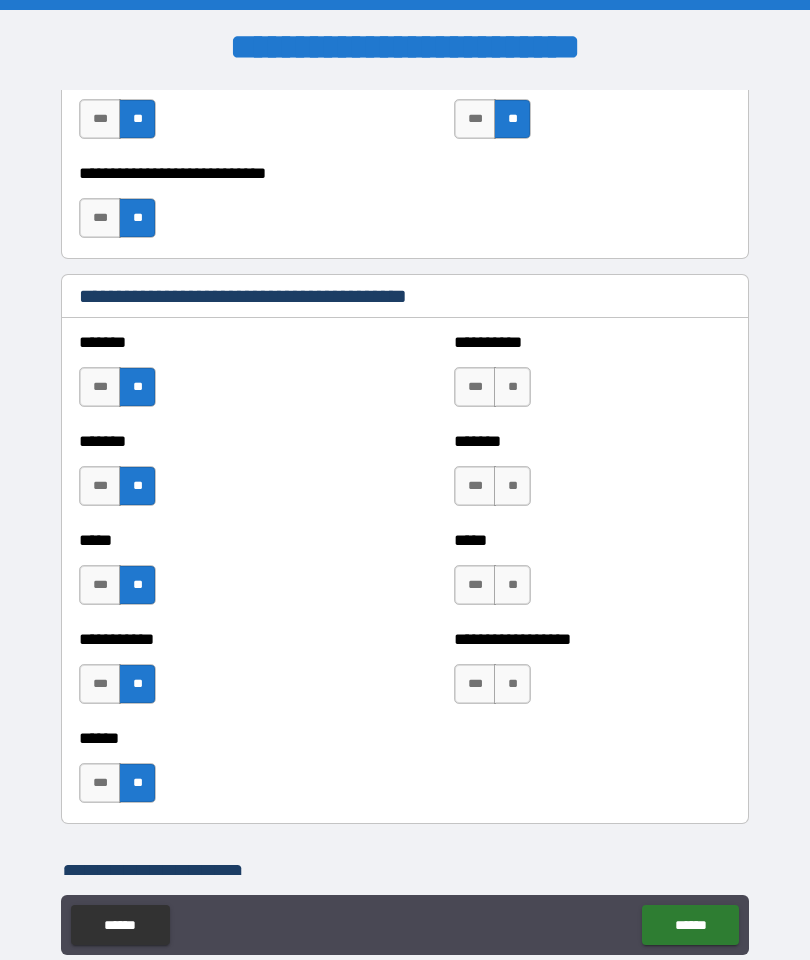 click on "**" at bounding box center (512, 387) 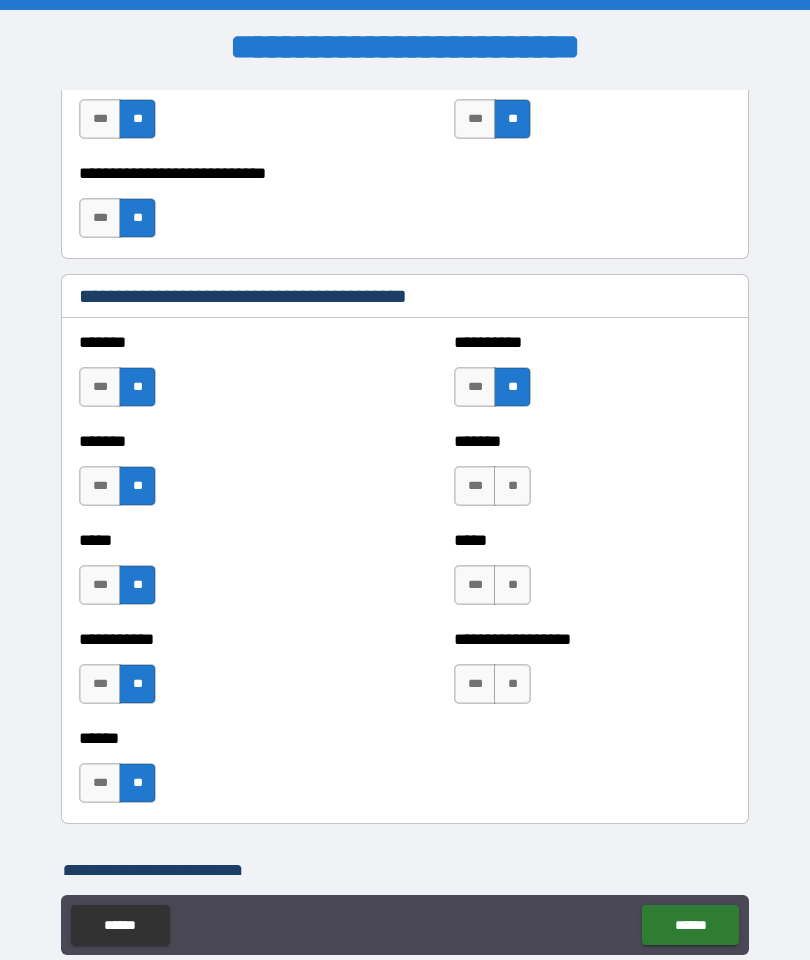 click on "**" at bounding box center (512, 486) 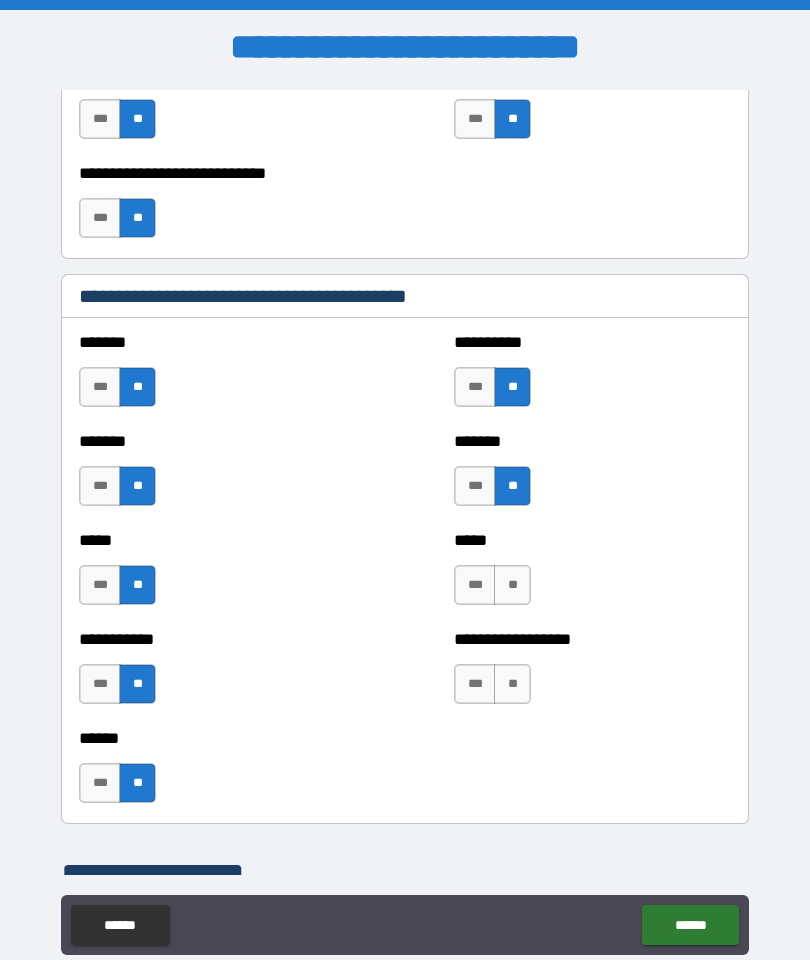 click on "**" at bounding box center [512, 585] 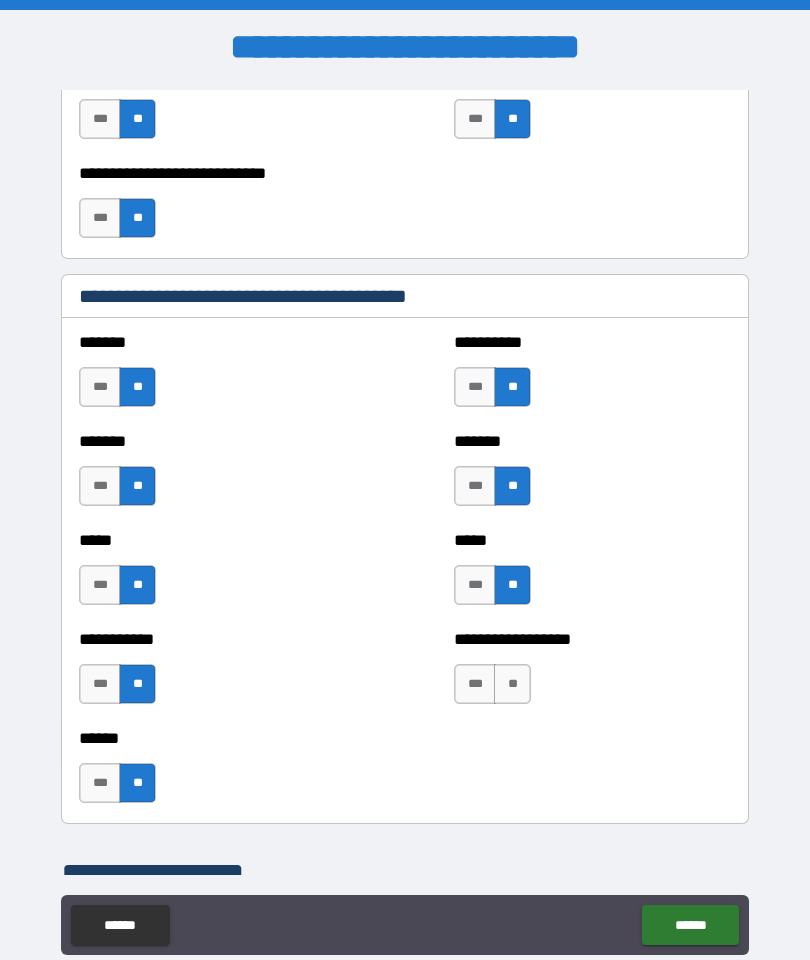 click on "**" at bounding box center (512, 684) 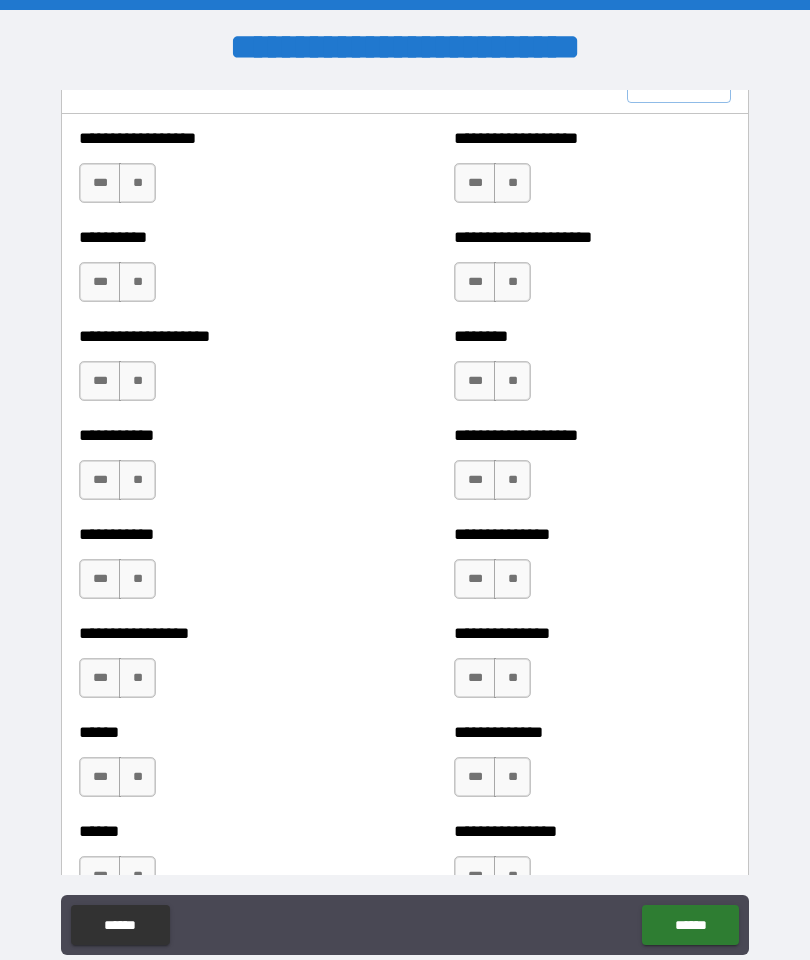 scroll, scrollTop: 2438, scrollLeft: 0, axis: vertical 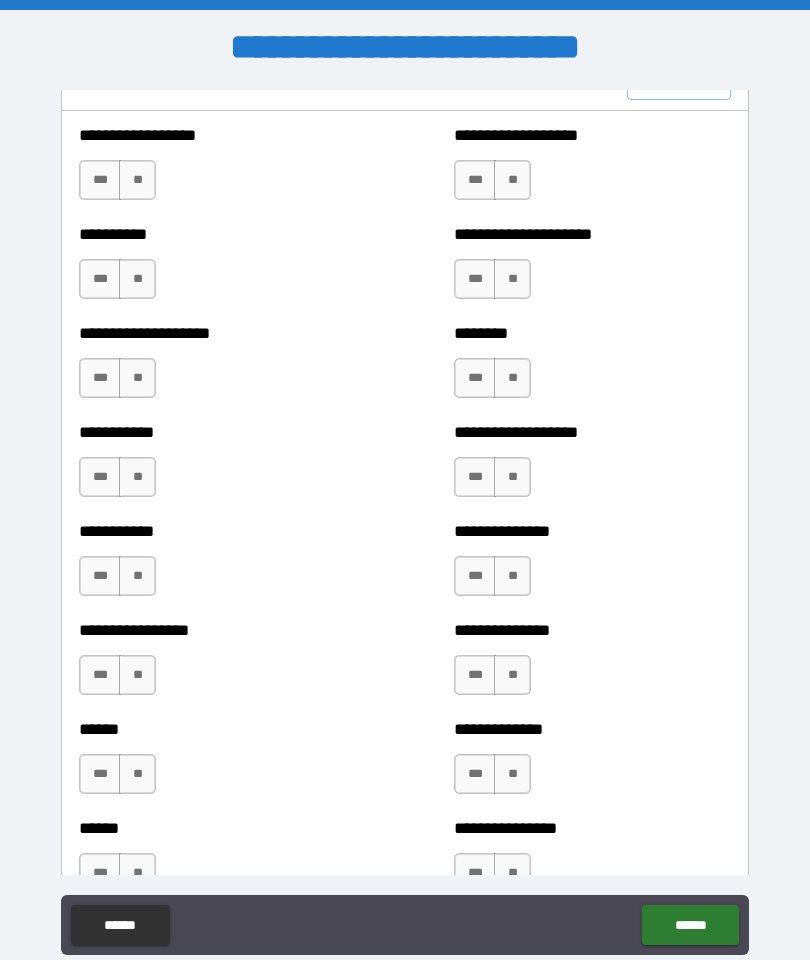 click on "**" at bounding box center (137, 180) 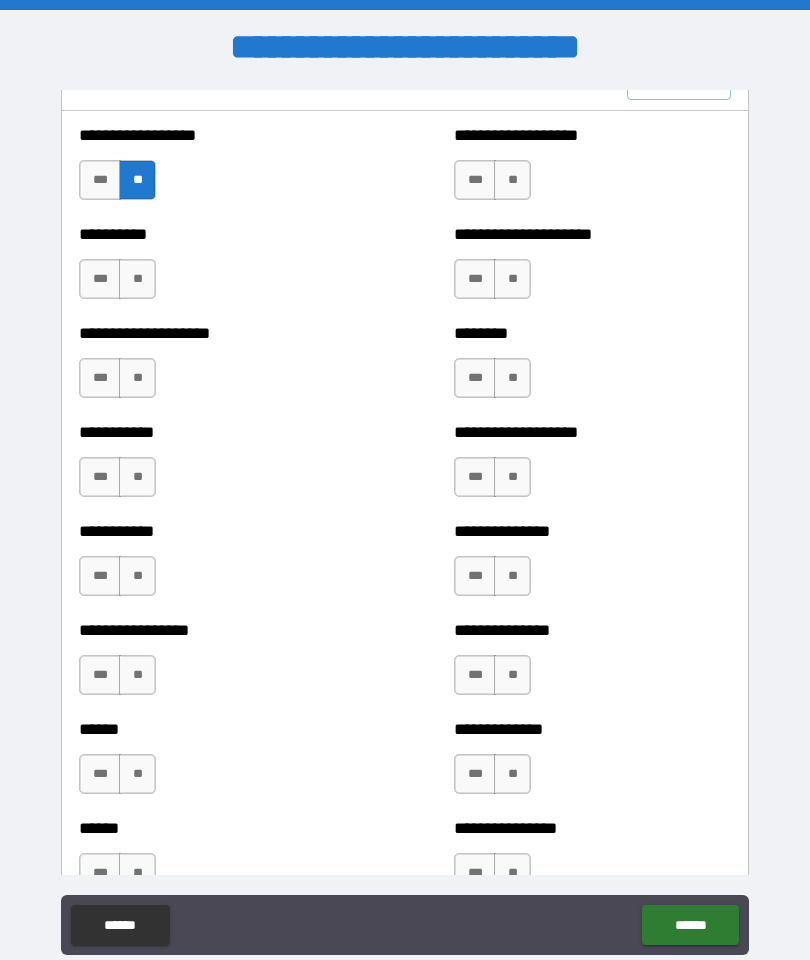 click on "**" at bounding box center [137, 279] 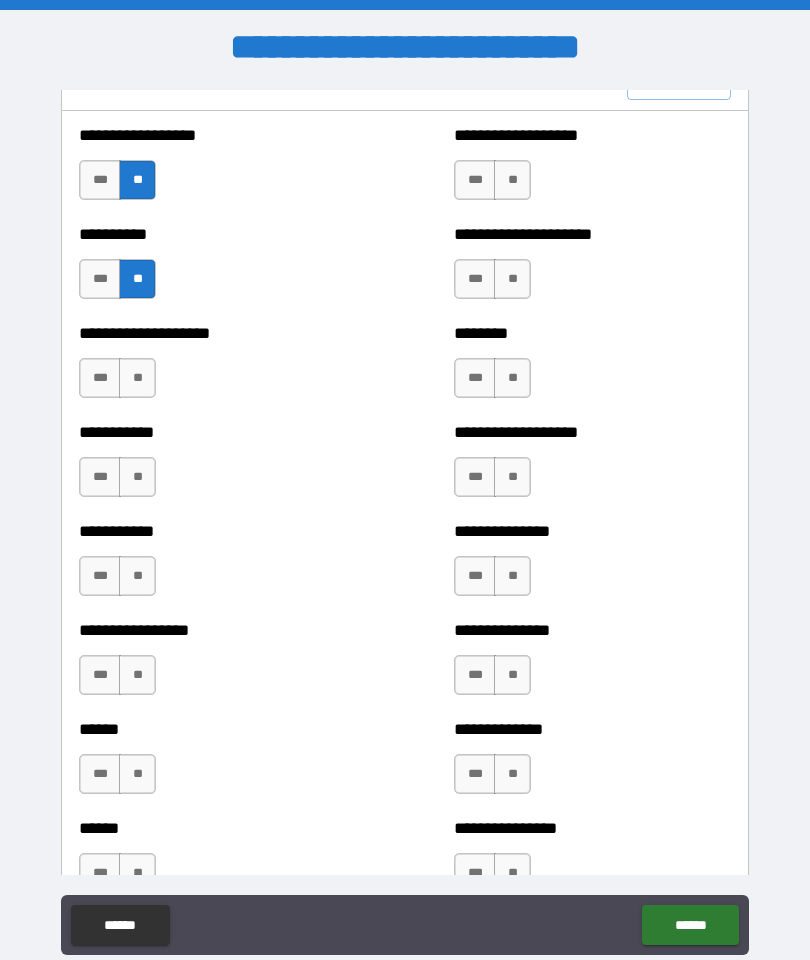 click on "**" at bounding box center (137, 378) 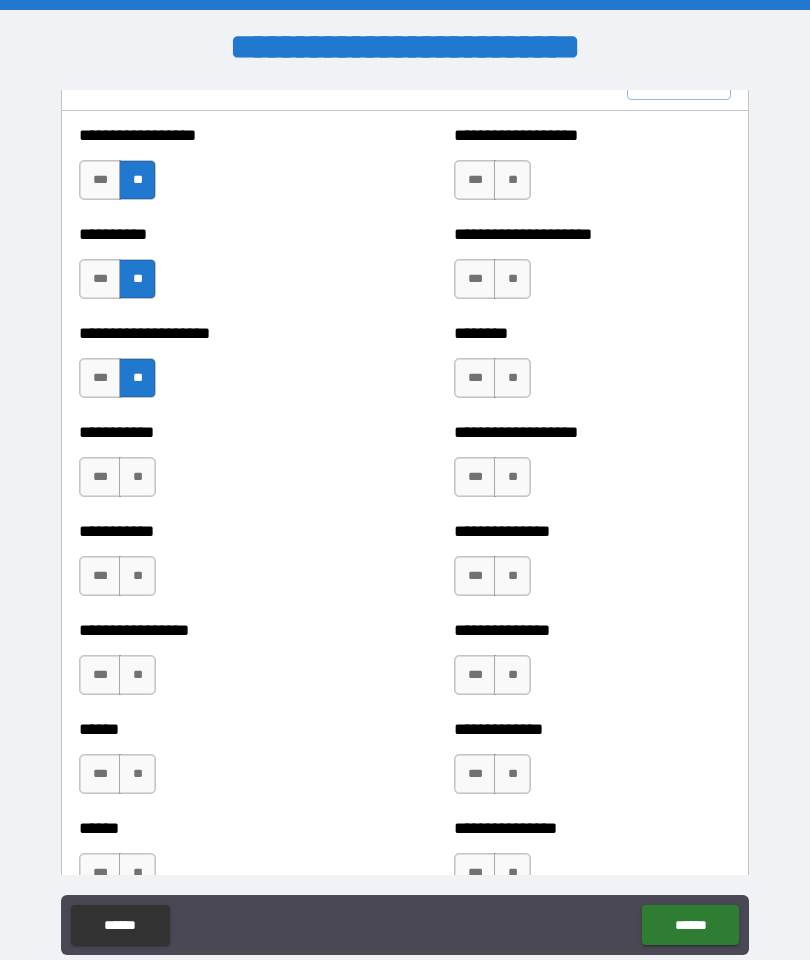 click on "**" at bounding box center [137, 477] 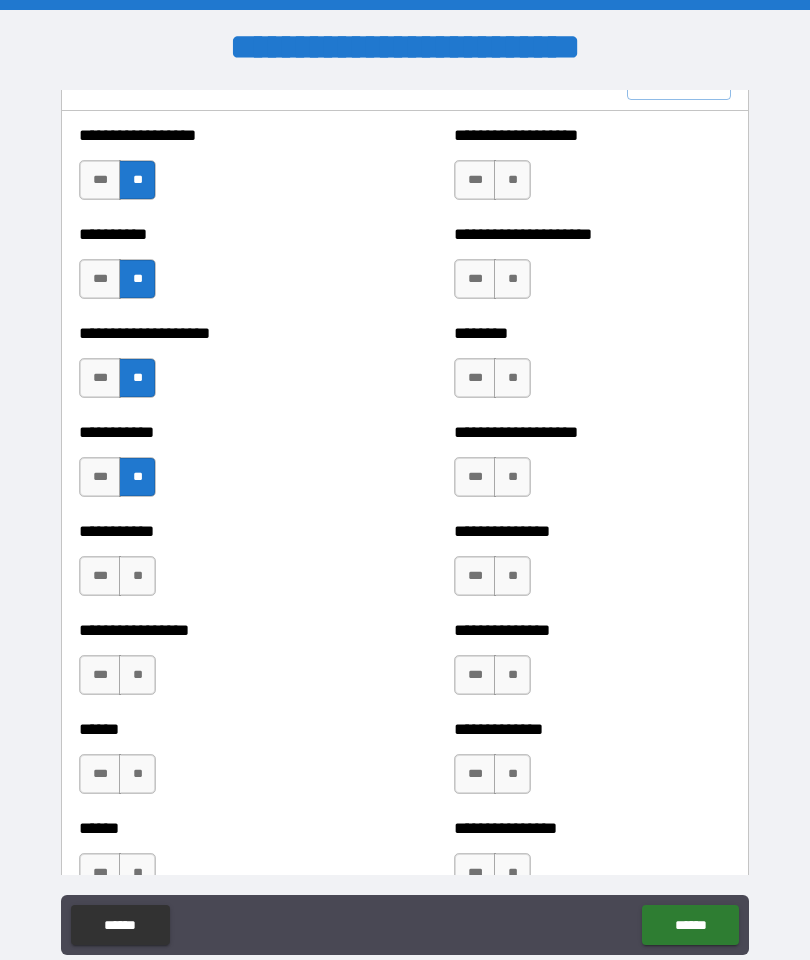 click on "**" at bounding box center [137, 576] 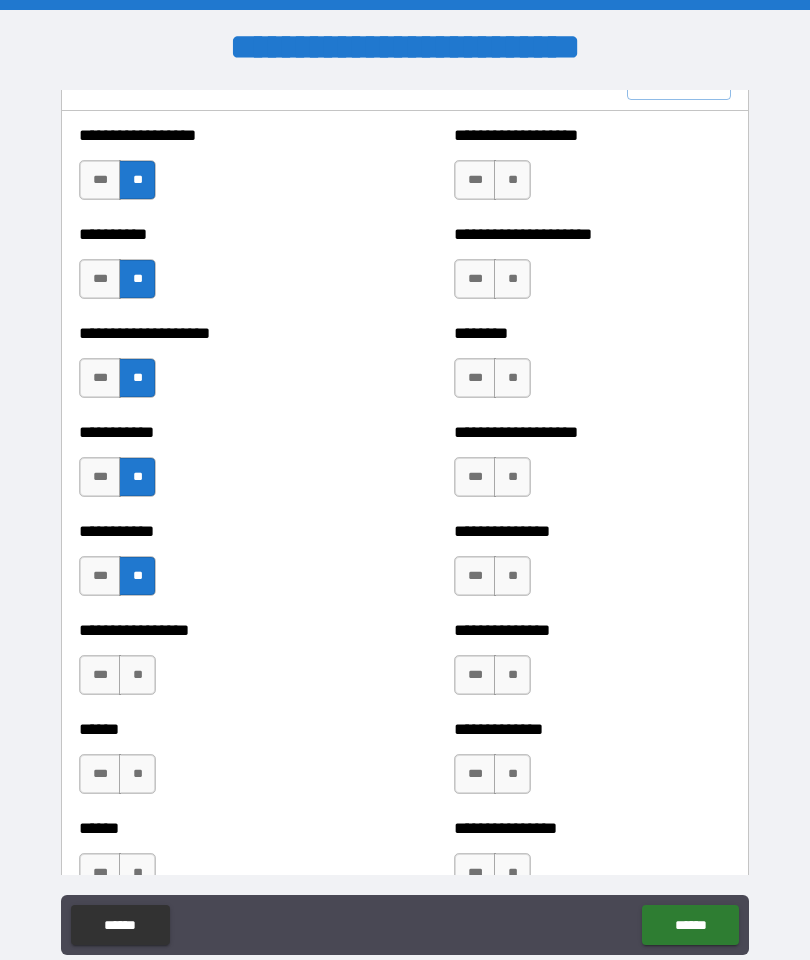 click on "**" at bounding box center [137, 675] 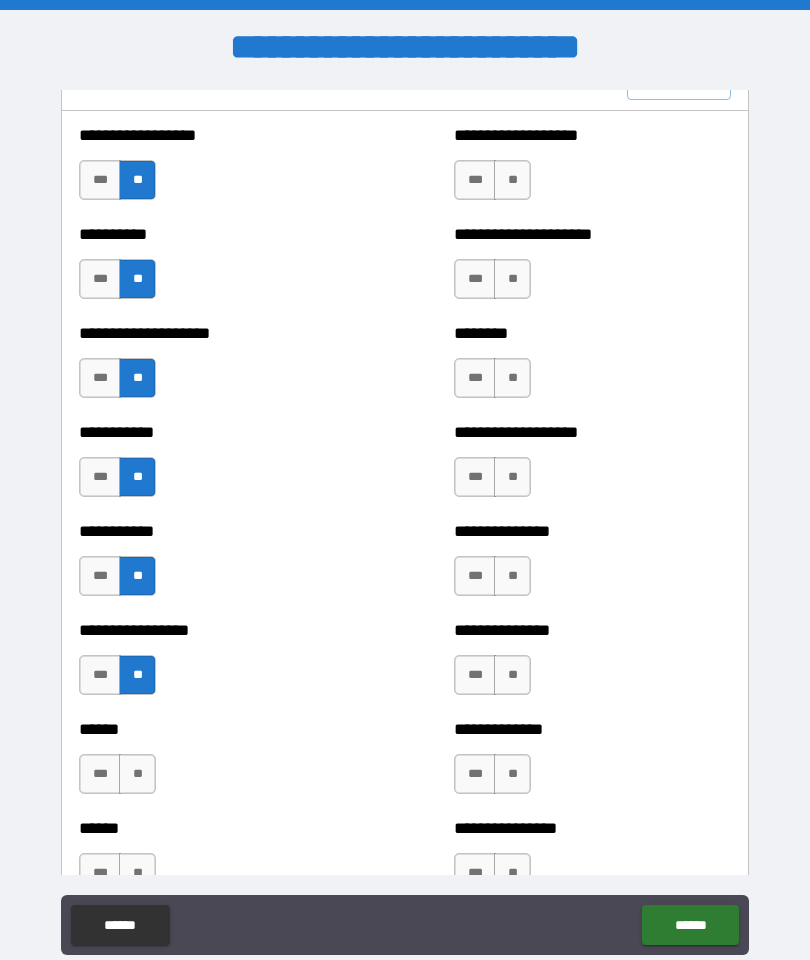 click on "**" at bounding box center (137, 774) 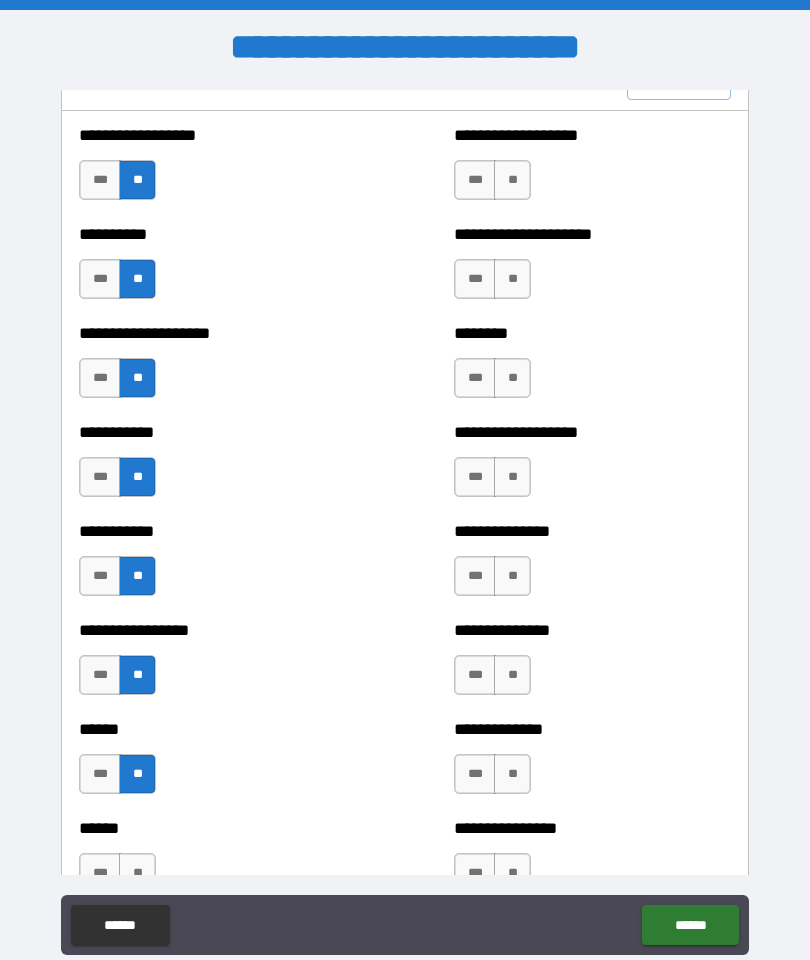 click on "**" at bounding box center [512, 180] 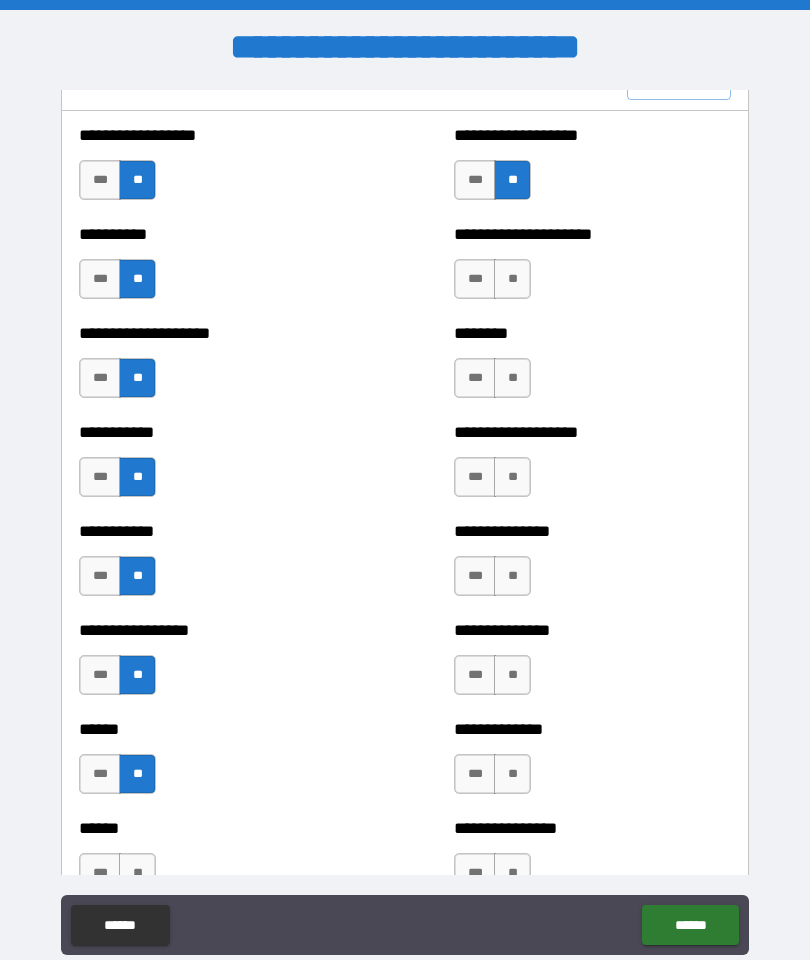 click on "**" at bounding box center [512, 279] 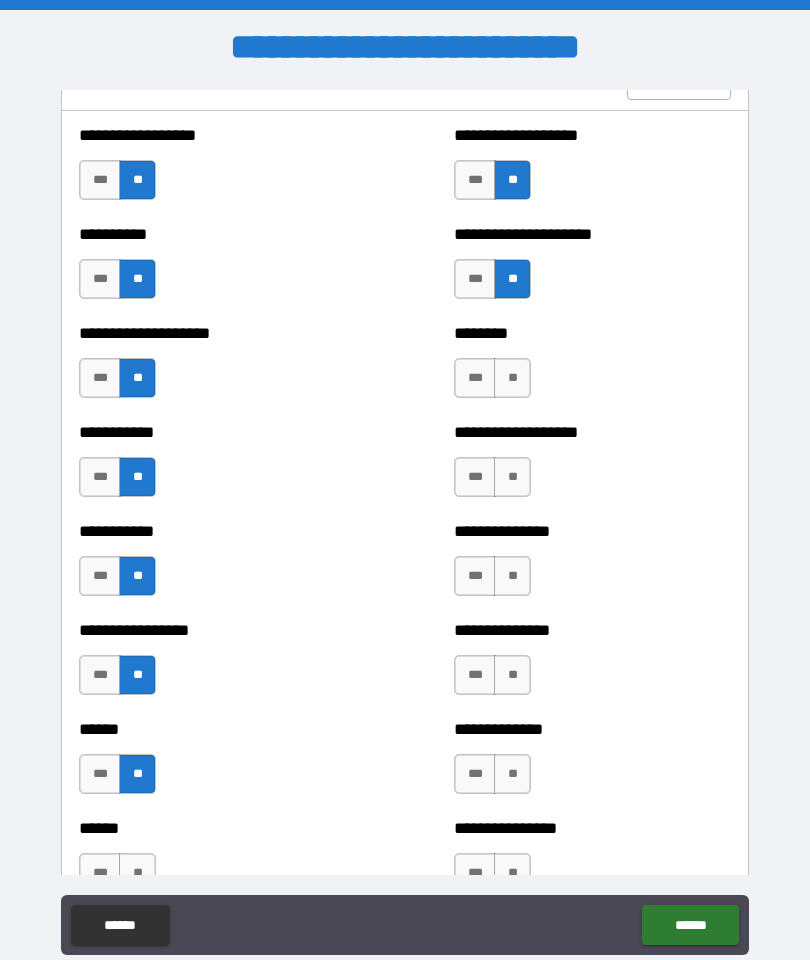 click on "**" at bounding box center (512, 378) 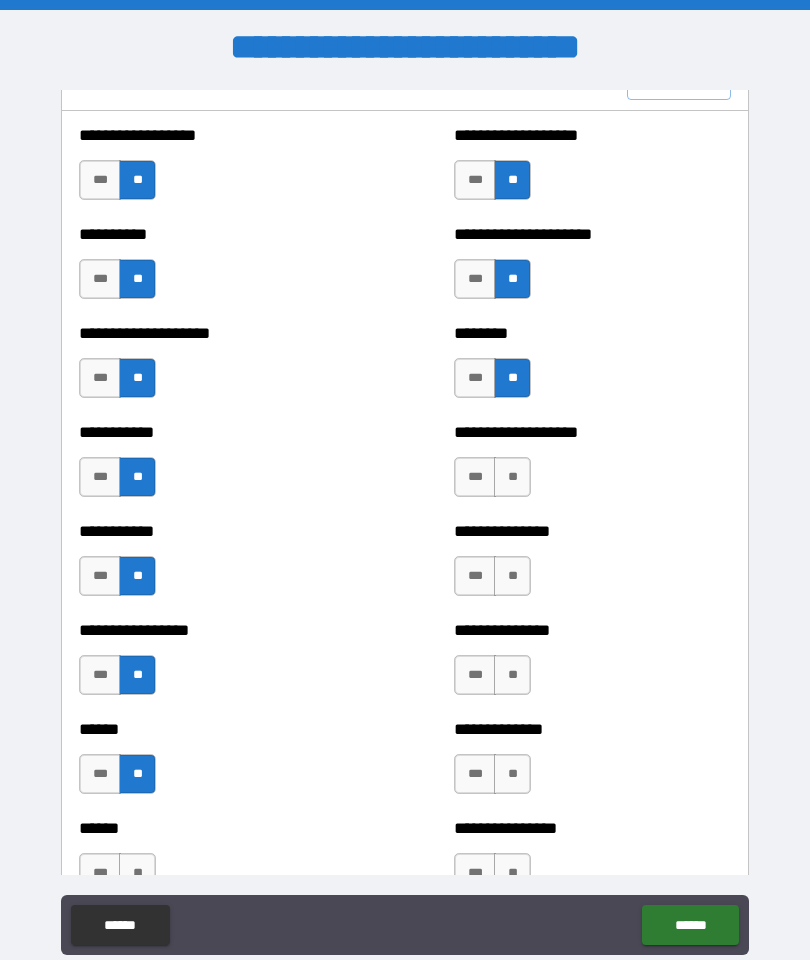 click on "**" at bounding box center (512, 477) 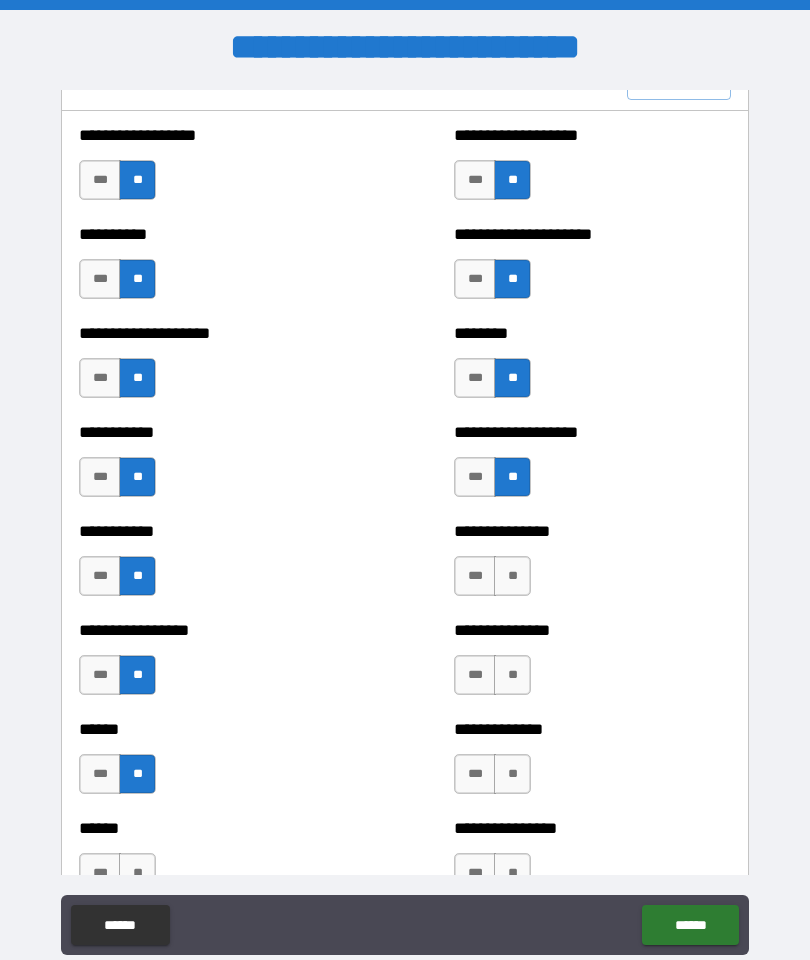 click on "**" at bounding box center (512, 576) 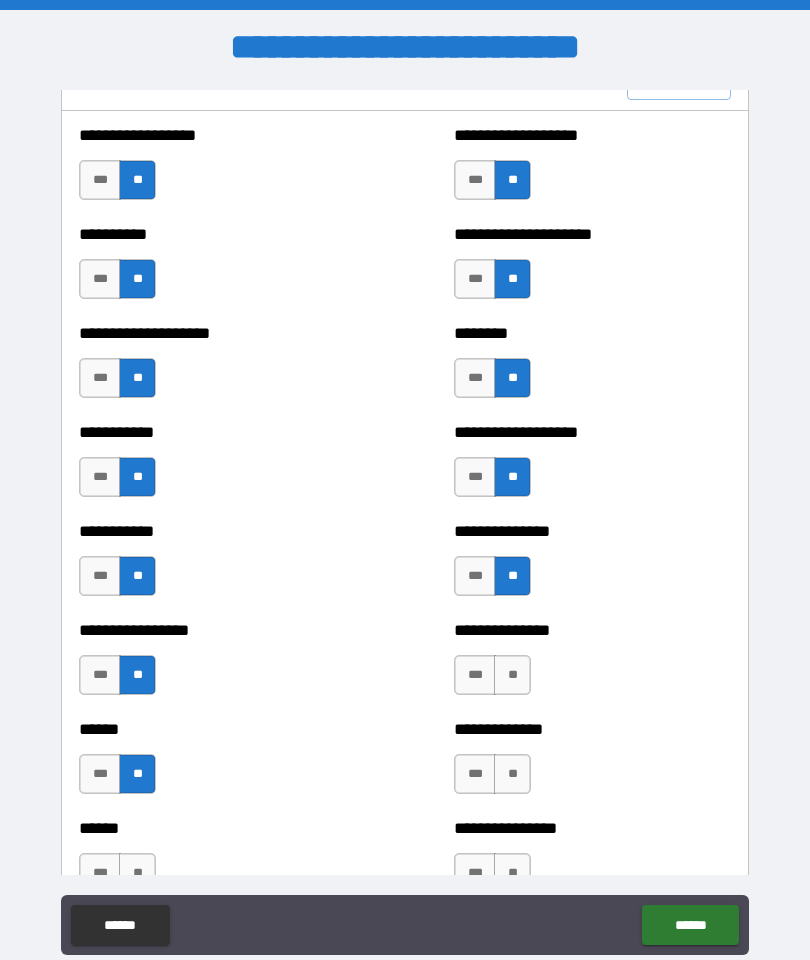 click on "**" at bounding box center [512, 675] 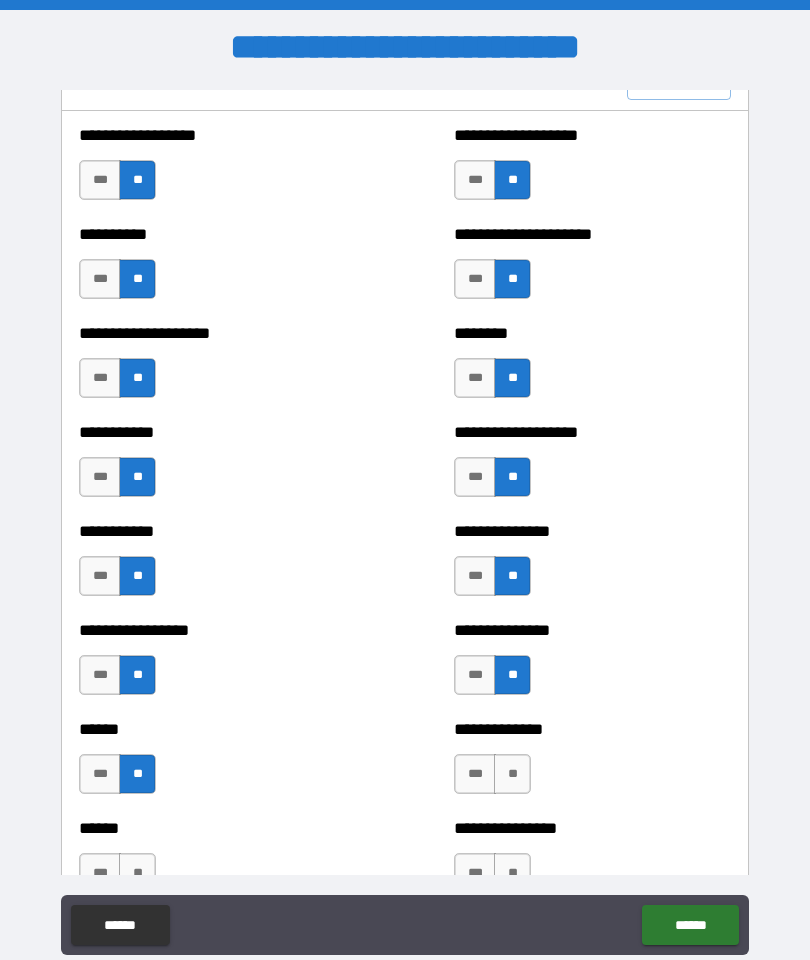click on "**" at bounding box center (512, 774) 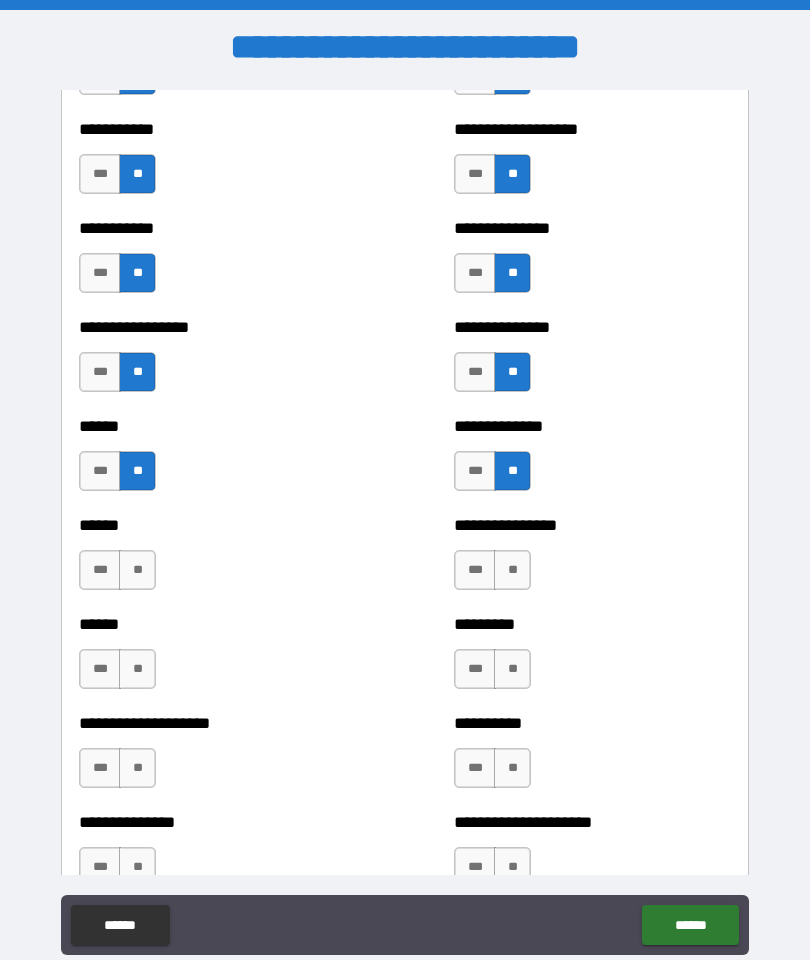 scroll, scrollTop: 2758, scrollLeft: 0, axis: vertical 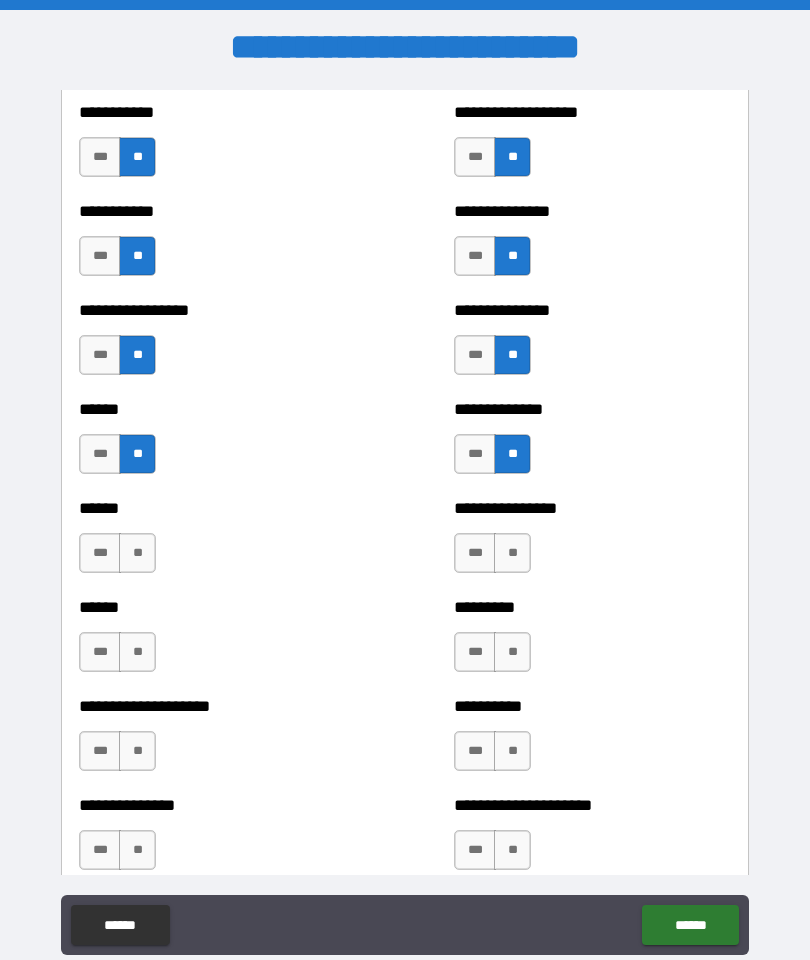 click on "**" at bounding box center [137, 553] 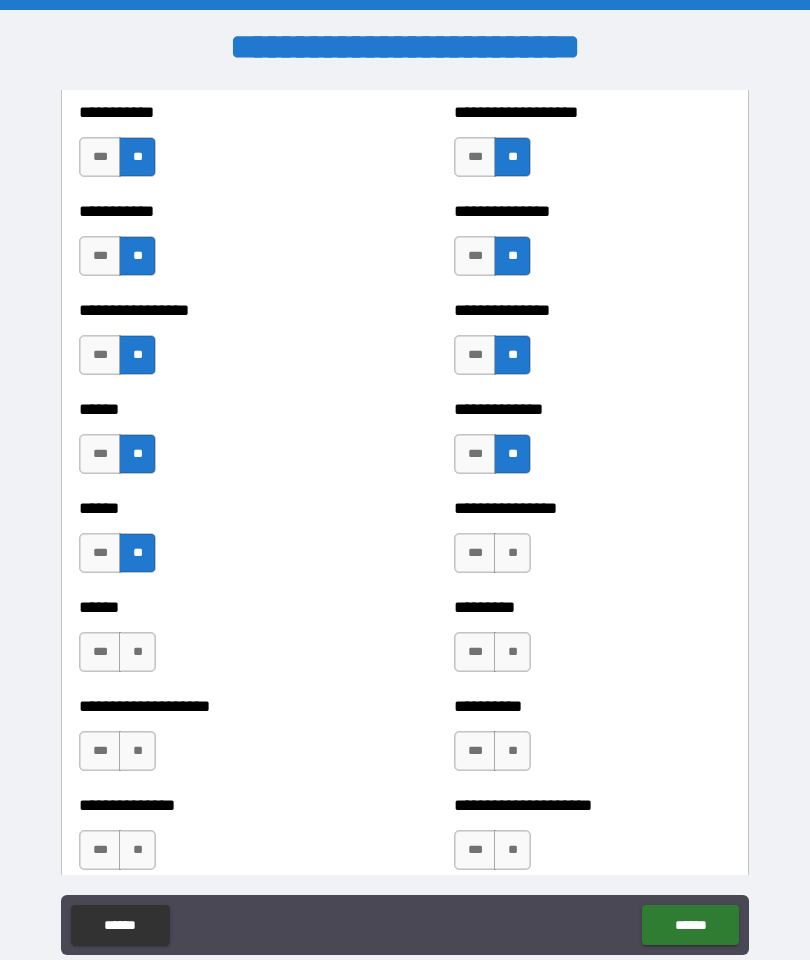 click on "**" at bounding box center [137, 652] 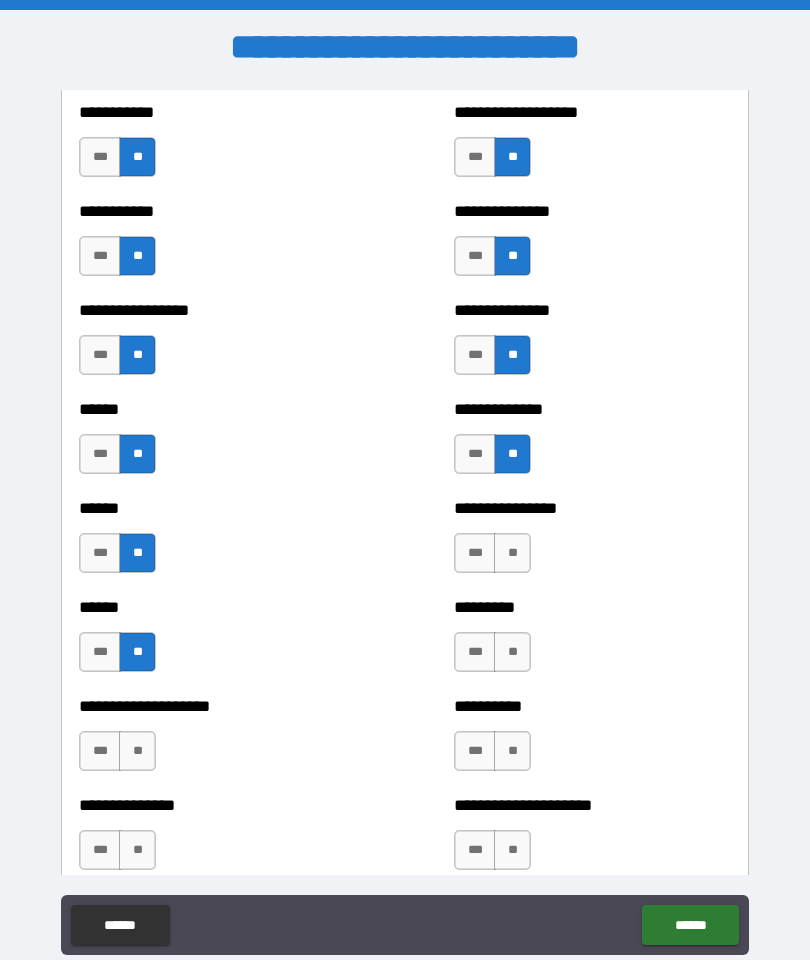click on "**" at bounding box center (512, 553) 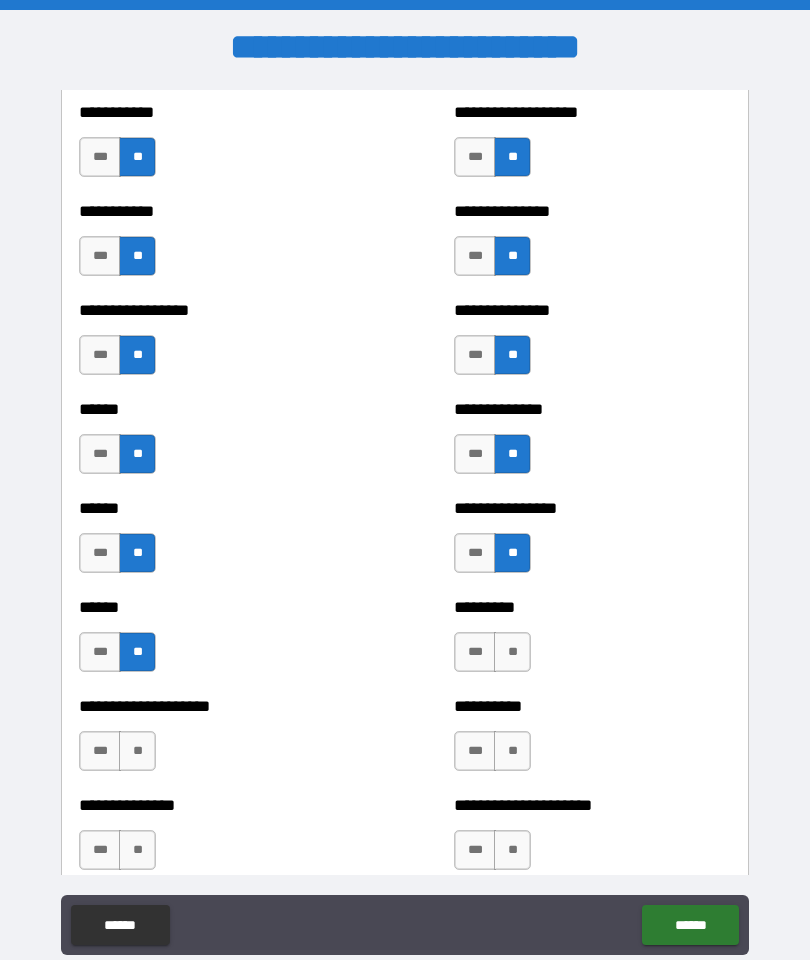 click on "**" at bounding box center [512, 652] 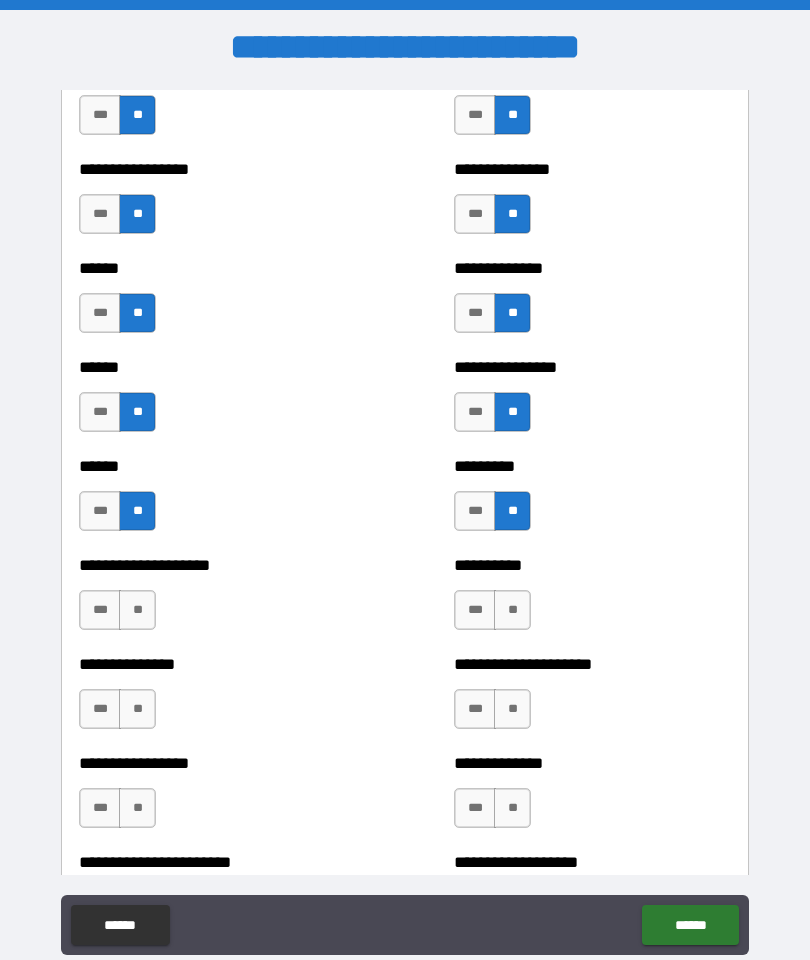 scroll, scrollTop: 2966, scrollLeft: 0, axis: vertical 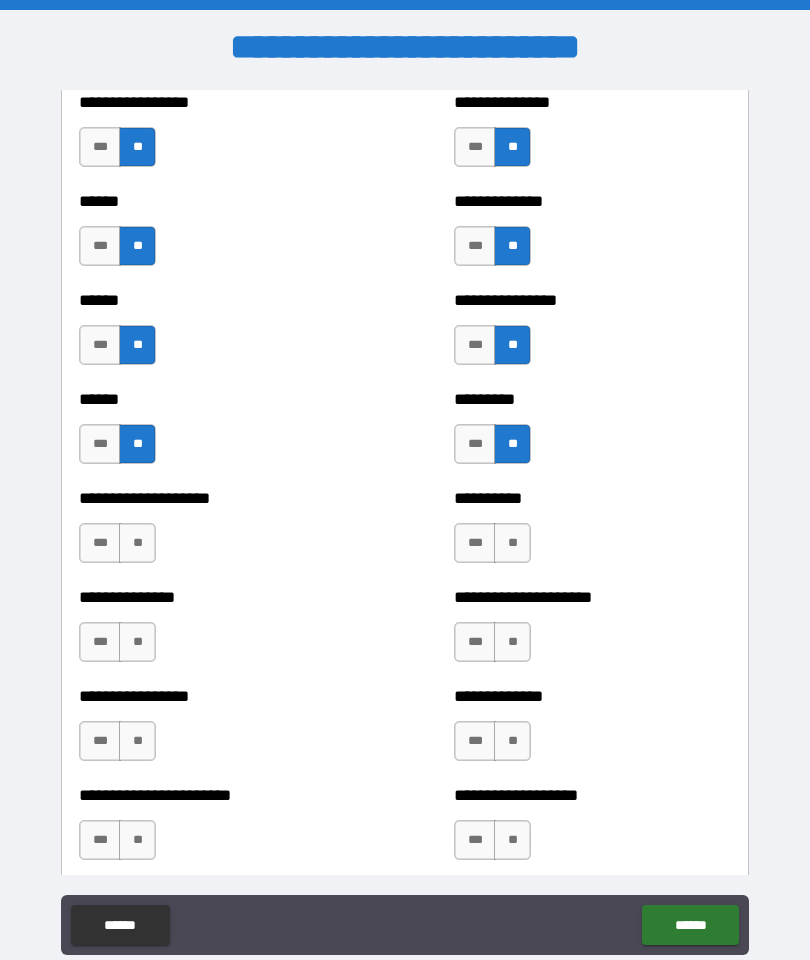 click on "**" at bounding box center (137, 543) 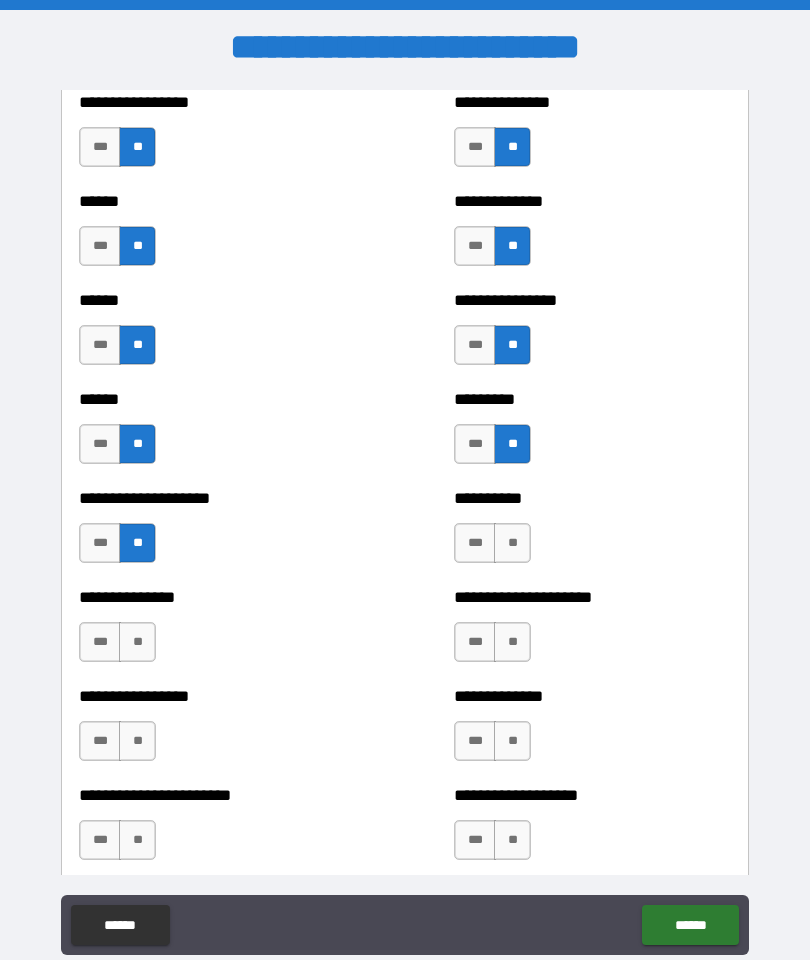 click on "**" at bounding box center [137, 642] 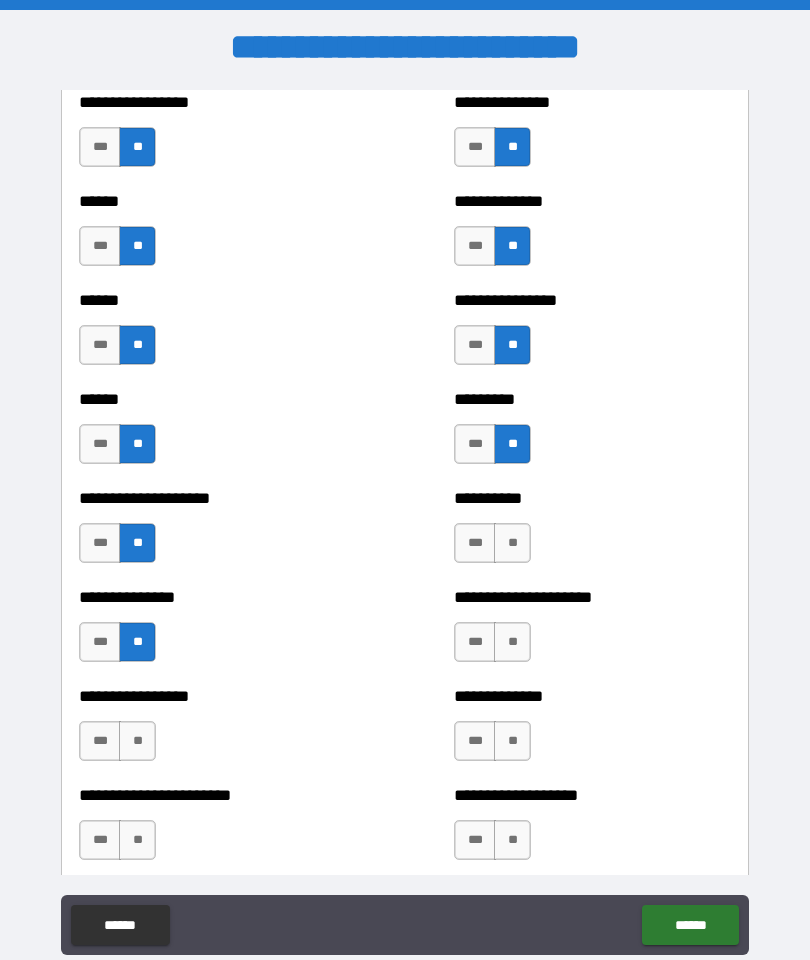 click on "**" at bounding box center (512, 543) 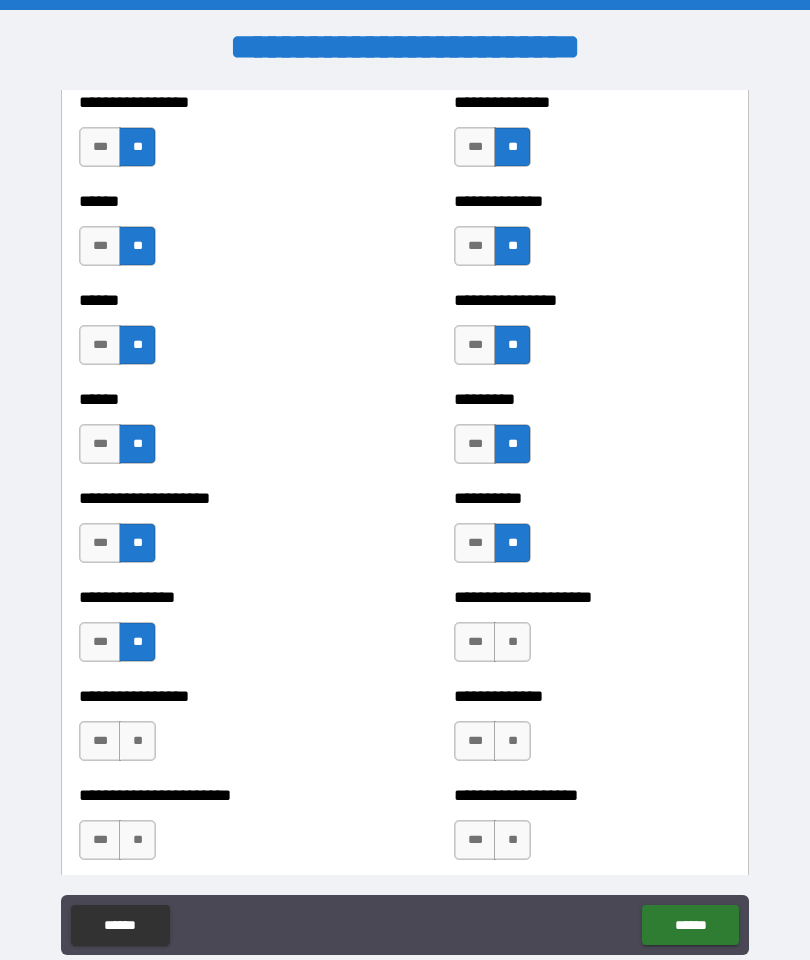 click on "**" at bounding box center (512, 642) 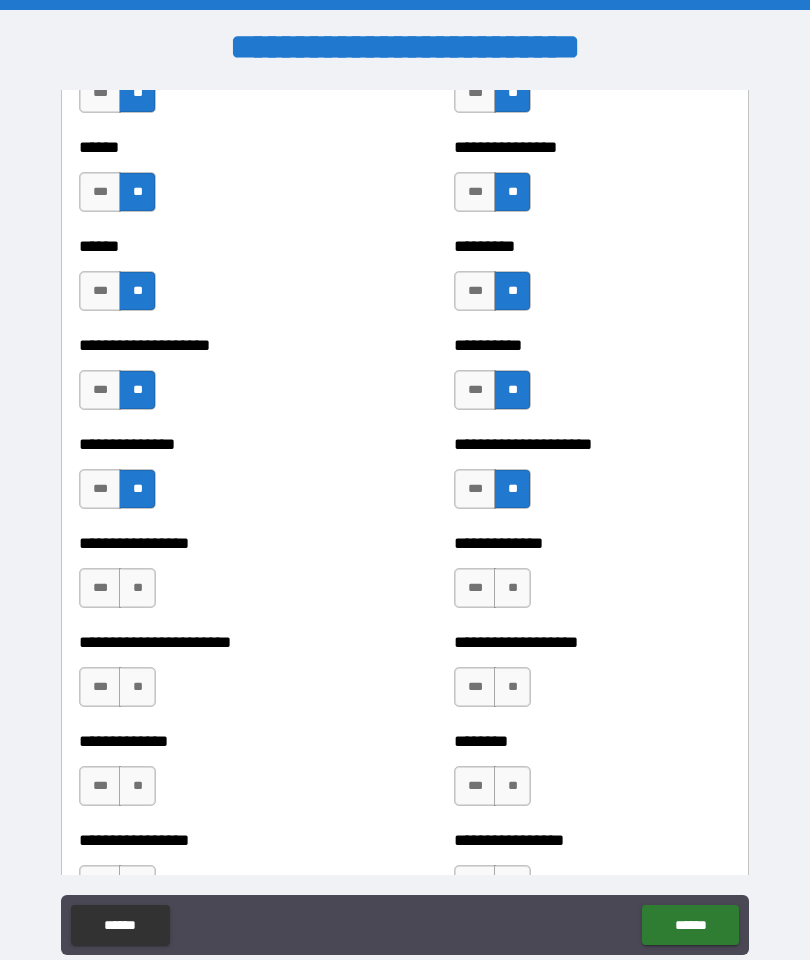 scroll, scrollTop: 3118, scrollLeft: 0, axis: vertical 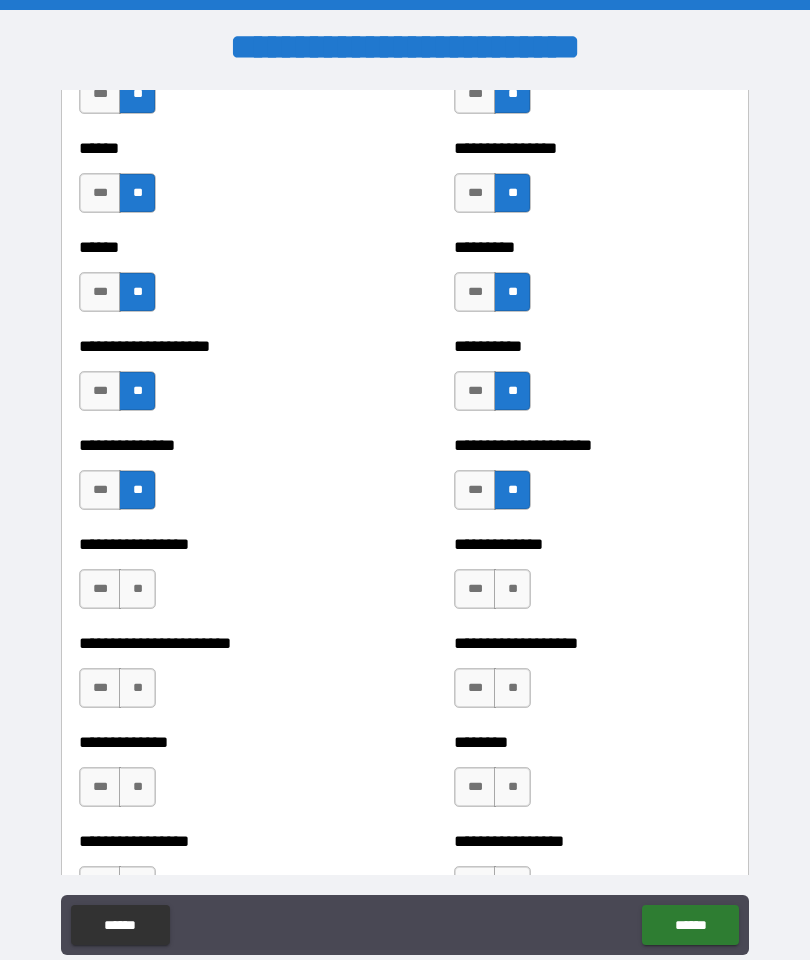click on "**" at bounding box center [512, 589] 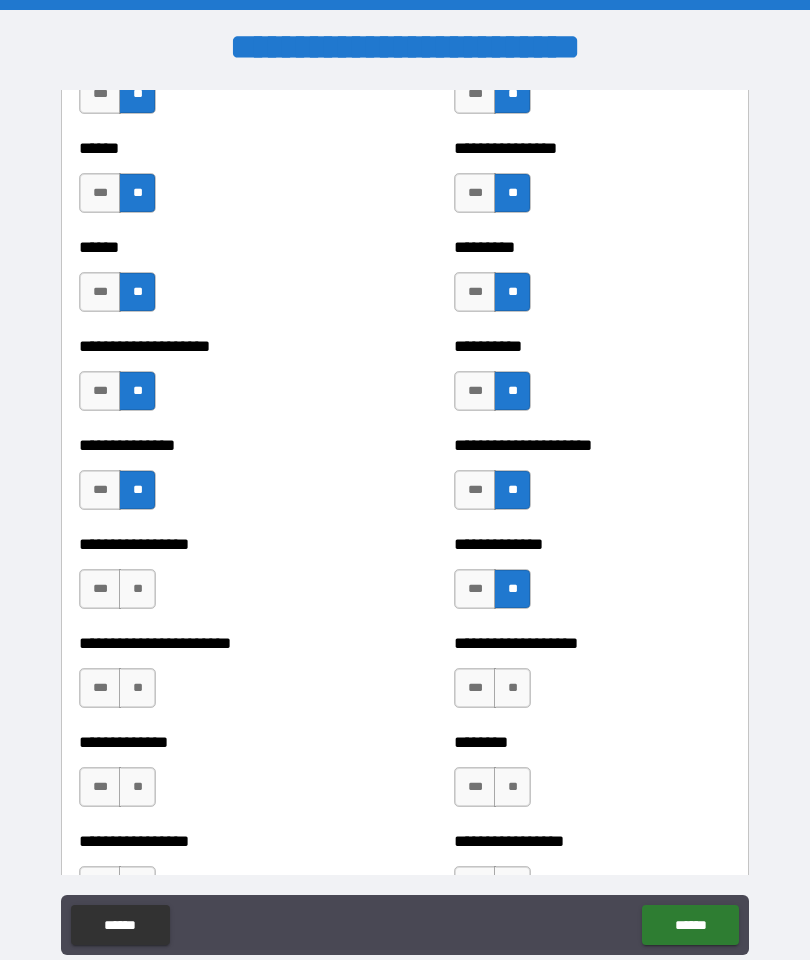 click on "**" at bounding box center [137, 589] 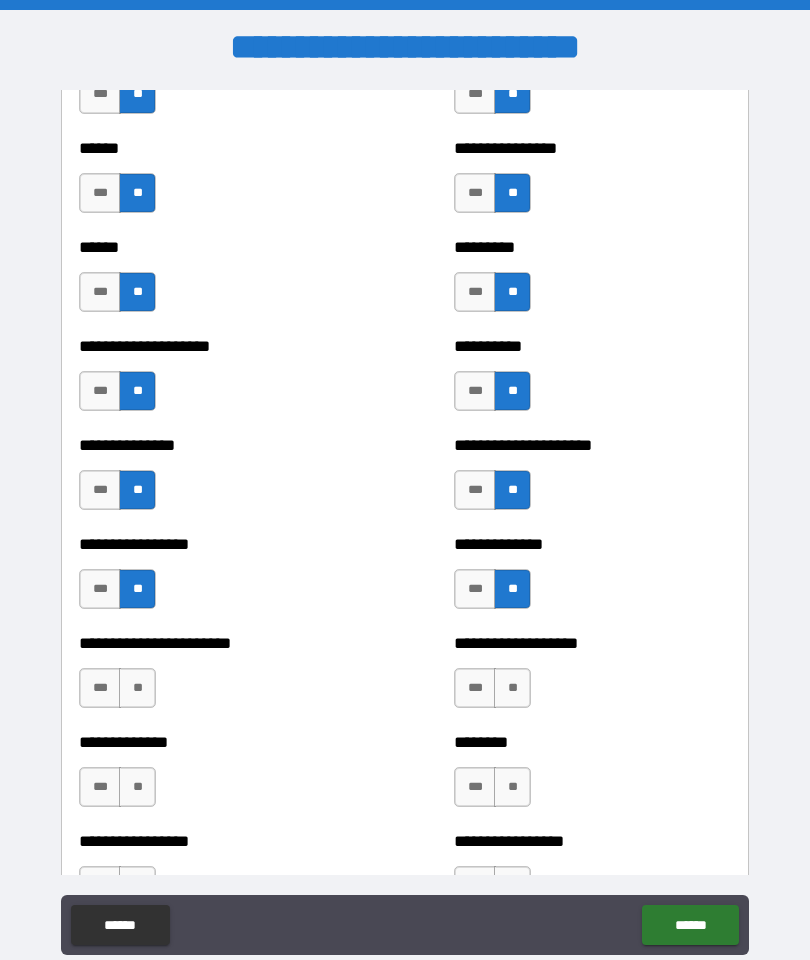click on "**" at bounding box center (137, 688) 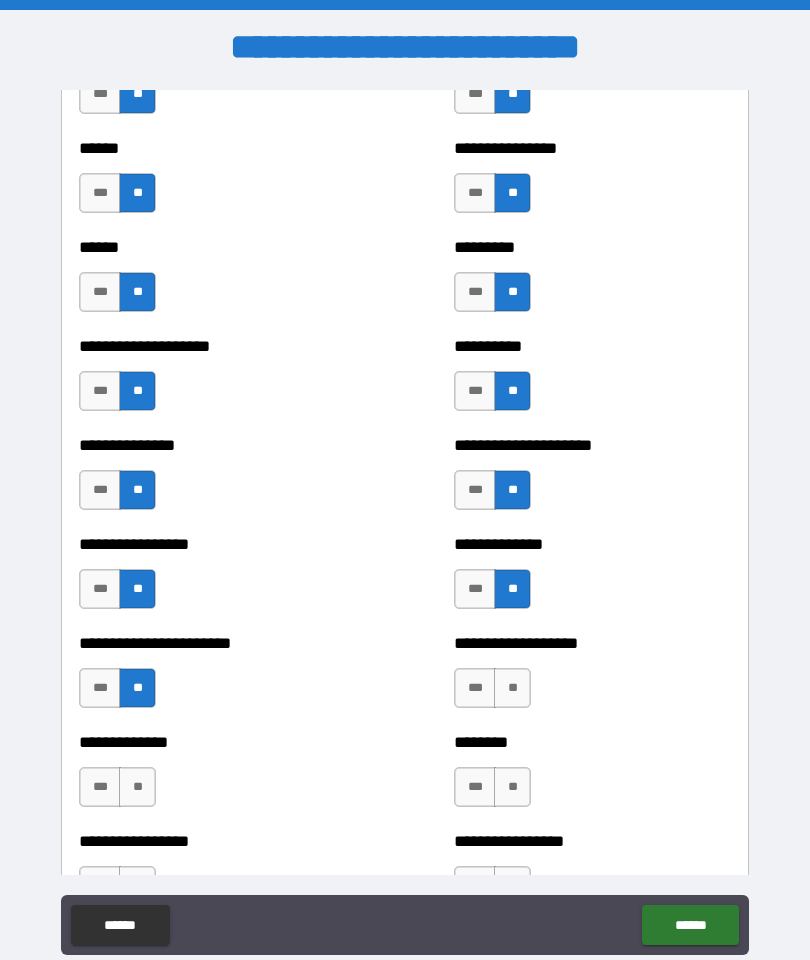 click on "**" at bounding box center (512, 688) 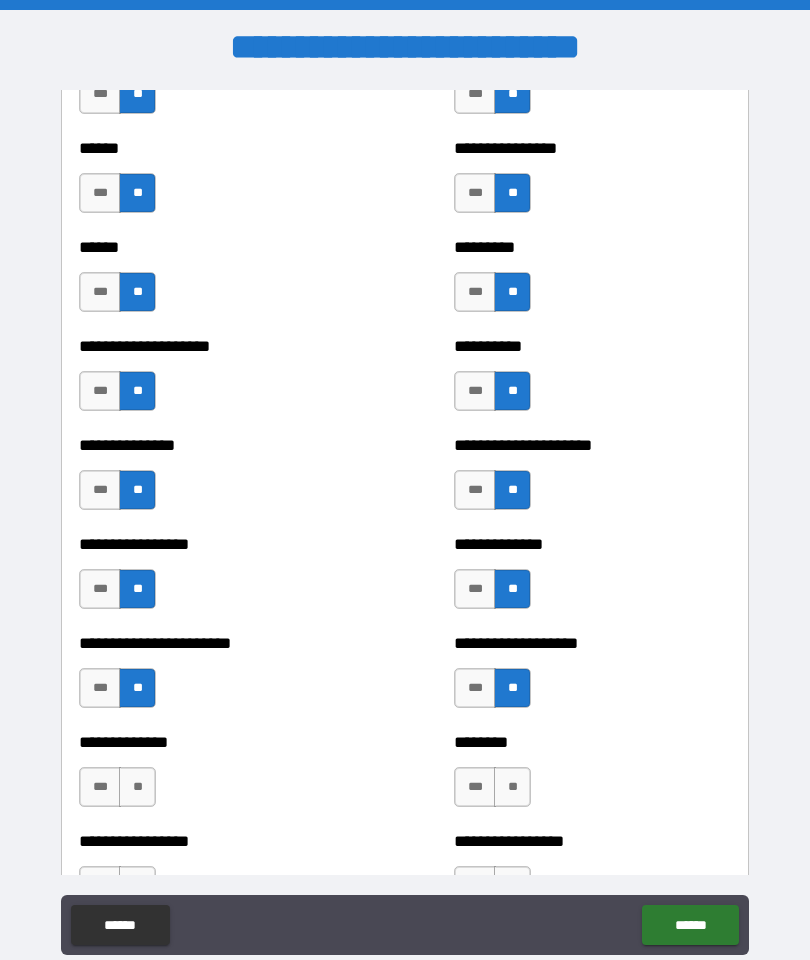 click on "**" at bounding box center (512, 787) 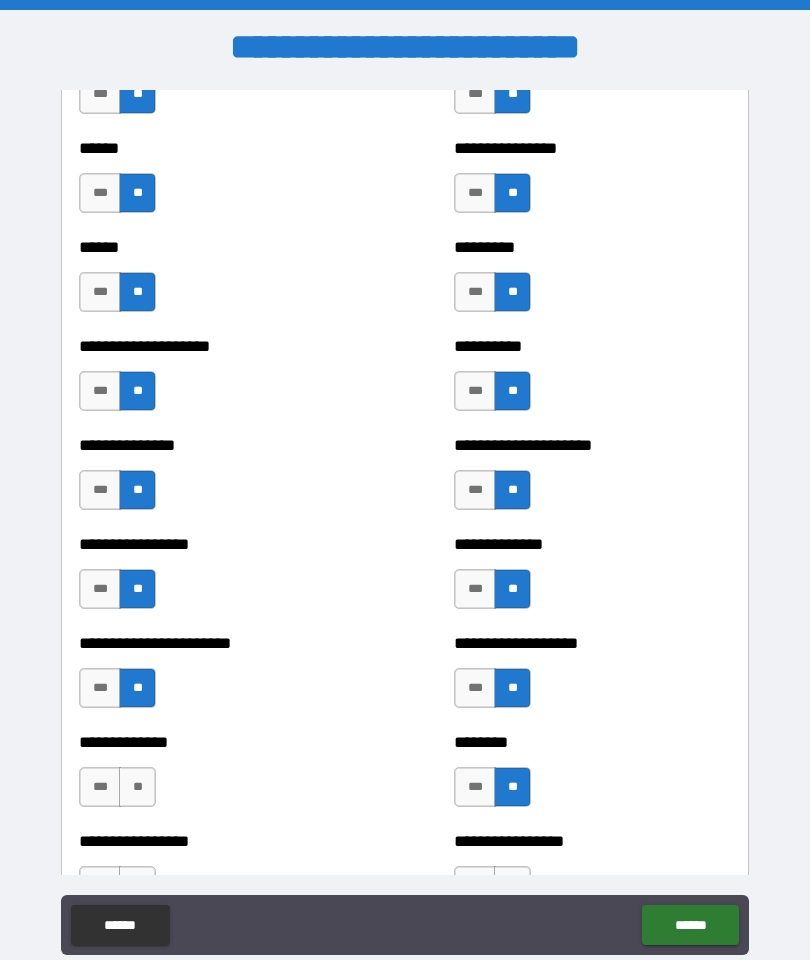 click on "**" at bounding box center [137, 787] 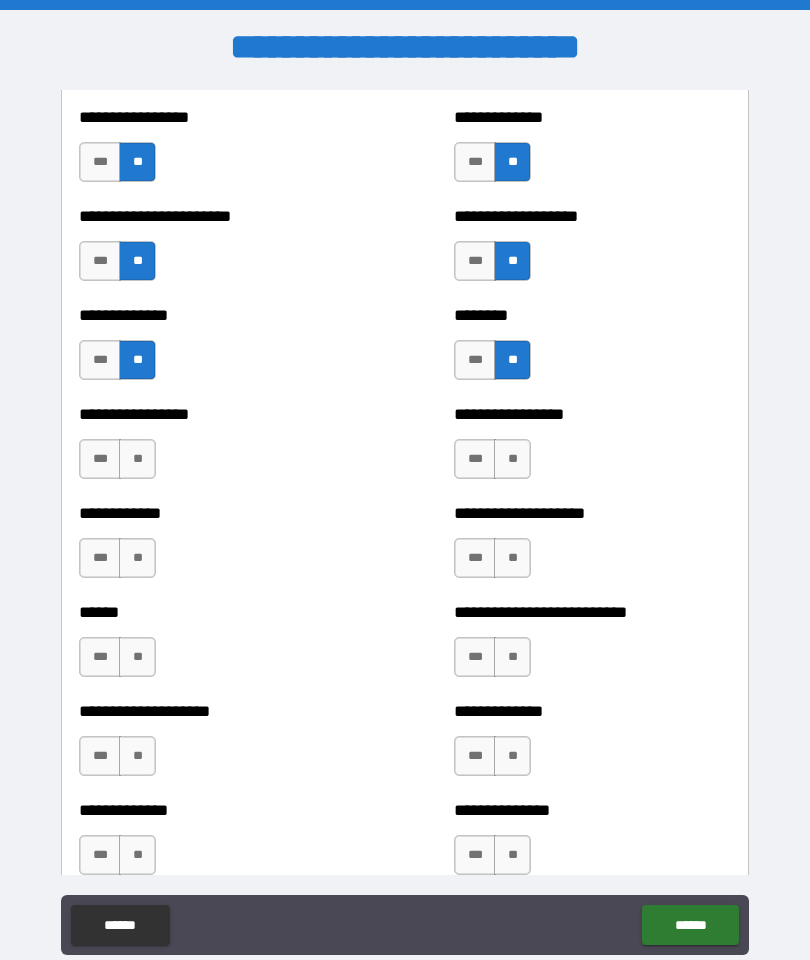scroll, scrollTop: 3551, scrollLeft: 0, axis: vertical 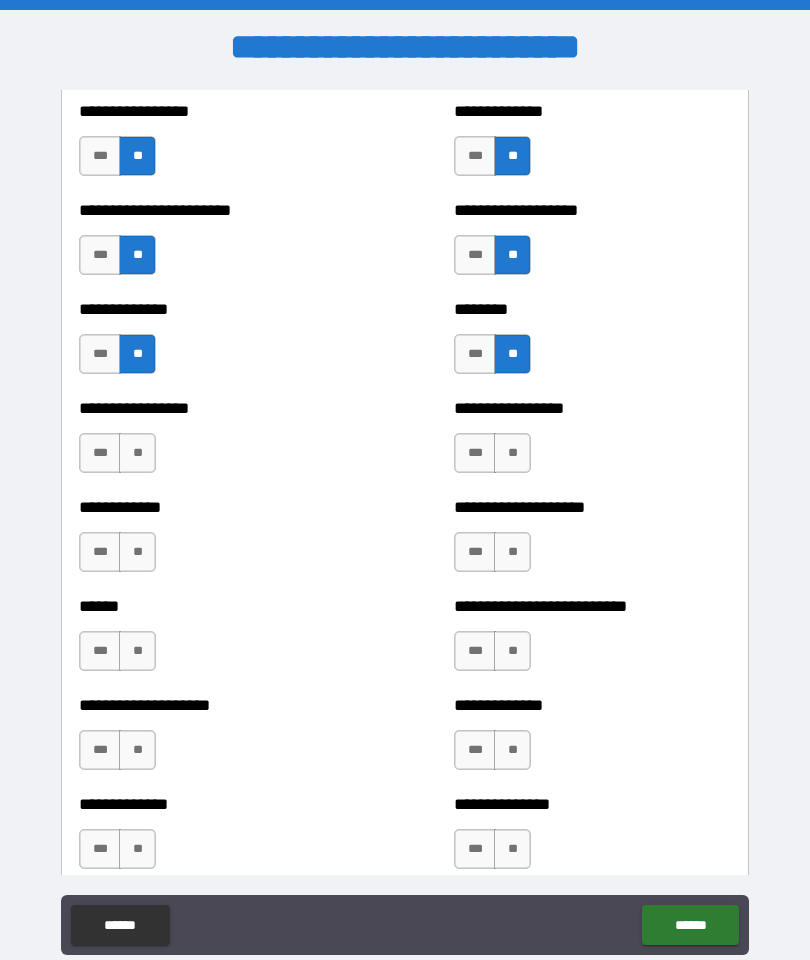 click on "**" at bounding box center (137, 453) 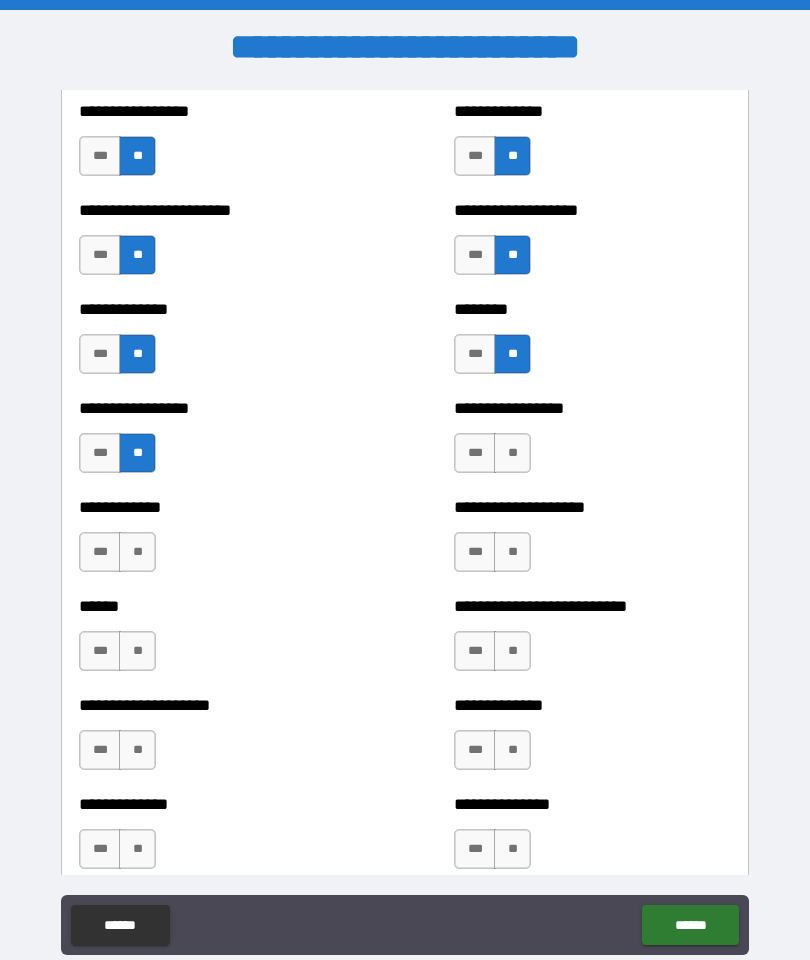click on "**" at bounding box center (512, 453) 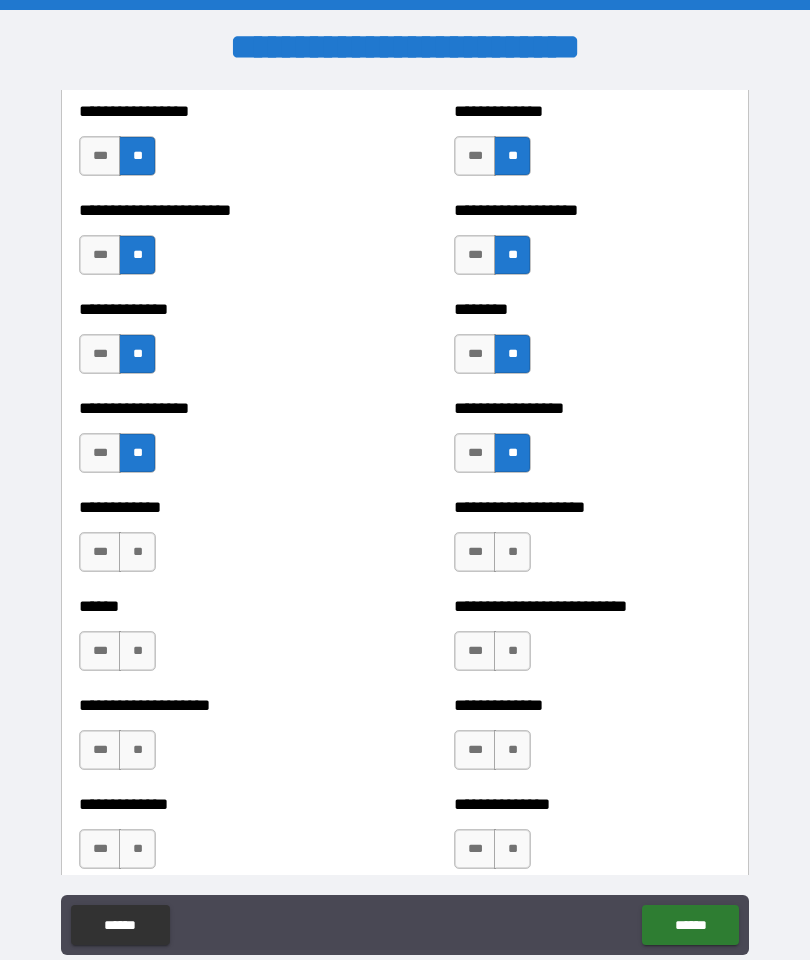 click on "**" at bounding box center (512, 552) 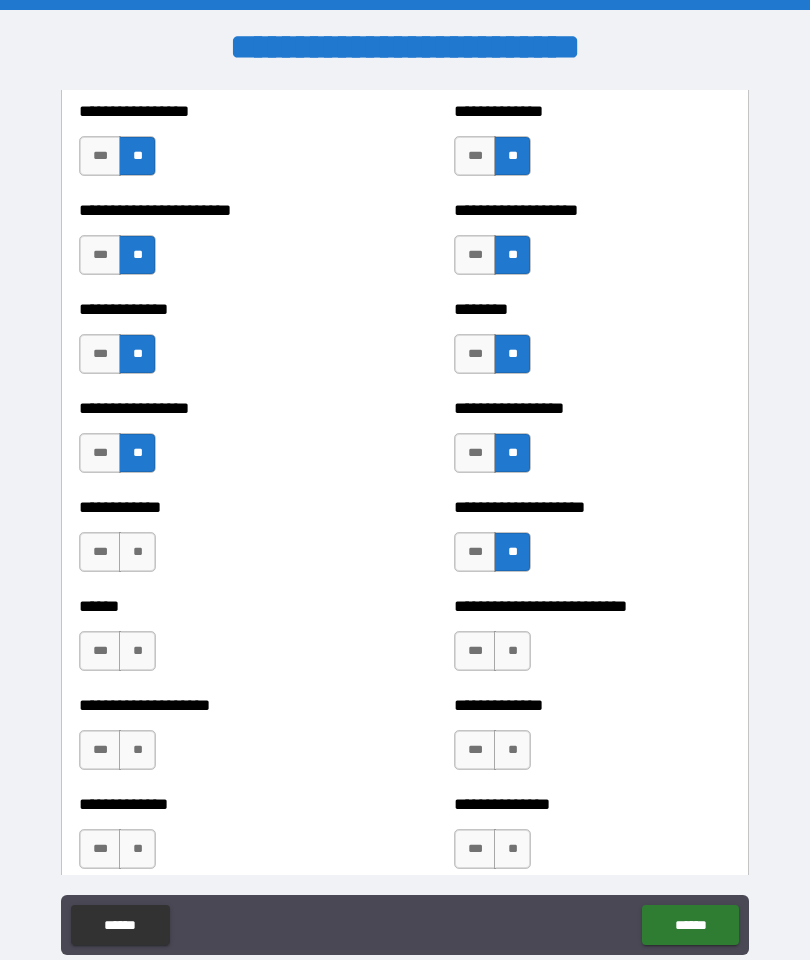 click on "**" at bounding box center (137, 552) 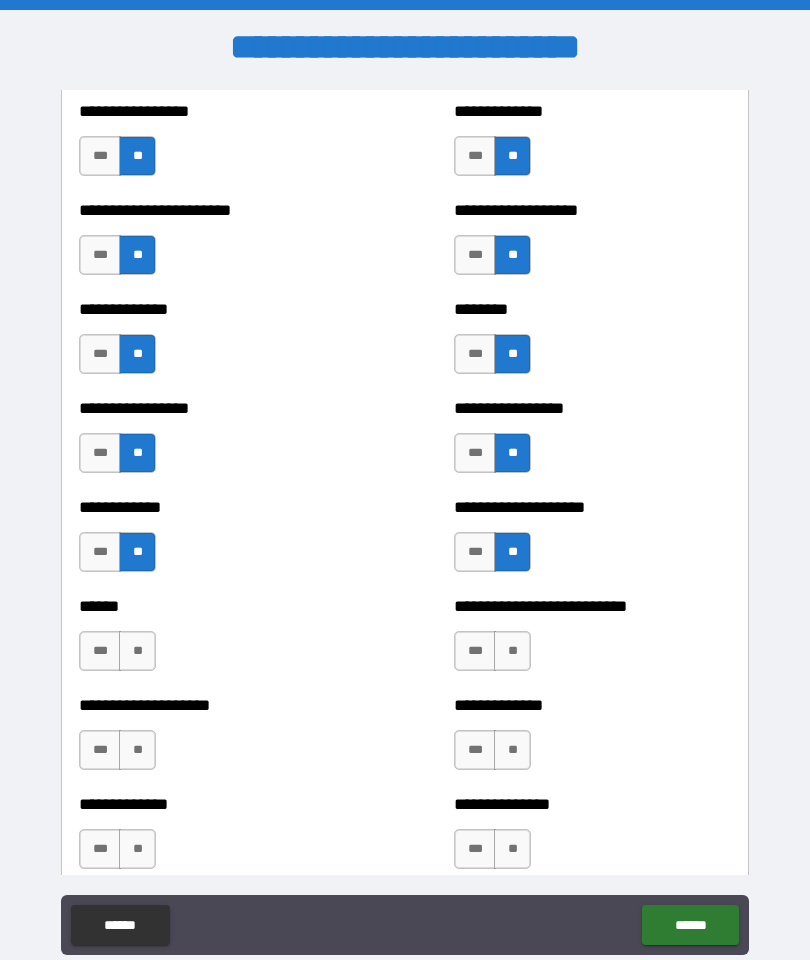 click on "**" at bounding box center [137, 651] 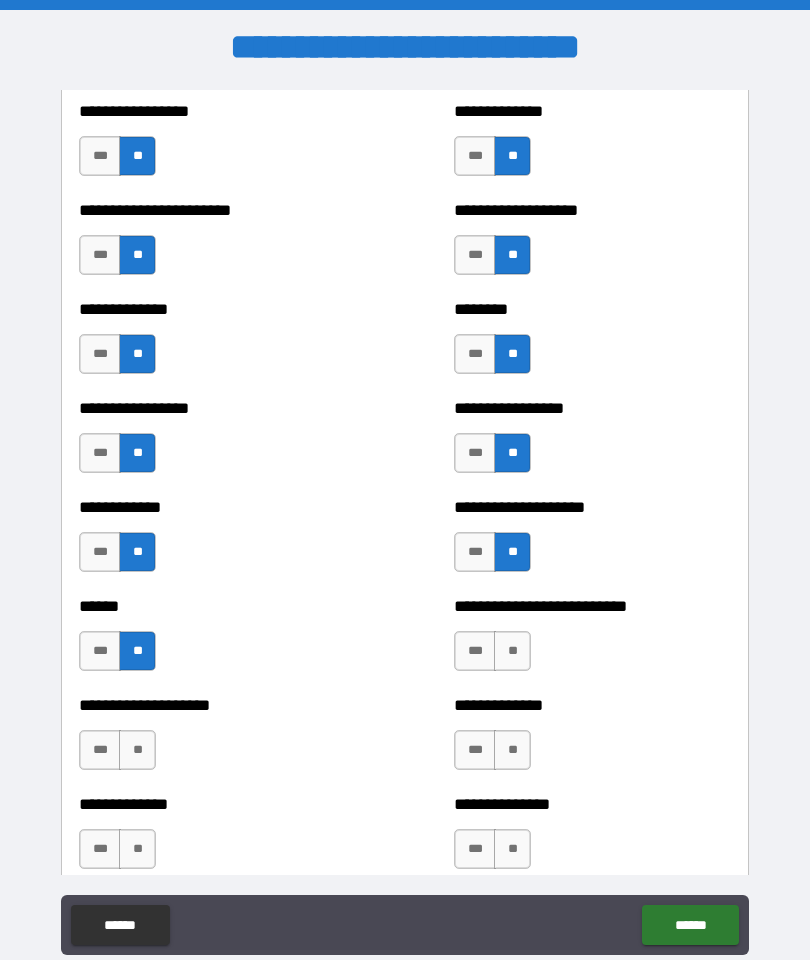click on "**" at bounding box center [512, 651] 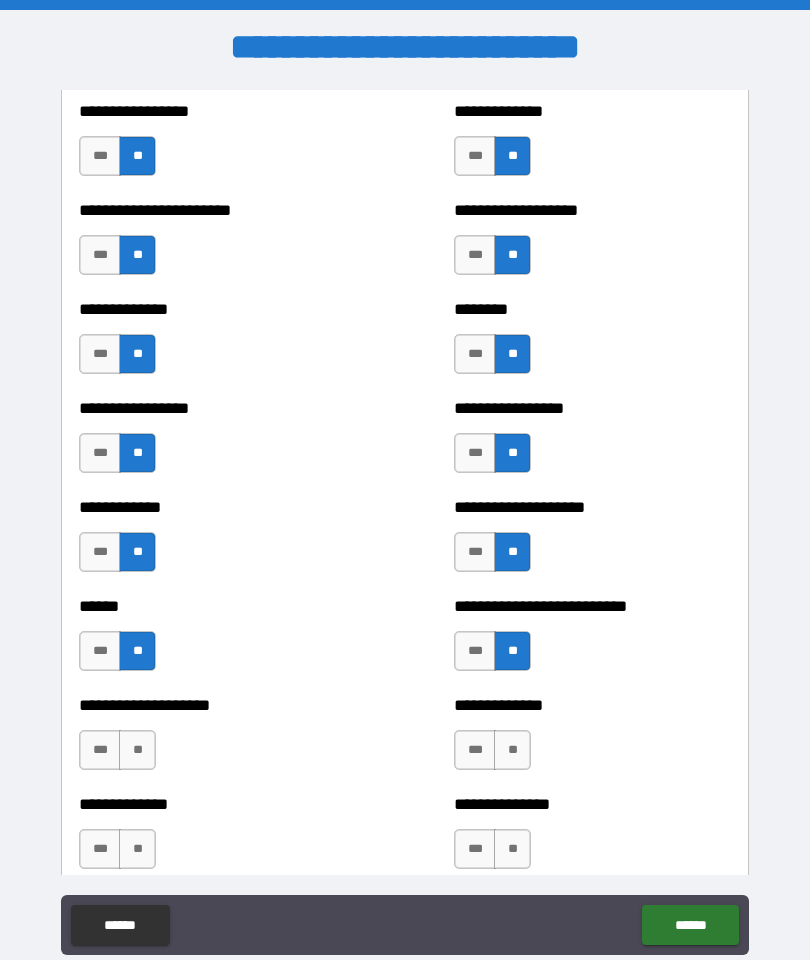 click on "**" at bounding box center (512, 750) 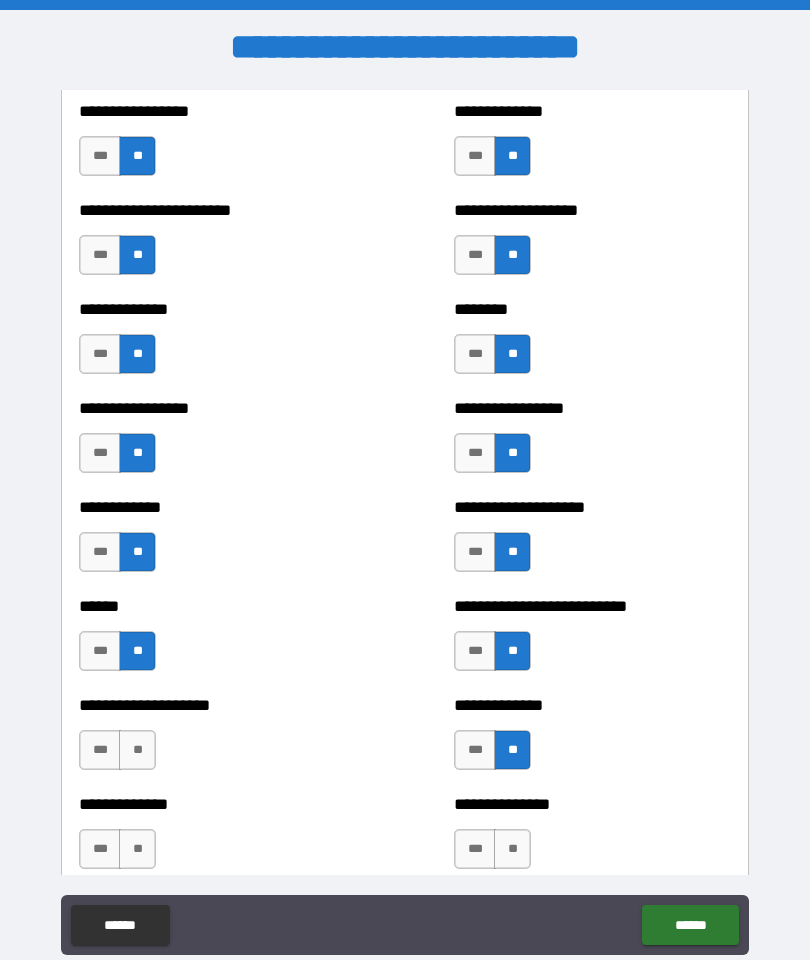 click on "**" at bounding box center (137, 750) 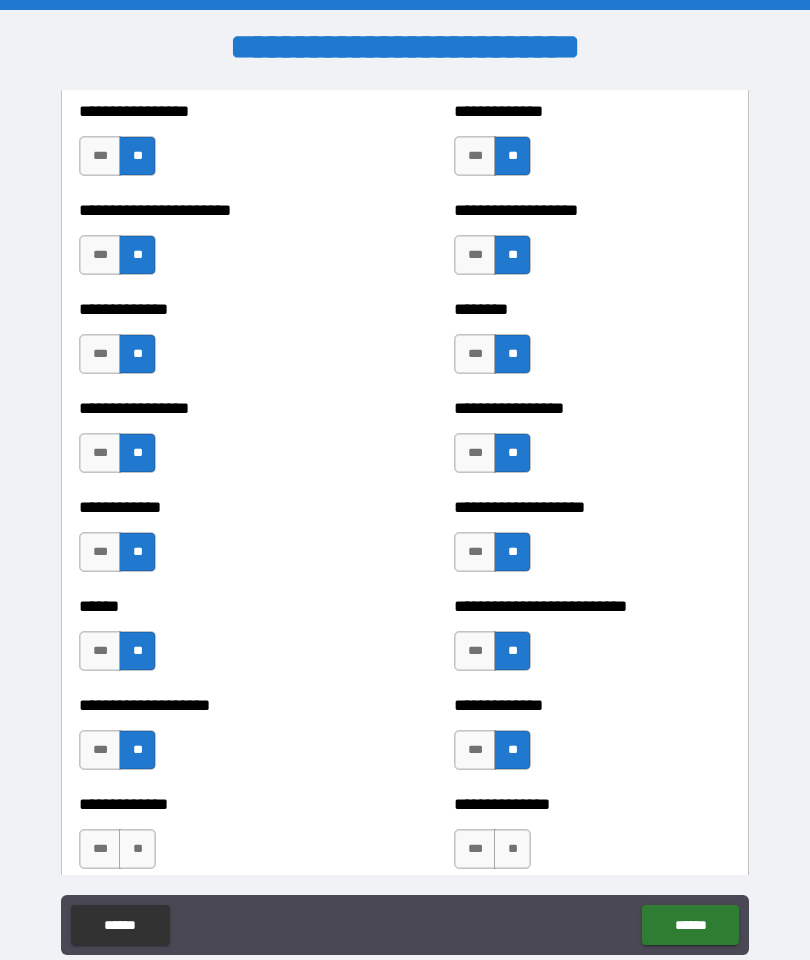 click on "**" at bounding box center [137, 849] 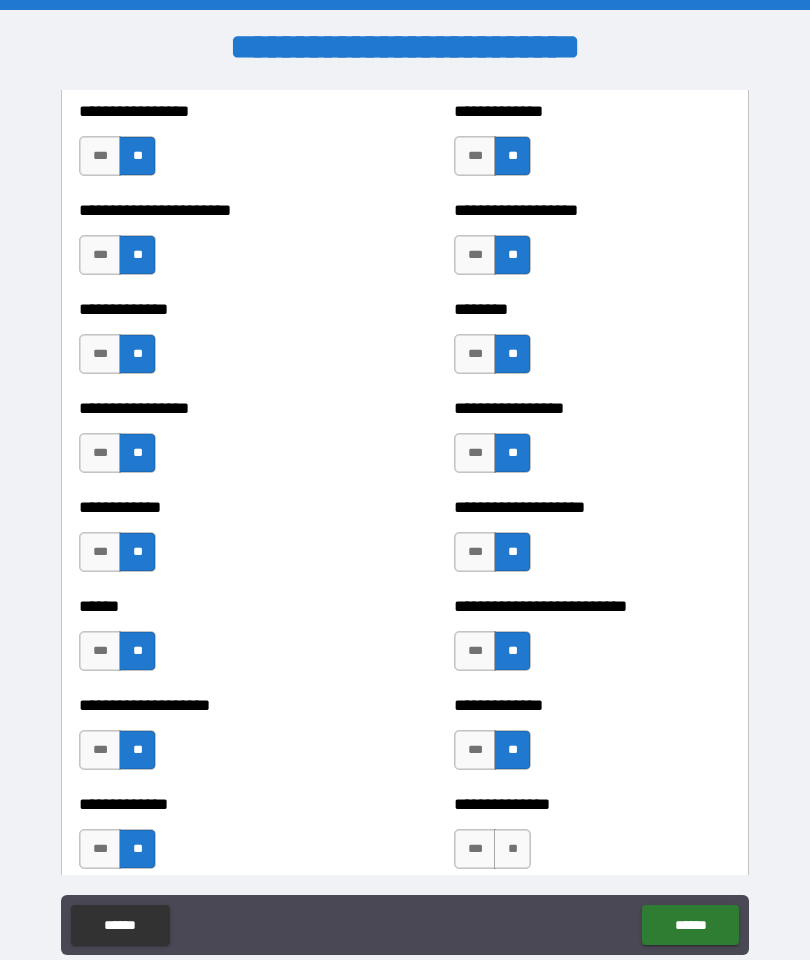 click on "**" at bounding box center [512, 849] 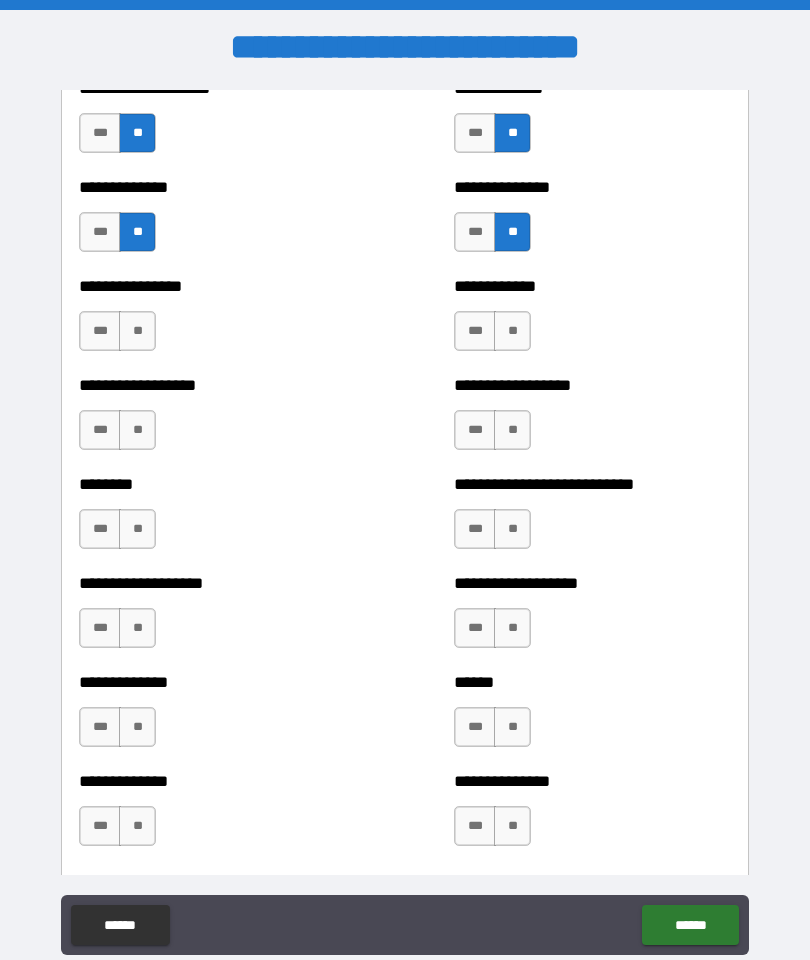 scroll, scrollTop: 4183, scrollLeft: 0, axis: vertical 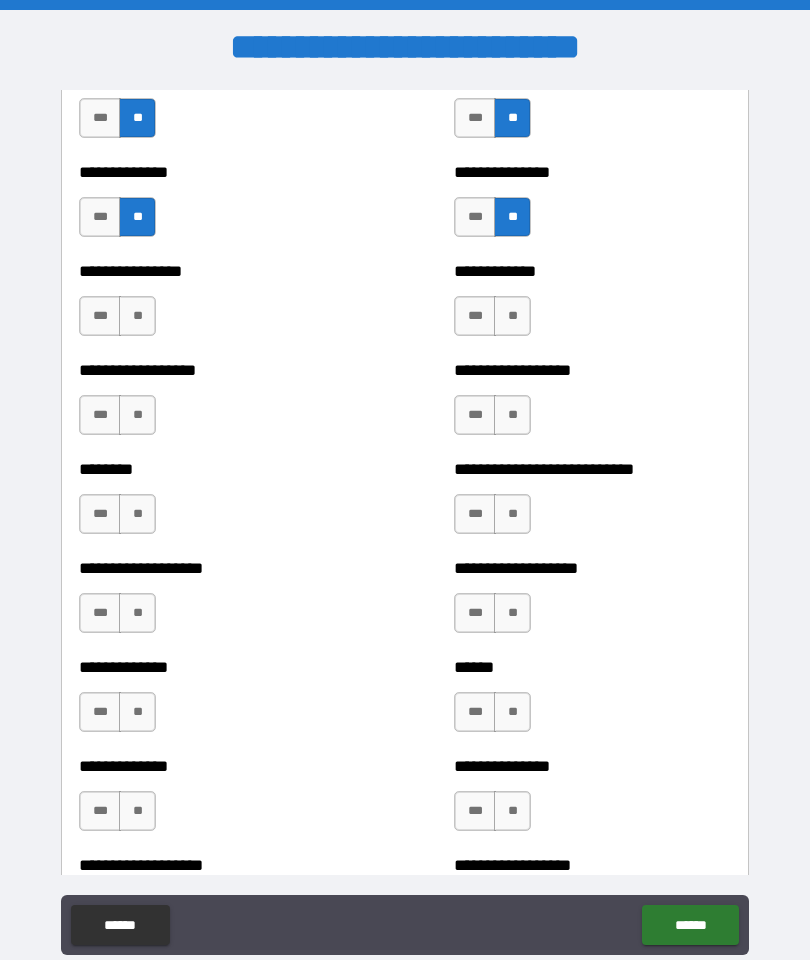 click on "**" at bounding box center [137, 316] 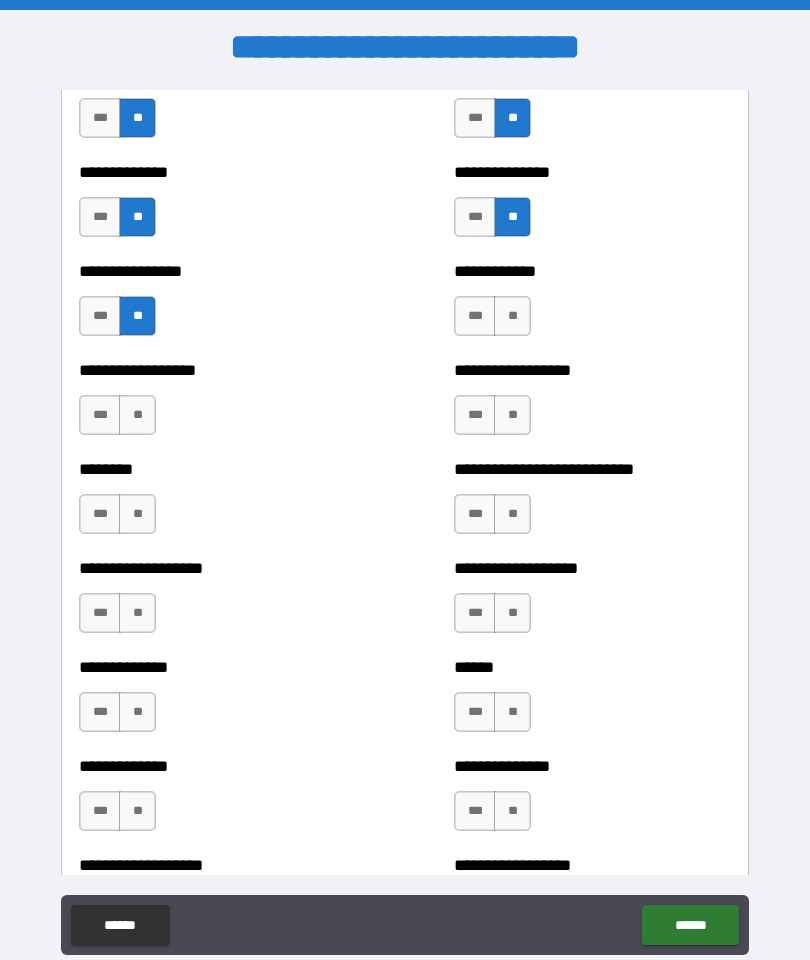 click on "**" at bounding box center [137, 415] 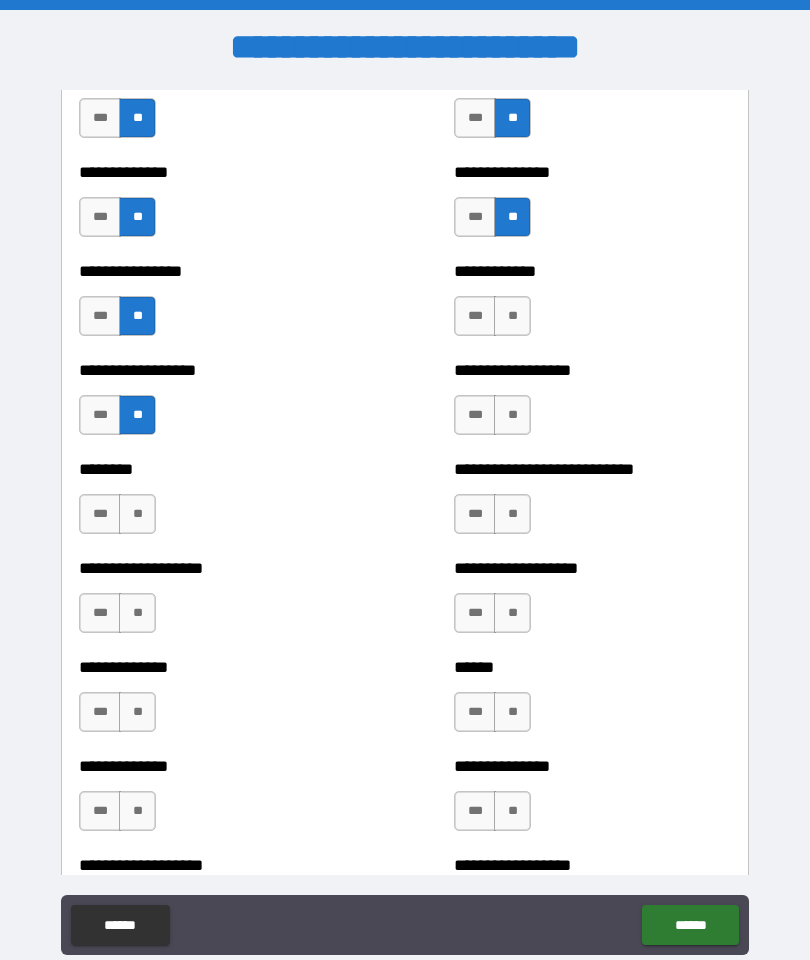 click on "**" at bounding box center (137, 514) 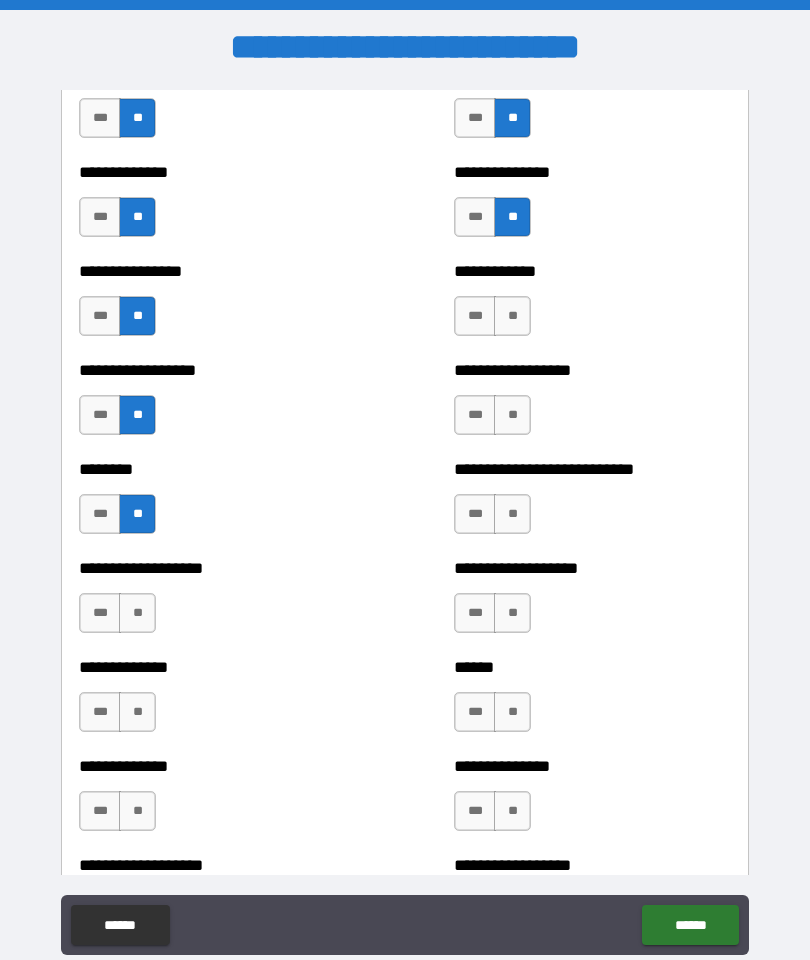 click on "**" at bounding box center [137, 613] 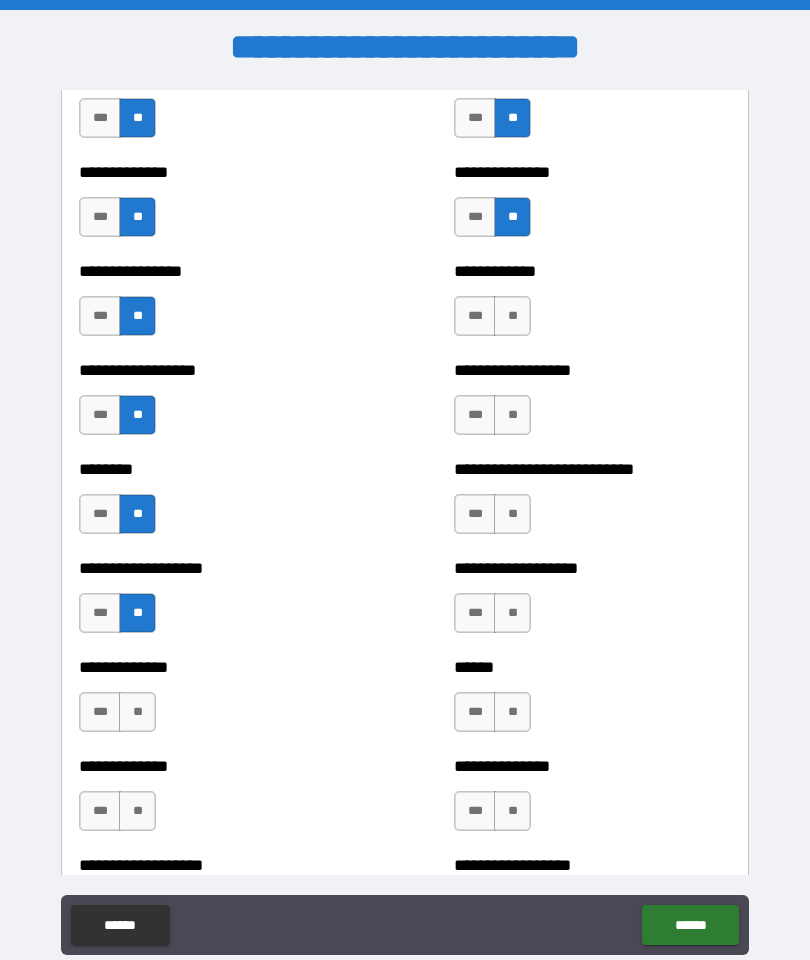 click on "**" at bounding box center (137, 712) 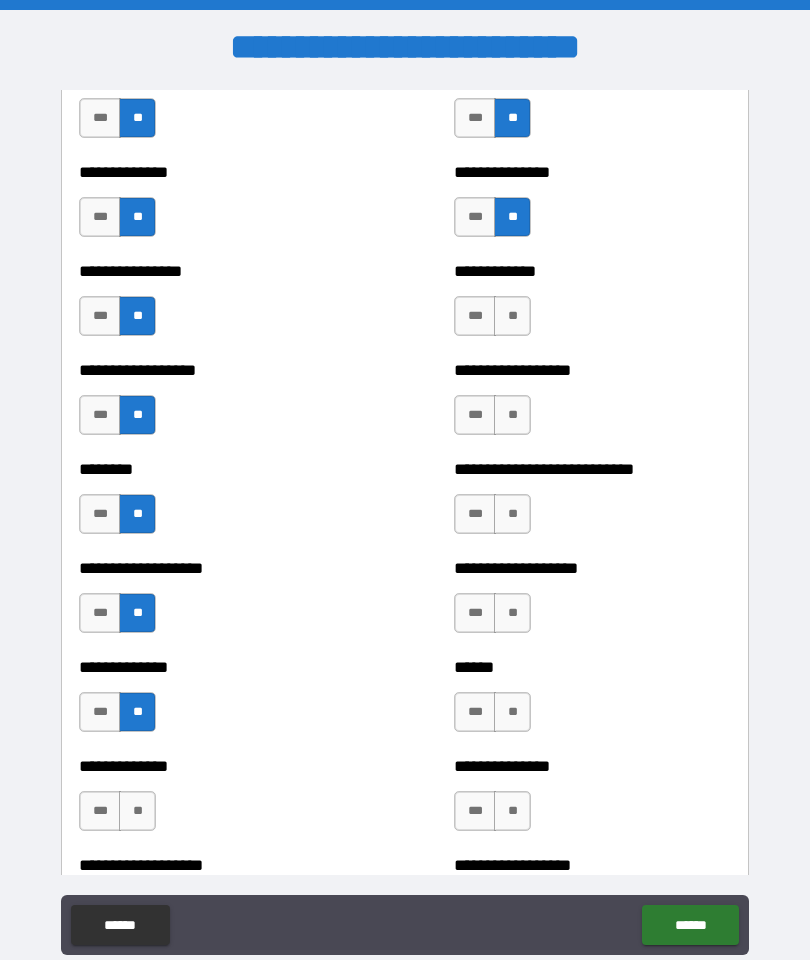 click on "**" at bounding box center (137, 811) 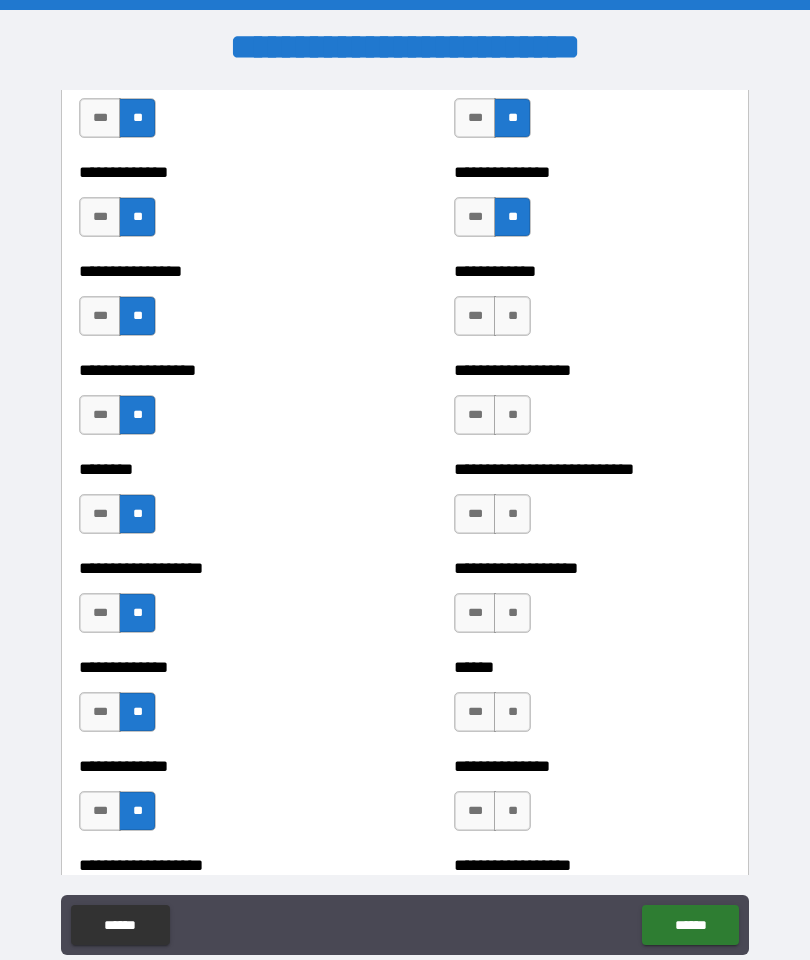 click on "**********" at bounding box center (592, 306) 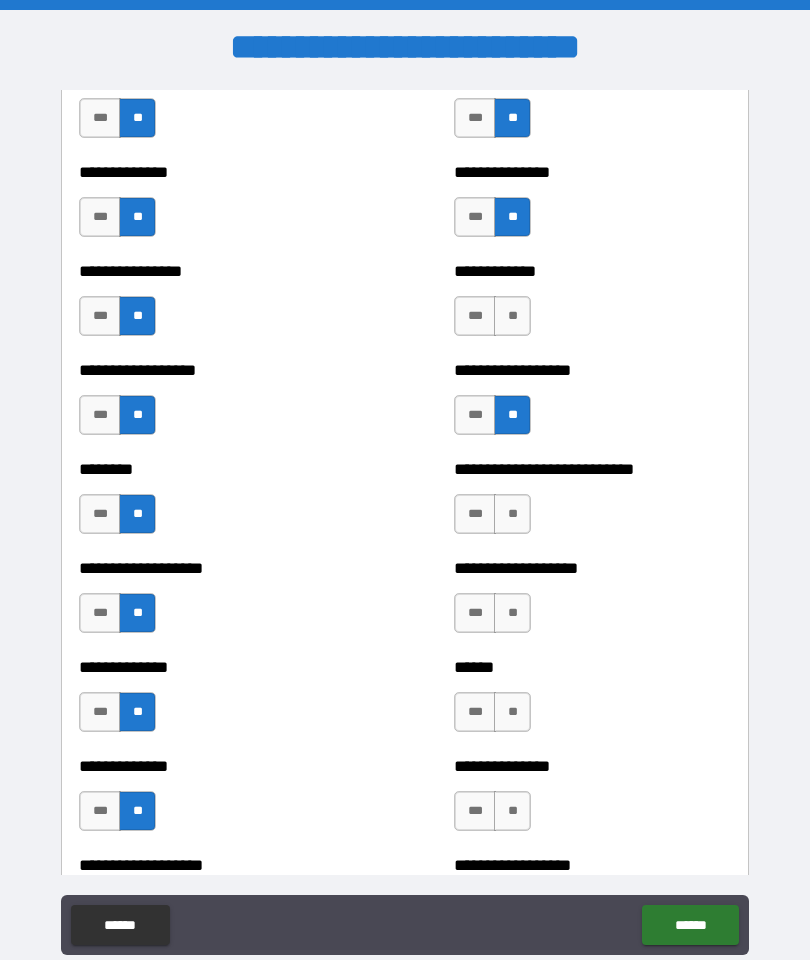 click on "**" at bounding box center [512, 316] 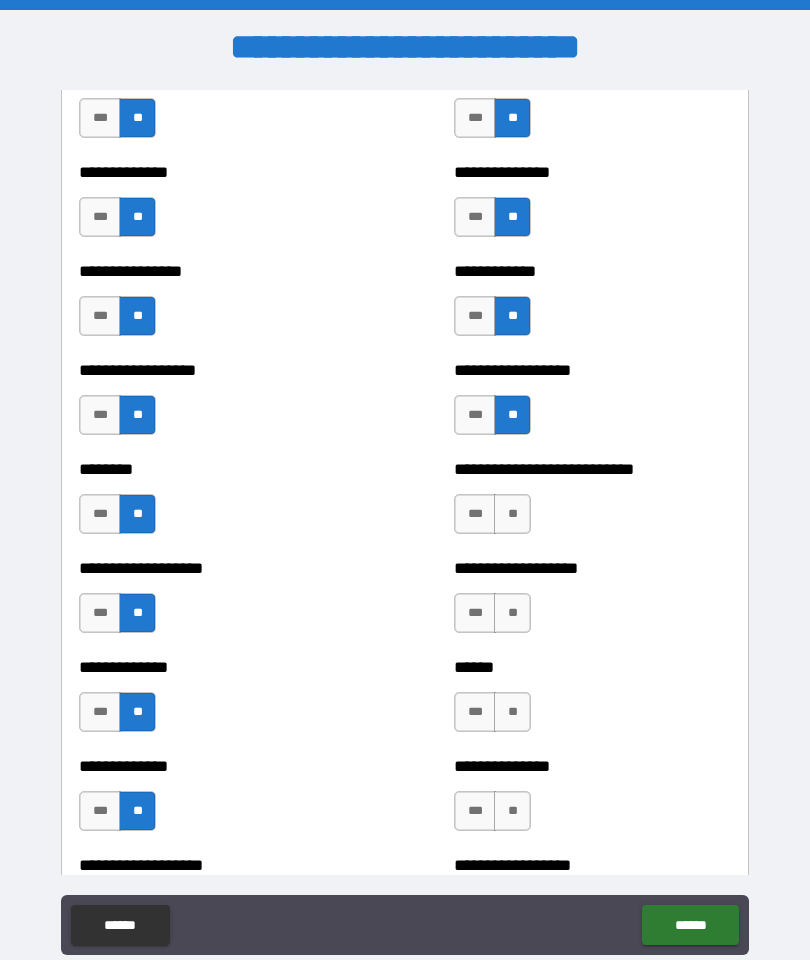 click on "**" at bounding box center (512, 514) 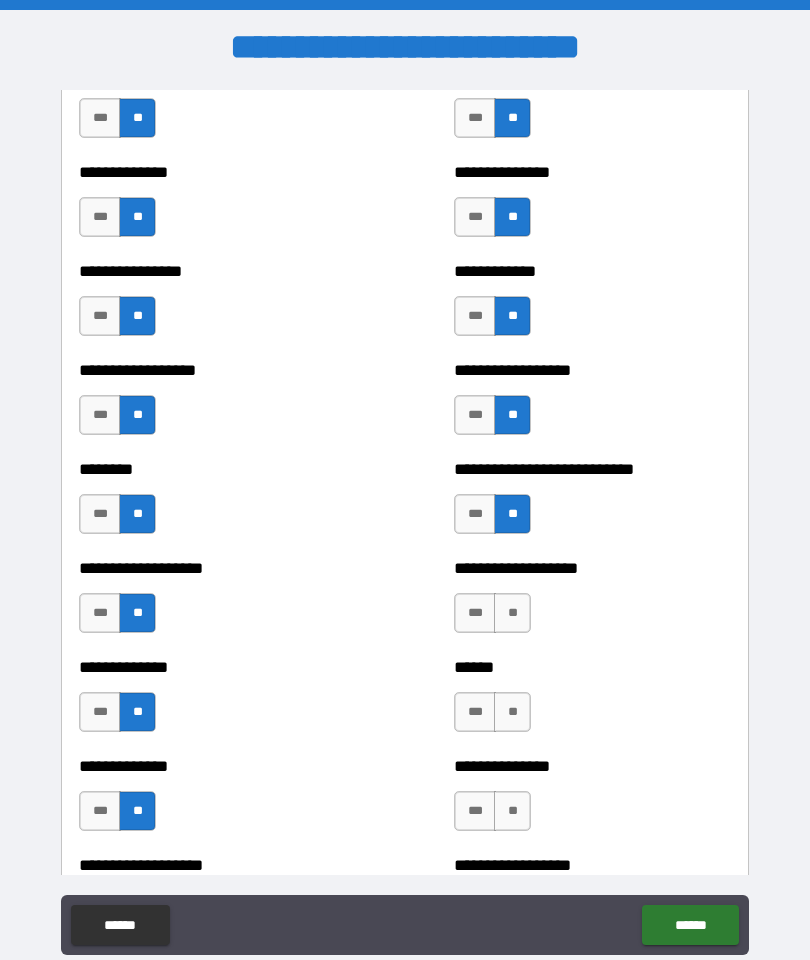 click on "**" at bounding box center (512, 613) 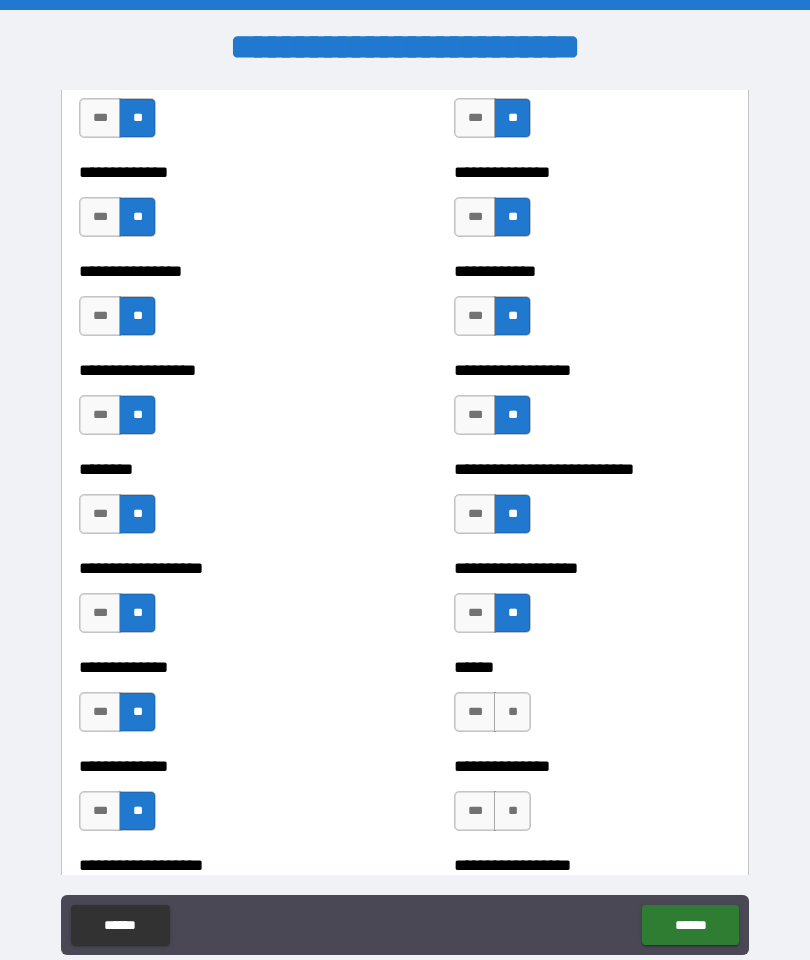 click on "**" at bounding box center (512, 712) 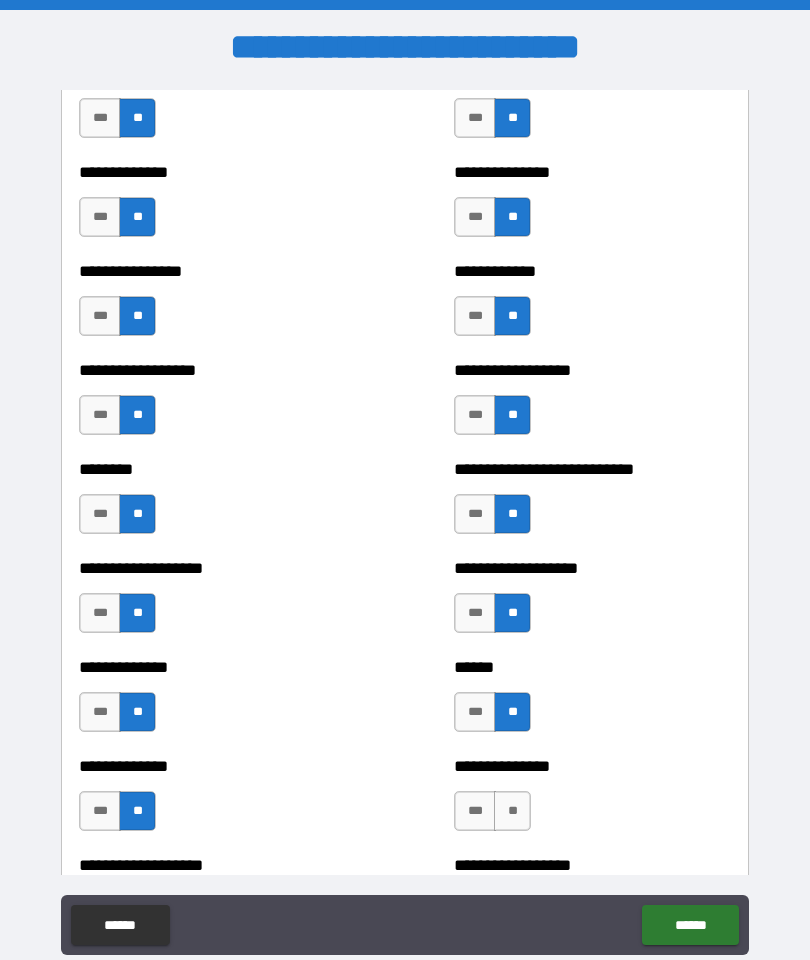 click on "**" at bounding box center (512, 811) 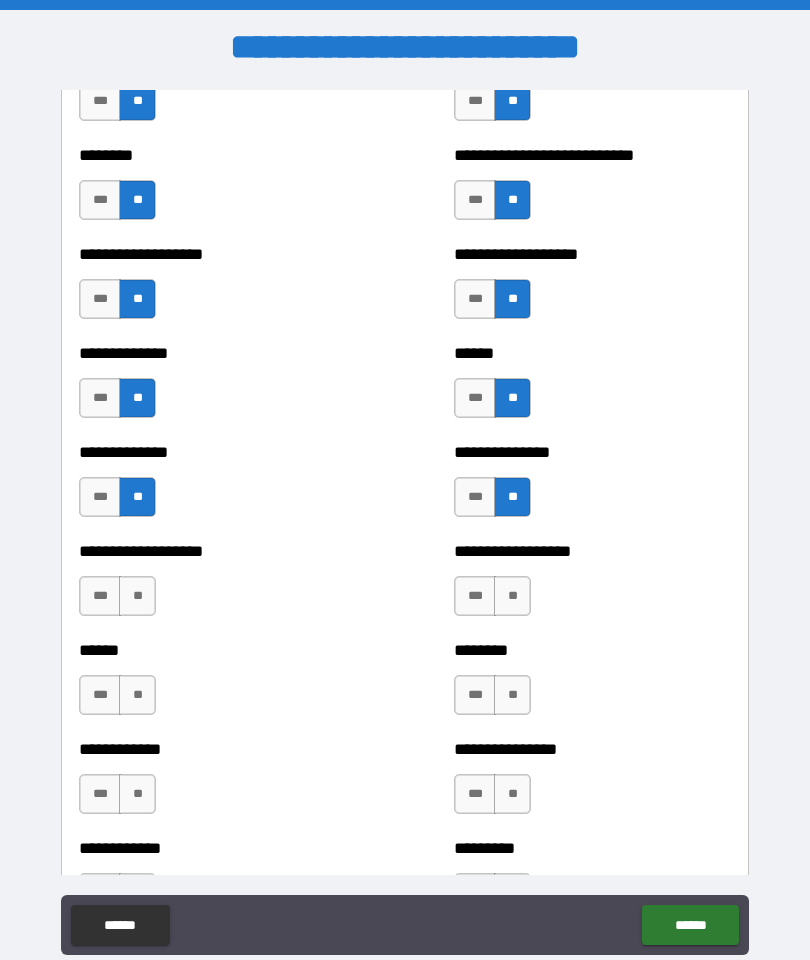 scroll, scrollTop: 4544, scrollLeft: 0, axis: vertical 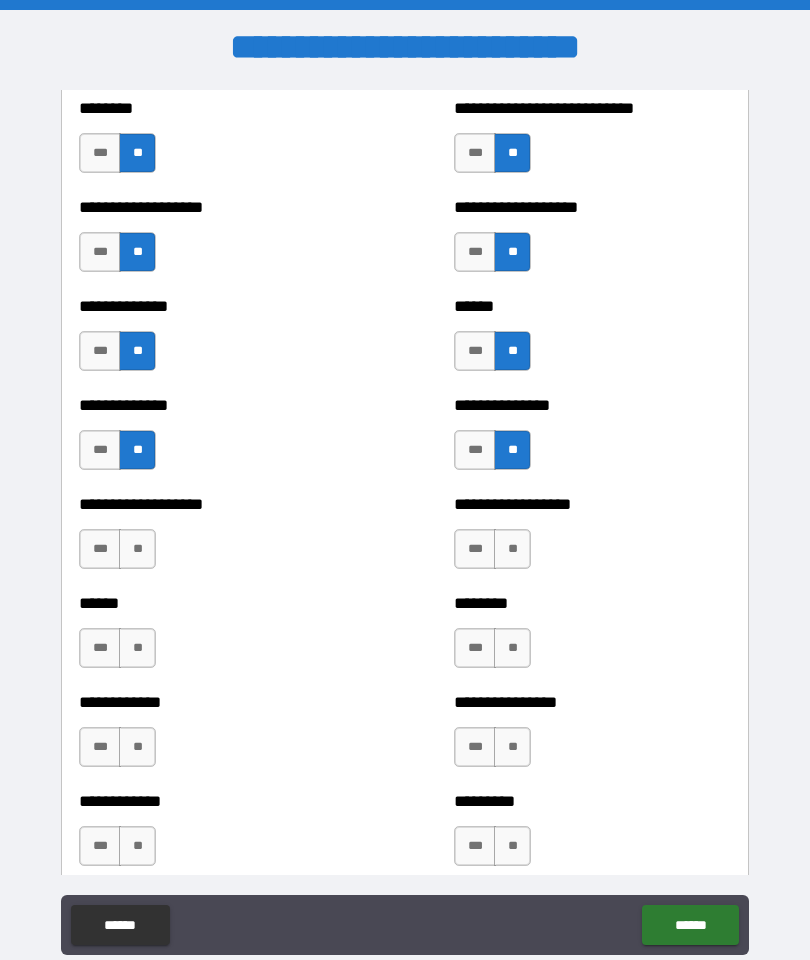 click on "**" at bounding box center [137, 549] 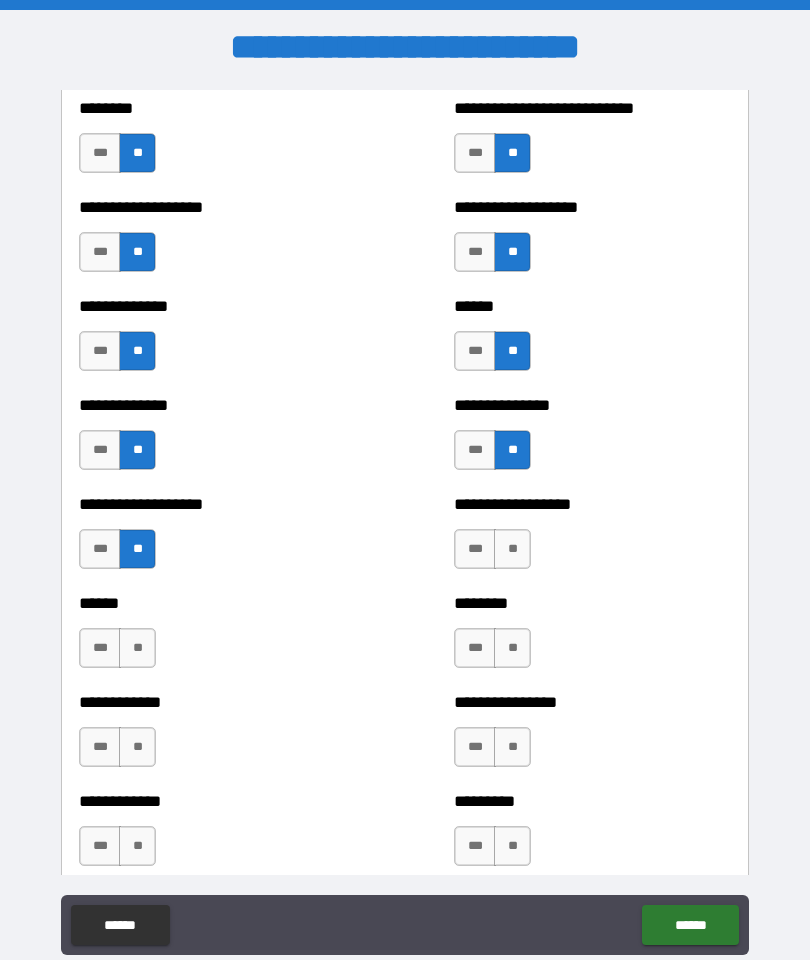 click on "**" at bounding box center (137, 648) 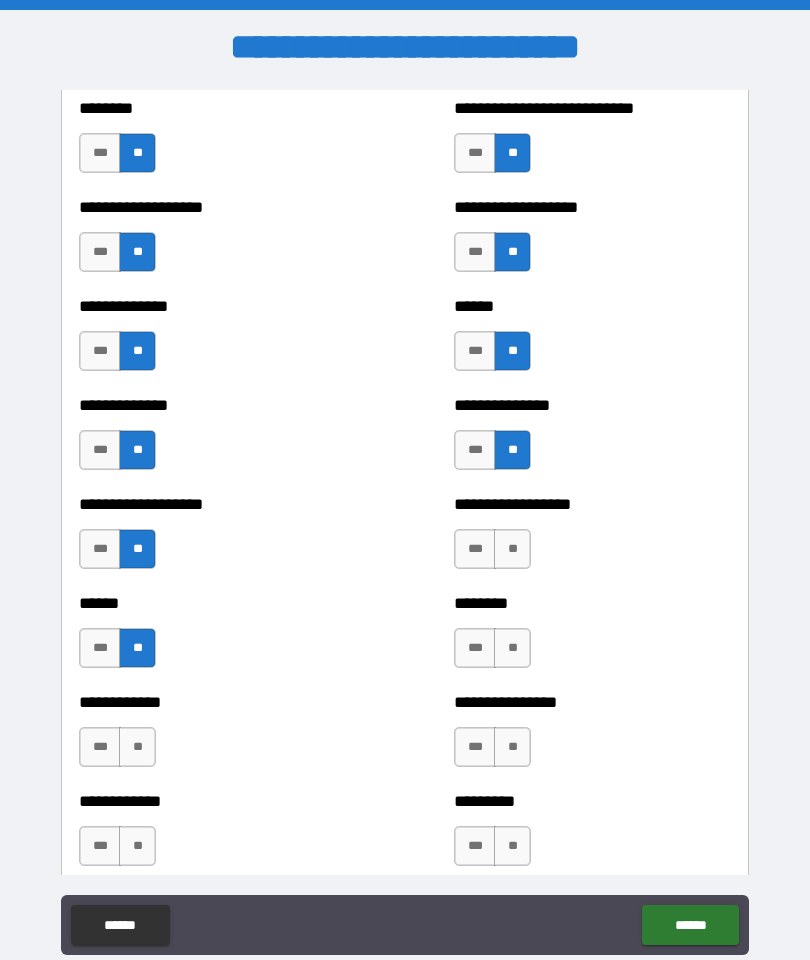 click on "**" at bounding box center (137, 747) 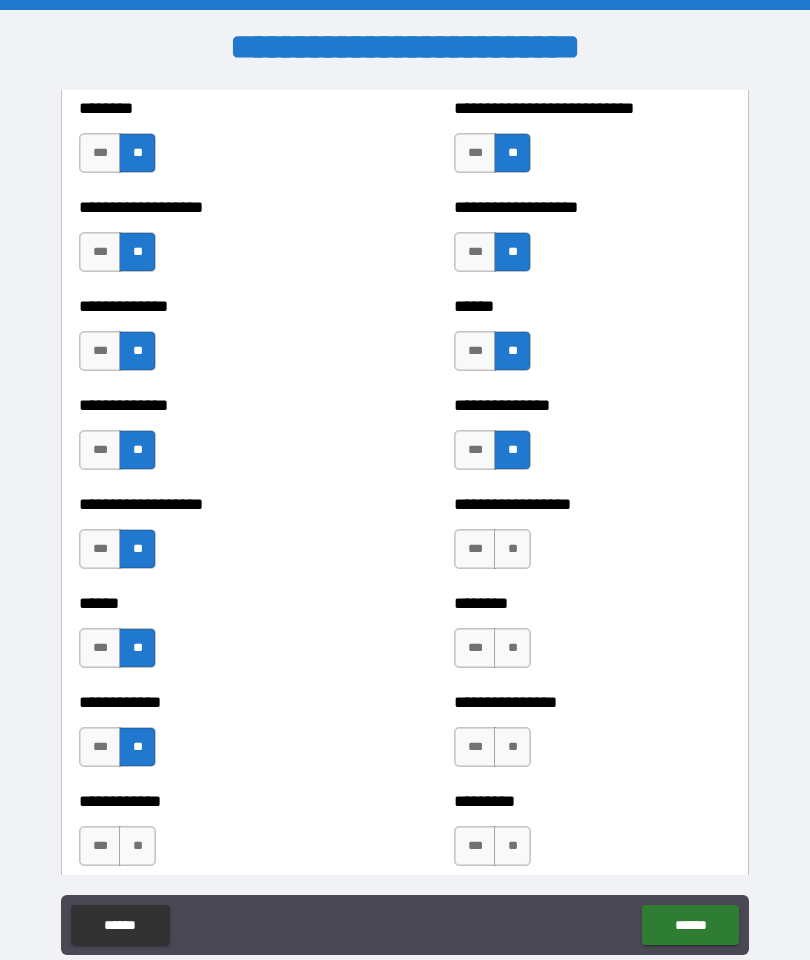 click on "**" at bounding box center [137, 846] 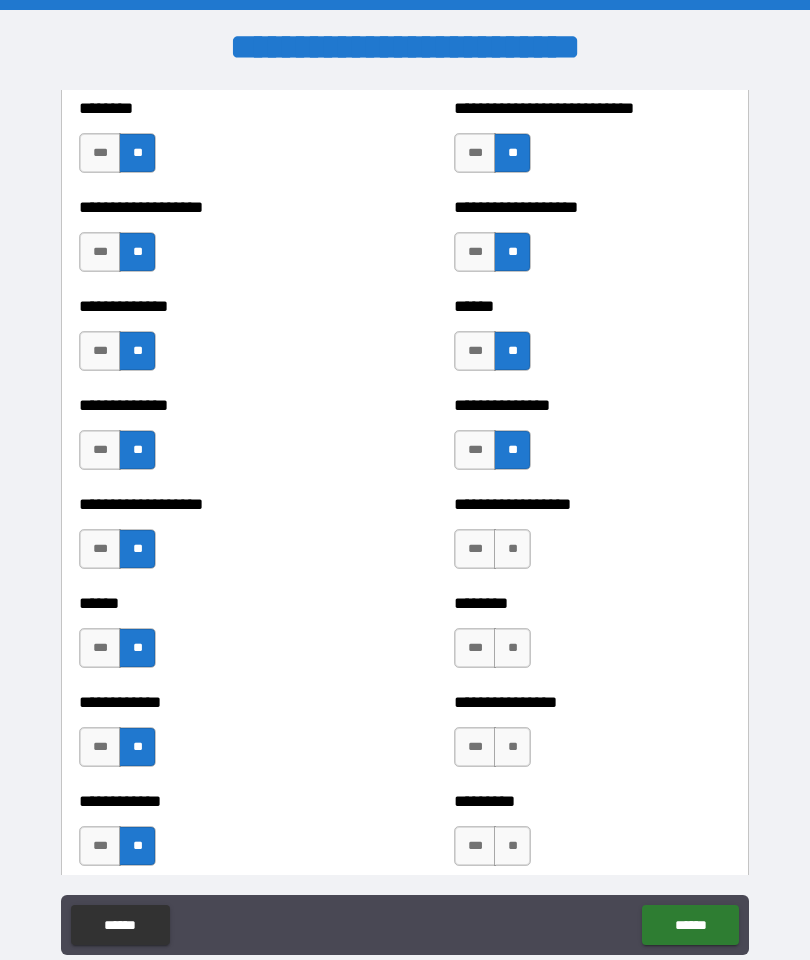 click on "**" at bounding box center (512, 549) 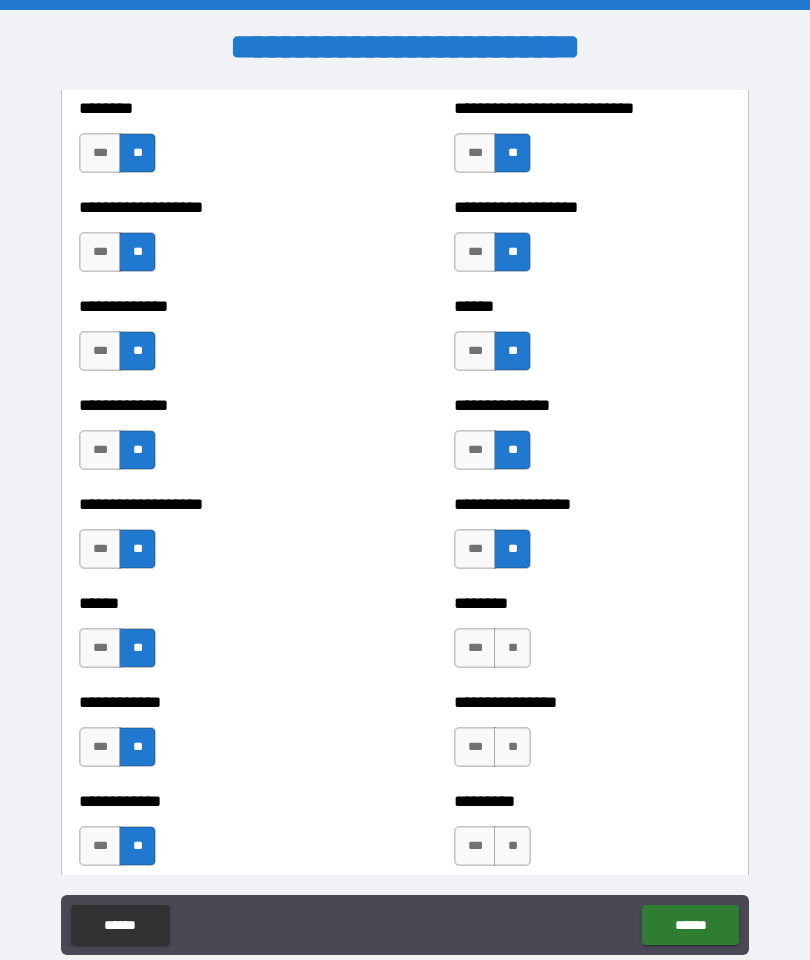 click on "**" at bounding box center (512, 648) 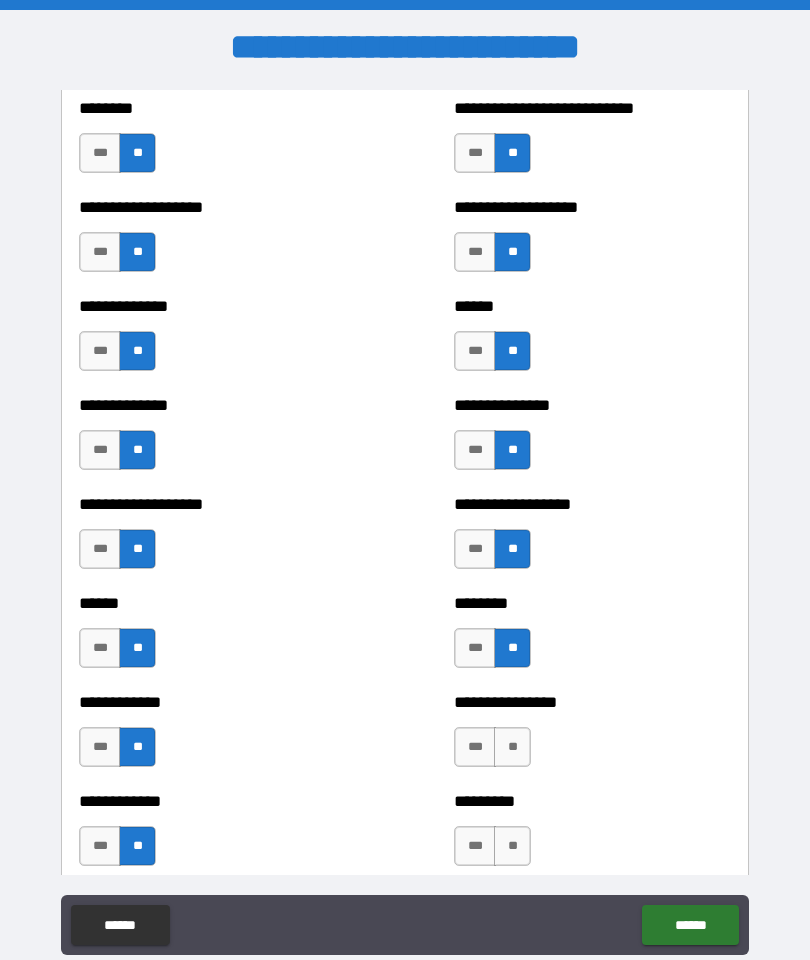 click on "**" at bounding box center (512, 747) 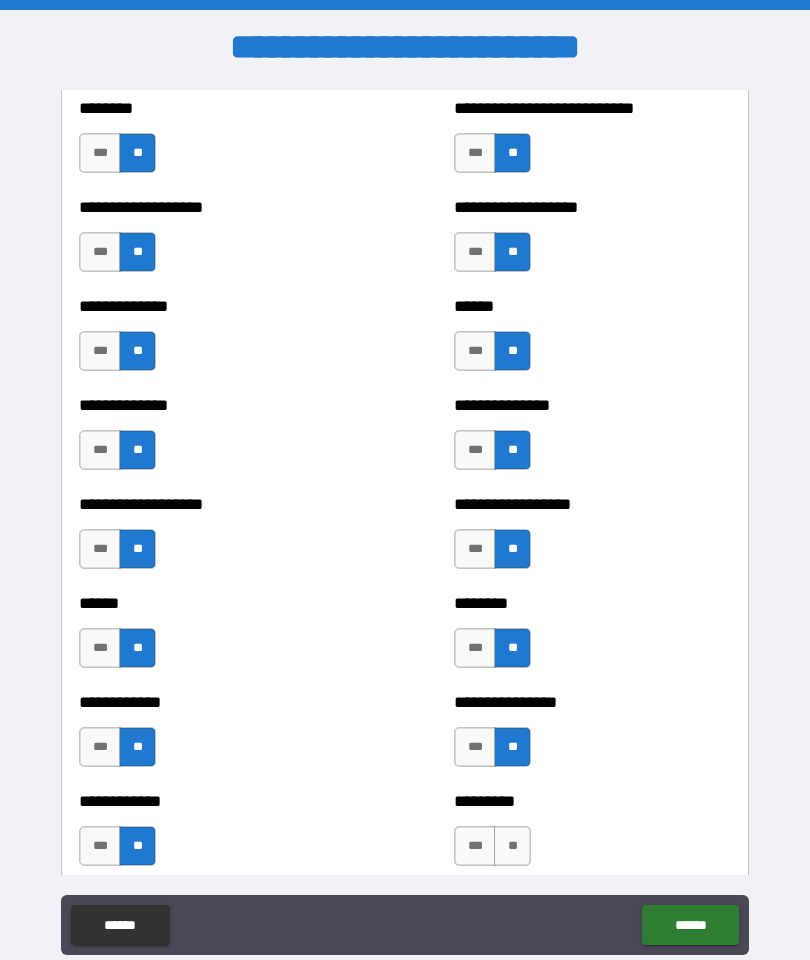 click on "**" at bounding box center (512, 846) 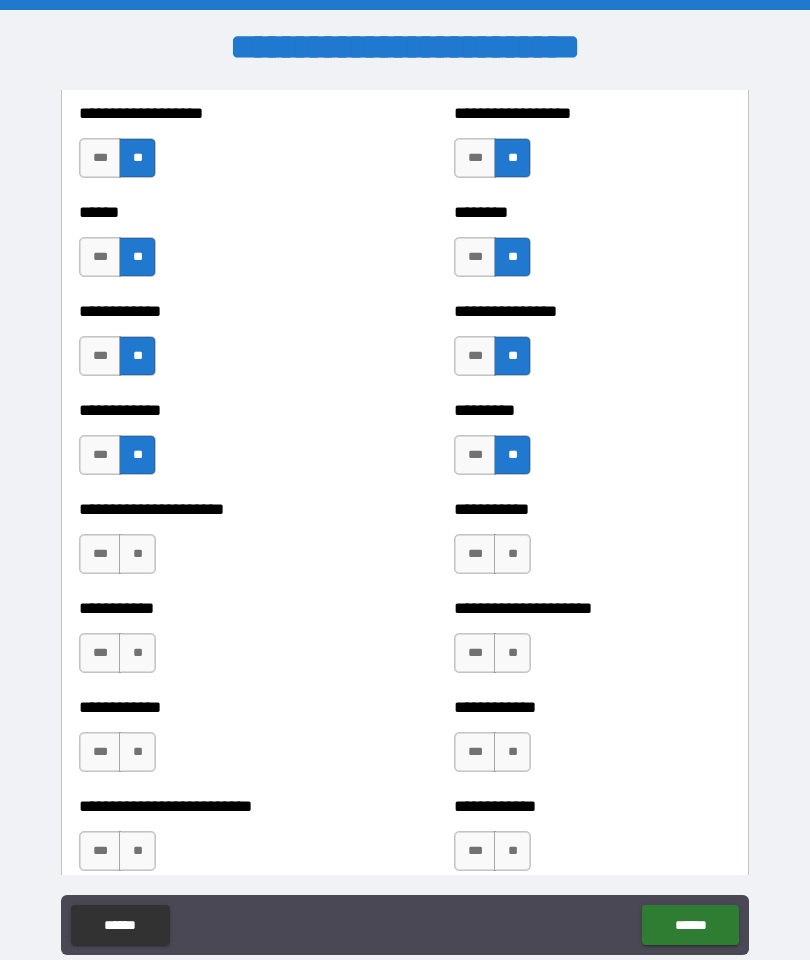 scroll, scrollTop: 4938, scrollLeft: 0, axis: vertical 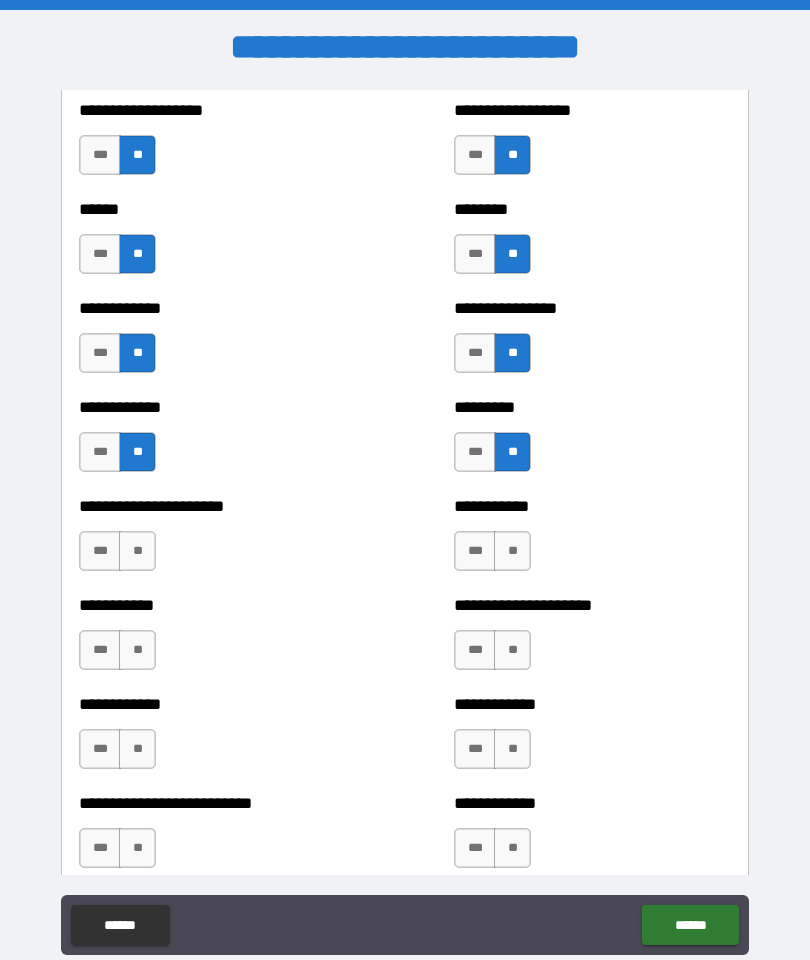 click on "**" at bounding box center (137, 551) 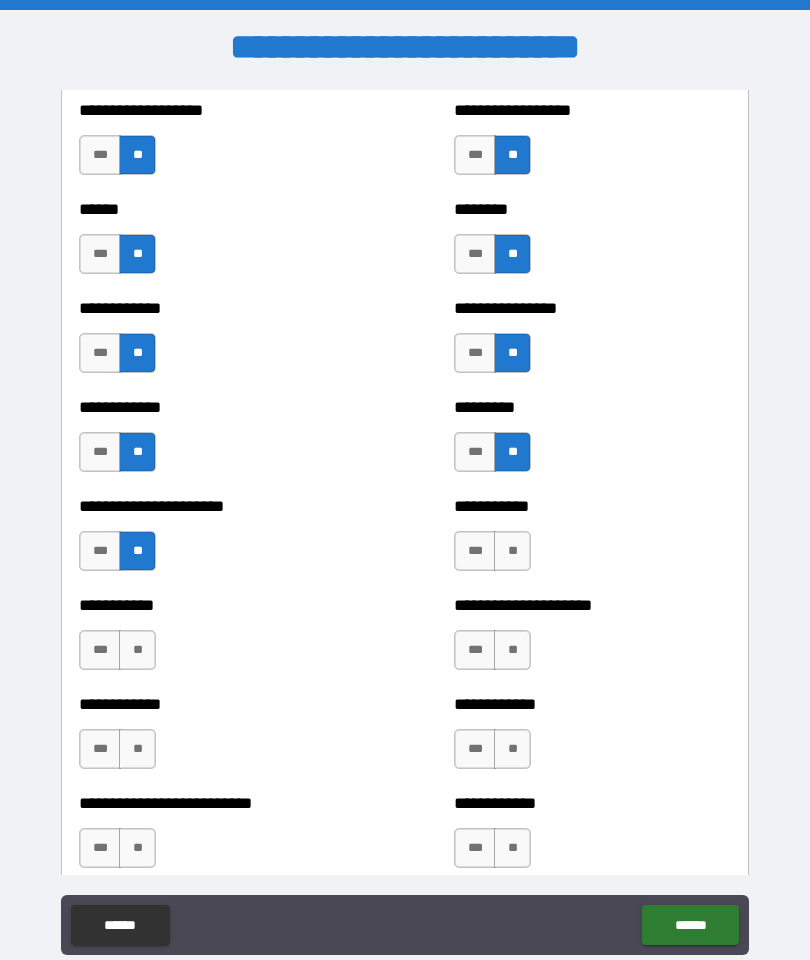 click on "**" at bounding box center [137, 650] 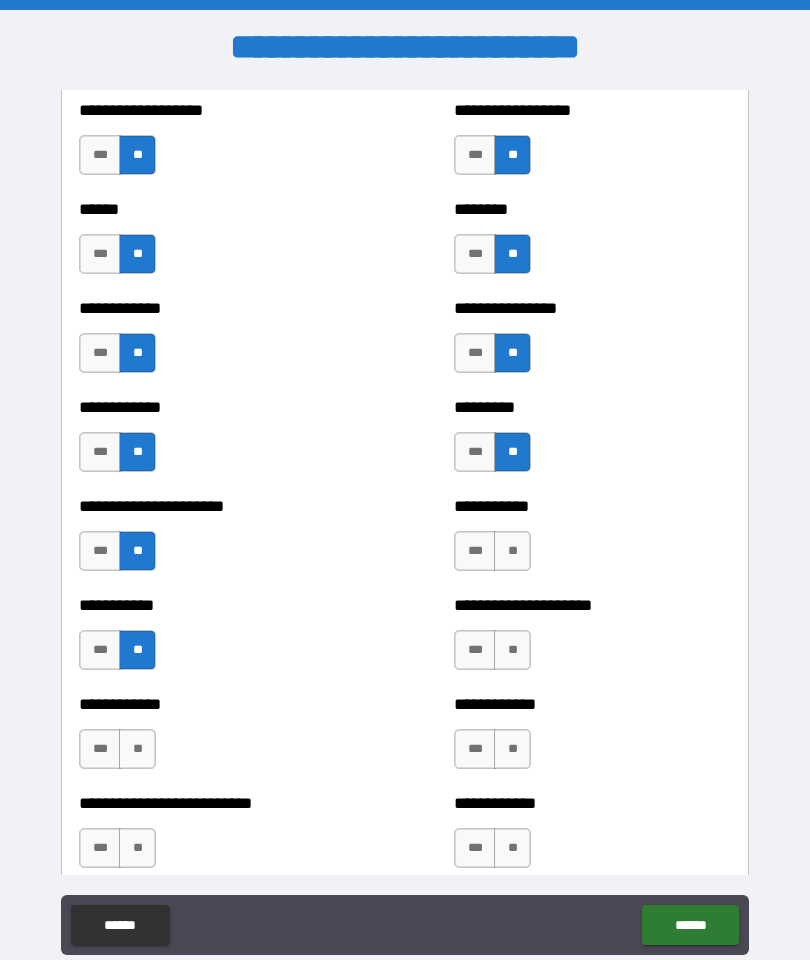 click on "**" at bounding box center [137, 749] 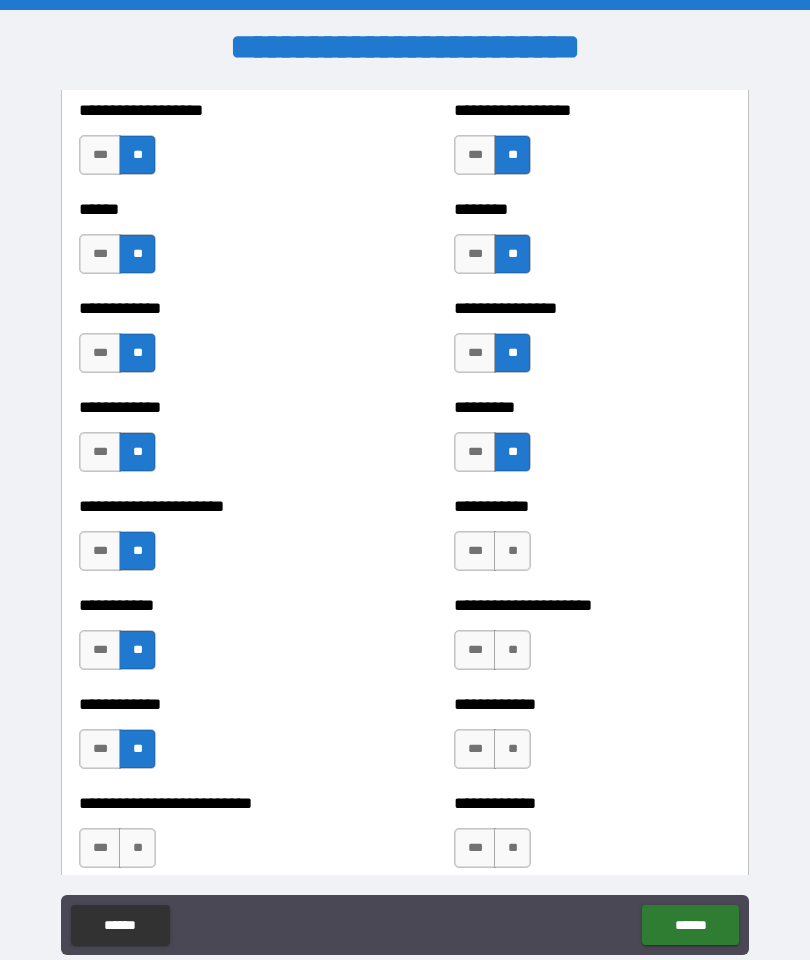 click on "**" at bounding box center (137, 848) 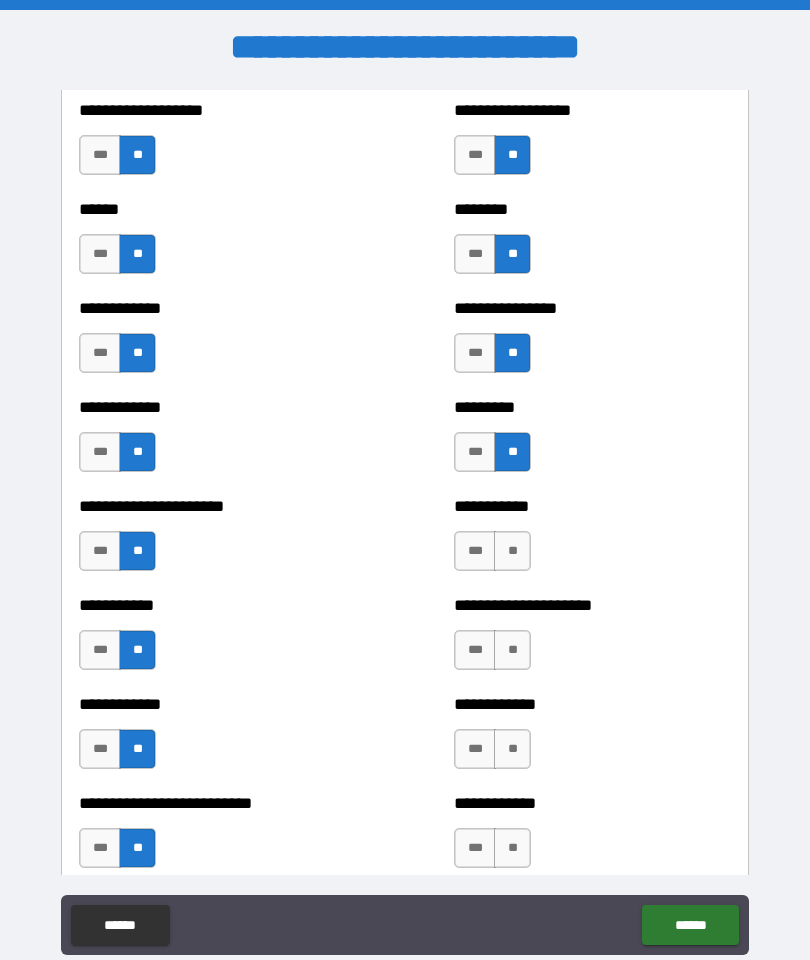 click on "**" at bounding box center (512, 551) 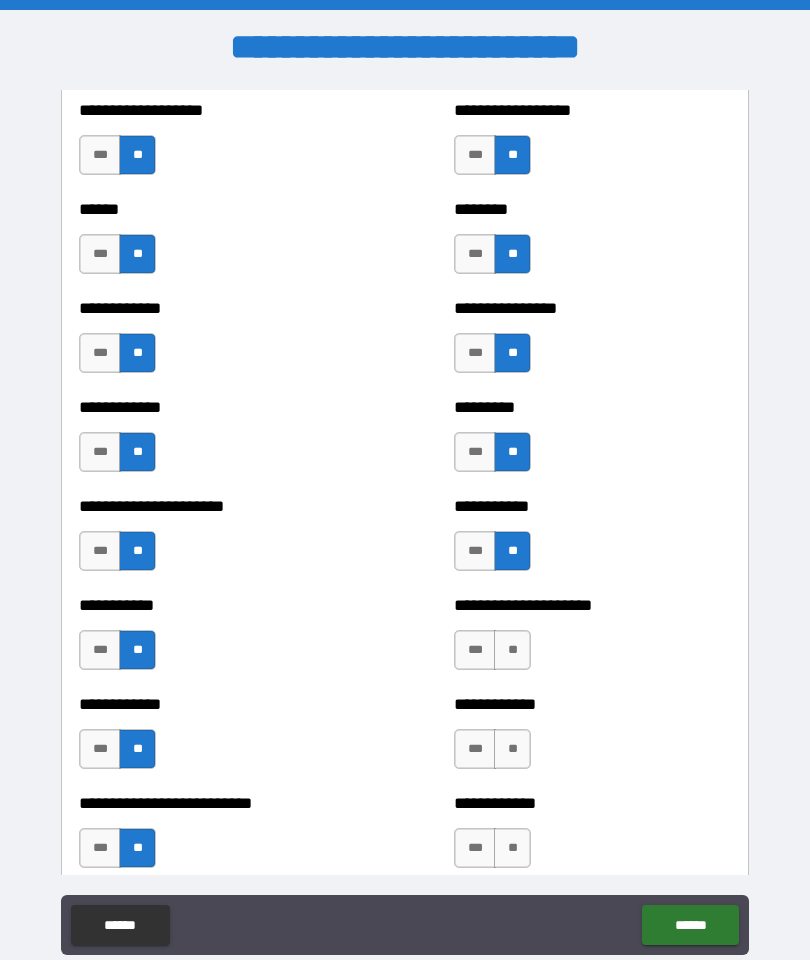 click on "**" at bounding box center [512, 650] 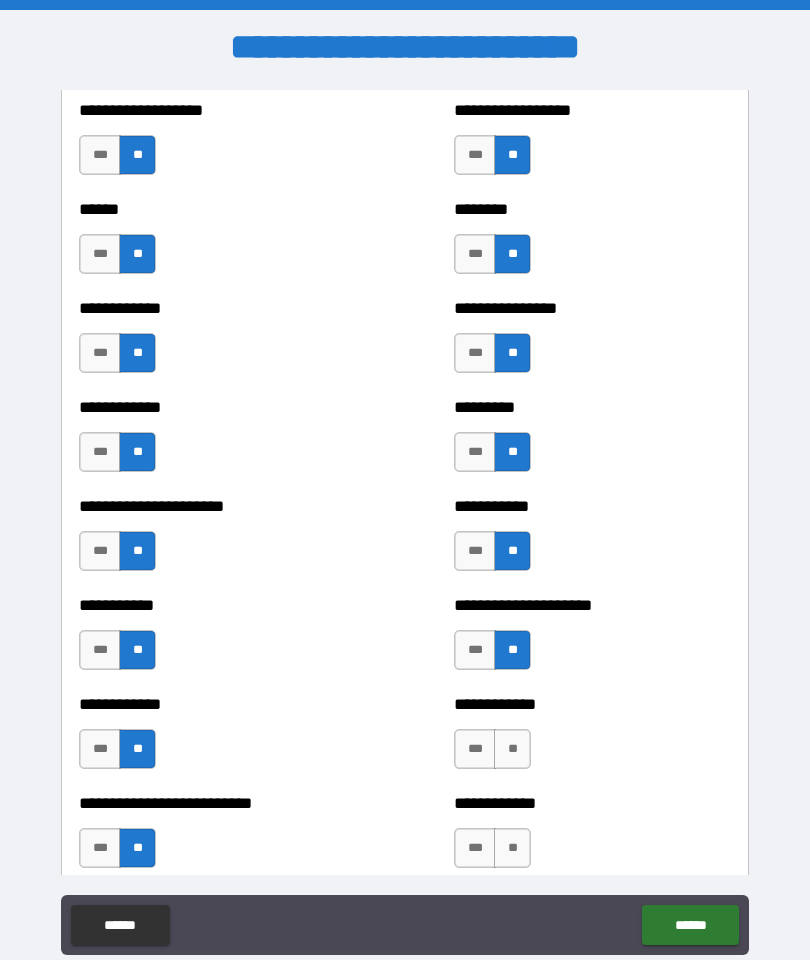 click on "**" at bounding box center [512, 749] 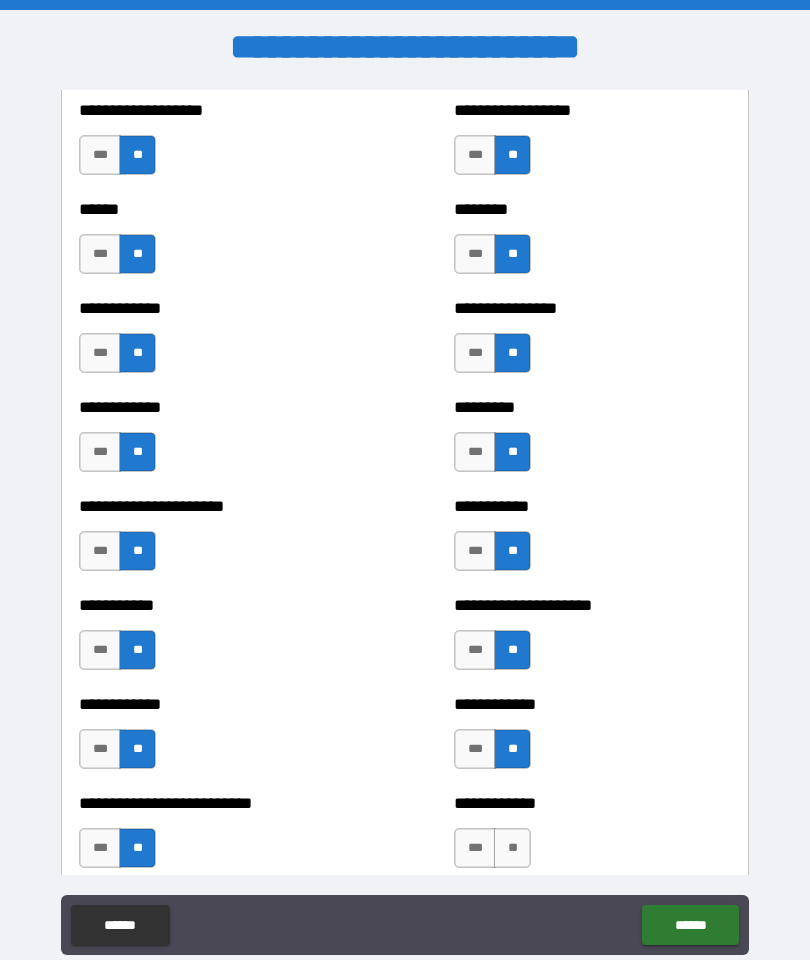 click on "**" at bounding box center [512, 848] 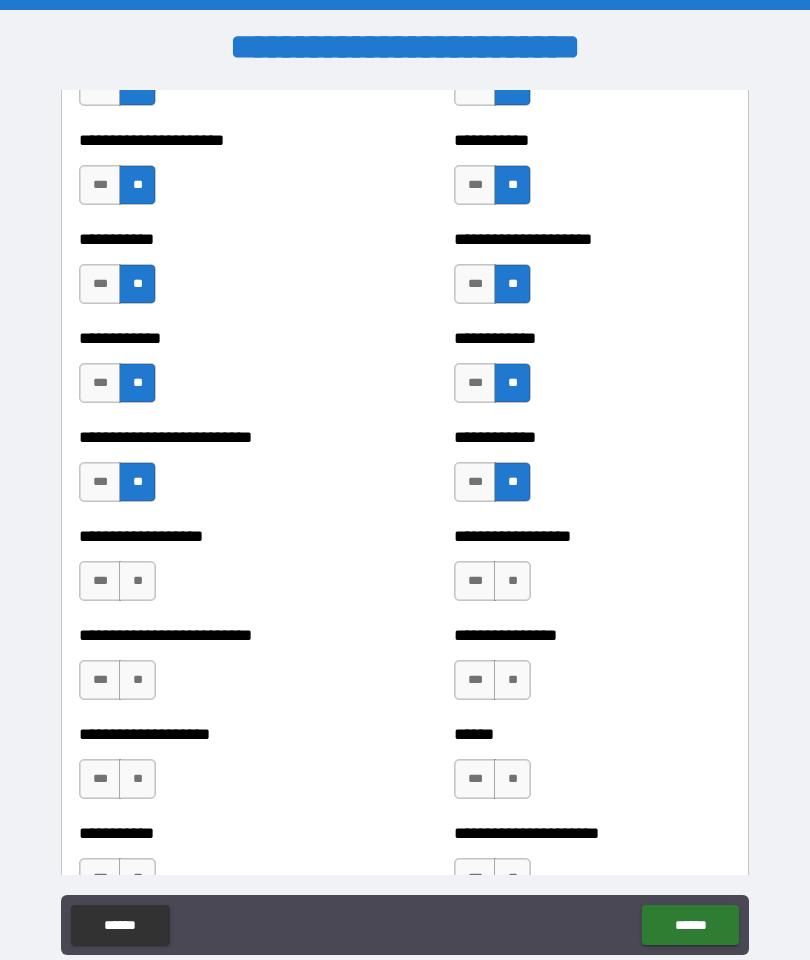 scroll, scrollTop: 5309, scrollLeft: 0, axis: vertical 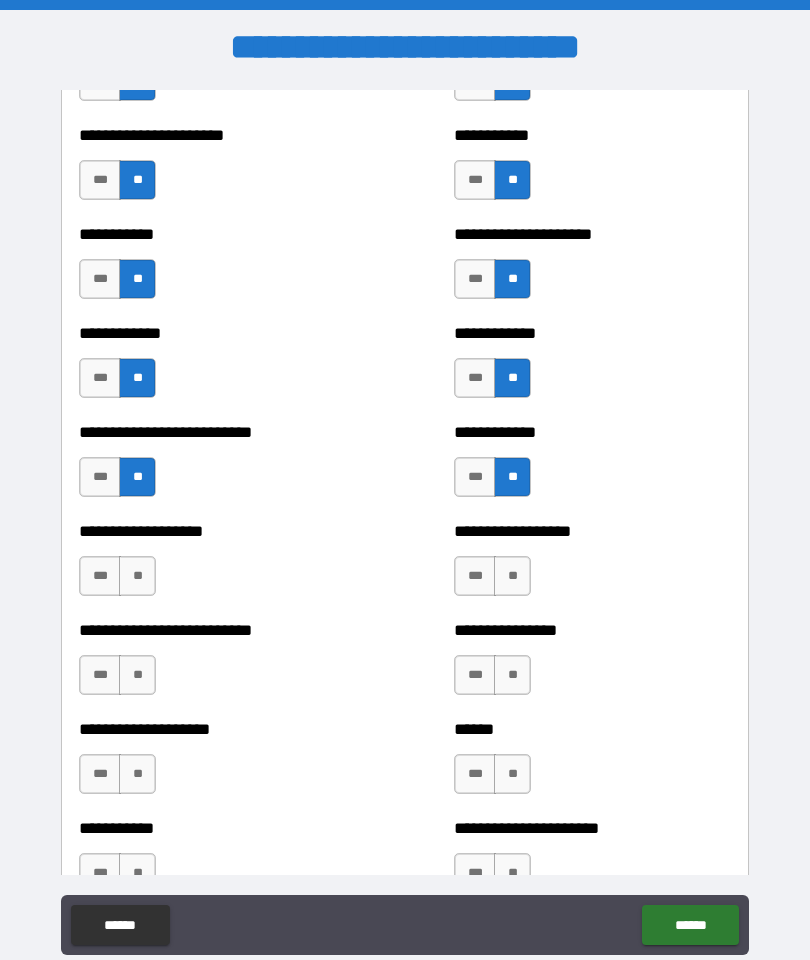 click on "**" at bounding box center [137, 576] 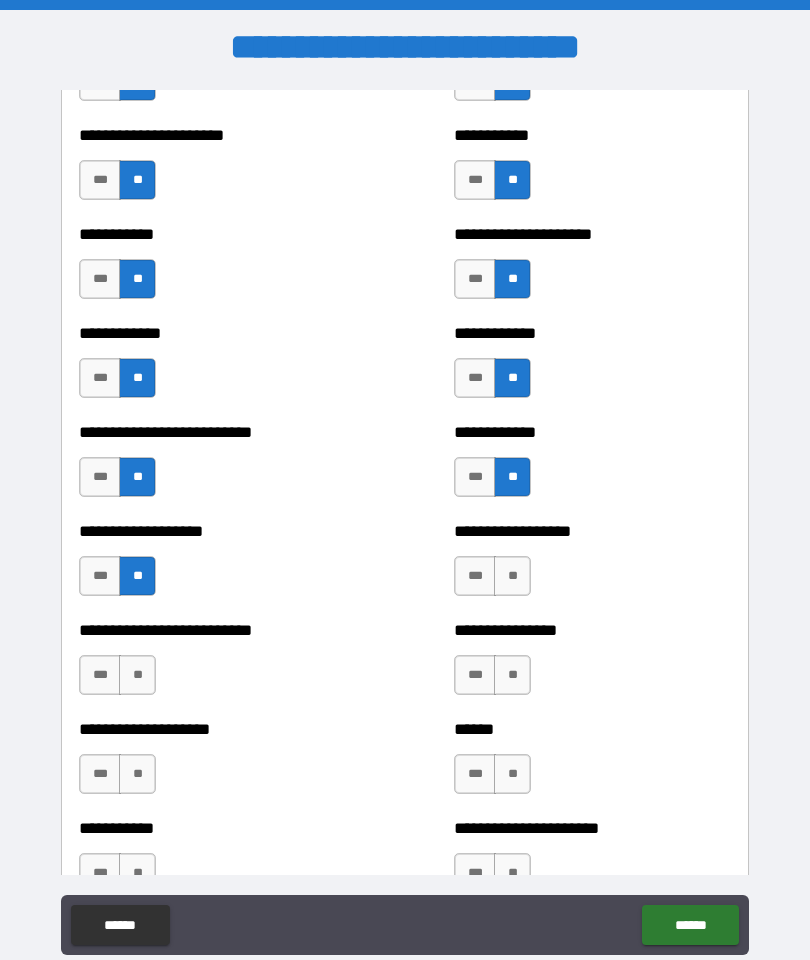 click on "**" at bounding box center [137, 675] 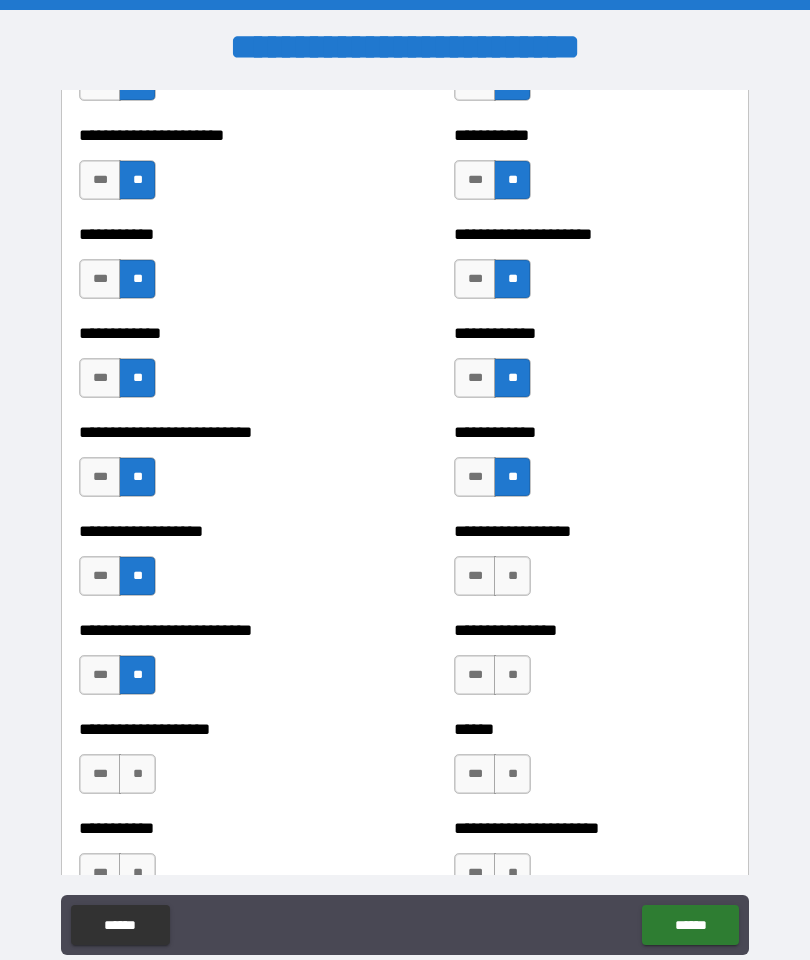 click on "**********" at bounding box center [217, 764] 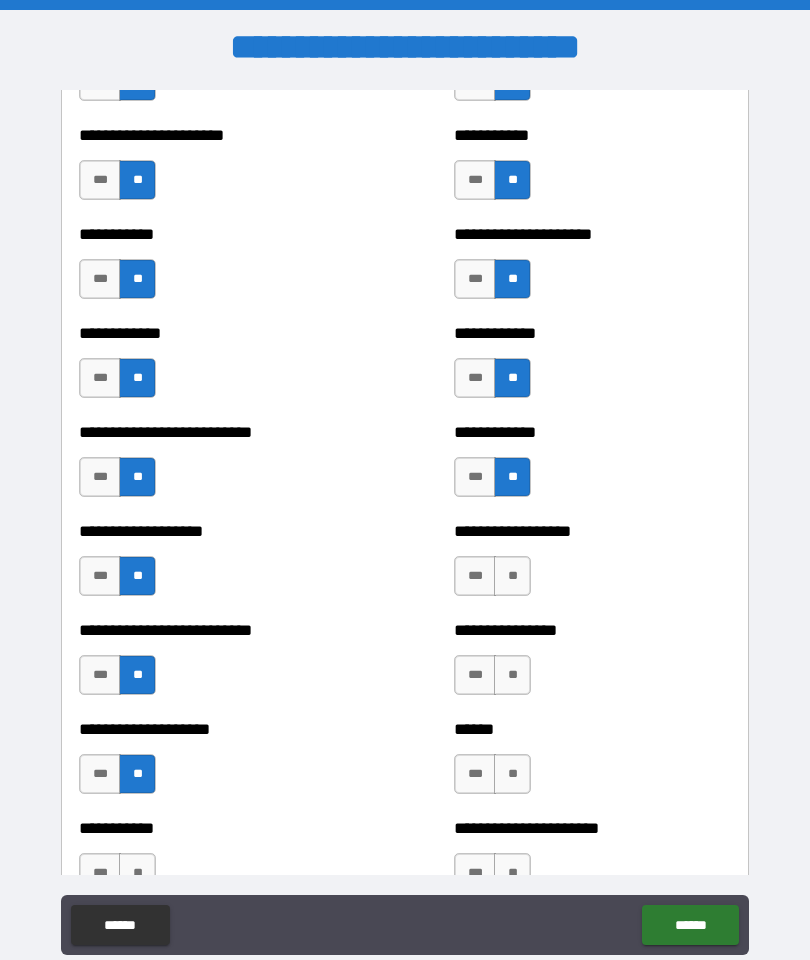 click on "**" at bounding box center [512, 576] 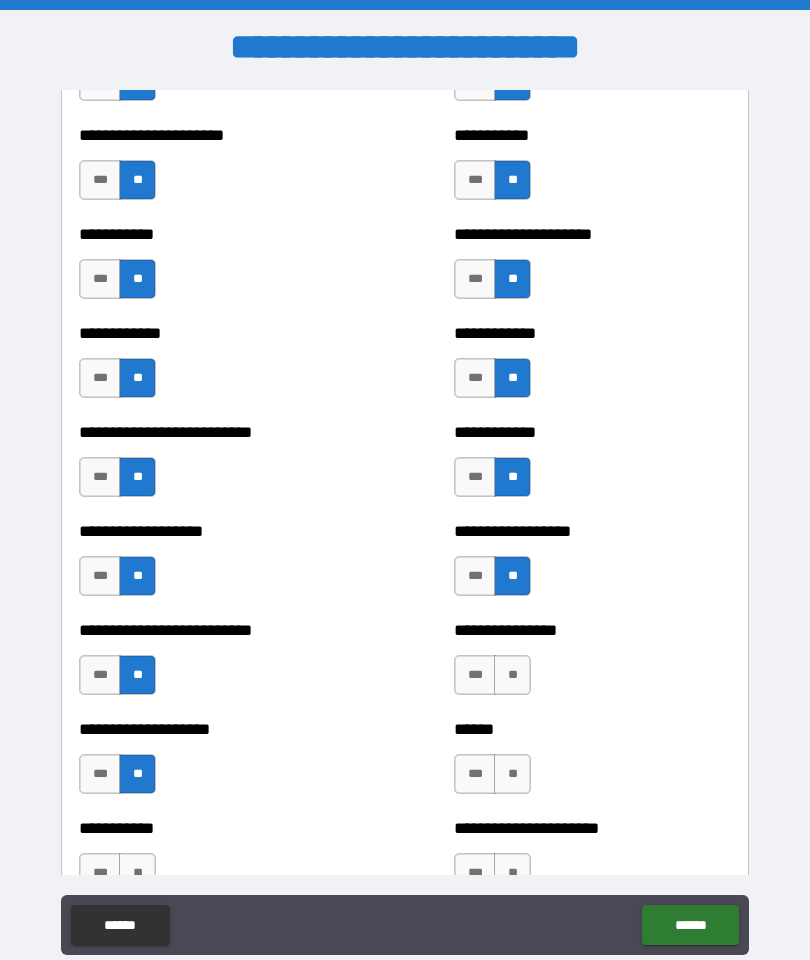 click on "**" at bounding box center [512, 675] 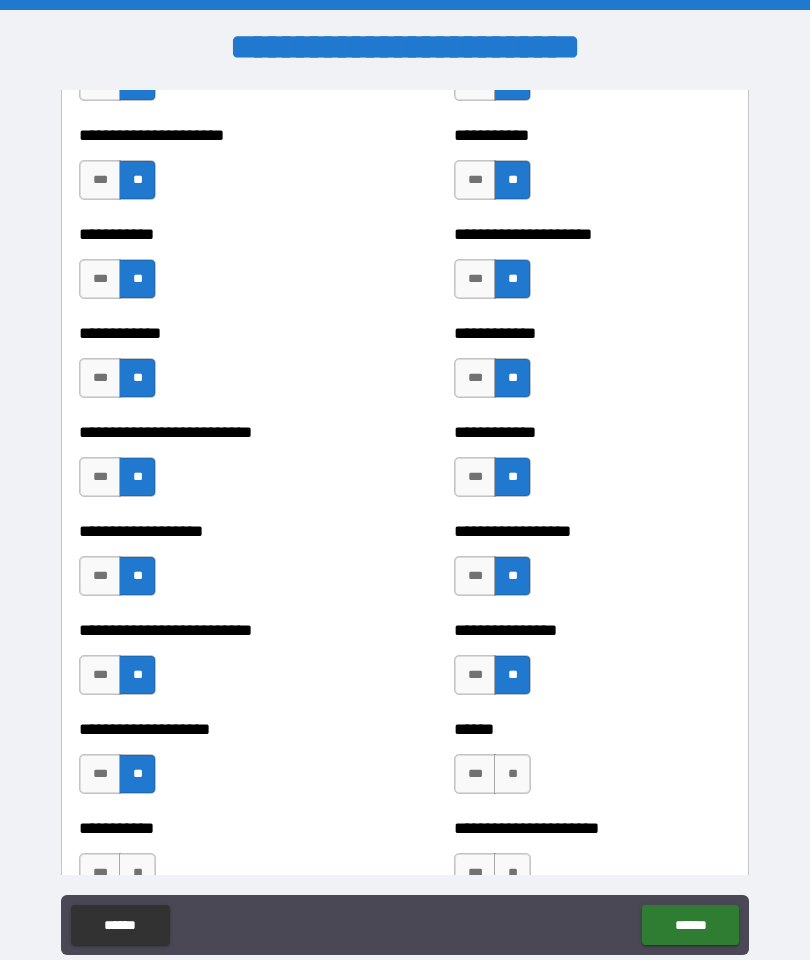 click on "**" at bounding box center [512, 774] 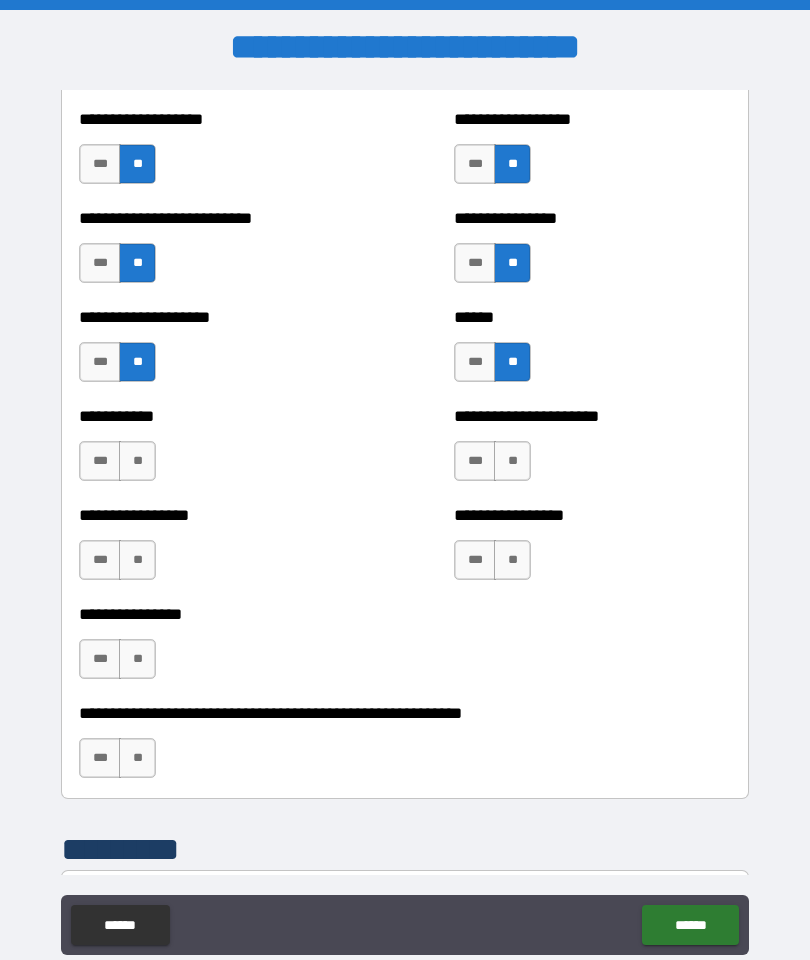 scroll, scrollTop: 5723, scrollLeft: 0, axis: vertical 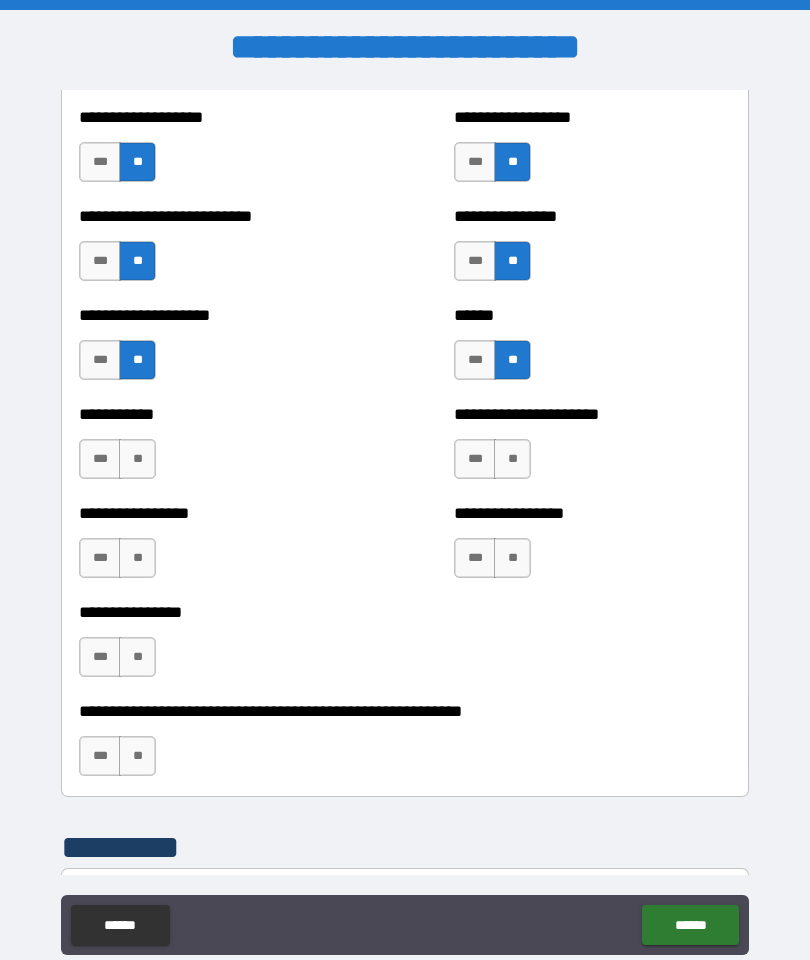 click on "**" at bounding box center (137, 459) 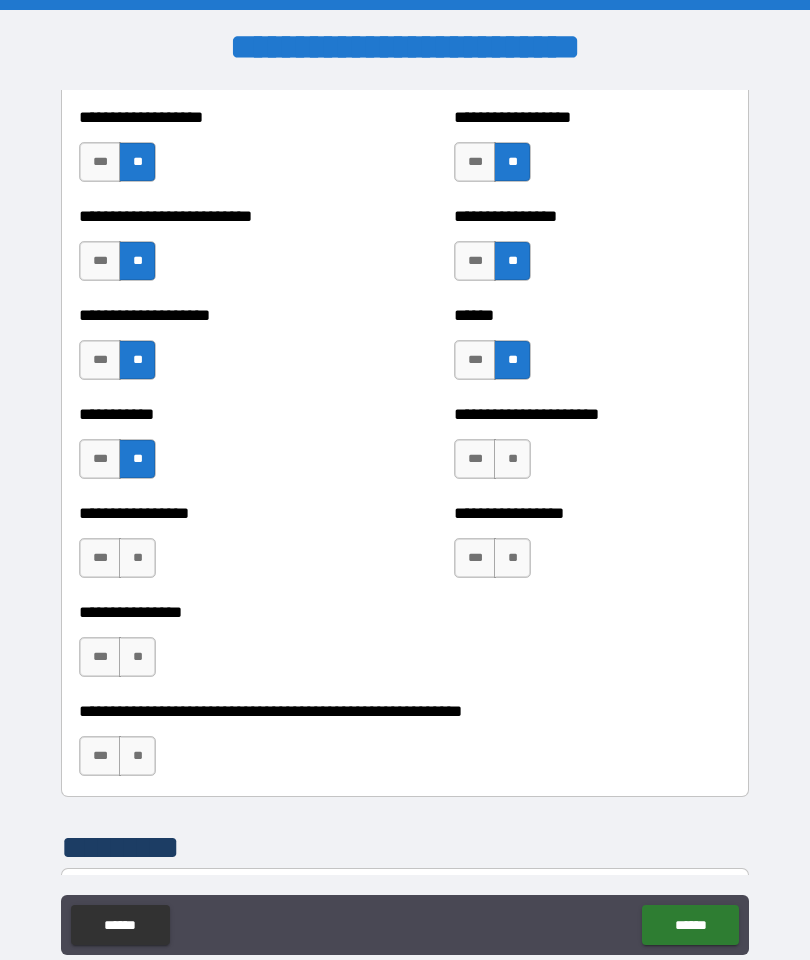 click on "**" at bounding box center (137, 558) 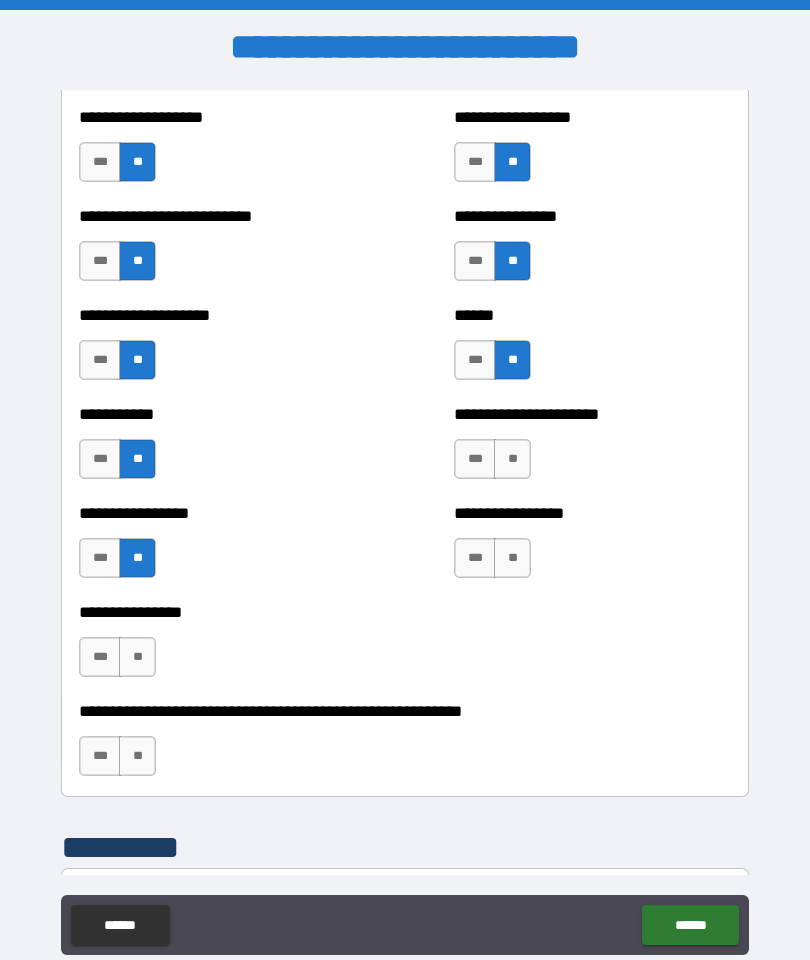 click on "**" at bounding box center (137, 657) 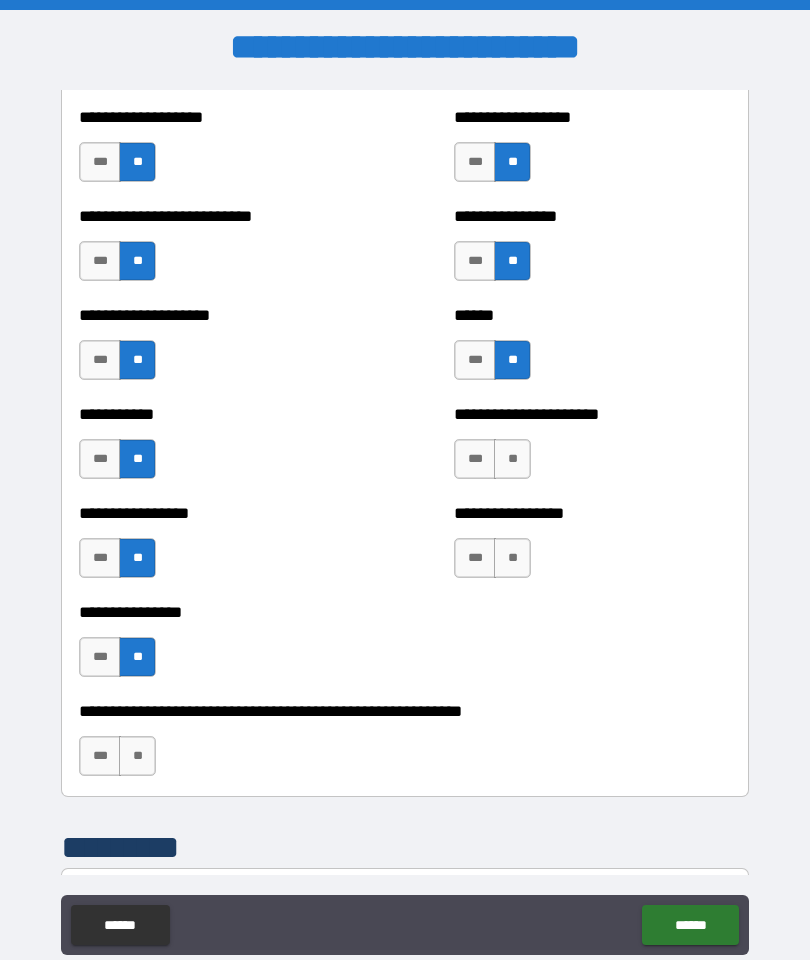 click on "**" at bounding box center [137, 756] 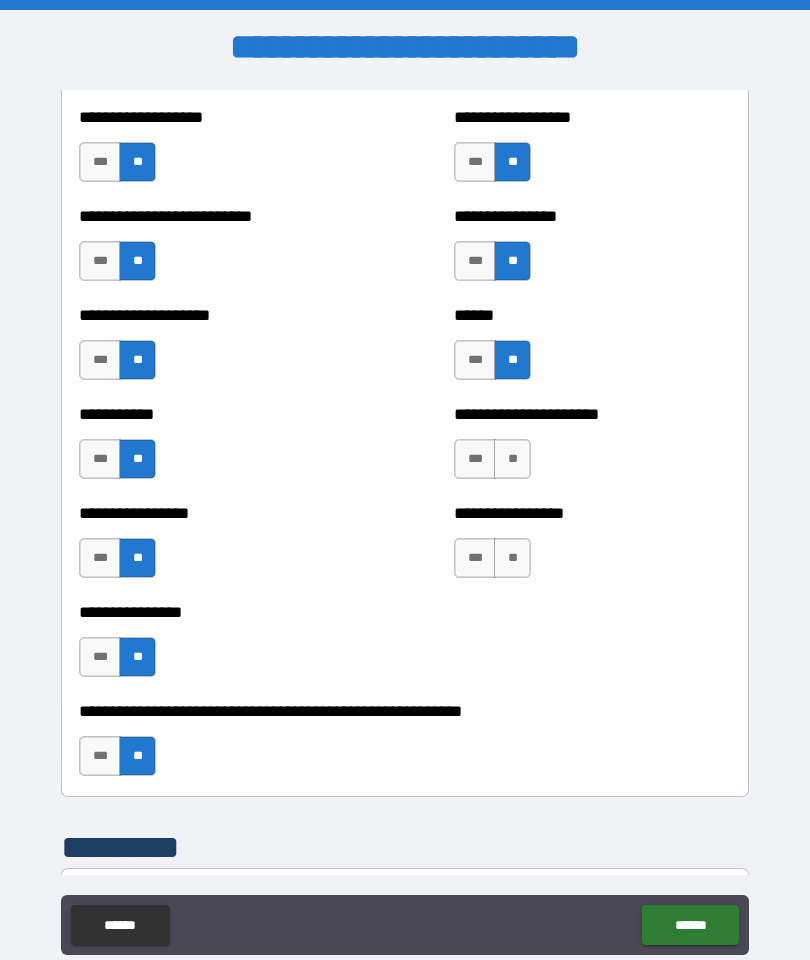click on "**" at bounding box center [512, 459] 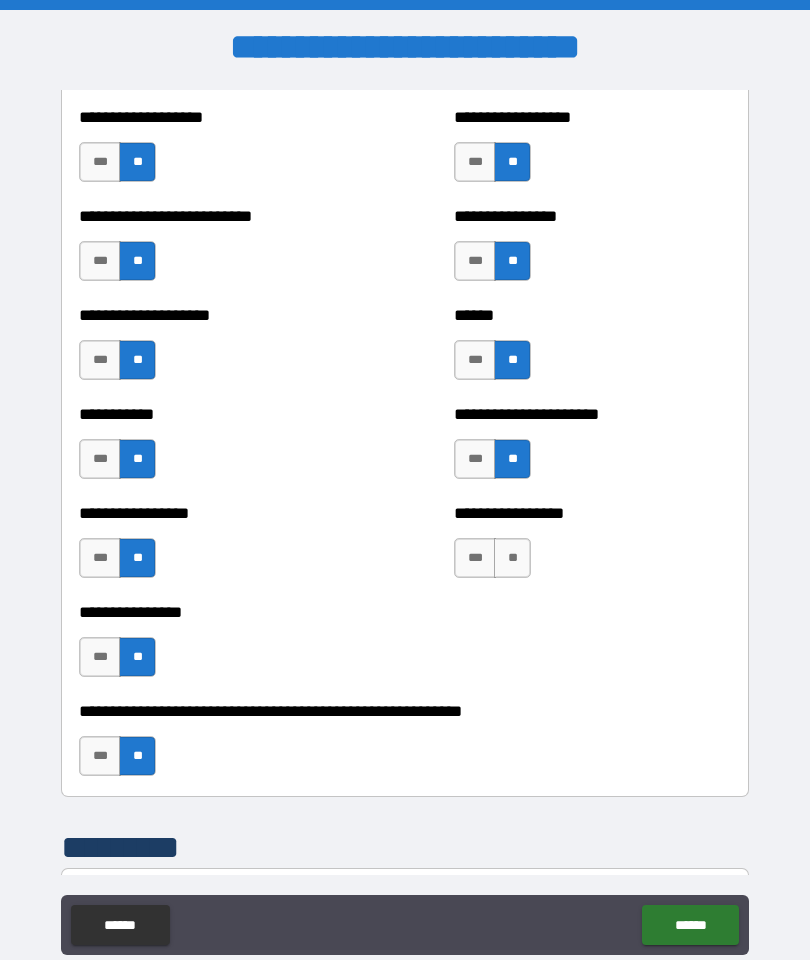 click on "**" at bounding box center (512, 558) 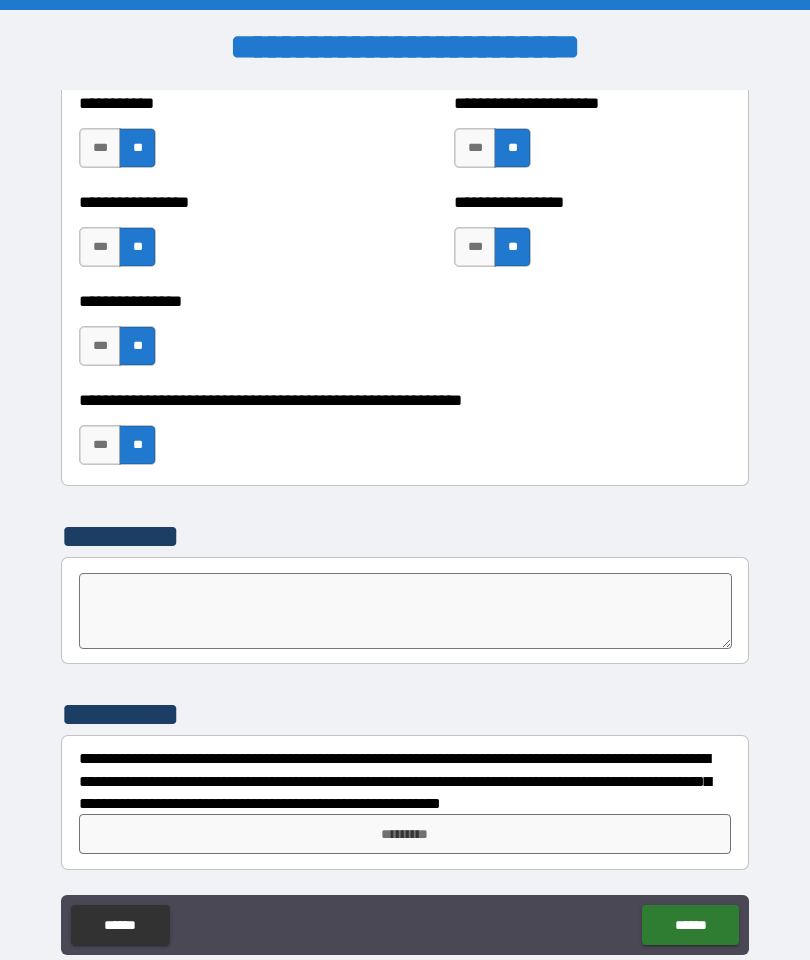 scroll, scrollTop: 6034, scrollLeft: 0, axis: vertical 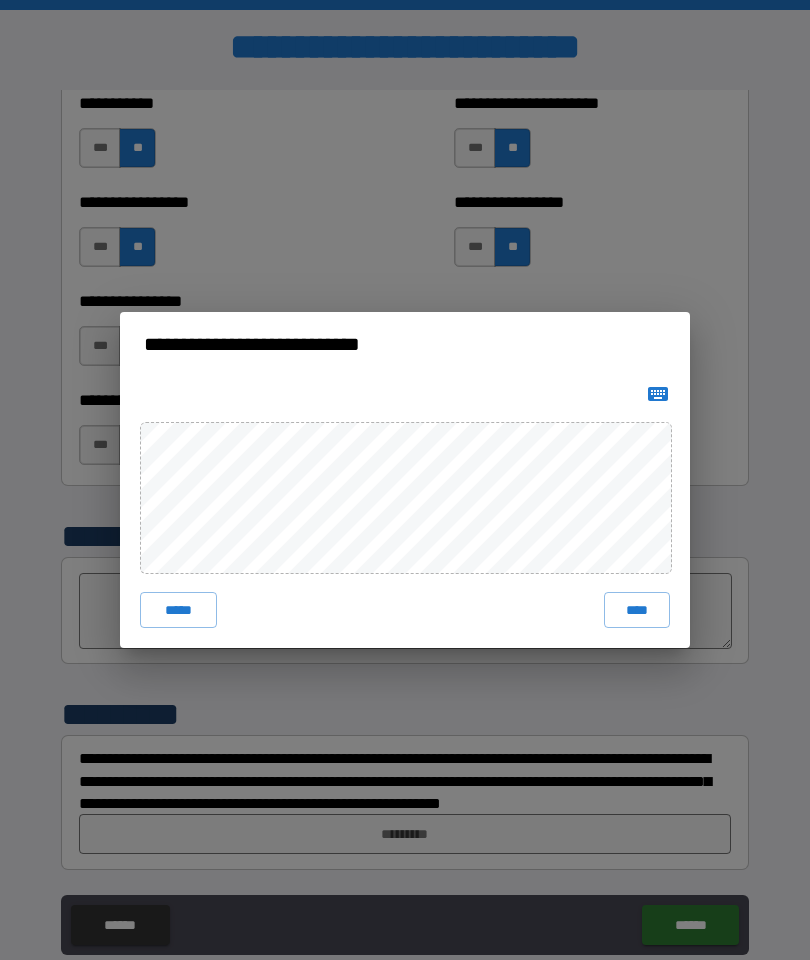 click on "****" at bounding box center [637, 610] 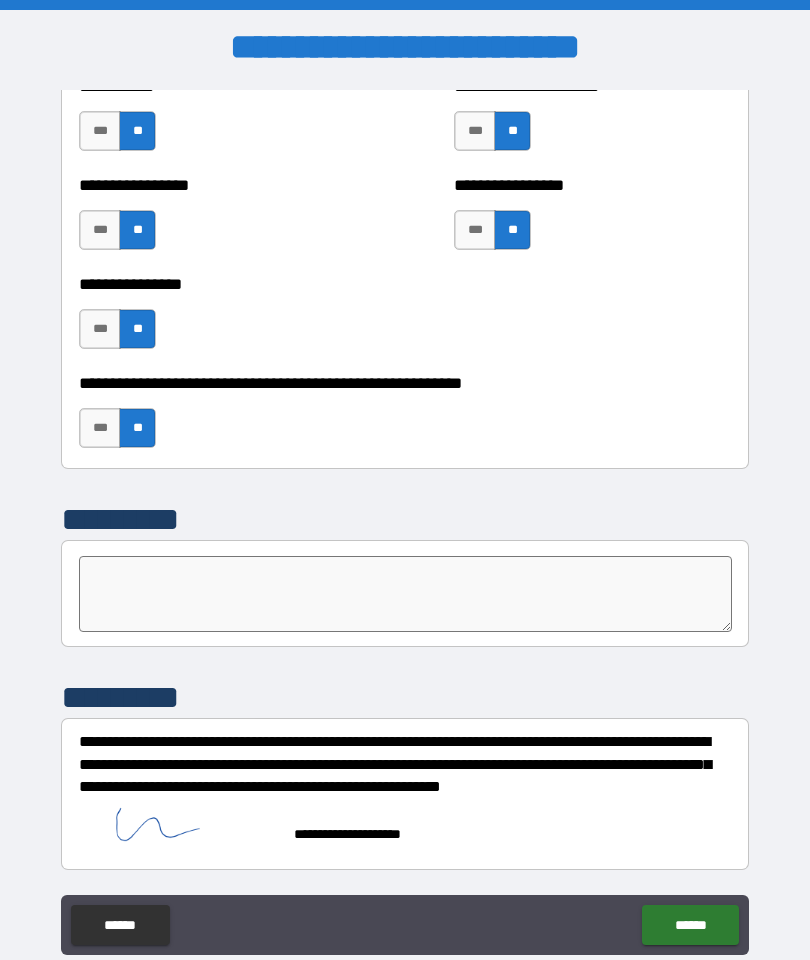 scroll, scrollTop: 6052, scrollLeft: 0, axis: vertical 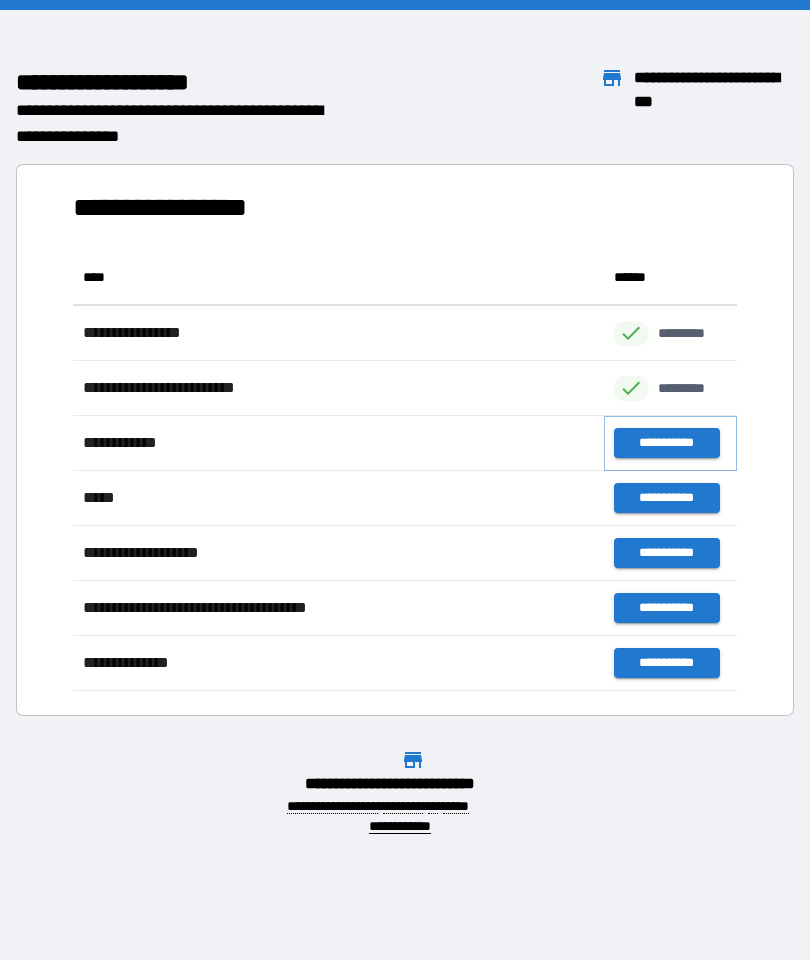 click on "**********" at bounding box center [666, 443] 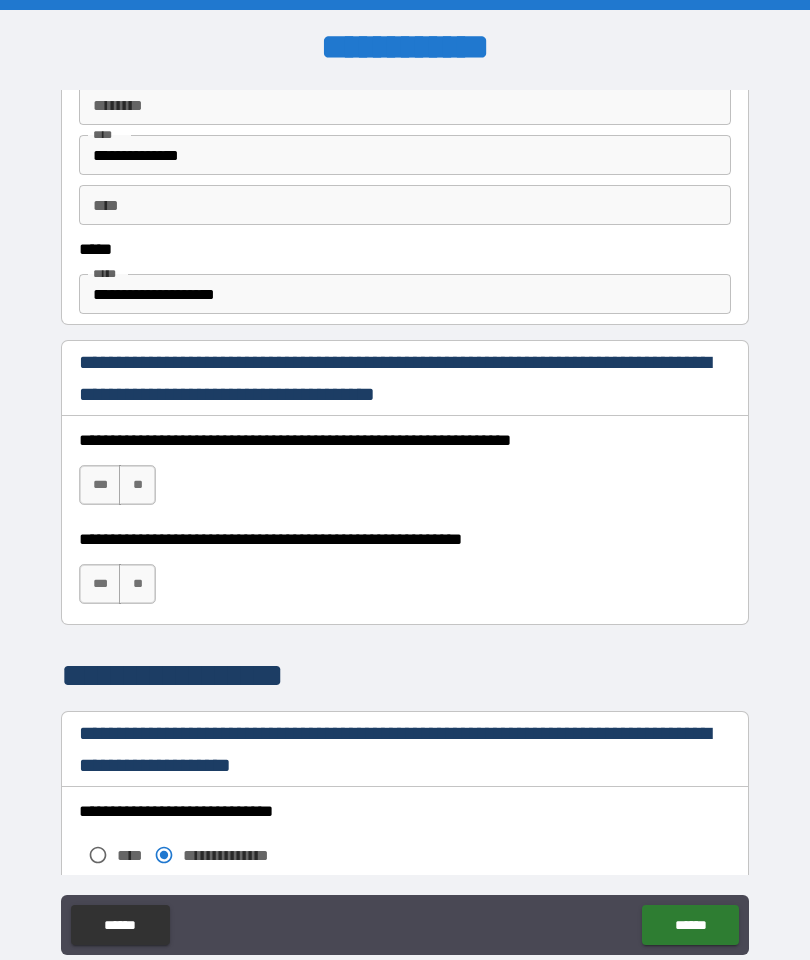 scroll, scrollTop: 1058, scrollLeft: 0, axis: vertical 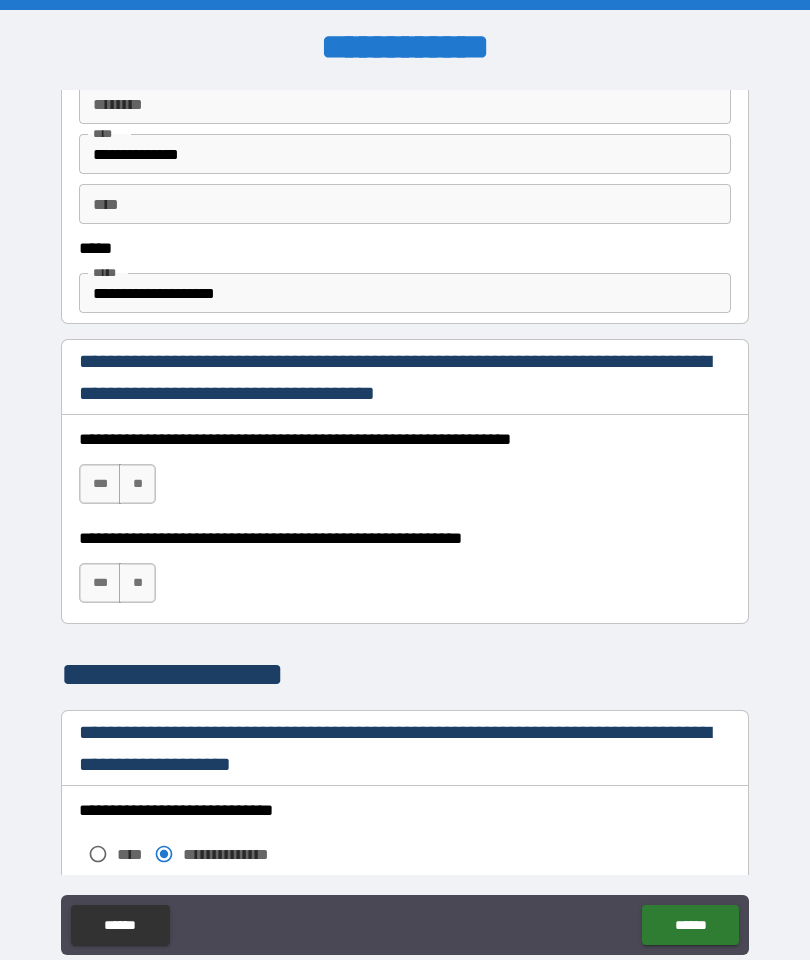 click on "***" at bounding box center [100, 484] 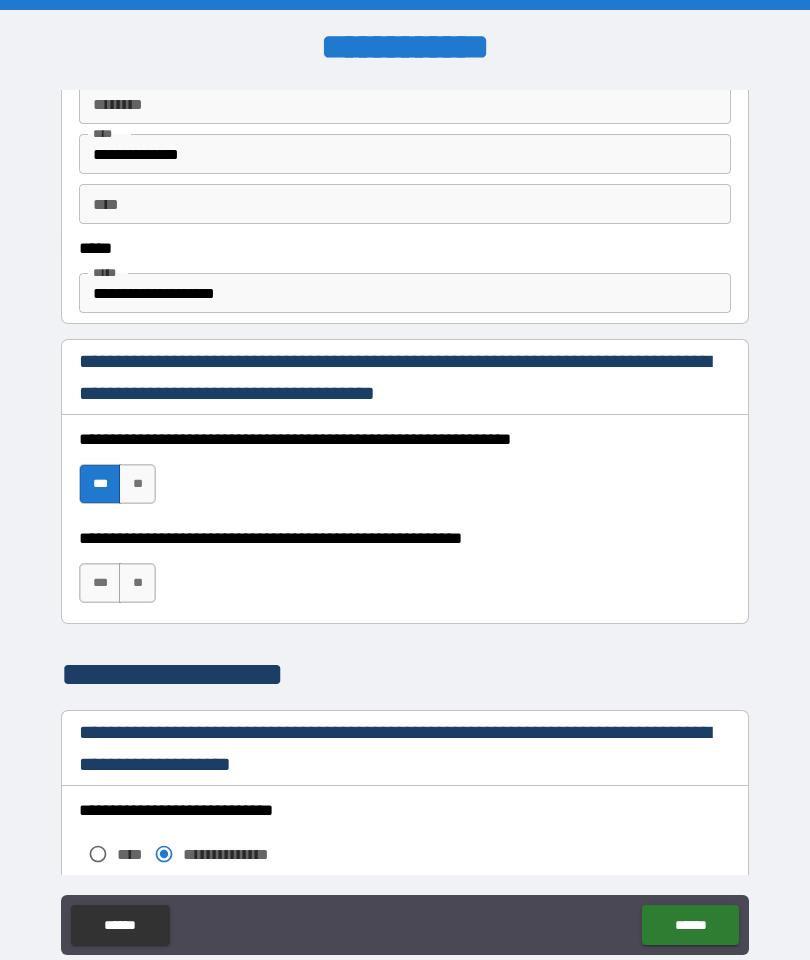 click on "***" at bounding box center [100, 583] 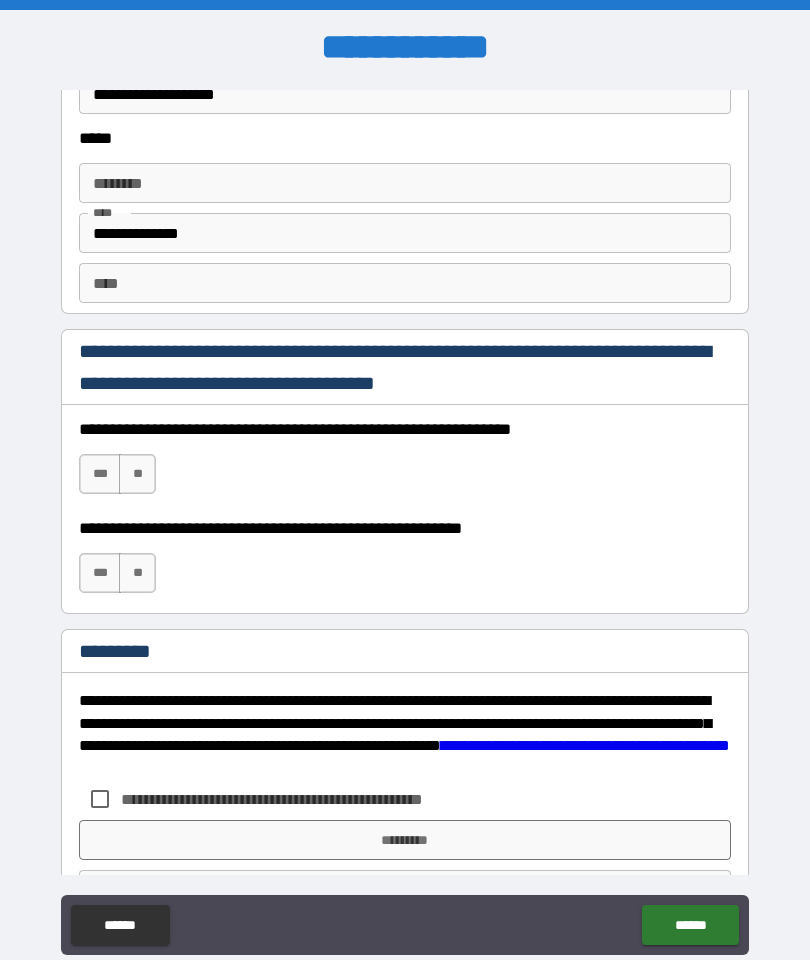 scroll, scrollTop: 2658, scrollLeft: 0, axis: vertical 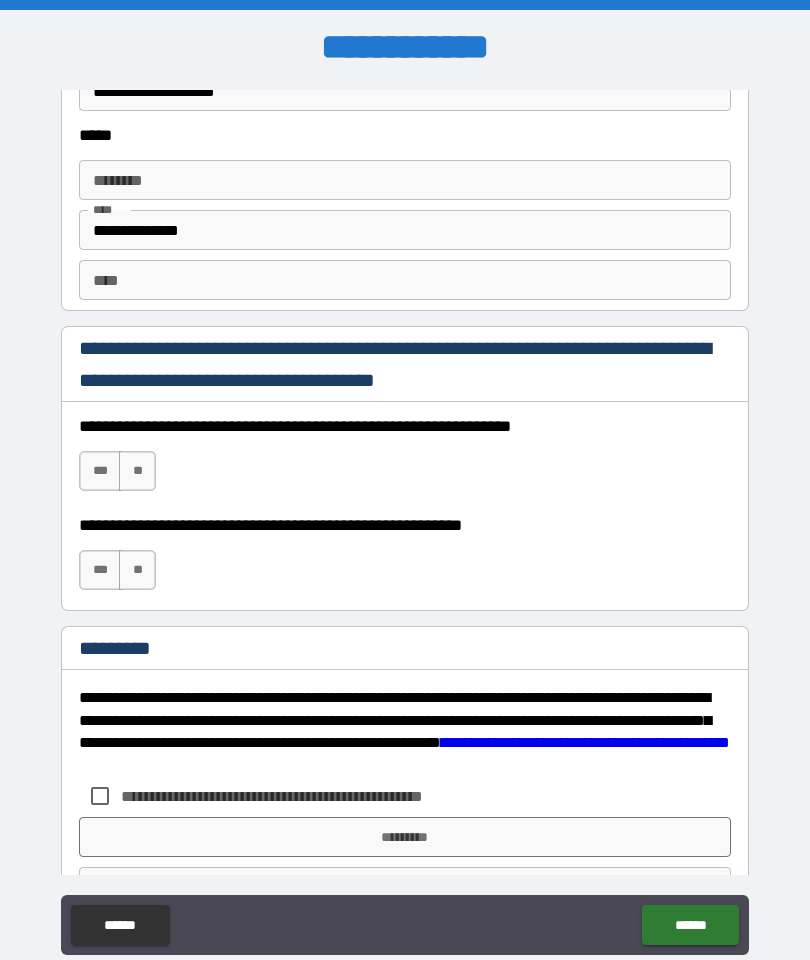 click on "***" at bounding box center (100, 471) 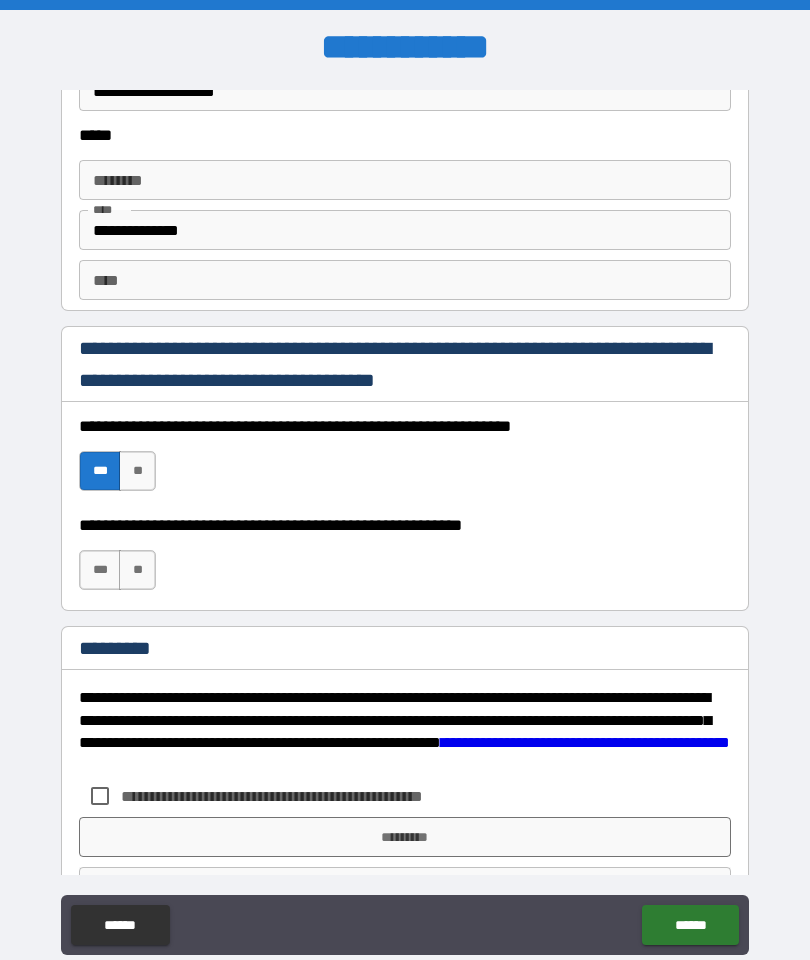 click on "***" at bounding box center (100, 570) 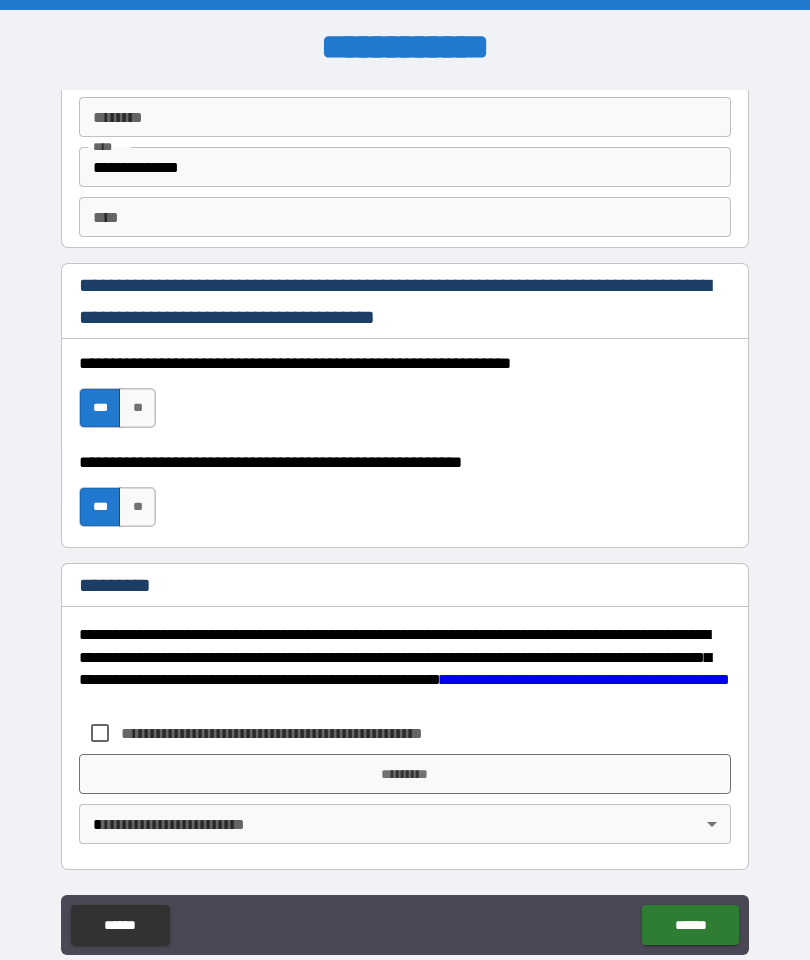 scroll, scrollTop: 2721, scrollLeft: 0, axis: vertical 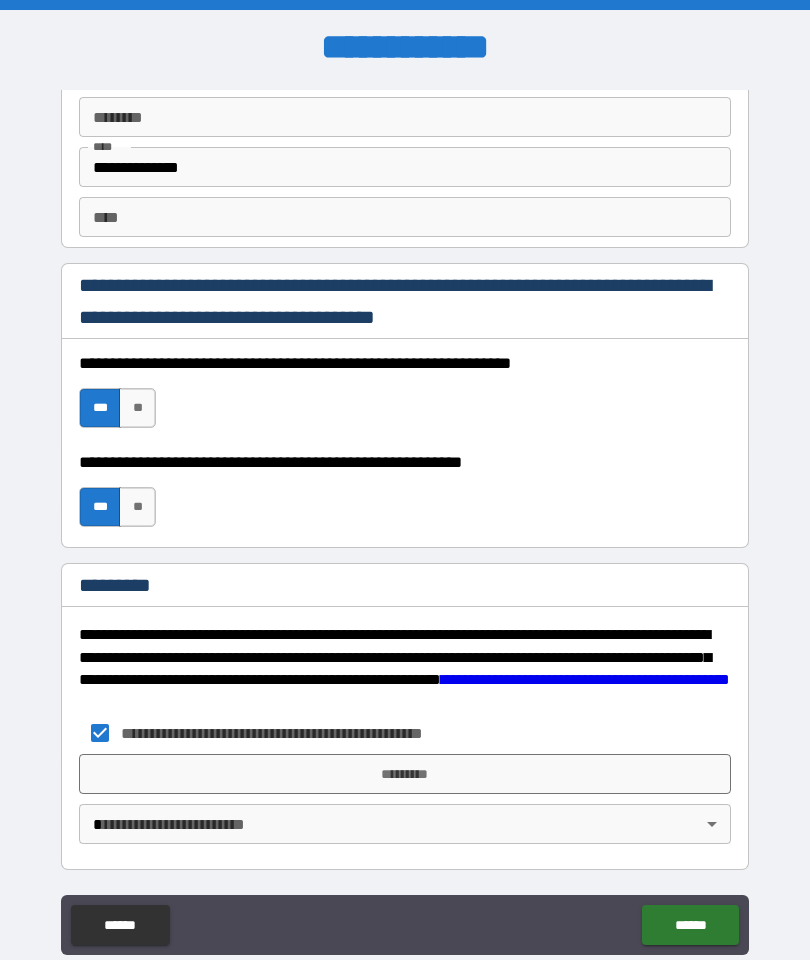 click on "*********" at bounding box center (405, 774) 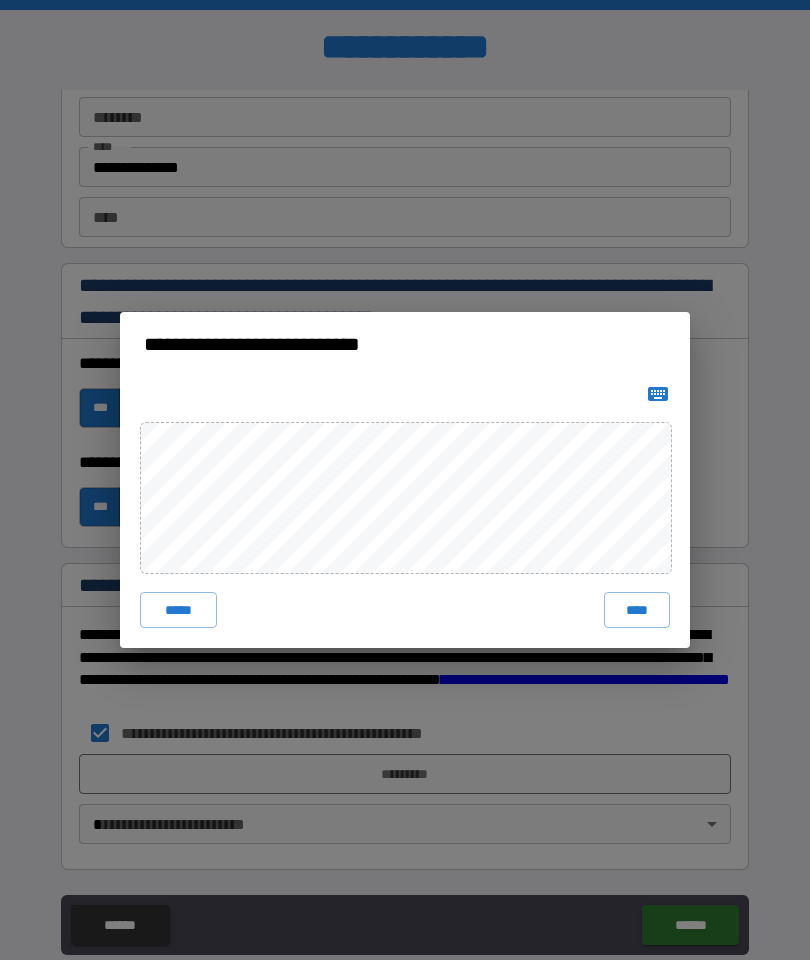 click on "****" at bounding box center (637, 610) 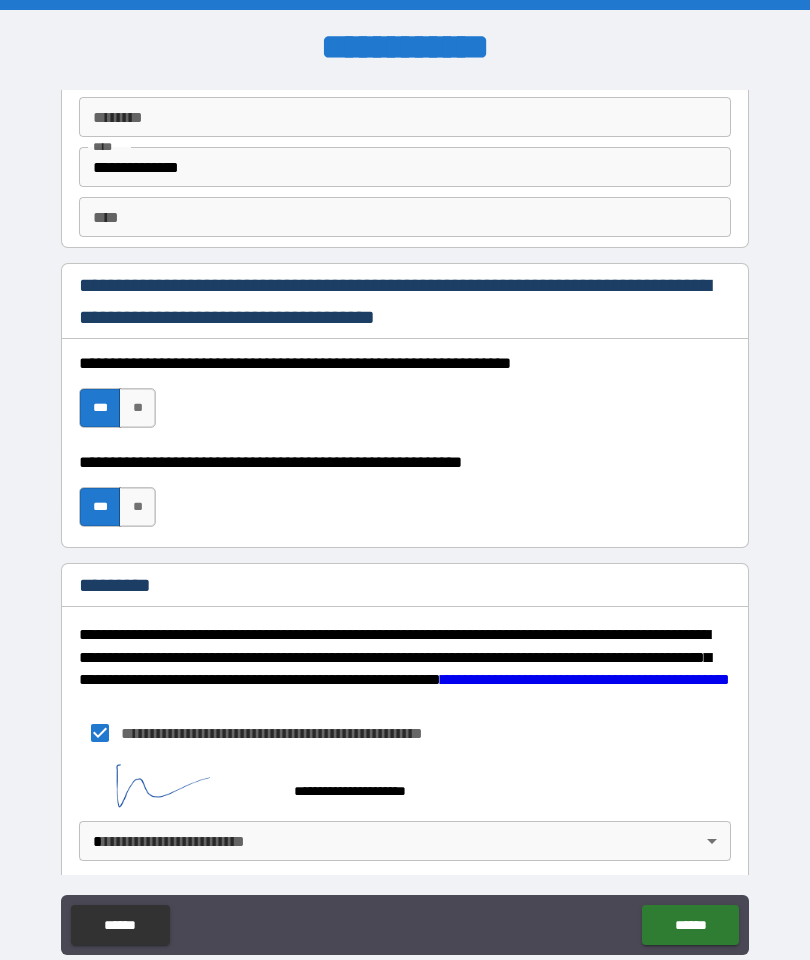 click on "**********" at bounding box center (405, 520) 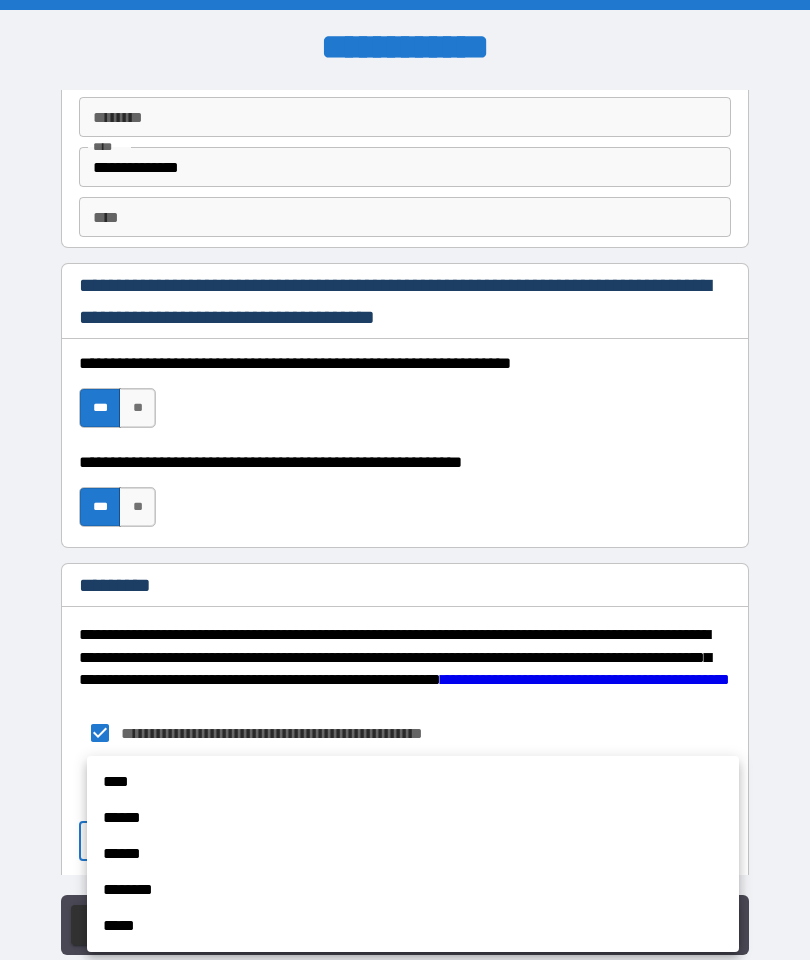 click on "****" at bounding box center (413, 782) 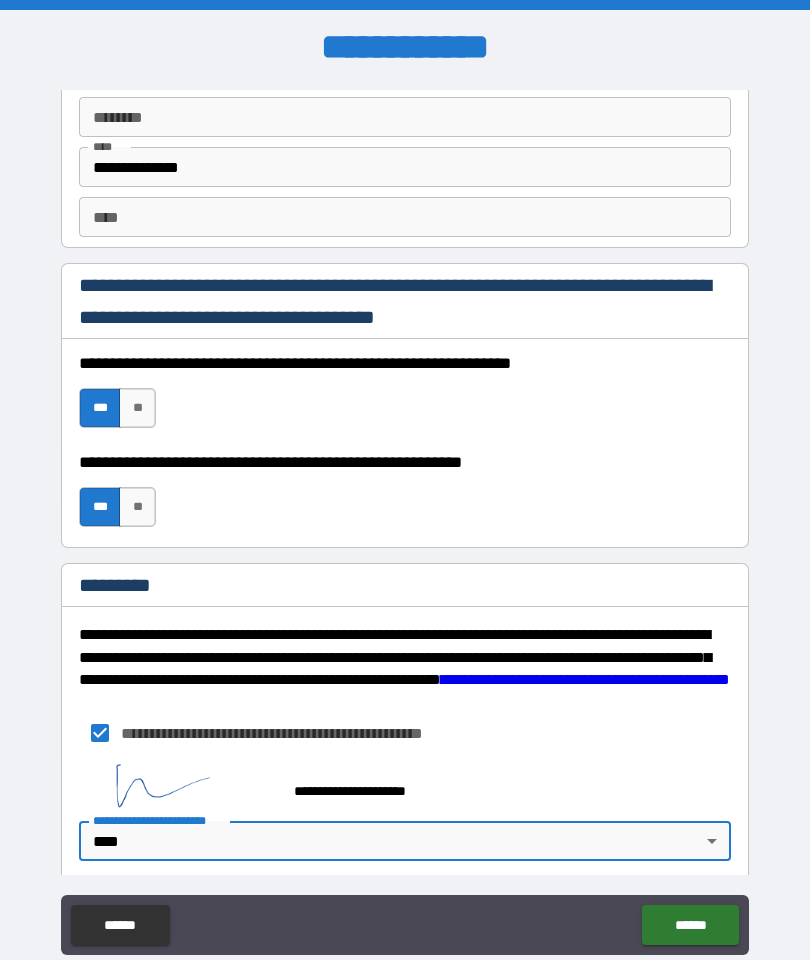 click on "**********" at bounding box center (405, 520) 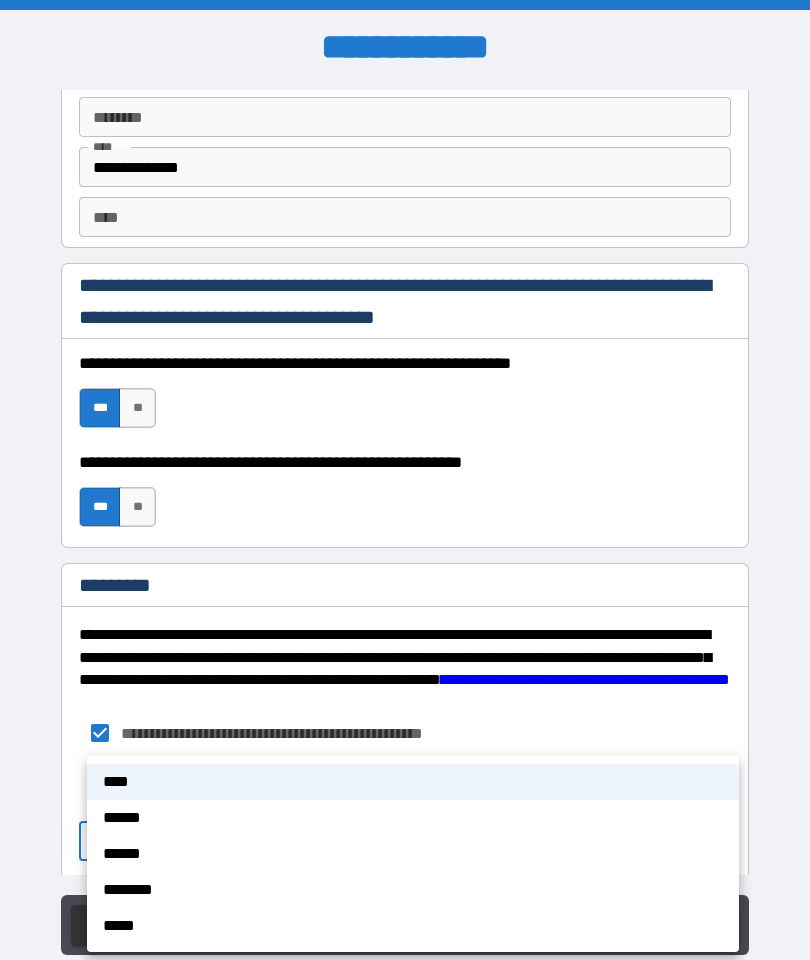 click on "******" at bounding box center (413, 854) 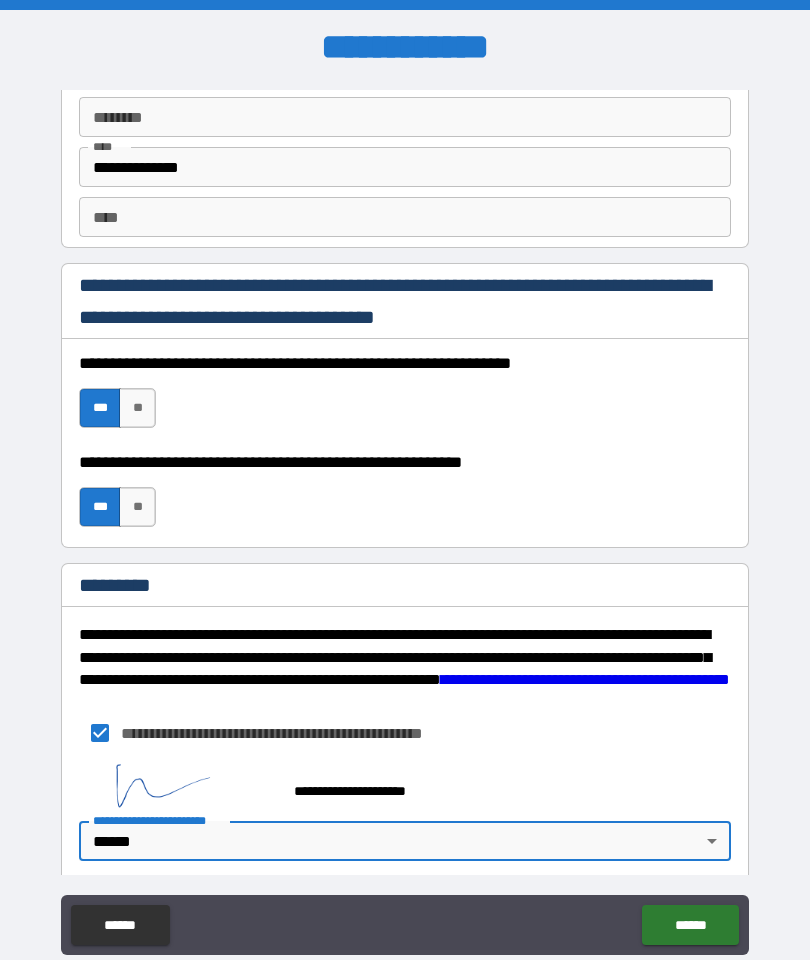 click on "**********" at bounding box center (405, 520) 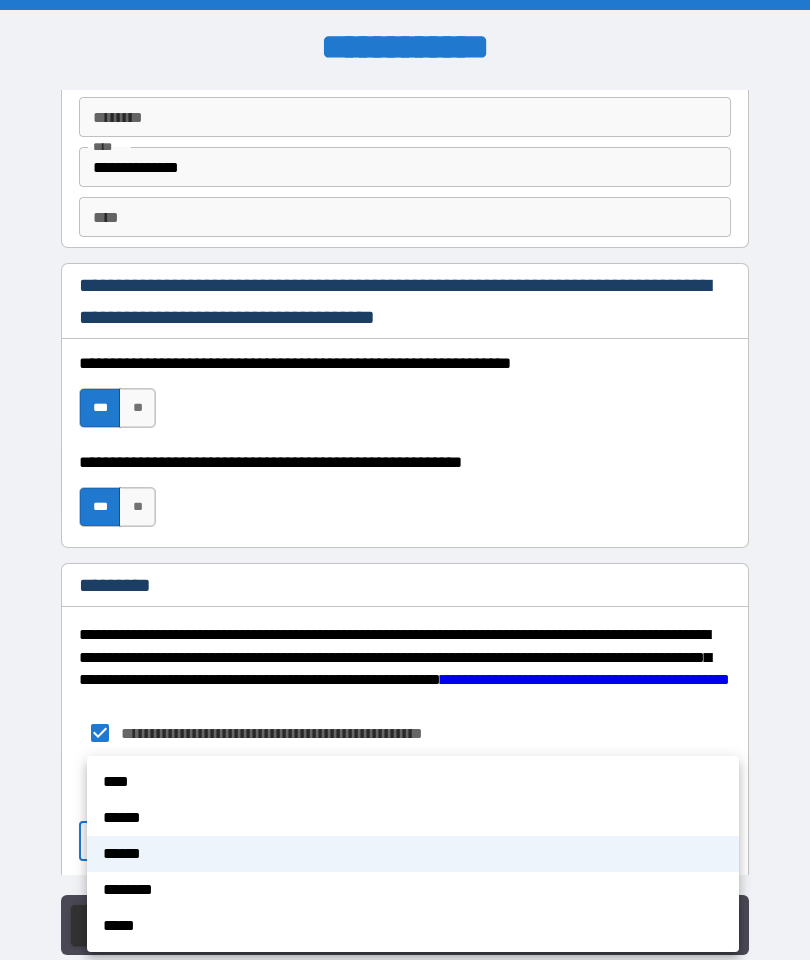 click on "******" at bounding box center [413, 818] 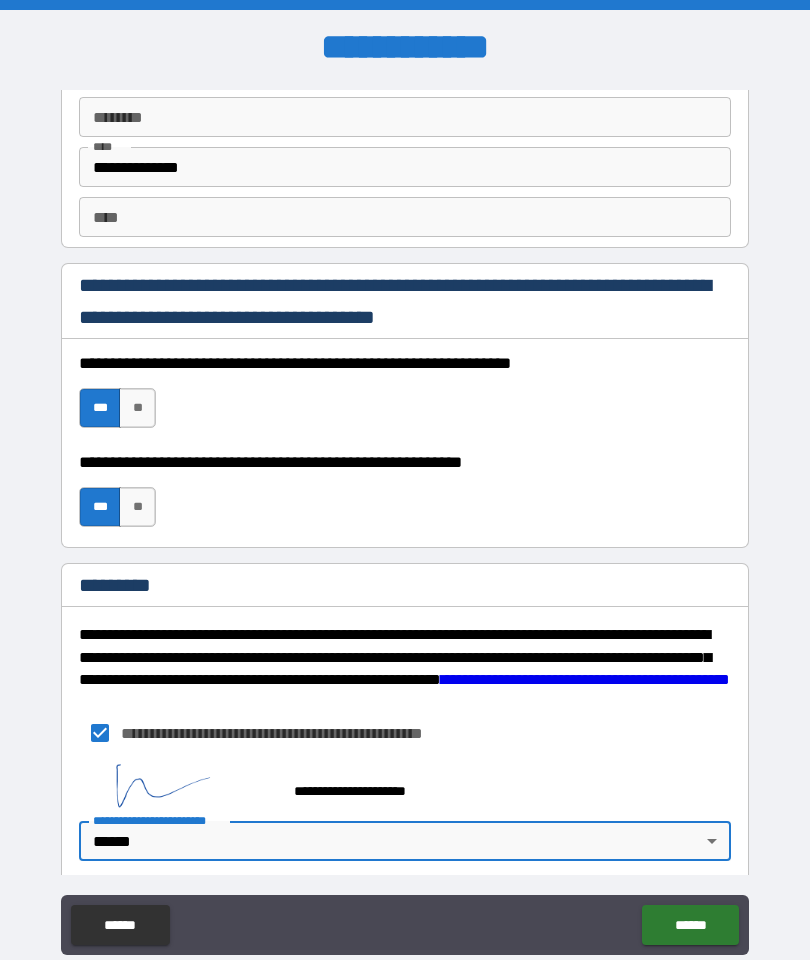 click on "******" at bounding box center [690, 925] 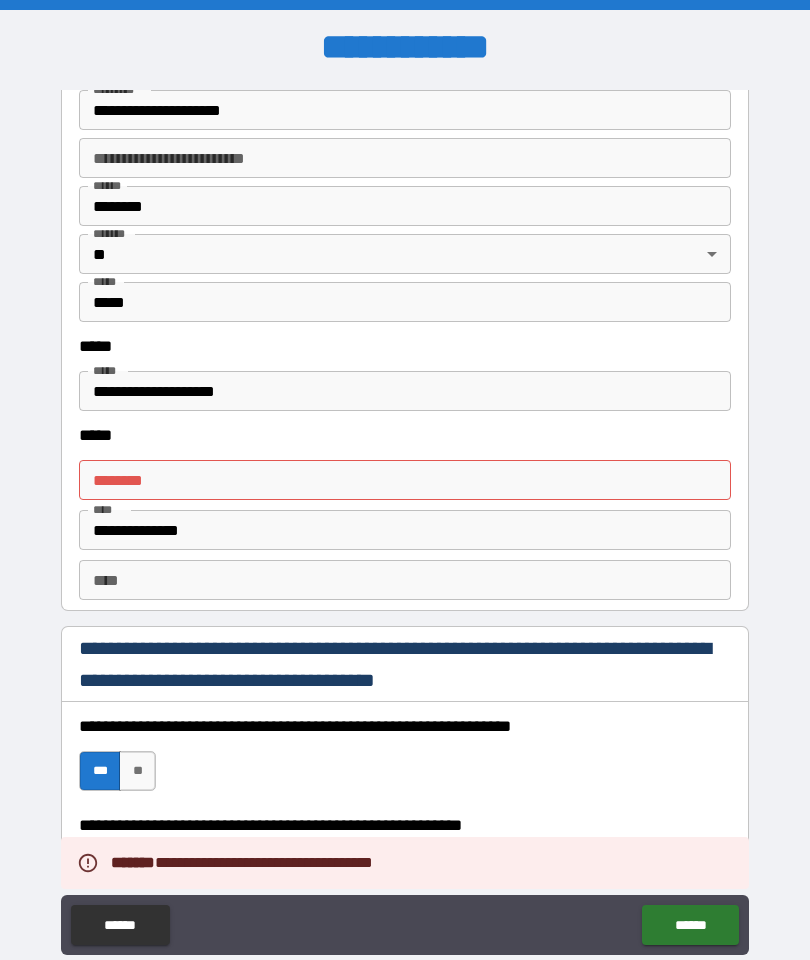 scroll, scrollTop: 2356, scrollLeft: 0, axis: vertical 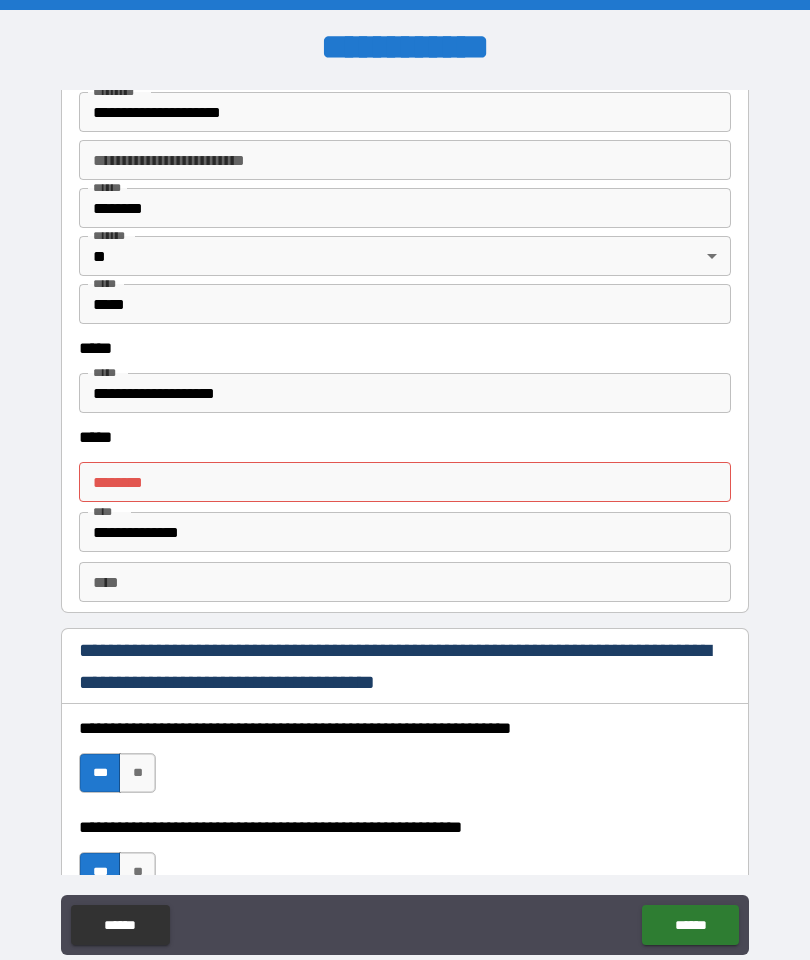 click on "******   *" at bounding box center [405, 482] 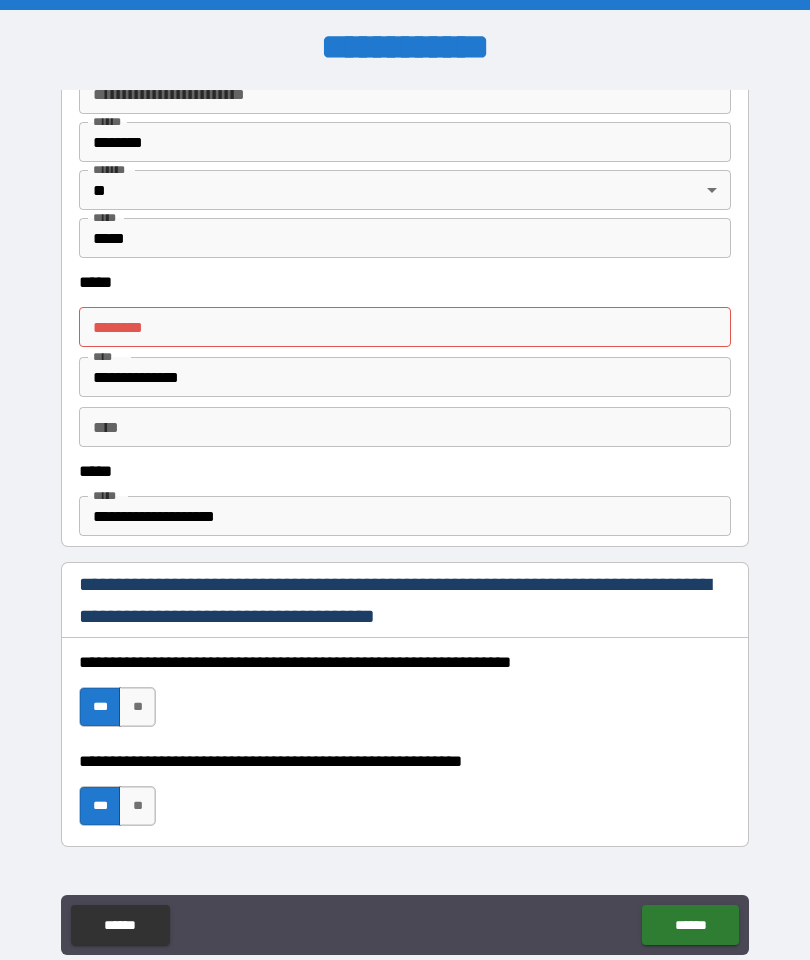 scroll, scrollTop: 716, scrollLeft: 0, axis: vertical 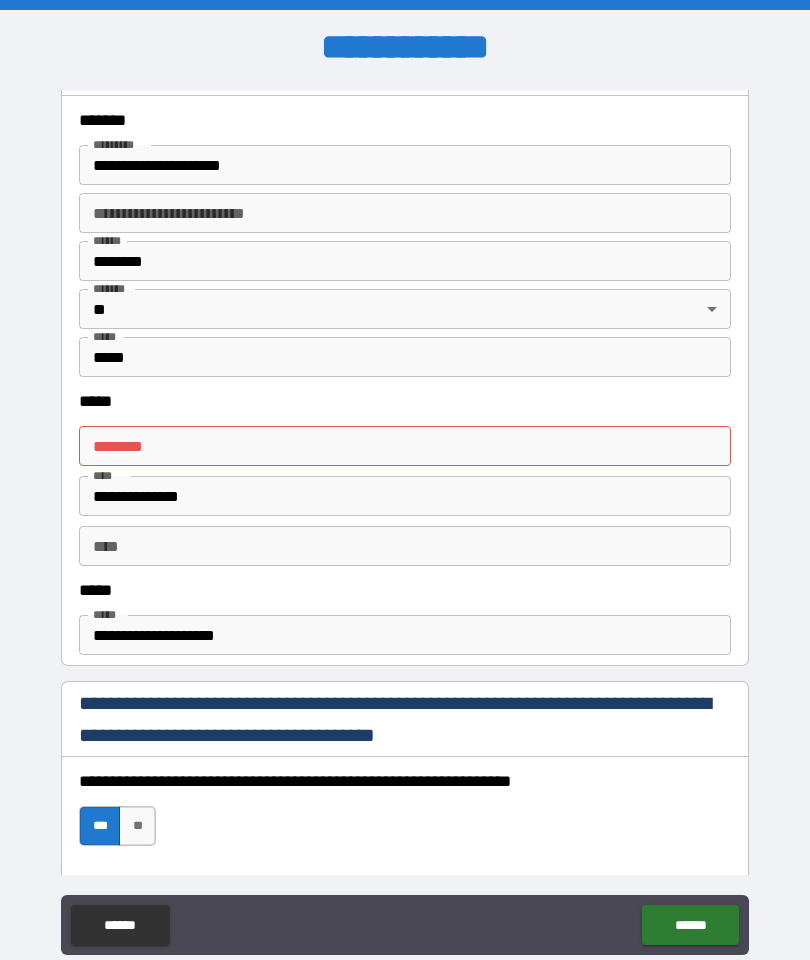 type on "**********" 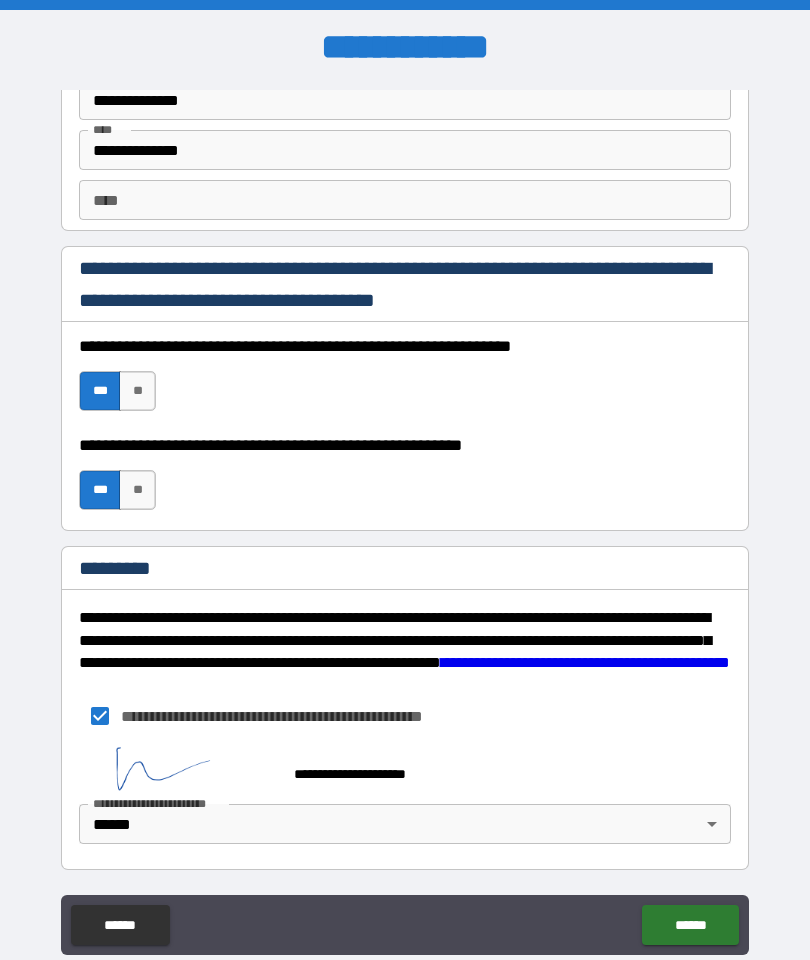 scroll, scrollTop: 2738, scrollLeft: 0, axis: vertical 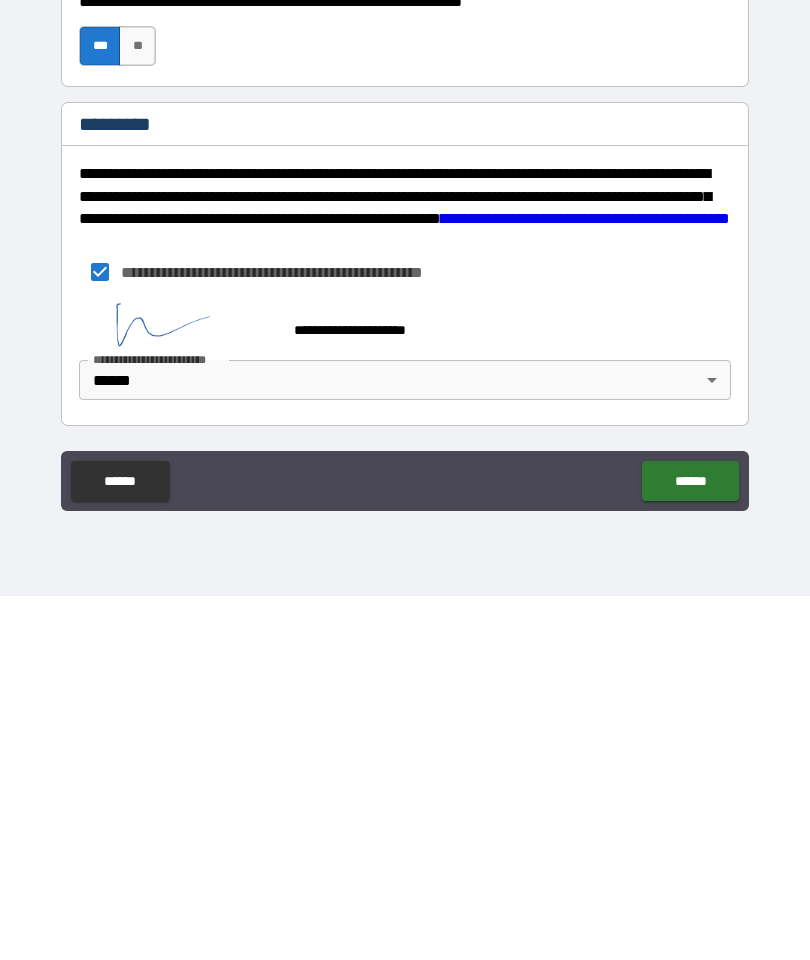 click on "******" at bounding box center (690, 845) 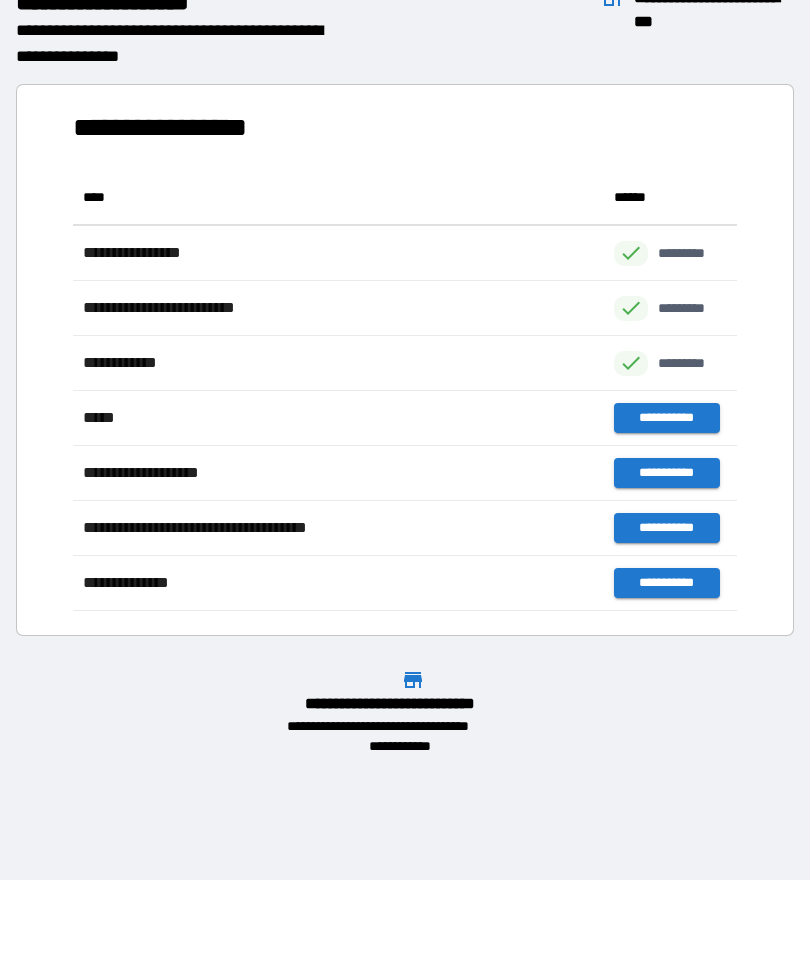 scroll, scrollTop: 1, scrollLeft: 1, axis: both 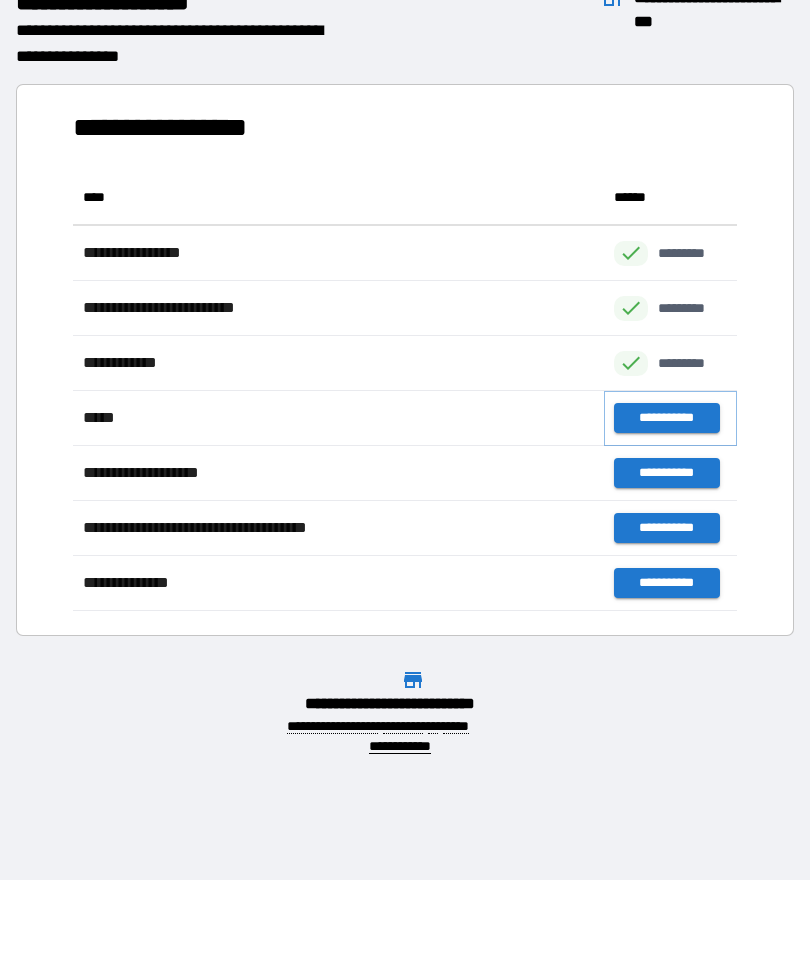 click on "**********" at bounding box center (666, 418) 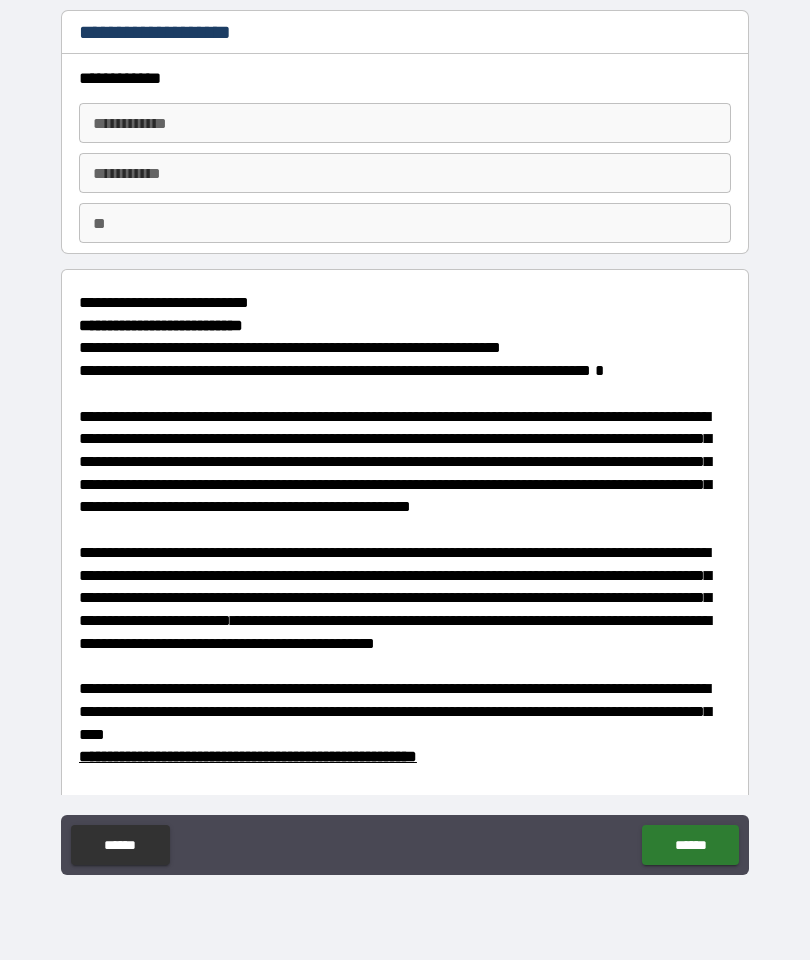 scroll, scrollTop: -1, scrollLeft: 0, axis: vertical 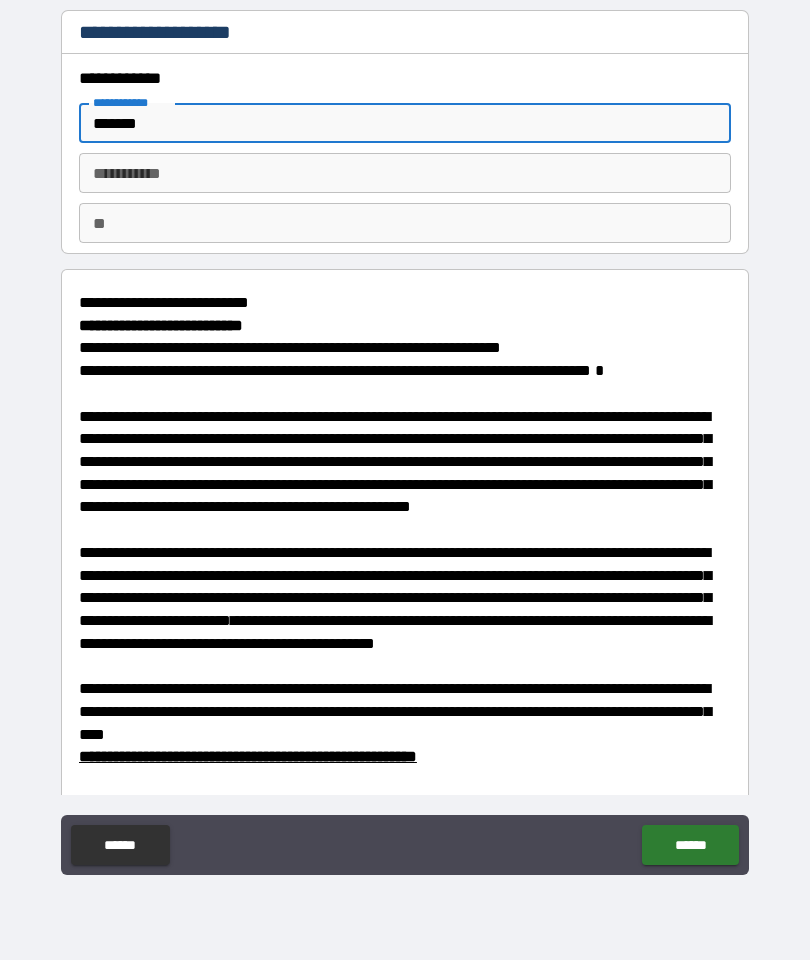 type on "*******" 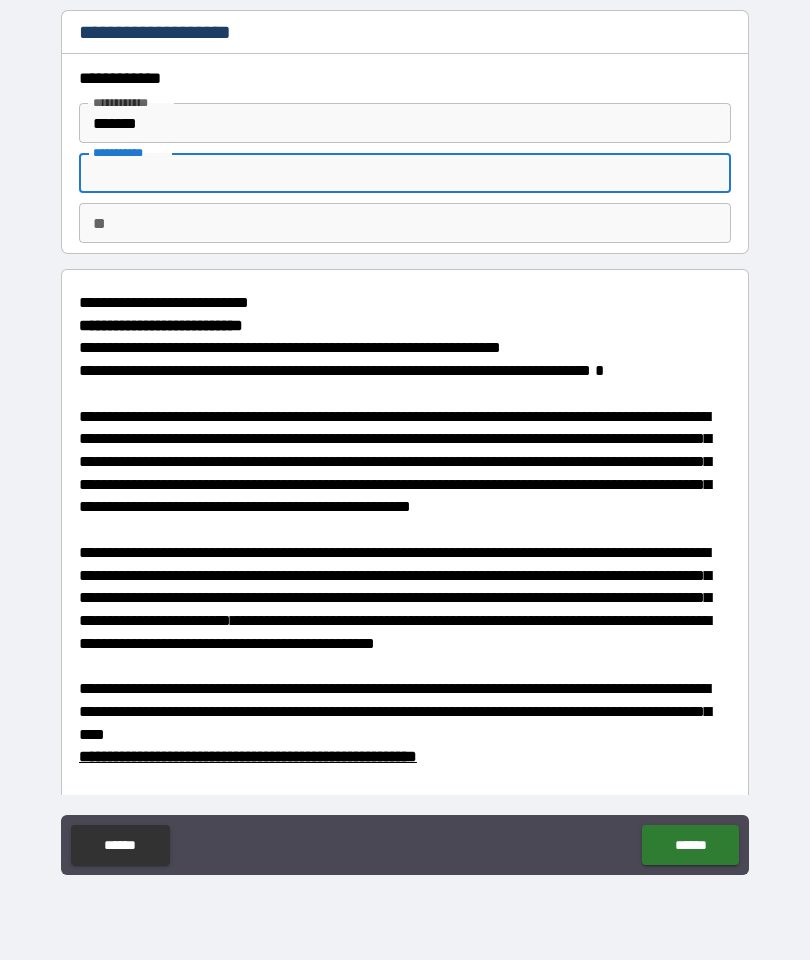 type on "*" 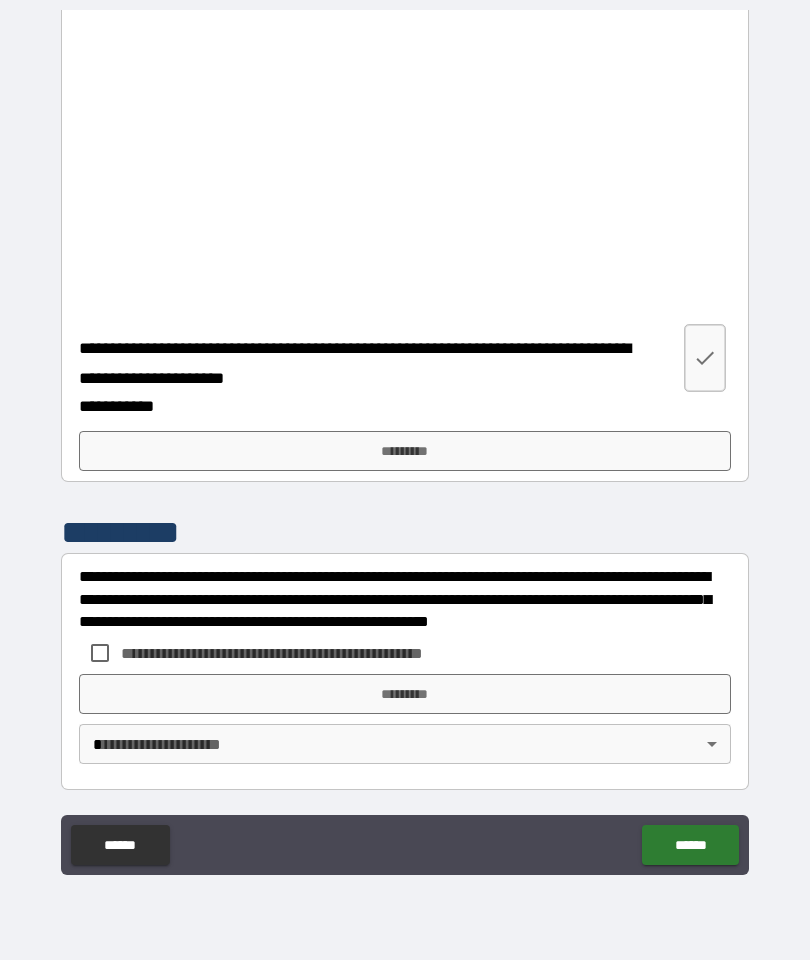 scroll, scrollTop: 4808, scrollLeft: 0, axis: vertical 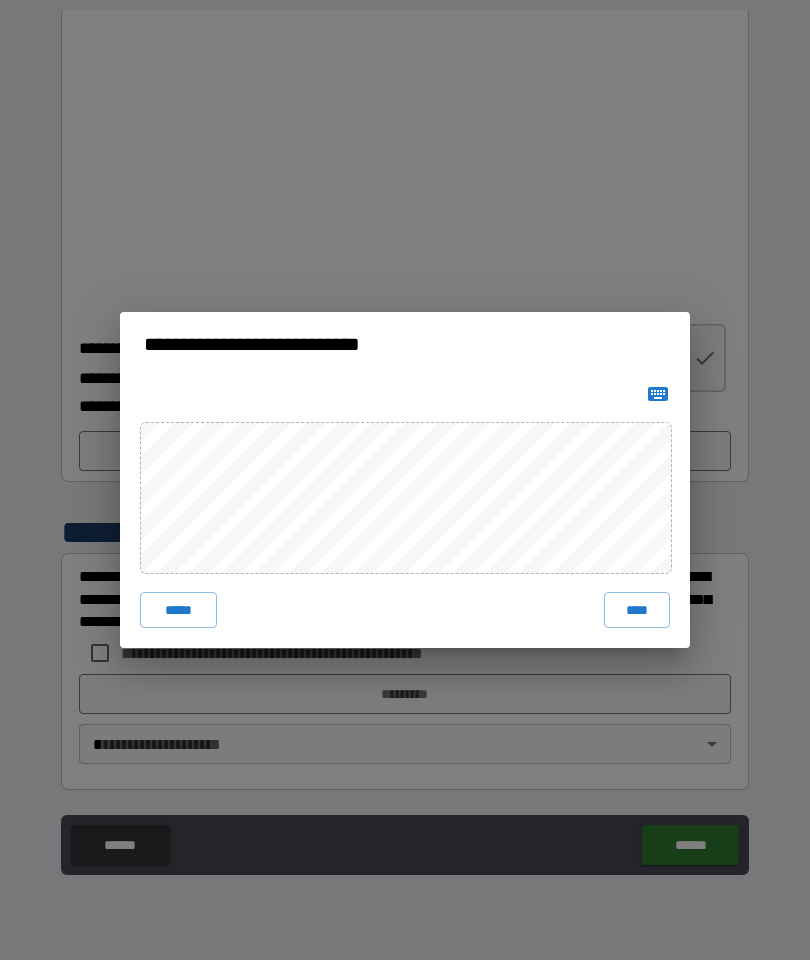 click on "****" at bounding box center (637, 610) 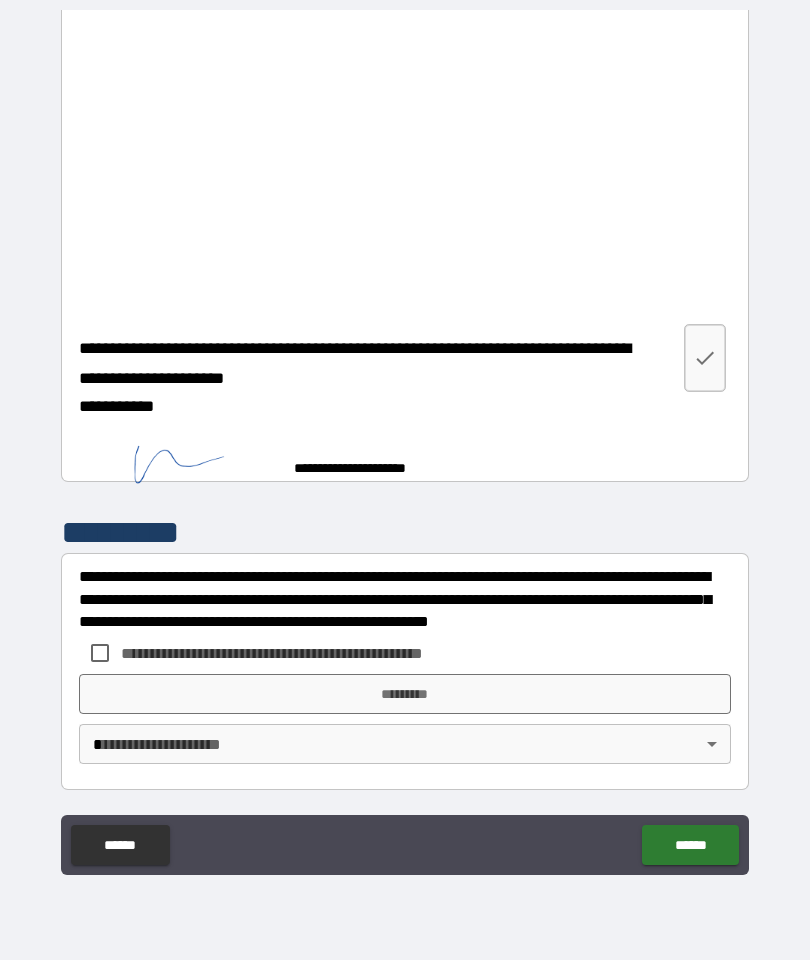 scroll, scrollTop: 4798, scrollLeft: 0, axis: vertical 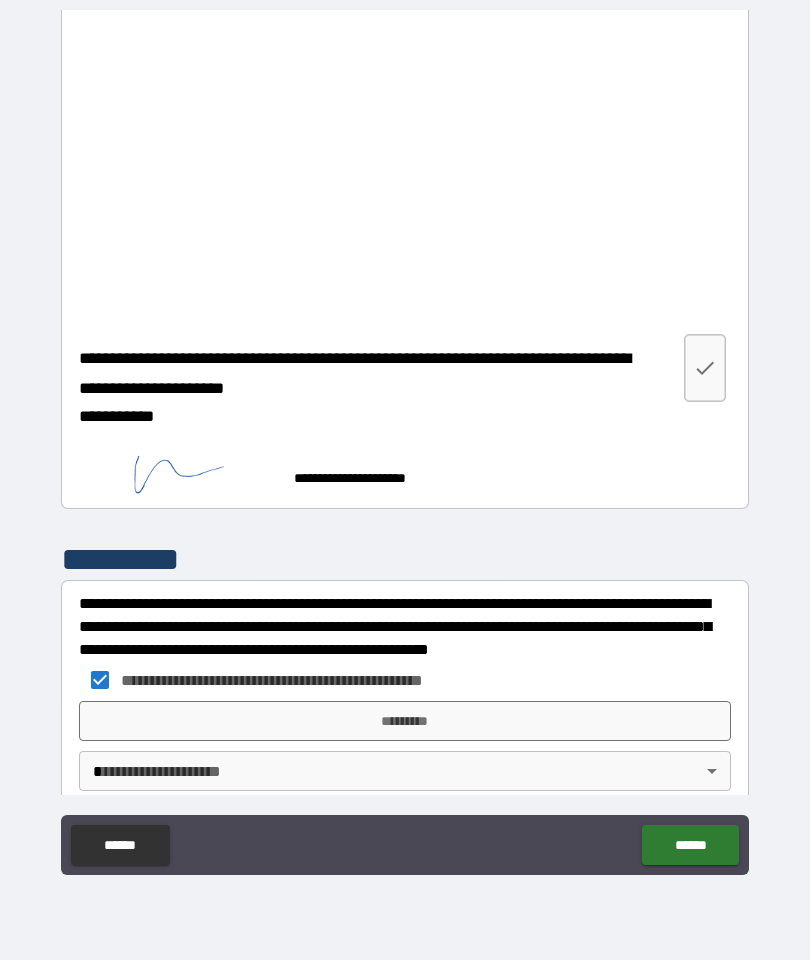 click on "*********" at bounding box center (405, 721) 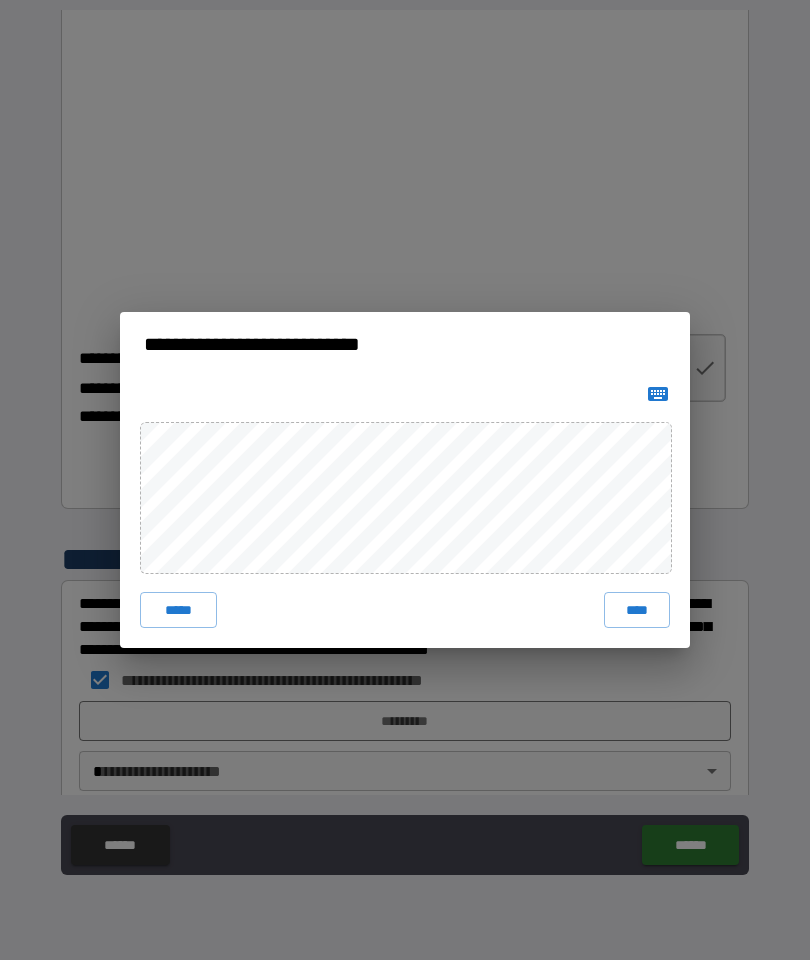 click on "****" at bounding box center [637, 610] 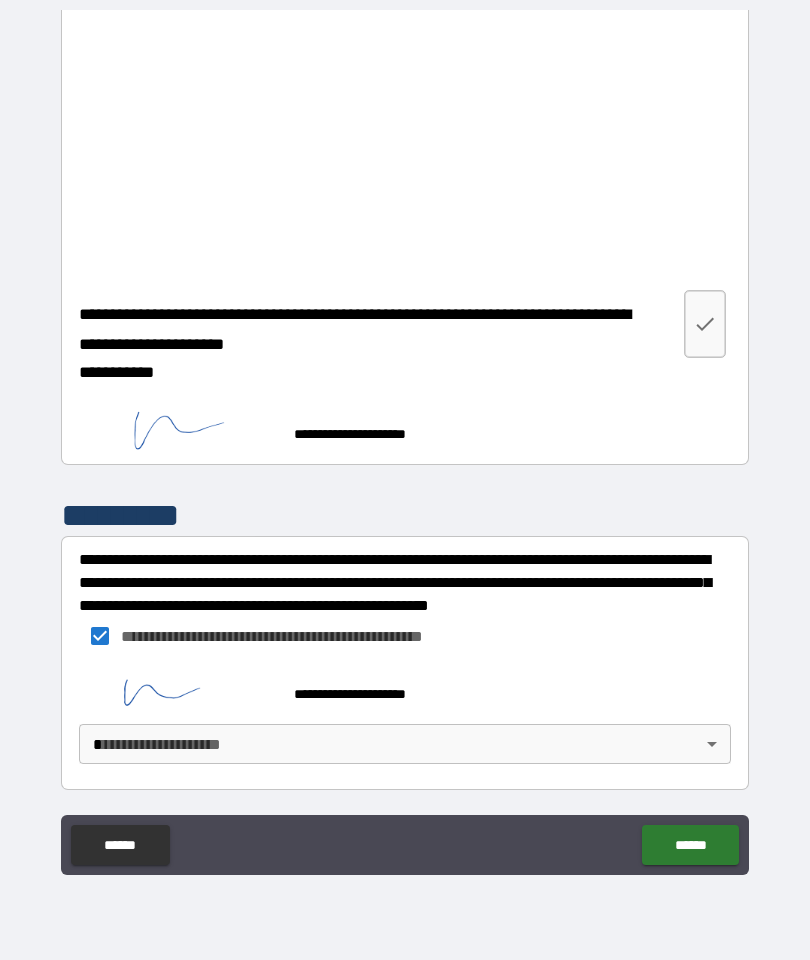 scroll, scrollTop: 4842, scrollLeft: 0, axis: vertical 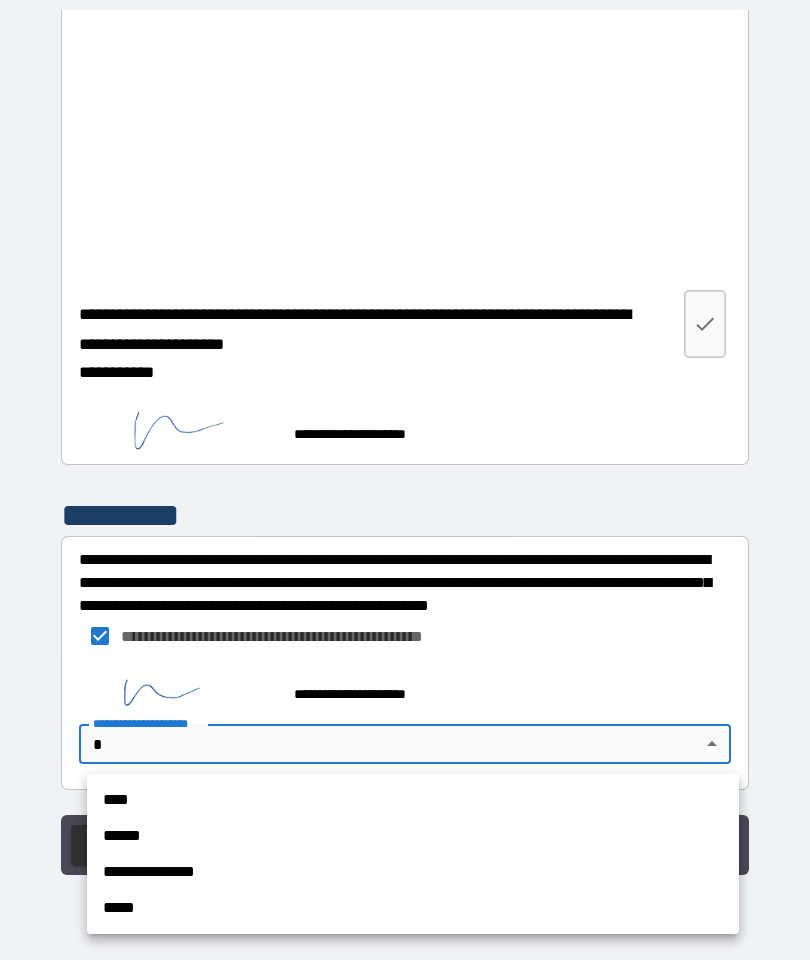 click on "******" at bounding box center [413, 836] 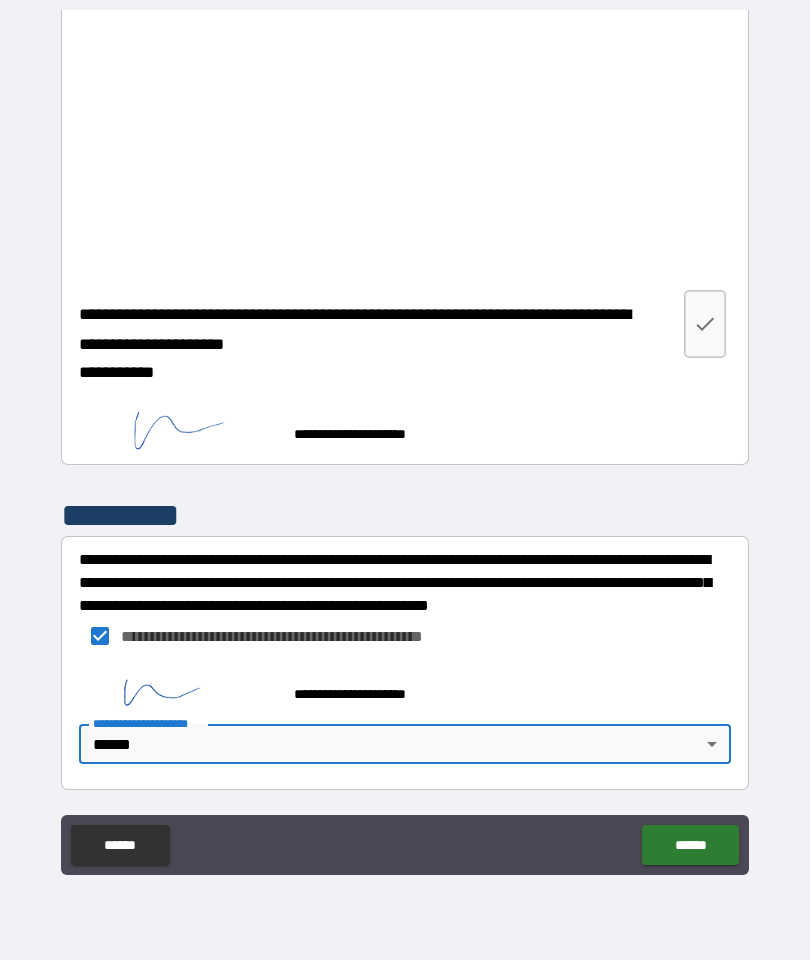 click on "******" at bounding box center (690, 845) 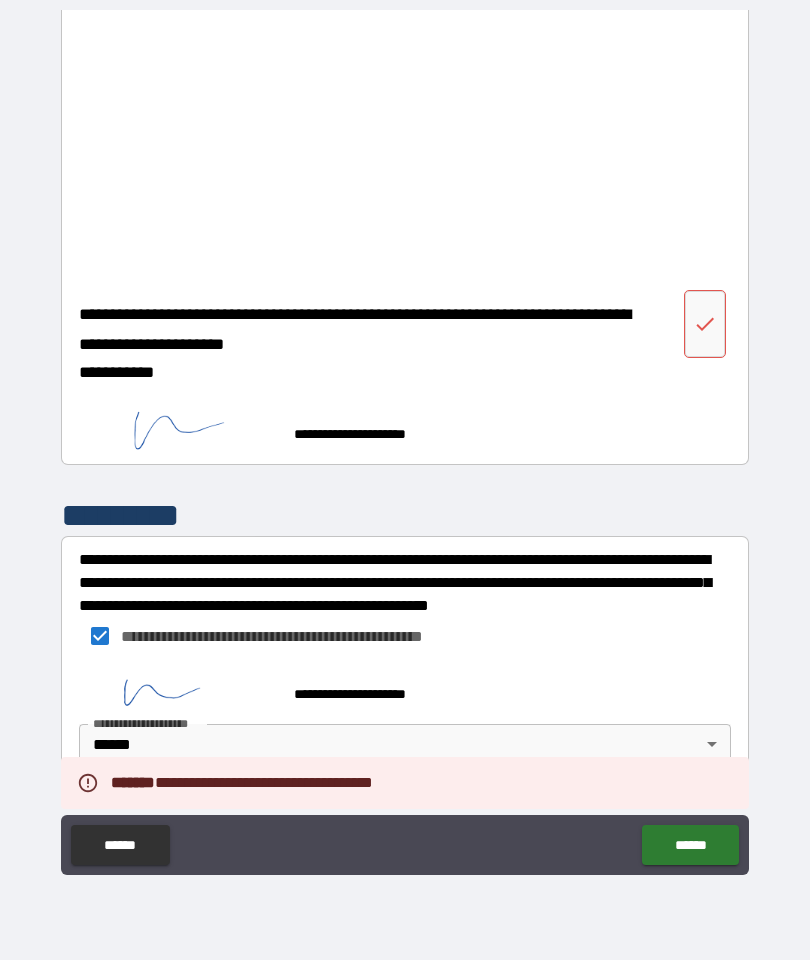 click on "******" at bounding box center (690, 845) 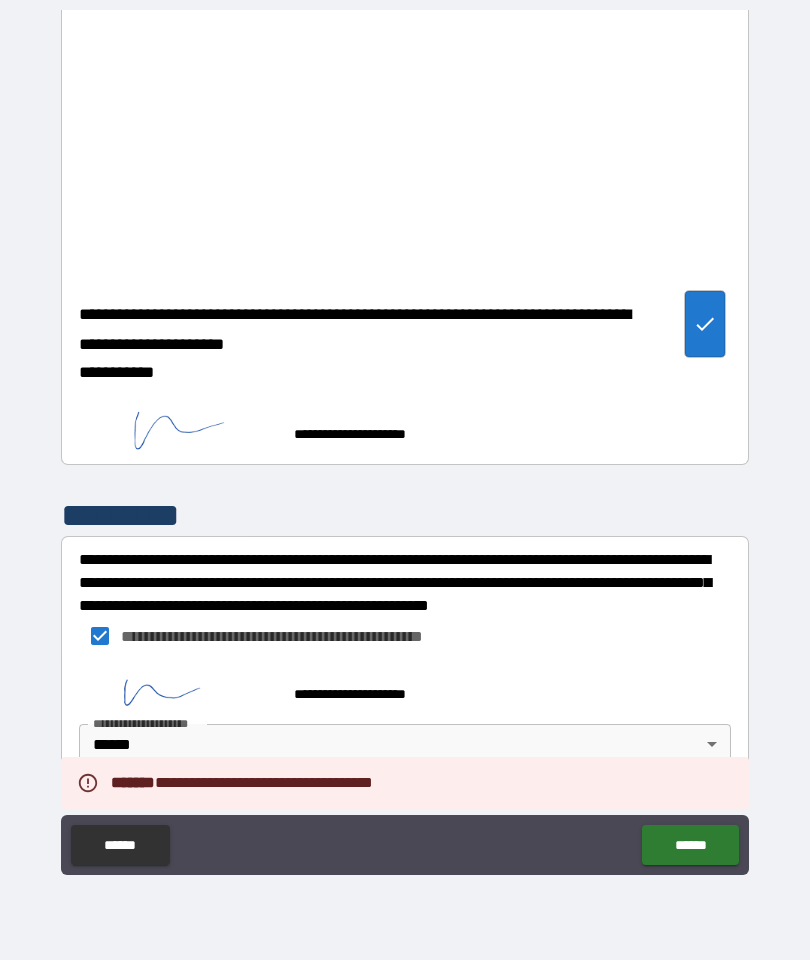 click on "******" at bounding box center [690, 845] 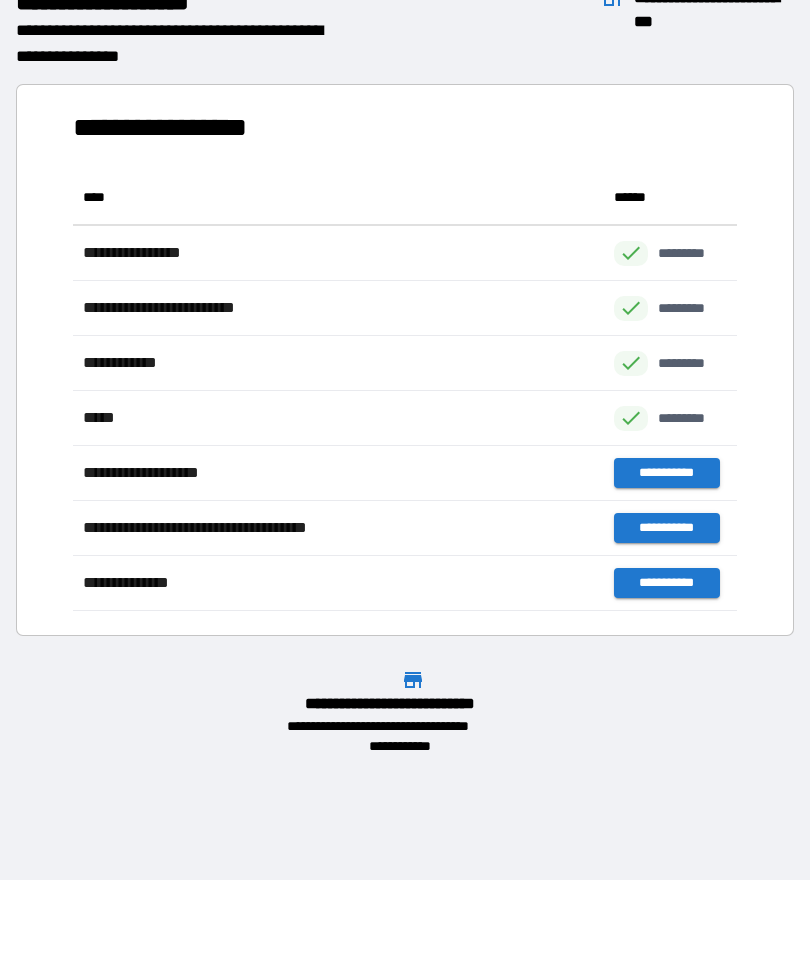 scroll, scrollTop: 1, scrollLeft: 1, axis: both 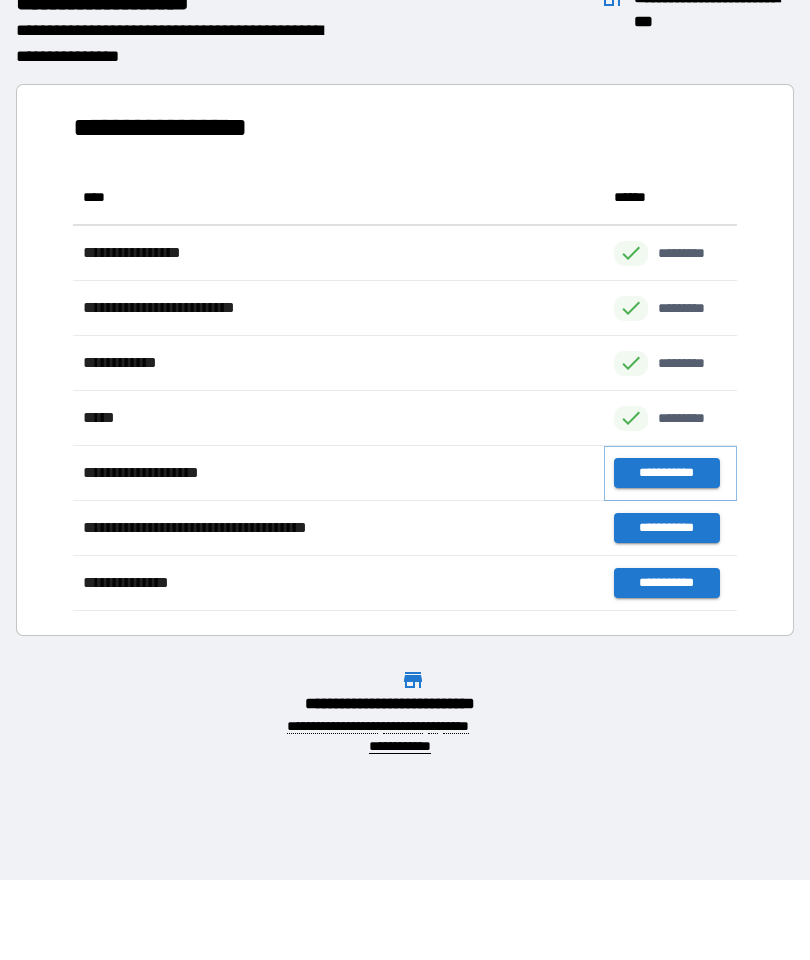 click on "**********" at bounding box center [666, 473] 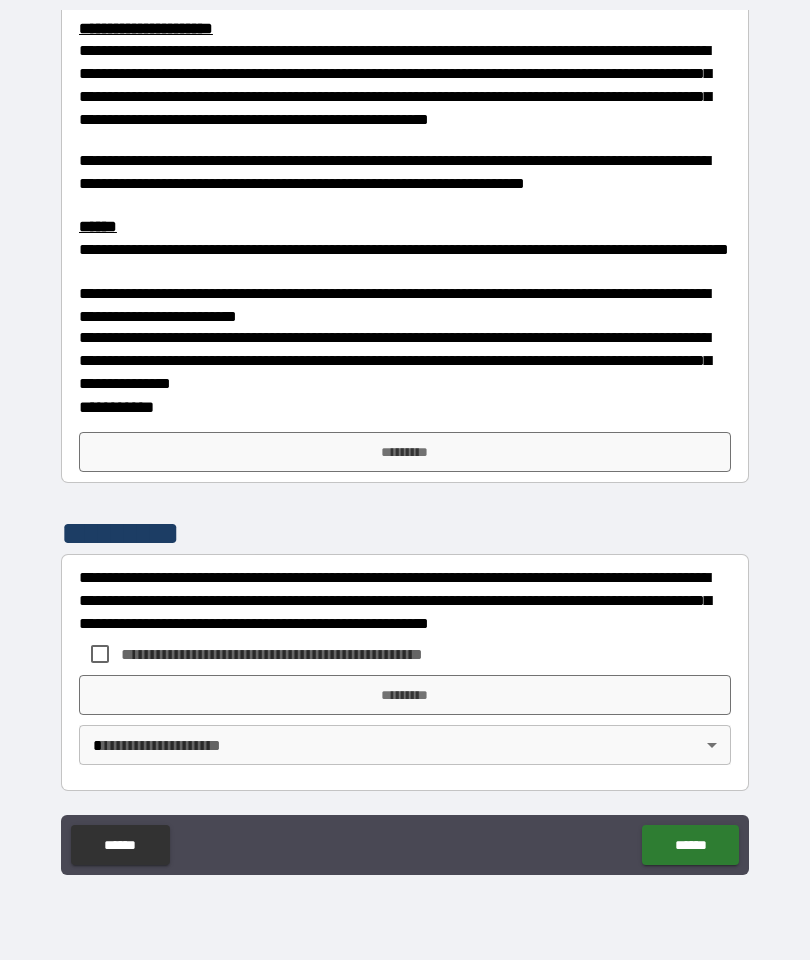 scroll, scrollTop: 582, scrollLeft: 0, axis: vertical 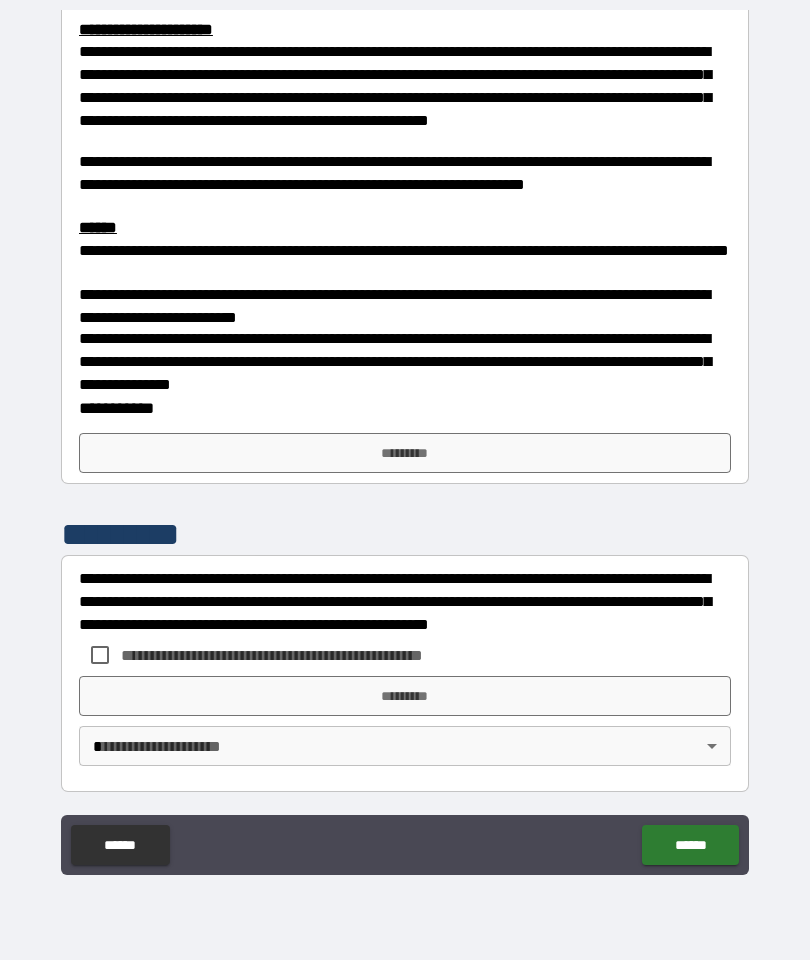 click on "*********" at bounding box center (405, 453) 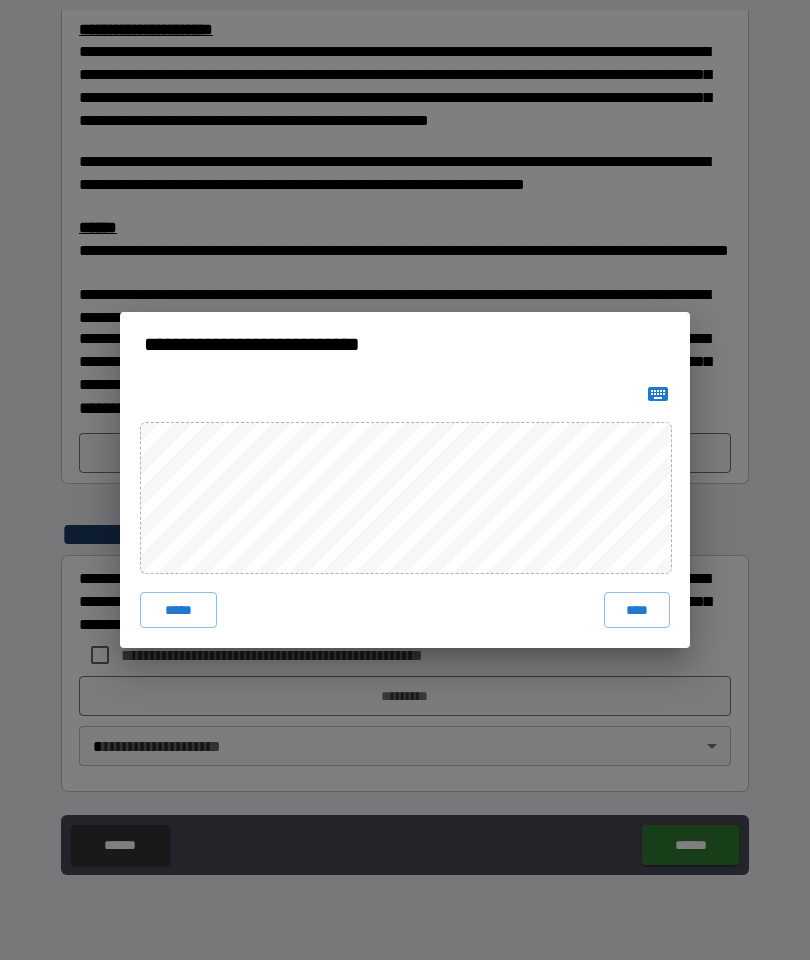 click on "****" at bounding box center [637, 610] 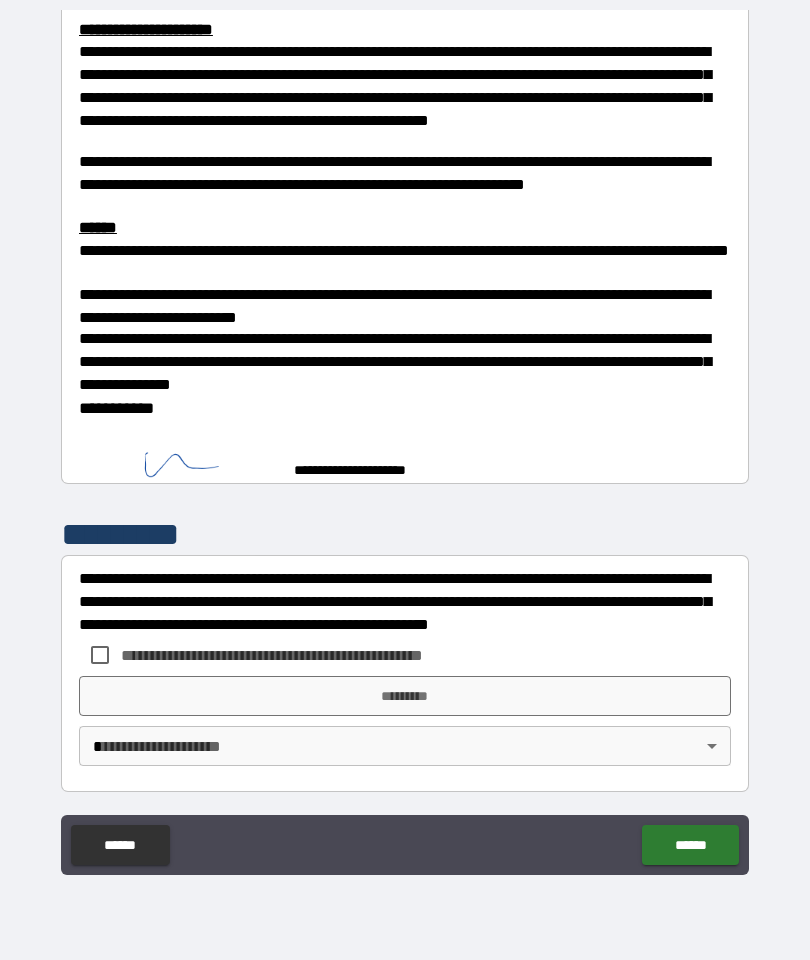 scroll, scrollTop: 572, scrollLeft: 0, axis: vertical 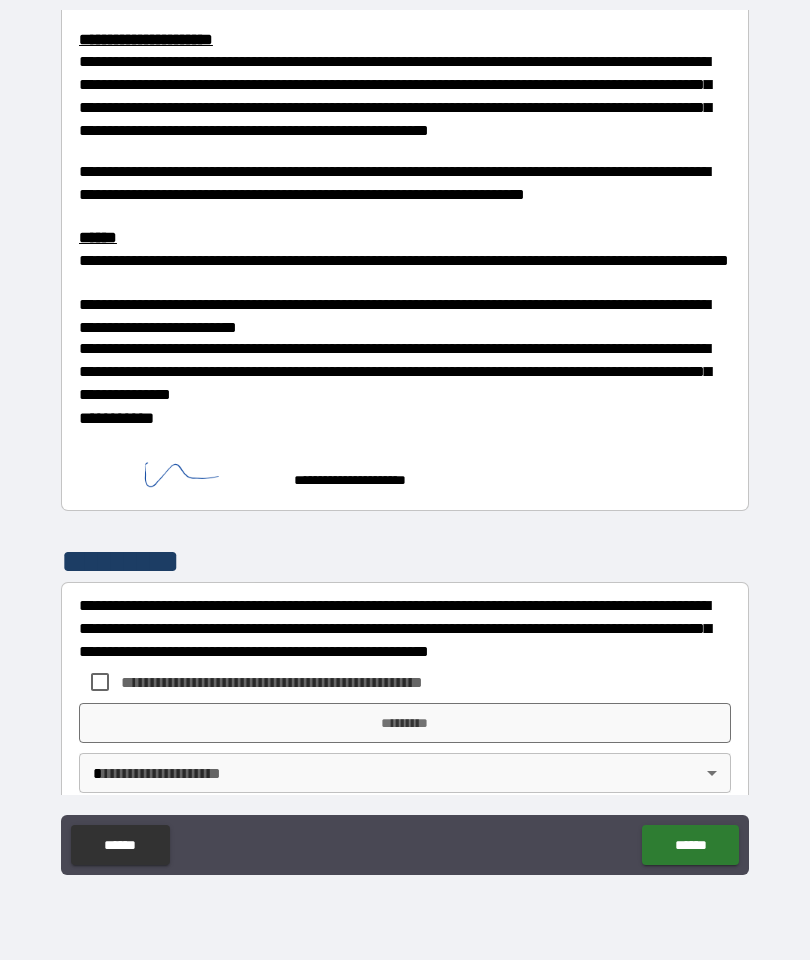 click on "*********" at bounding box center (405, 723) 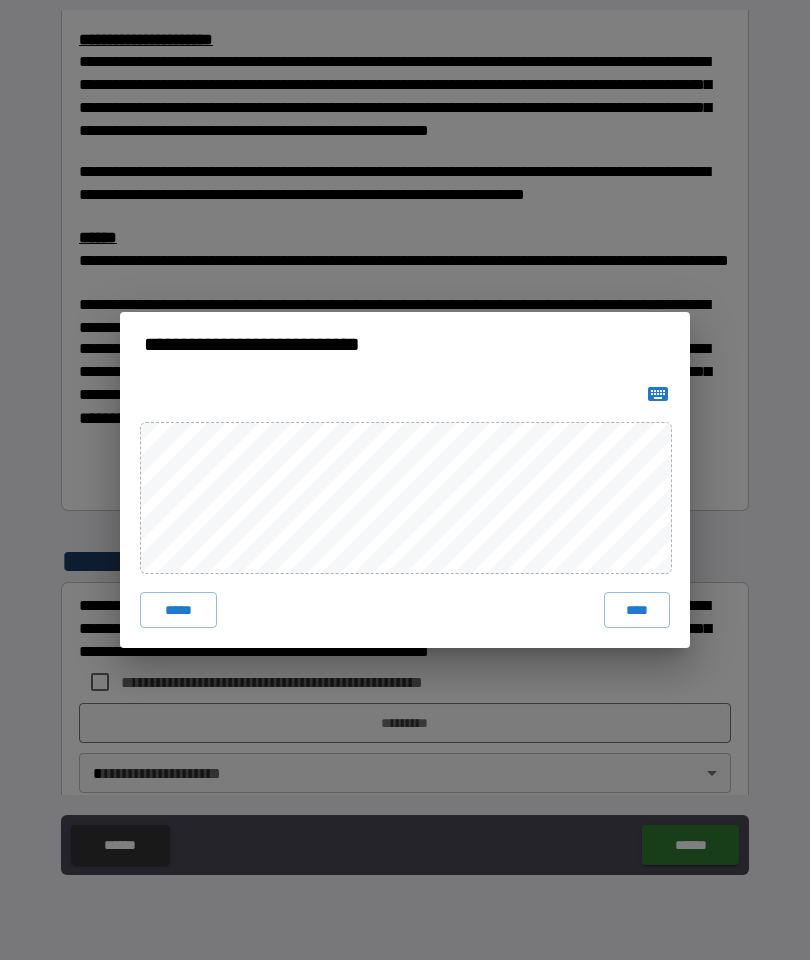 click on "****" at bounding box center [637, 610] 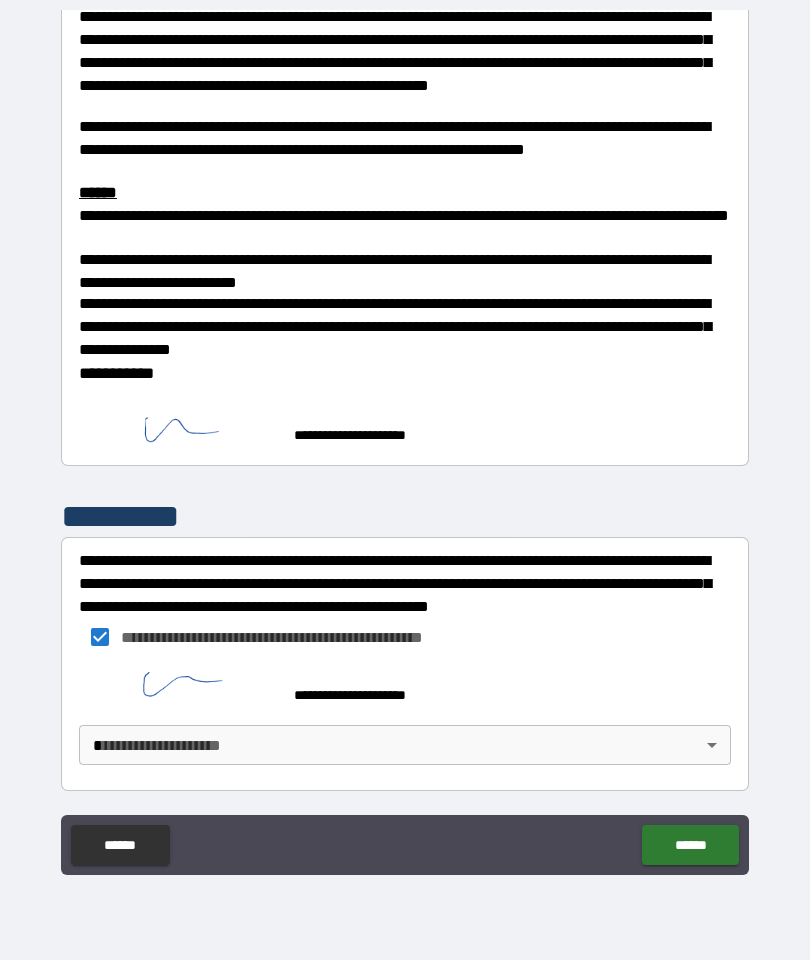 scroll, scrollTop: 616, scrollLeft: 0, axis: vertical 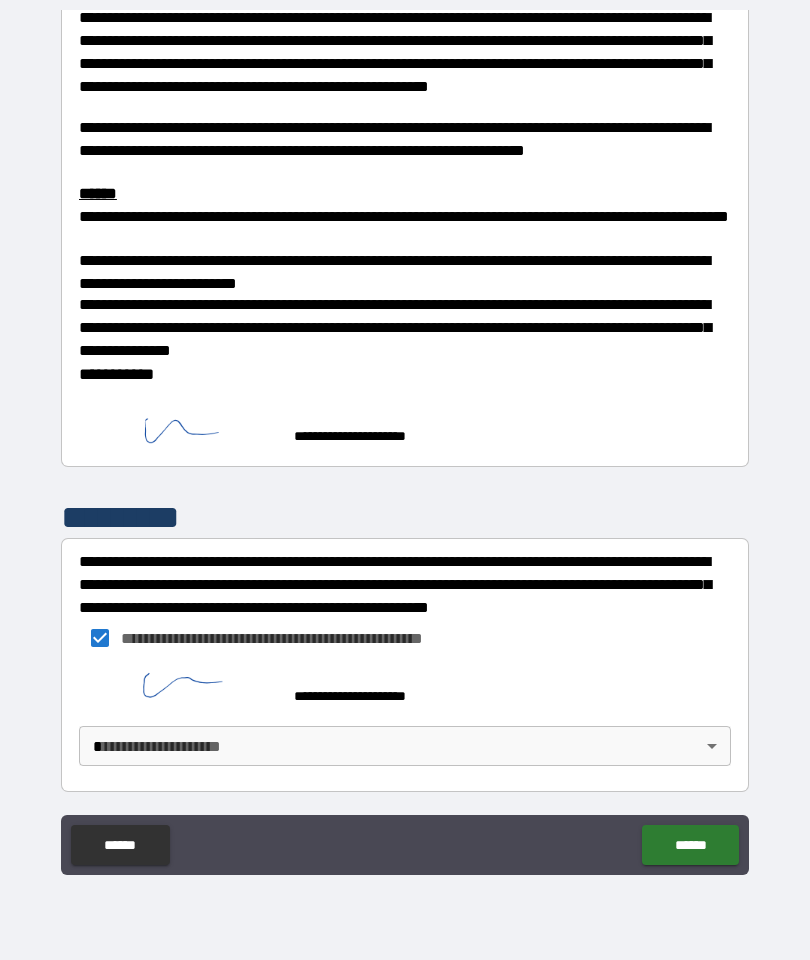 click on "**********" at bounding box center [405, 440] 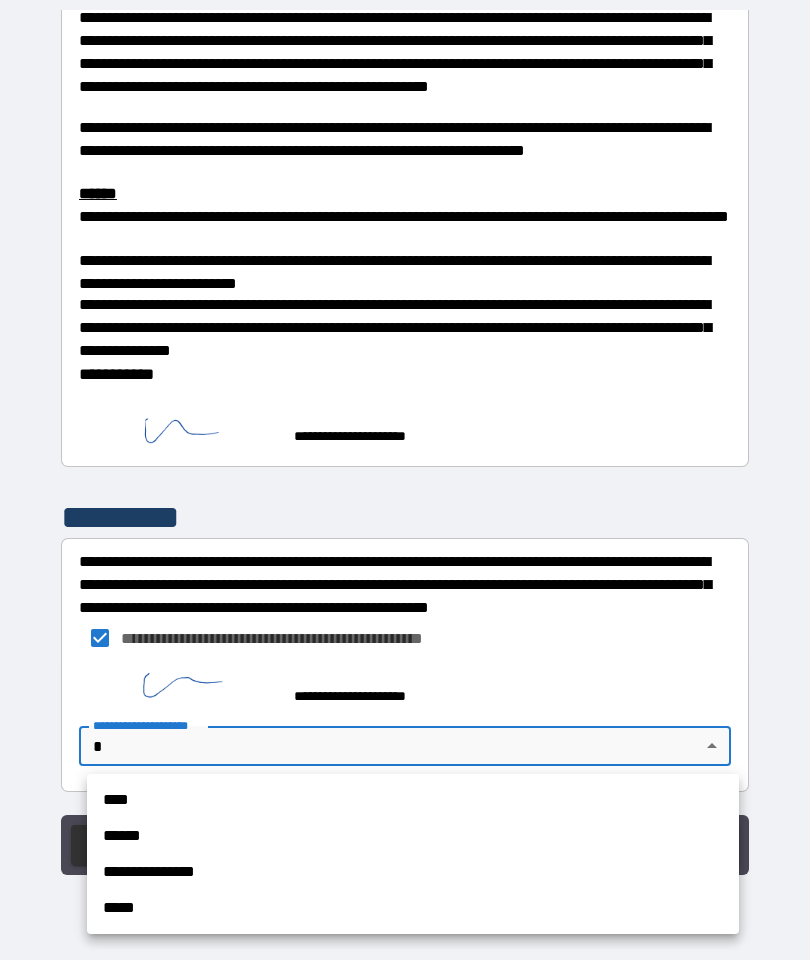 click on "******" at bounding box center (413, 836) 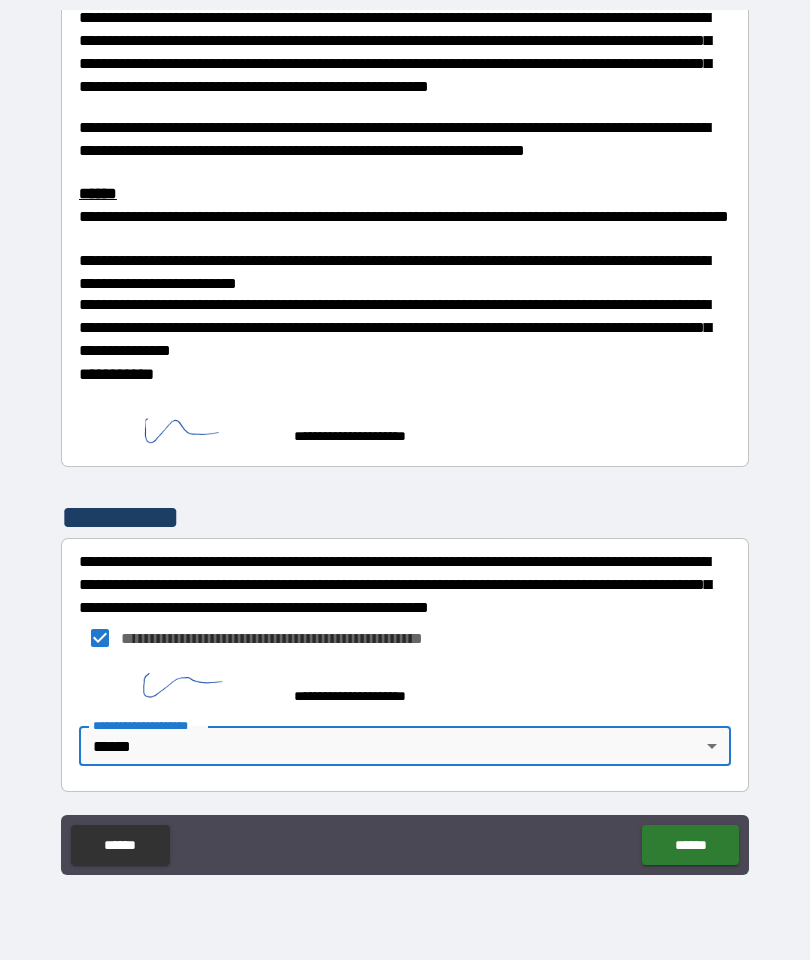 click on "******" at bounding box center (690, 845) 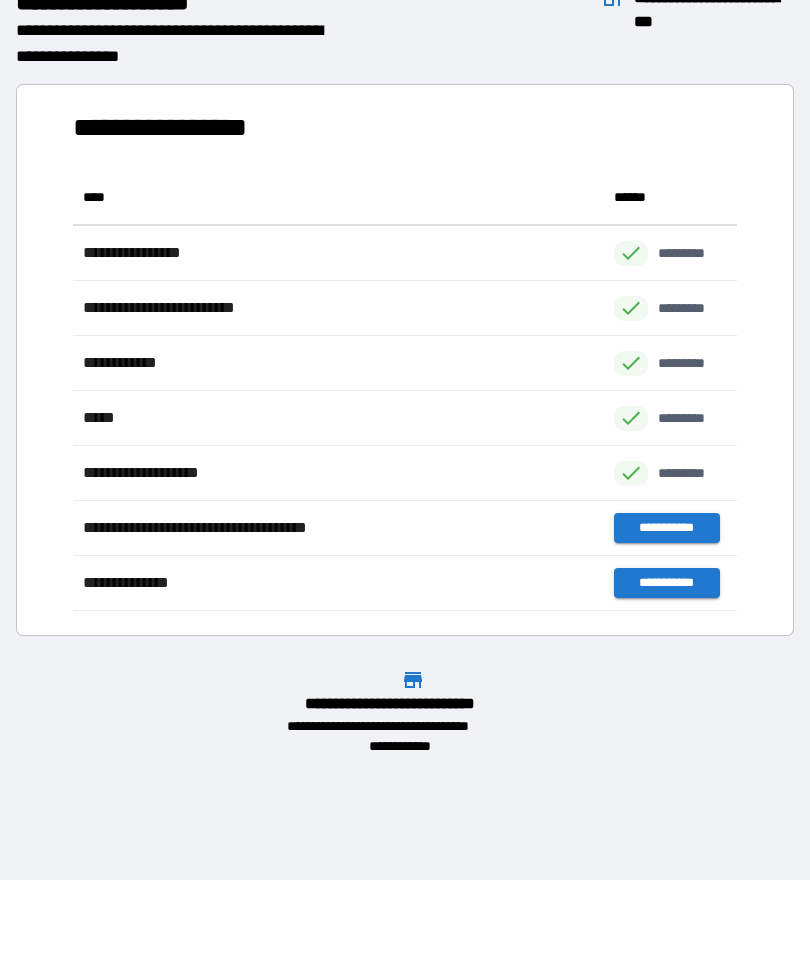 scroll, scrollTop: 441, scrollLeft: 664, axis: both 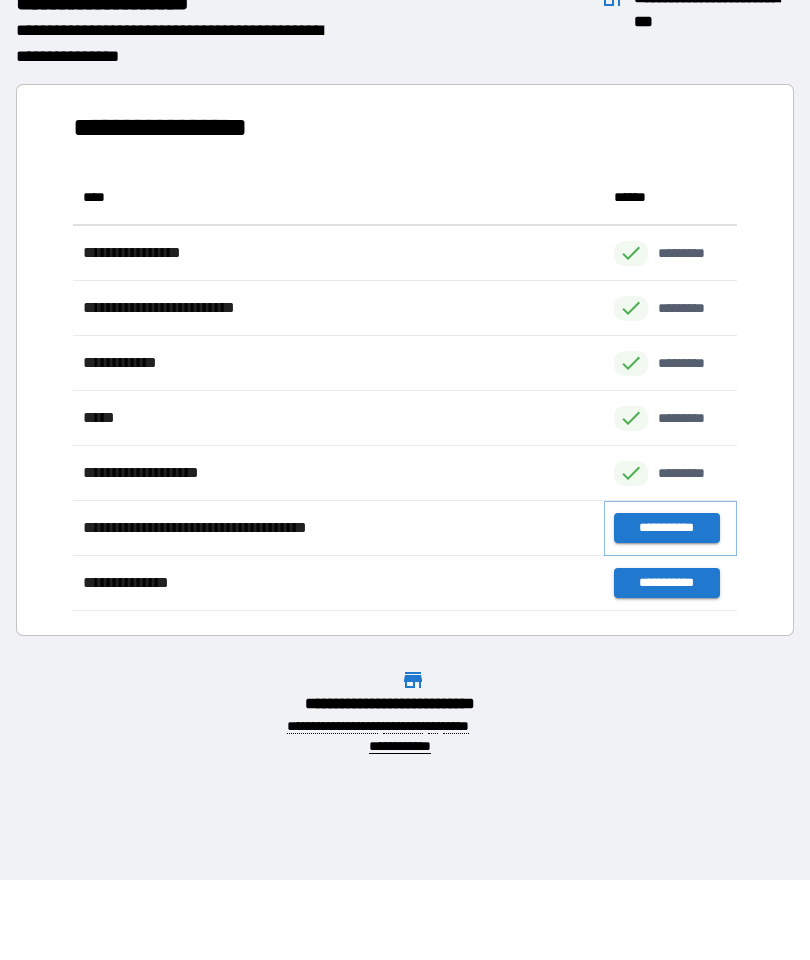 click on "**********" at bounding box center (666, 528) 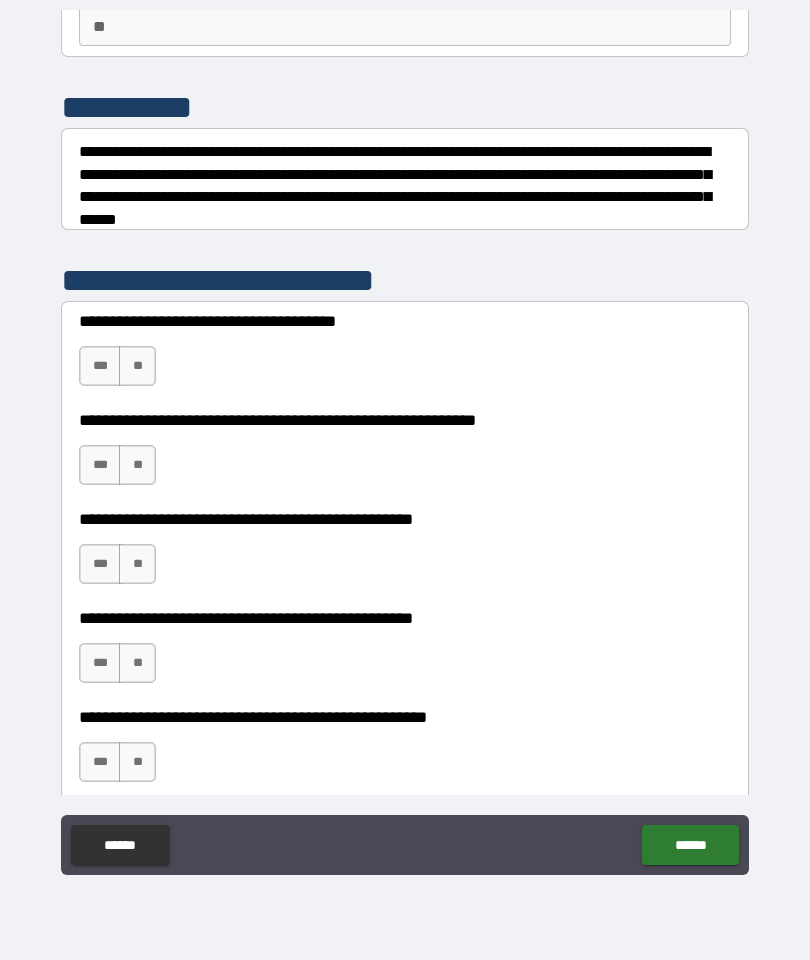 scroll, scrollTop: 201, scrollLeft: 0, axis: vertical 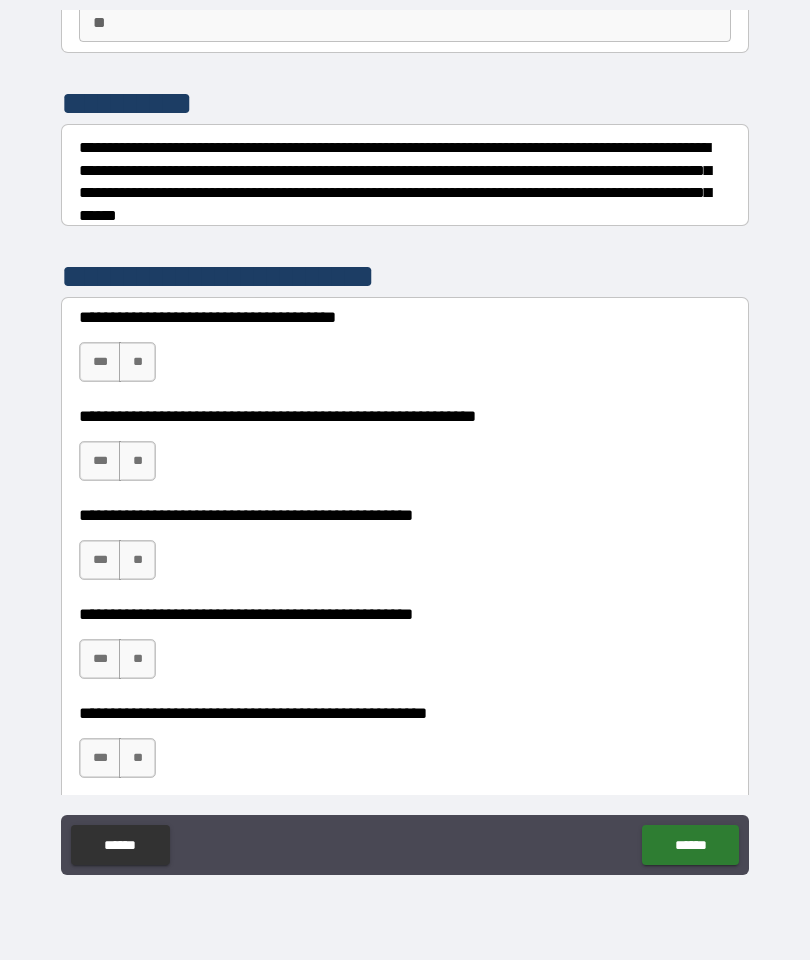 click on "***" at bounding box center [100, 362] 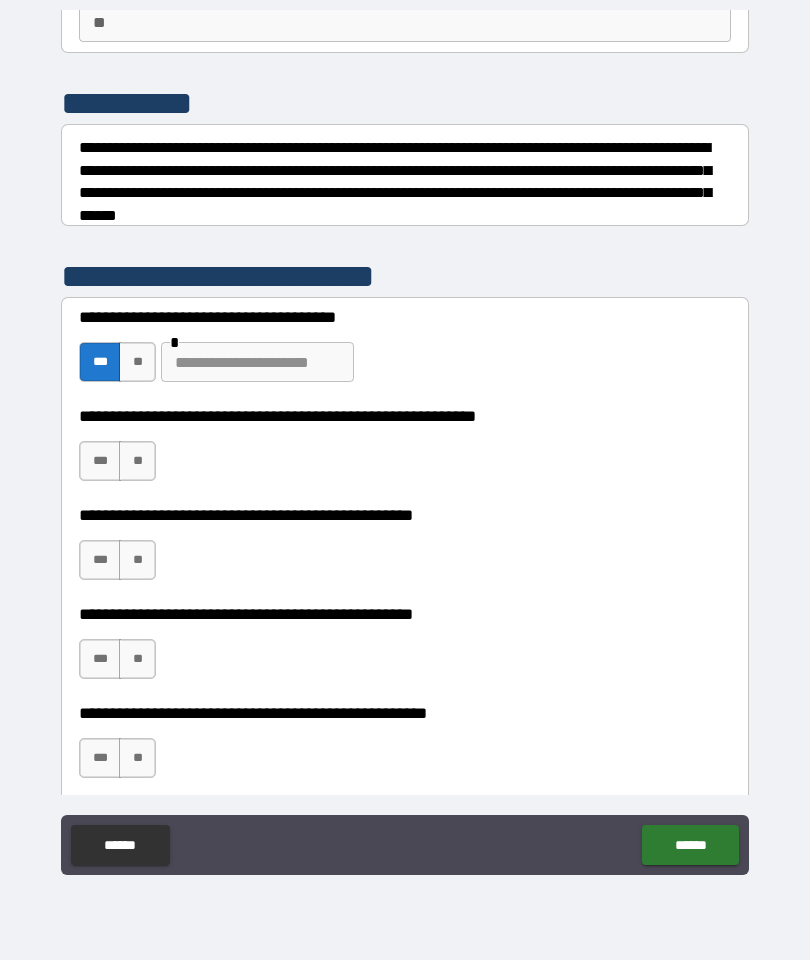 click on "**" at bounding box center (137, 461) 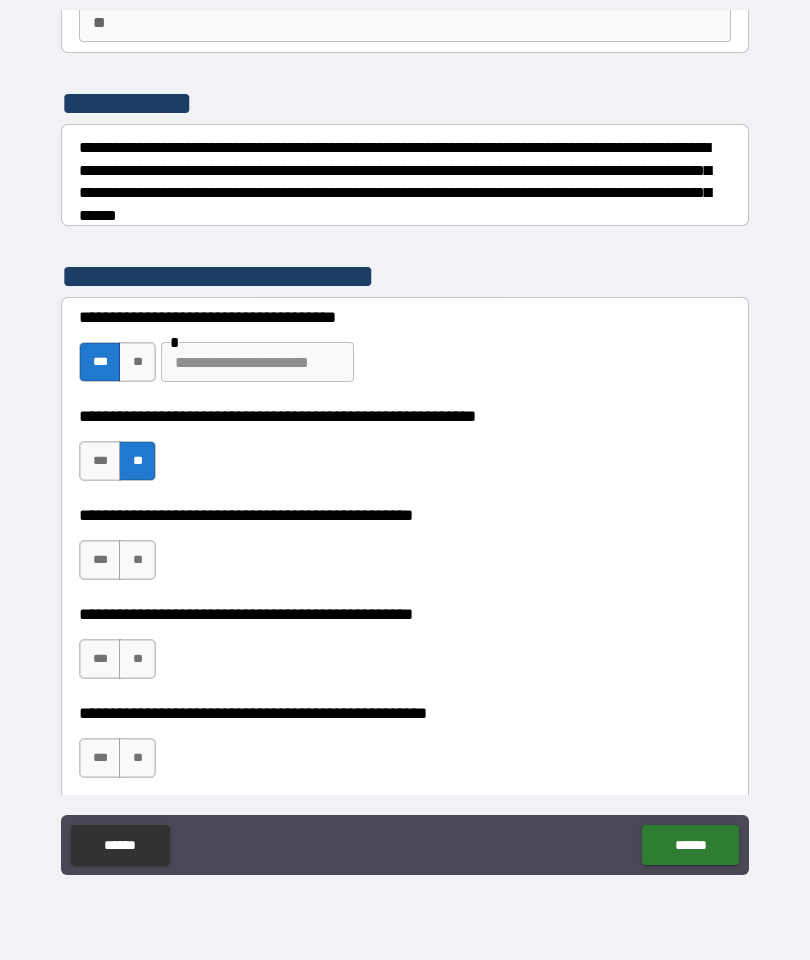 click on "**" at bounding box center (137, 560) 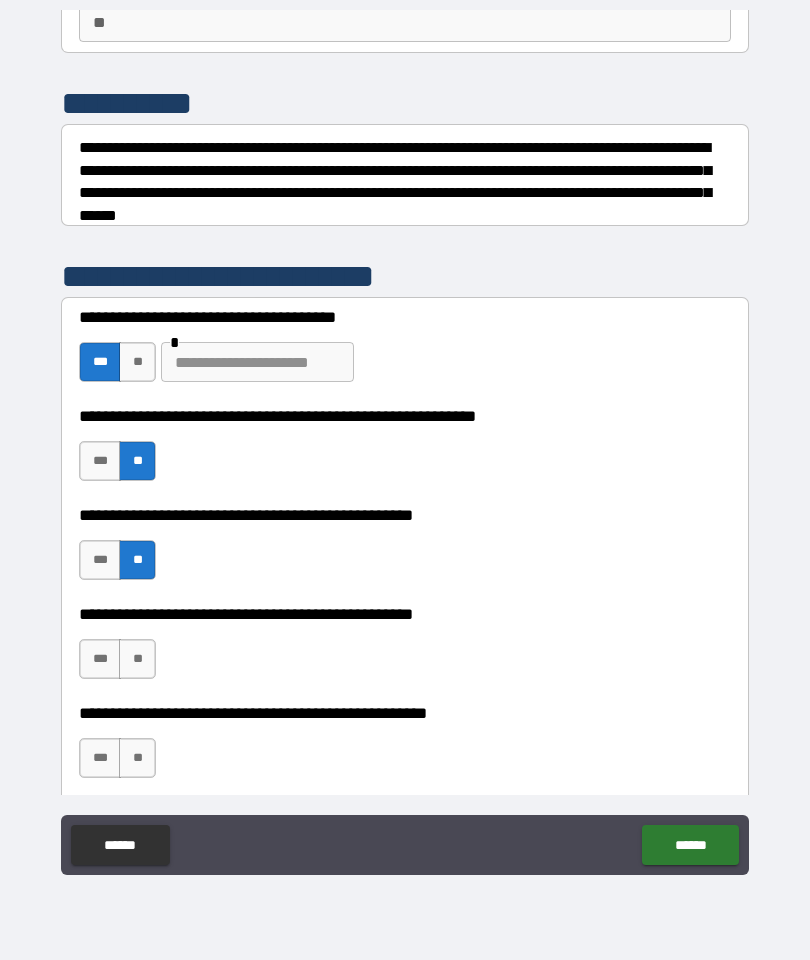 scroll, scrollTop: 316, scrollLeft: 0, axis: vertical 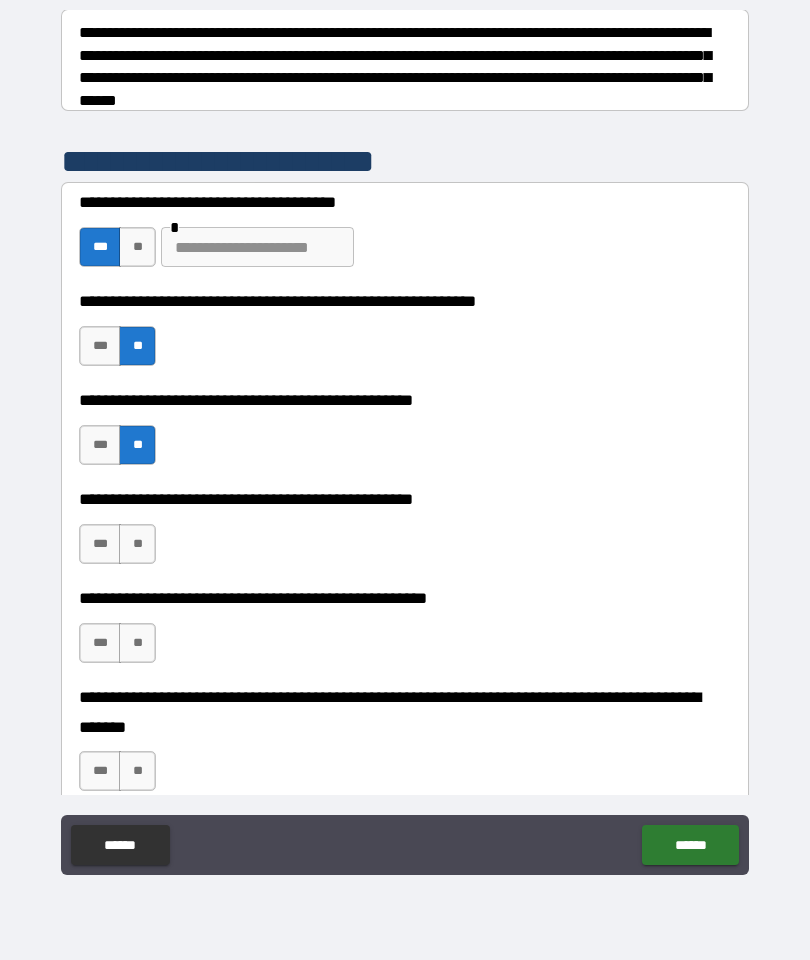 click on "**" at bounding box center (137, 544) 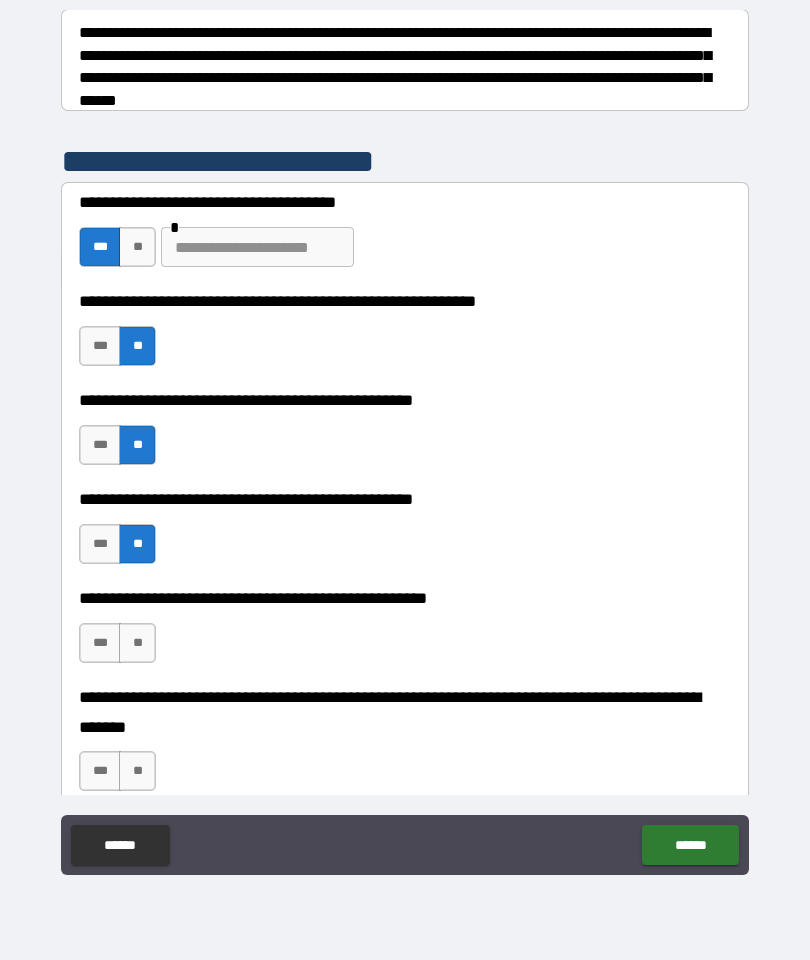 click on "**" at bounding box center (137, 643) 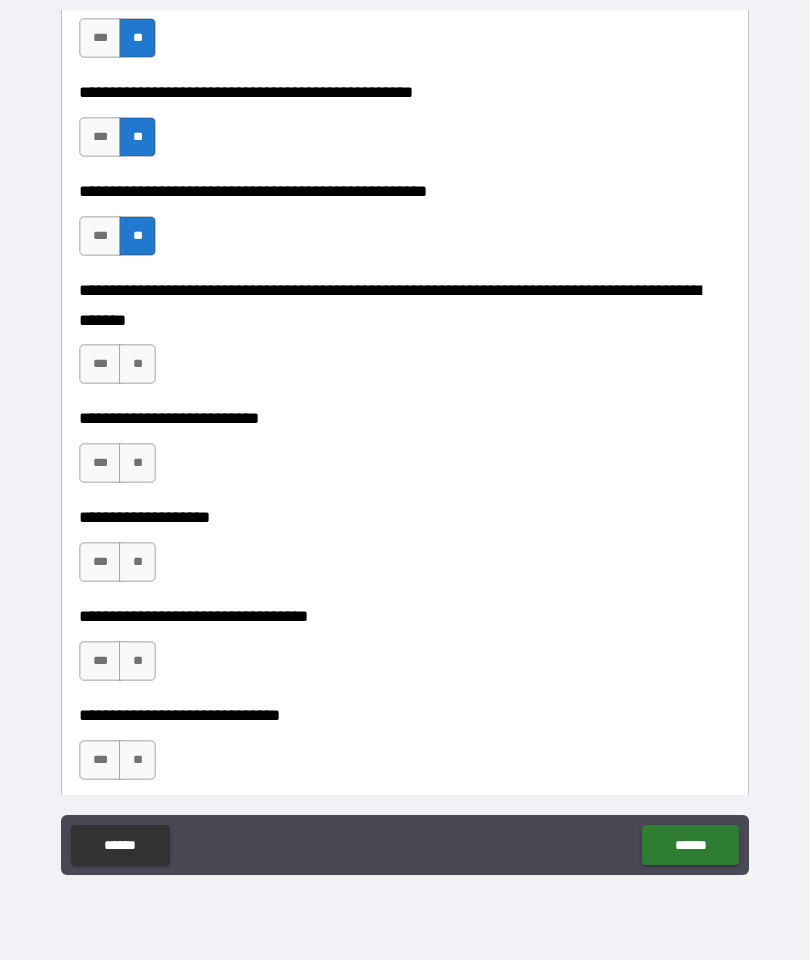 scroll, scrollTop: 740, scrollLeft: 0, axis: vertical 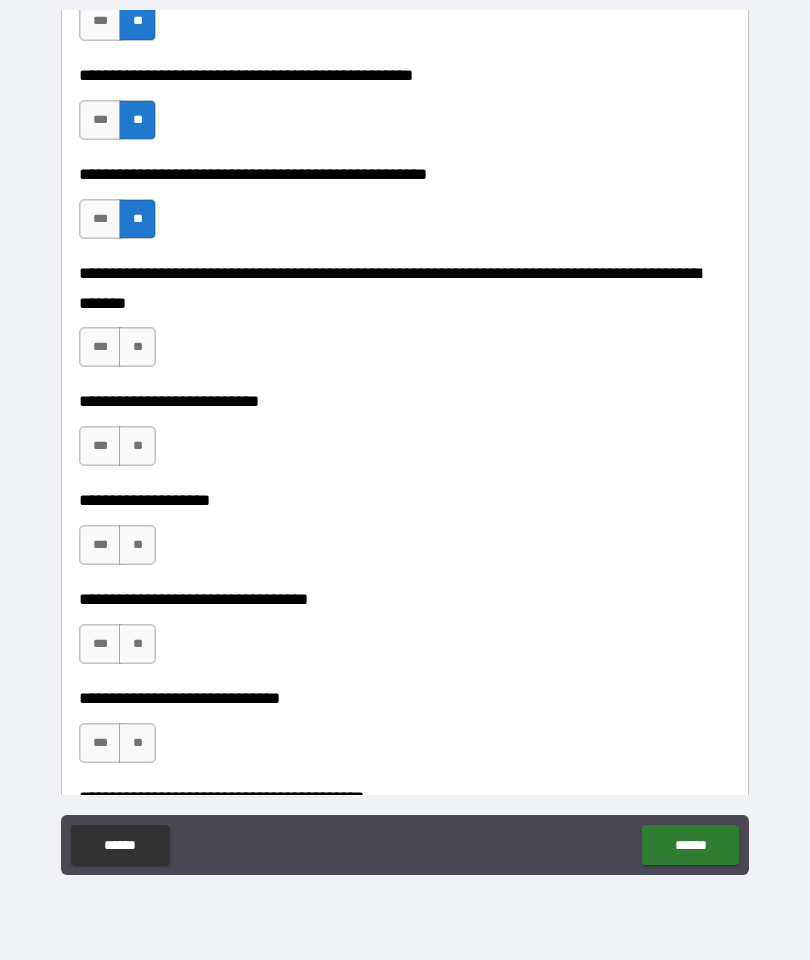 click on "**" at bounding box center [137, 347] 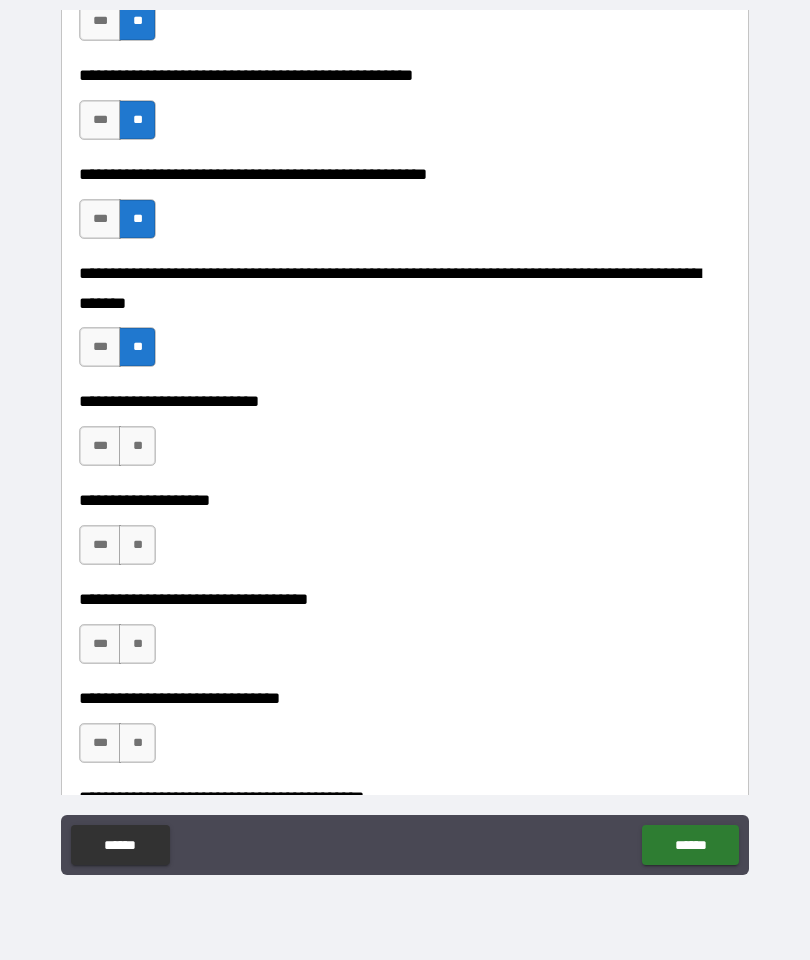 click on "**" at bounding box center [137, 446] 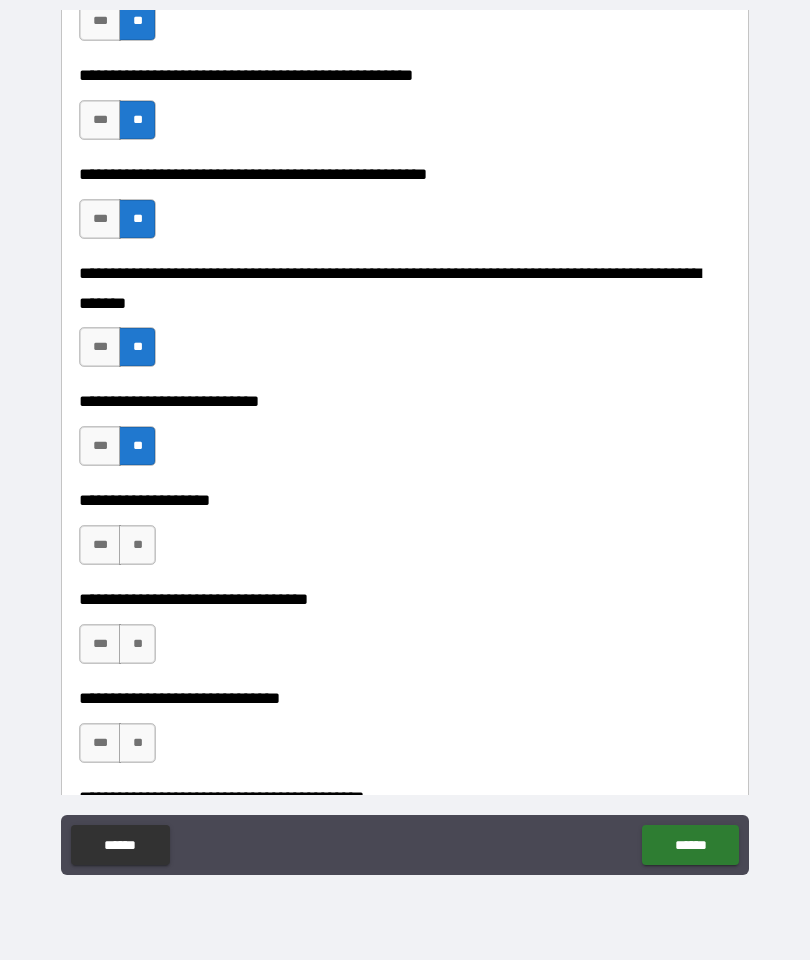 click on "**" at bounding box center (137, 545) 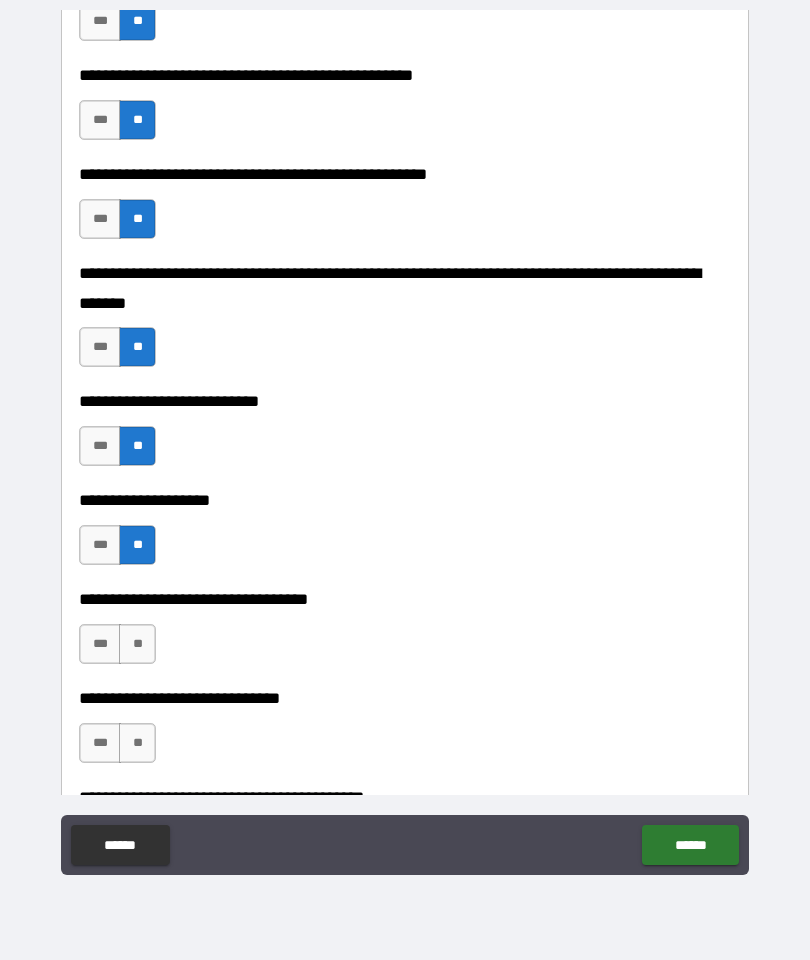 click on "**" at bounding box center [137, 644] 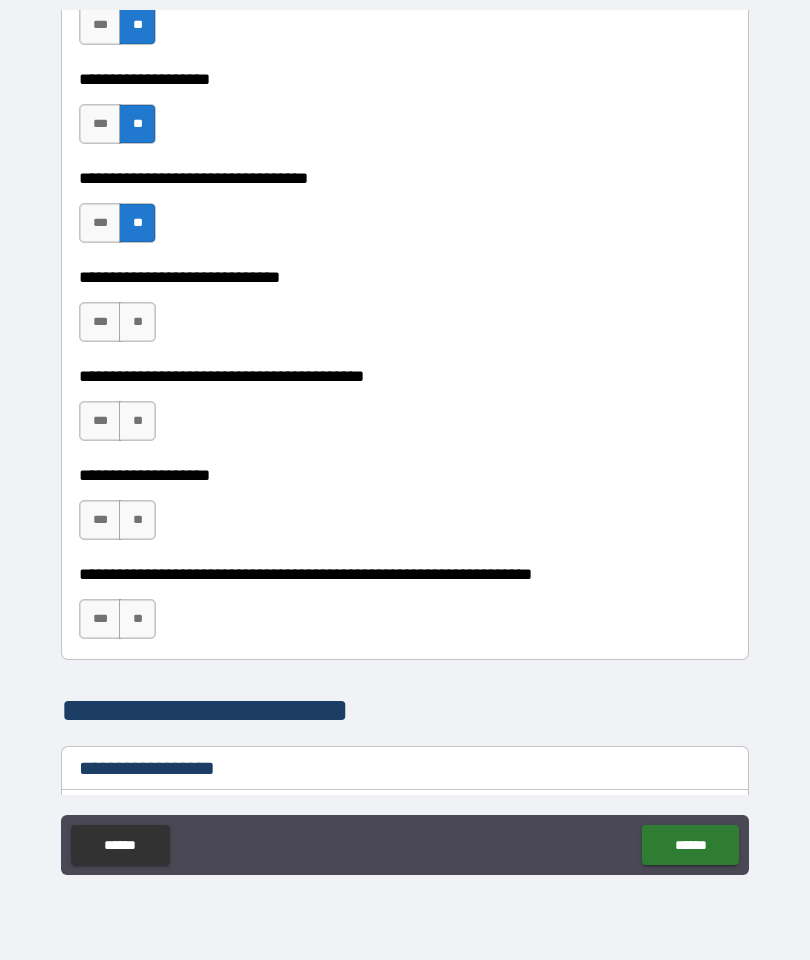 scroll, scrollTop: 1162, scrollLeft: 0, axis: vertical 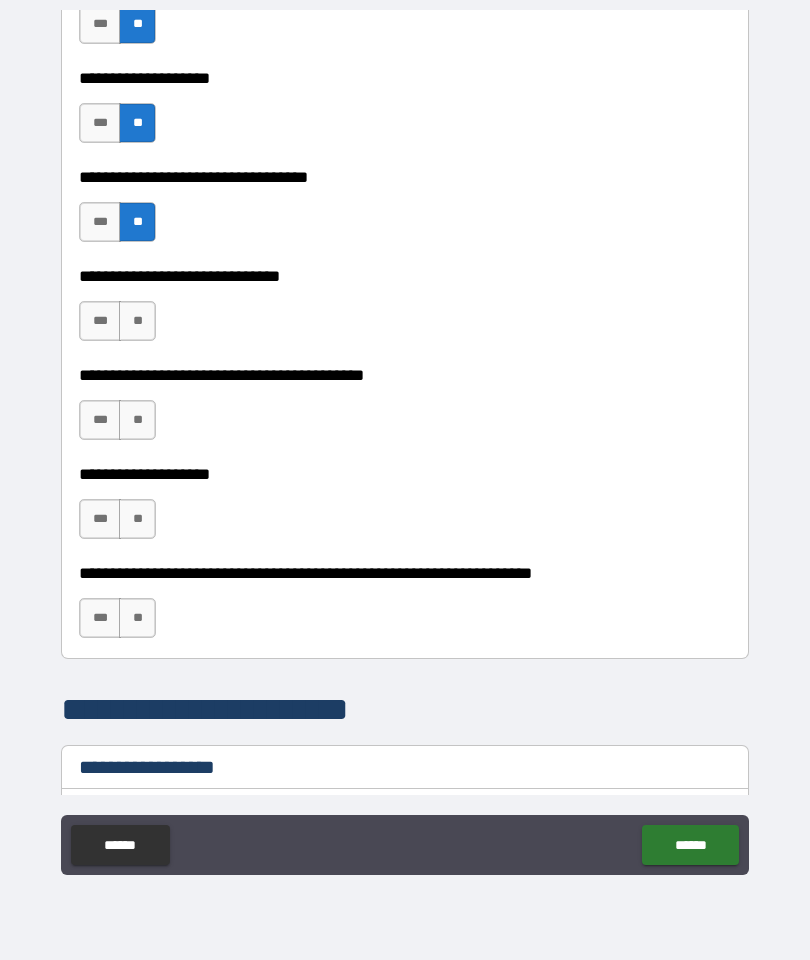 click on "**" at bounding box center [137, 420] 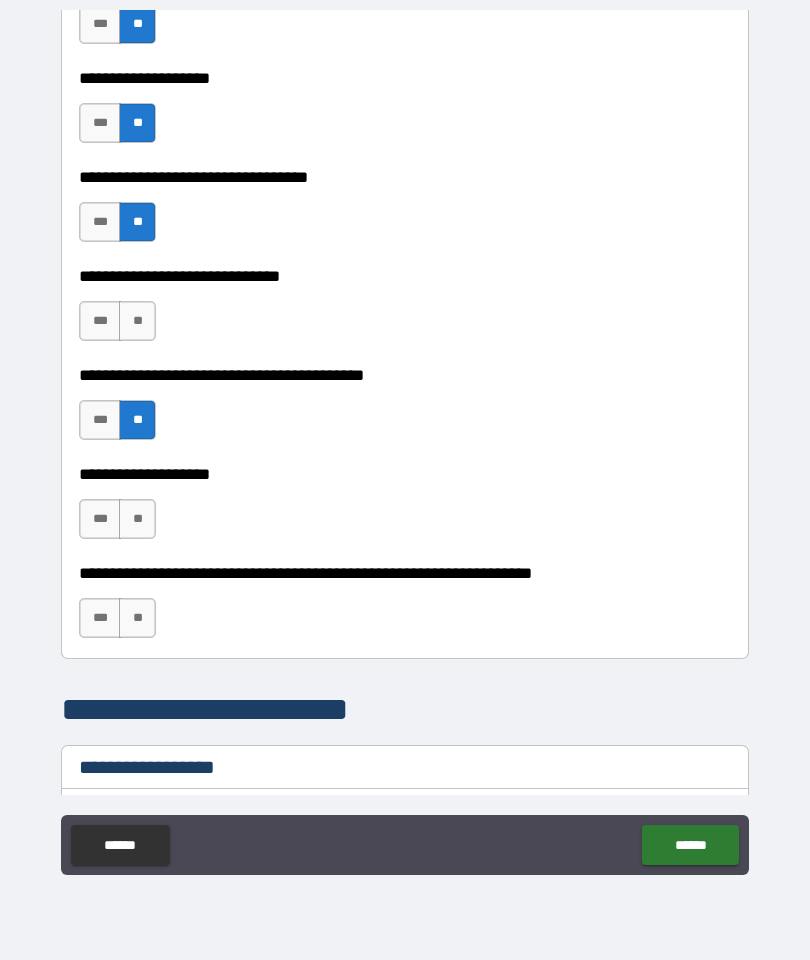 click on "**" at bounding box center (137, 321) 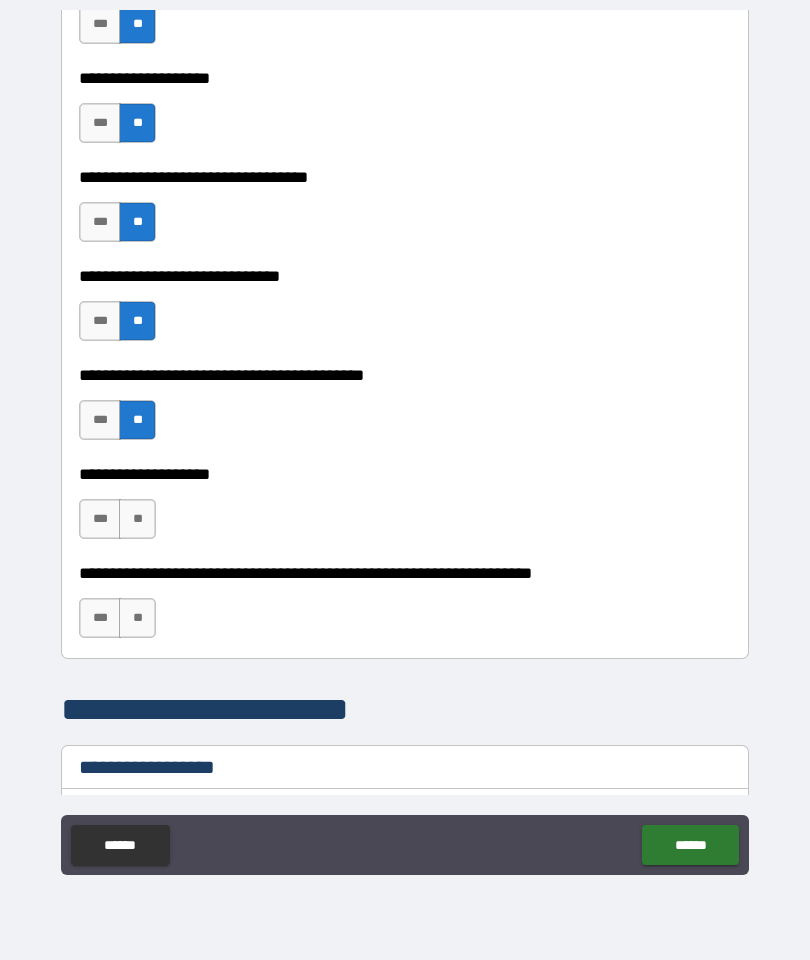 click on "**" at bounding box center (137, 519) 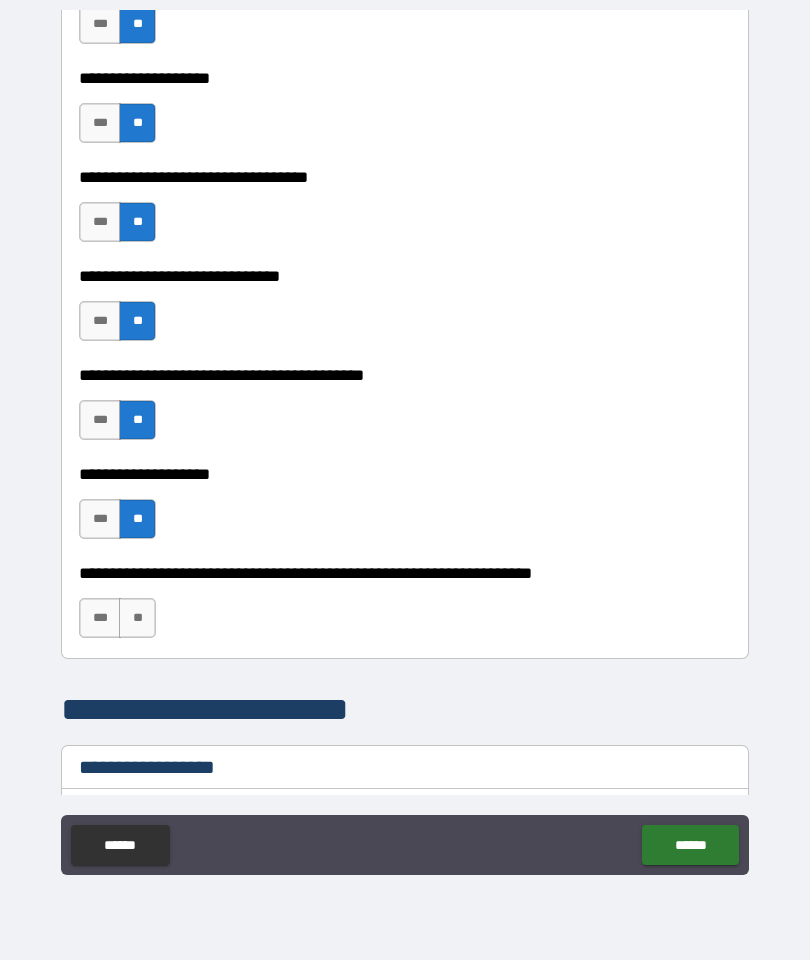 click on "**" at bounding box center (137, 618) 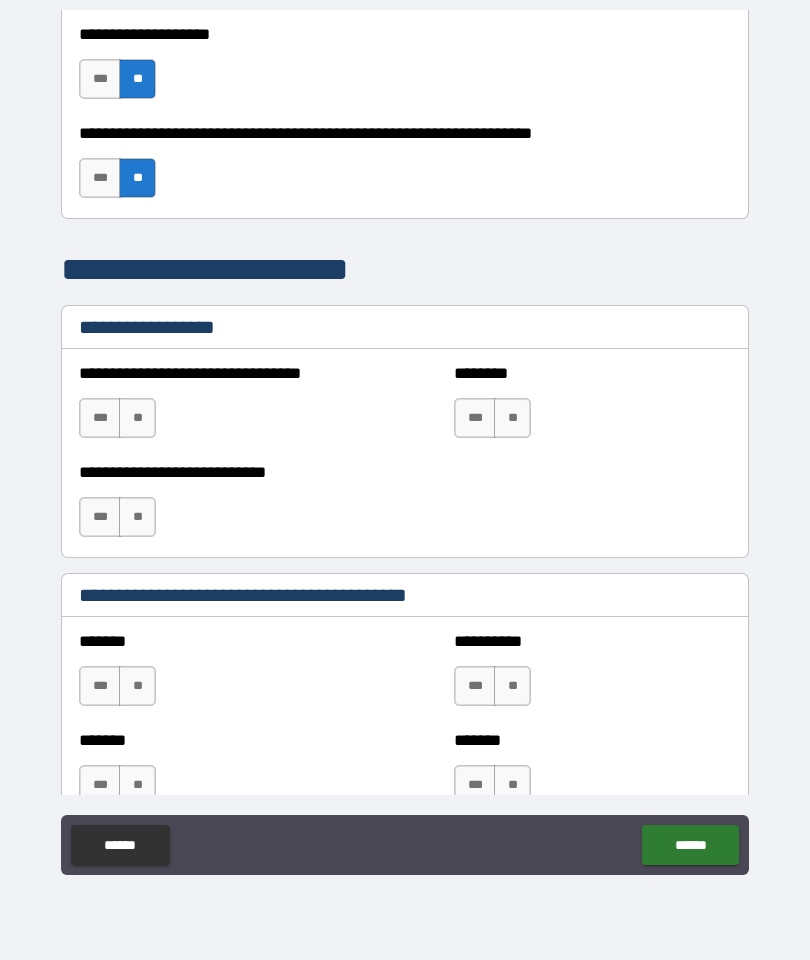 scroll, scrollTop: 1603, scrollLeft: 0, axis: vertical 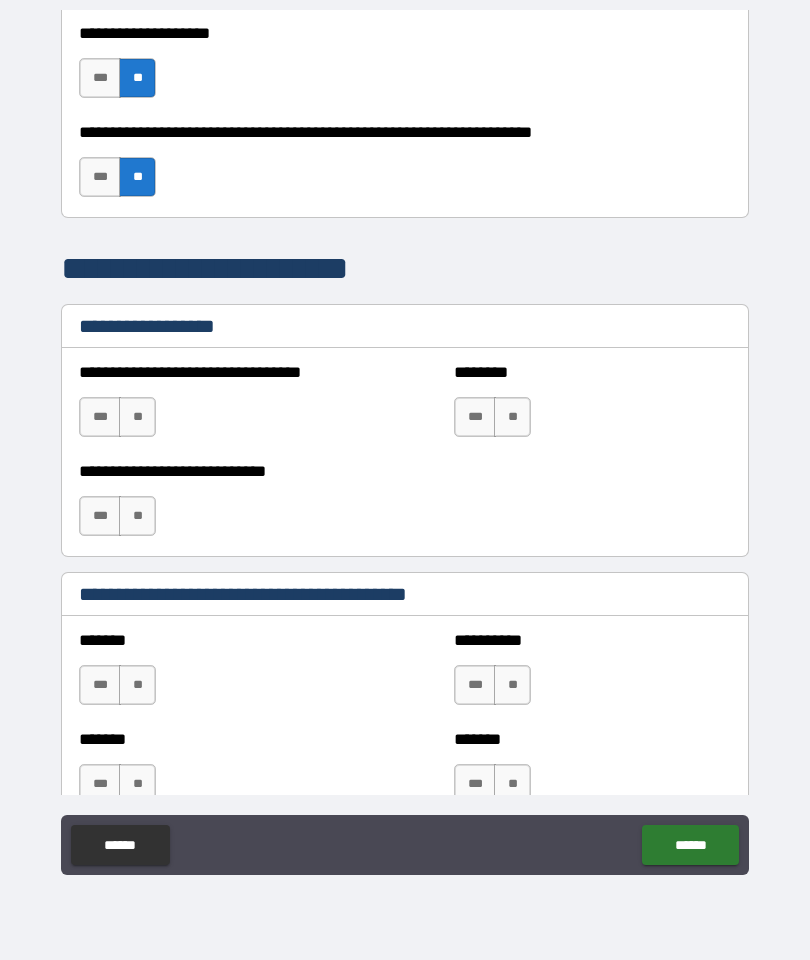 click on "**" at bounding box center [137, 417] 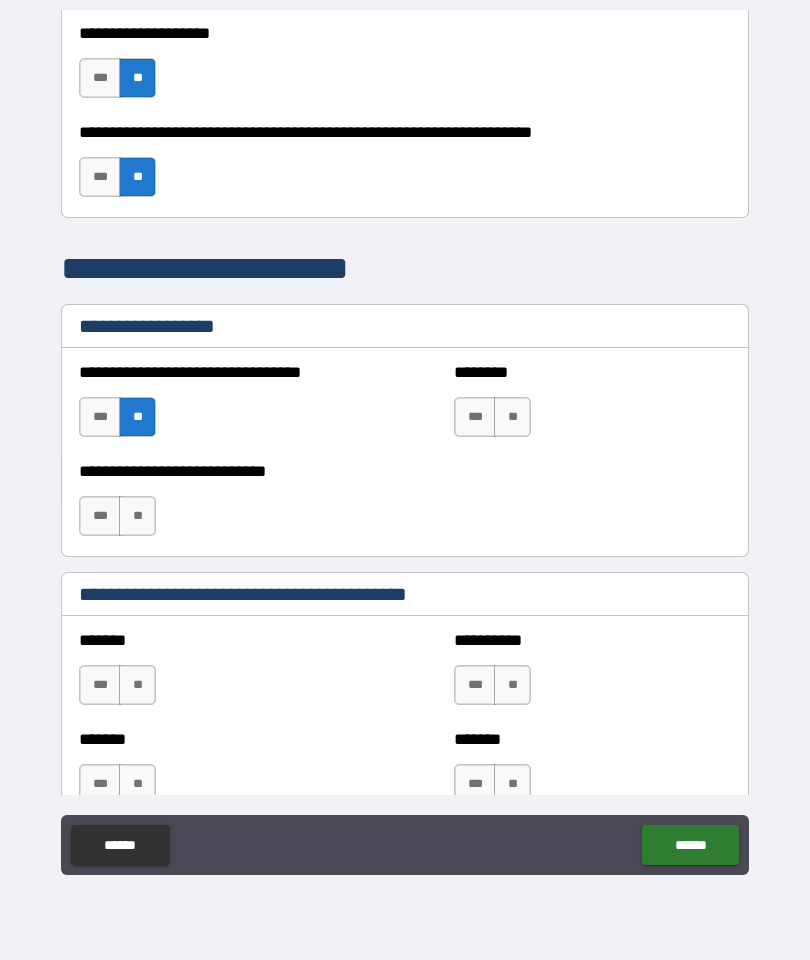 click on "**" at bounding box center (137, 516) 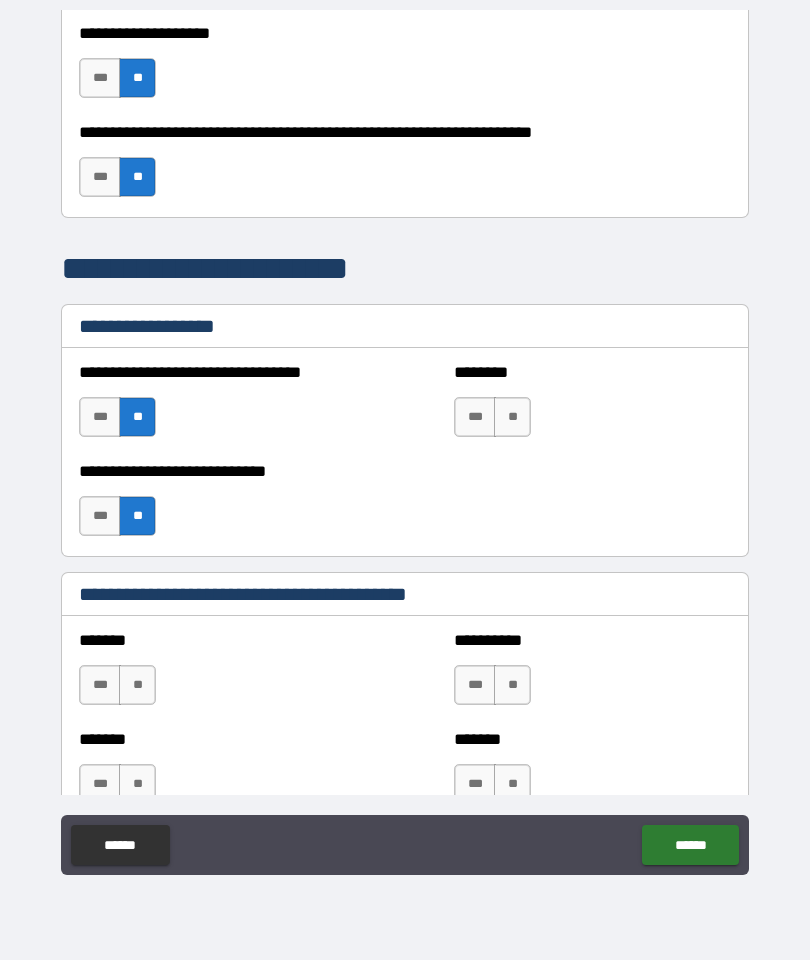 click on "**" at bounding box center [512, 417] 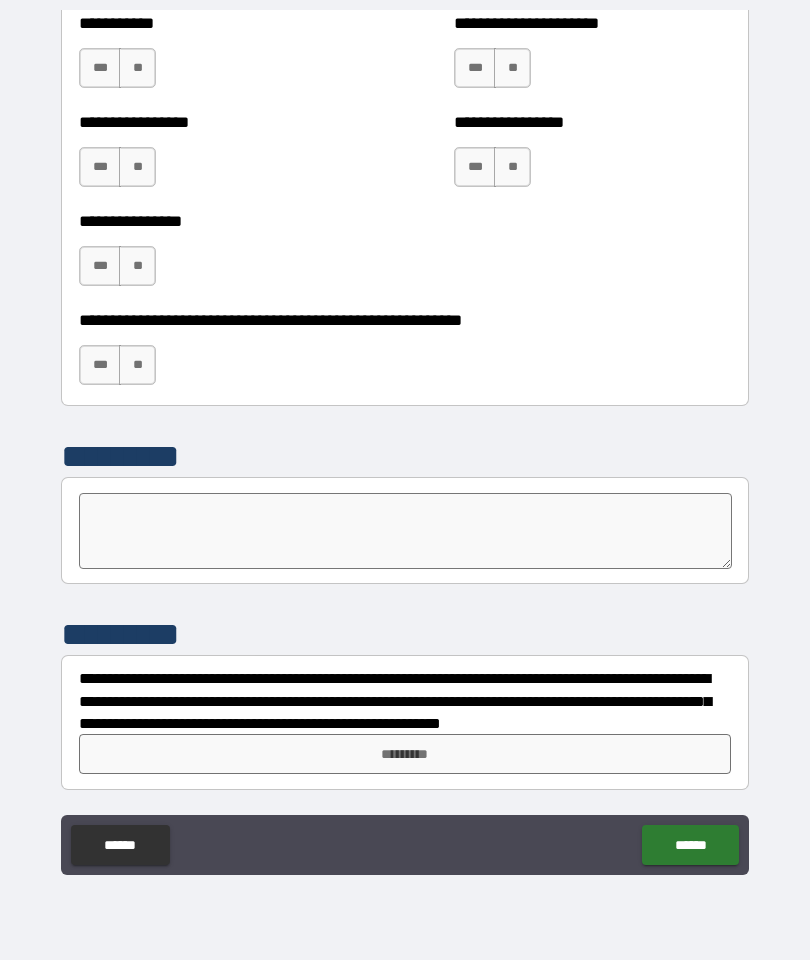 scroll, scrollTop: 6420, scrollLeft: 0, axis: vertical 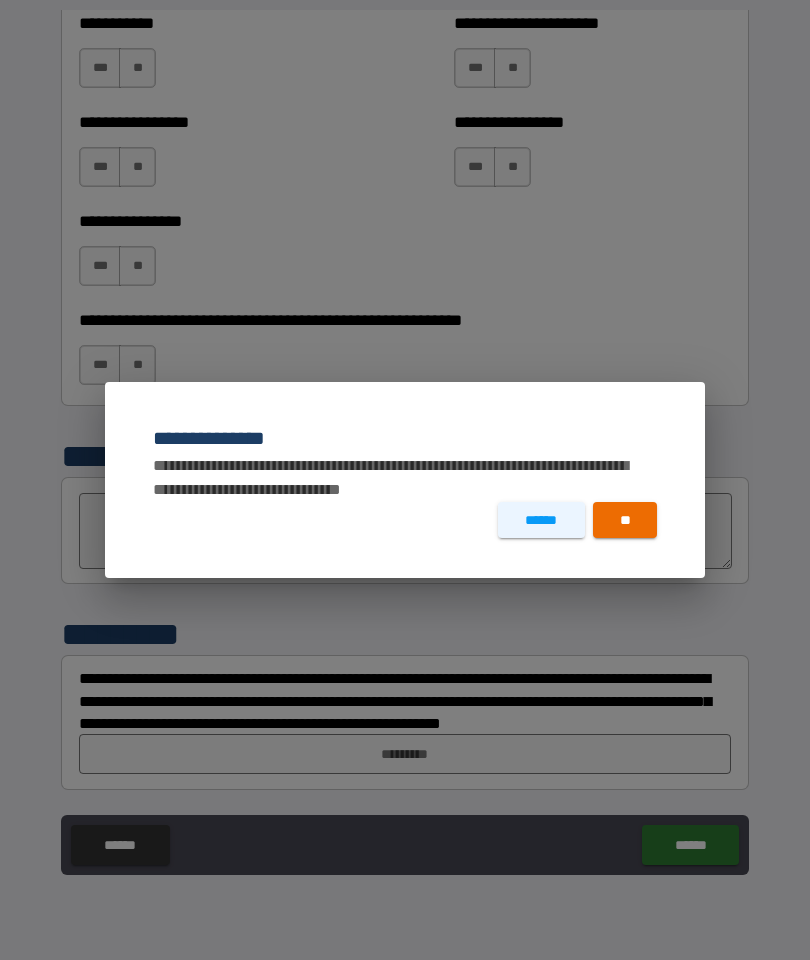 click on "******" at bounding box center (541, 520) 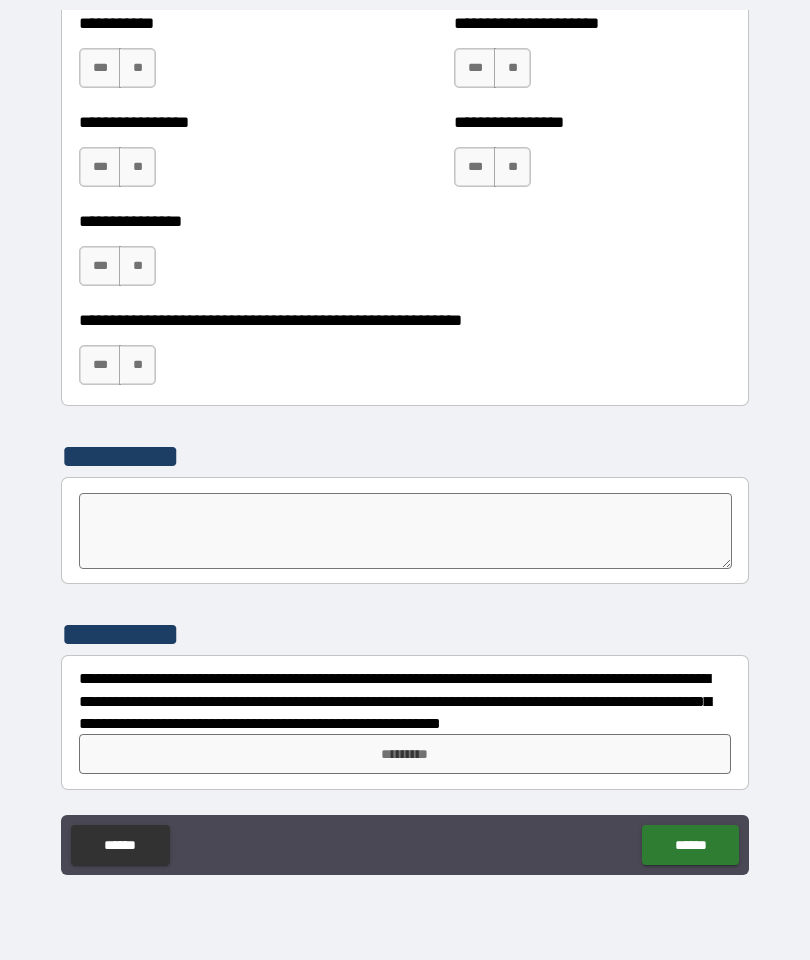 click on "******" at bounding box center [120, 845] 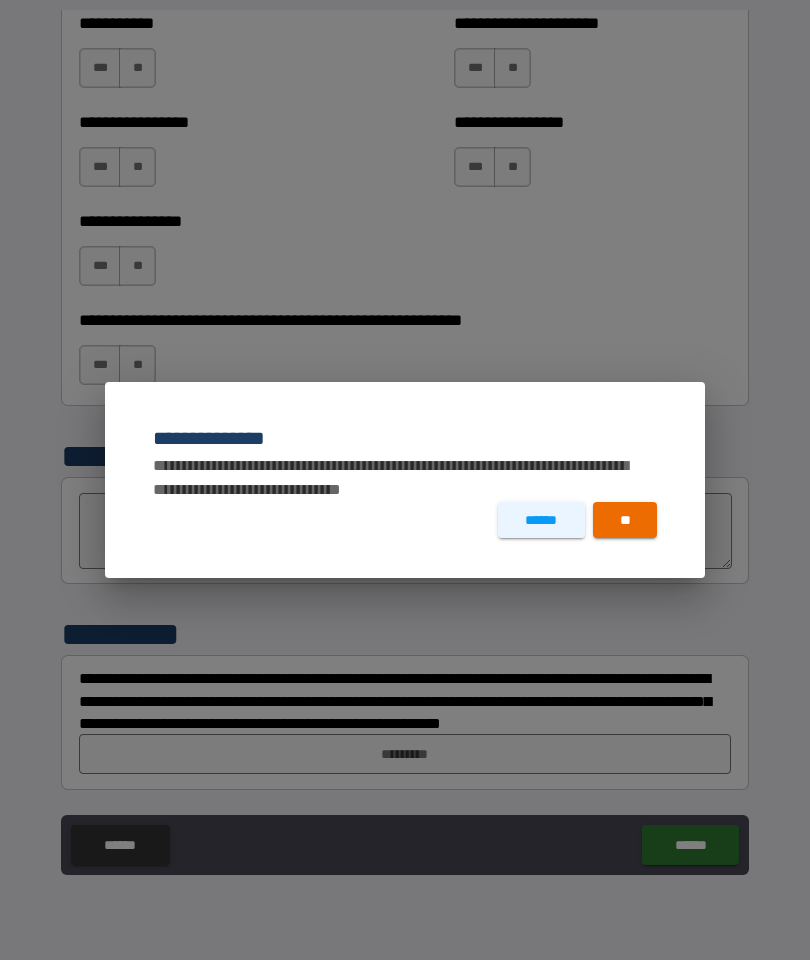 click on "**" at bounding box center (625, 520) 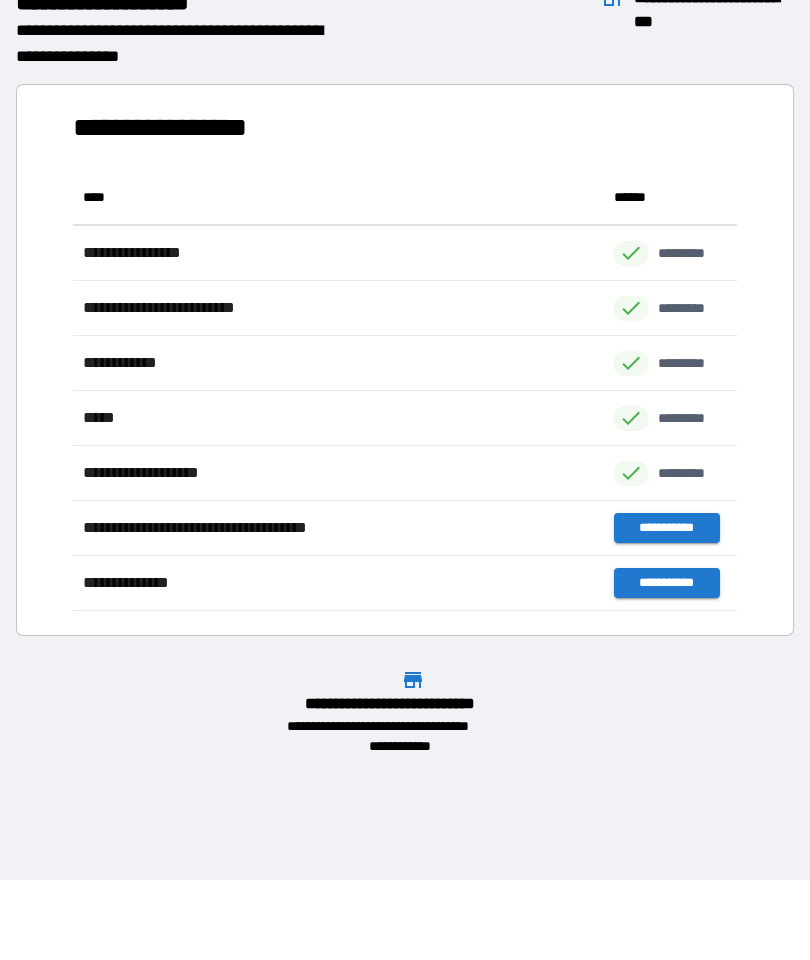 scroll, scrollTop: 441, scrollLeft: 664, axis: both 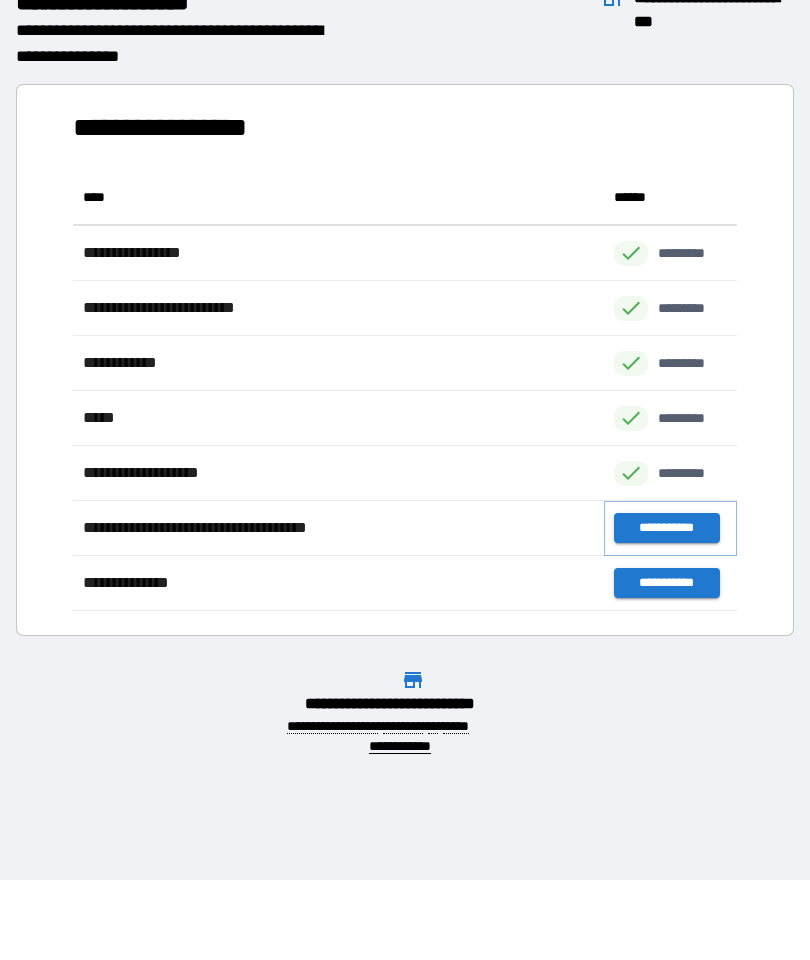 click on "**********" at bounding box center [666, 528] 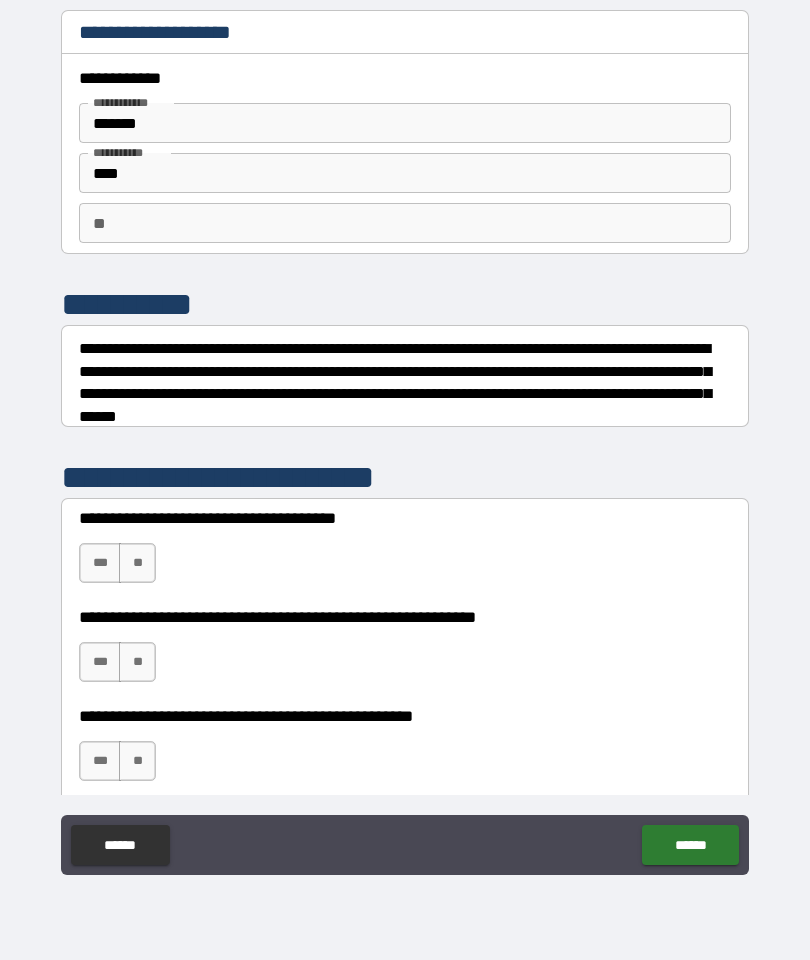 click on "******" at bounding box center [120, 845] 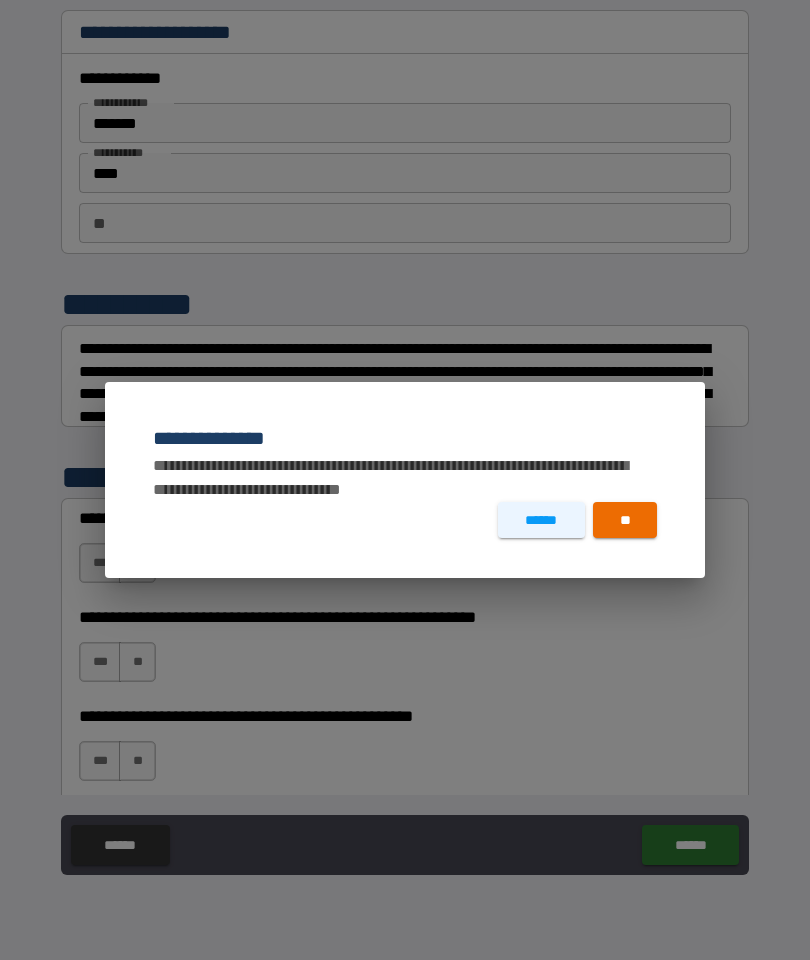 click on "**" at bounding box center [625, 520] 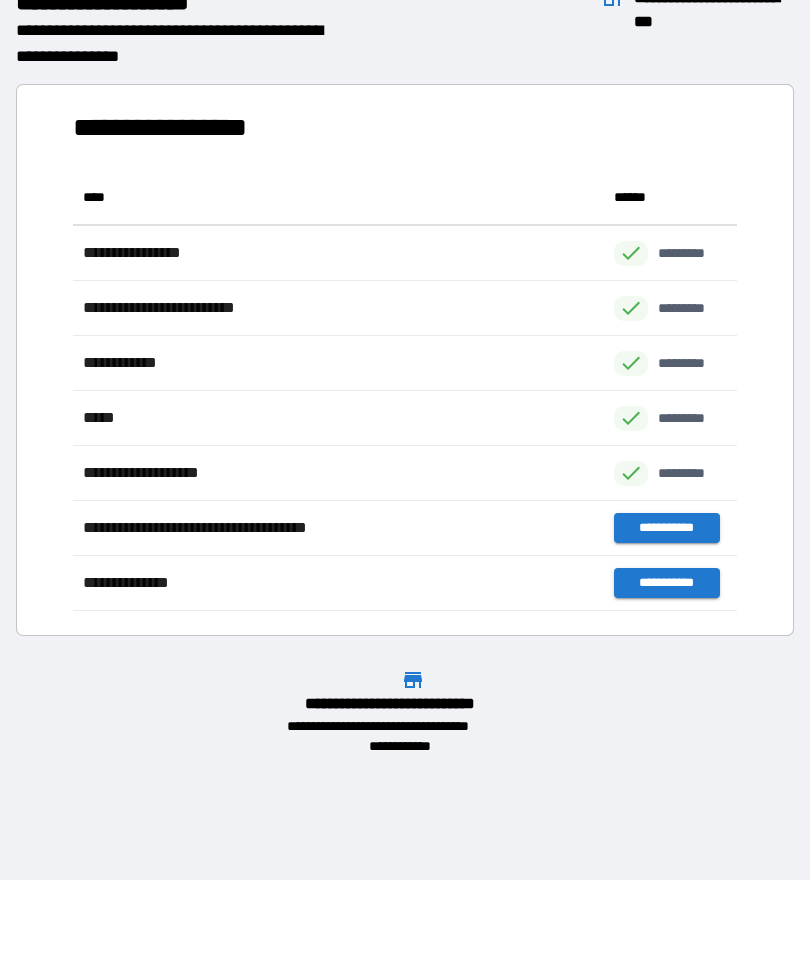 scroll, scrollTop: 1, scrollLeft: 1, axis: both 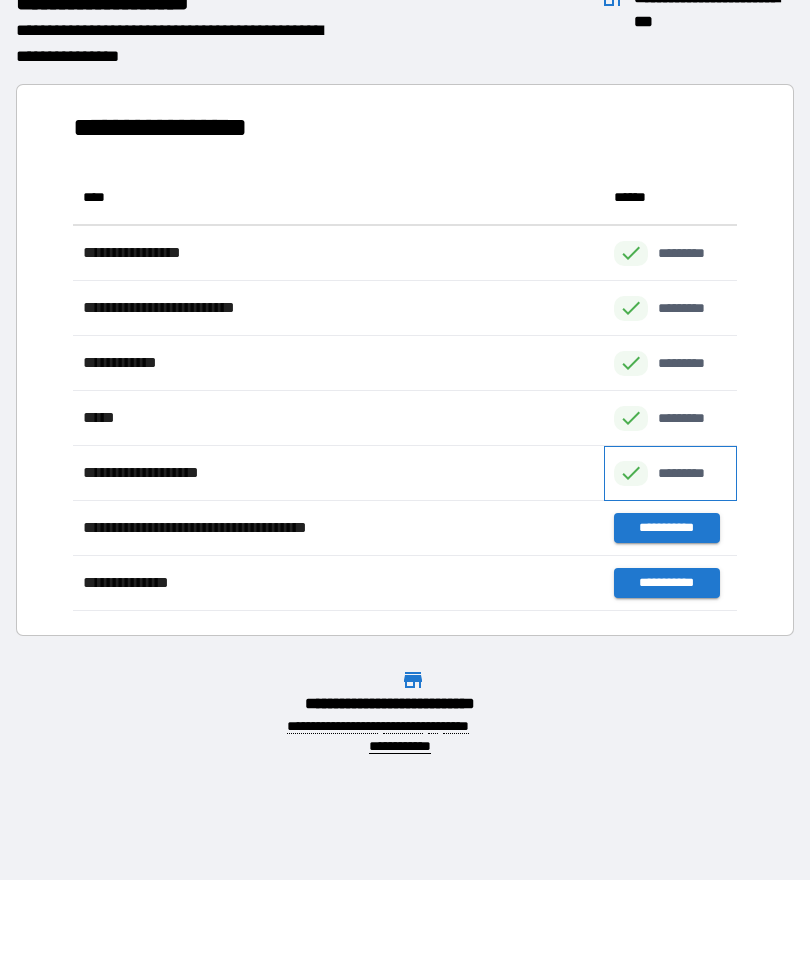 click on "*********" at bounding box center (692, 473) 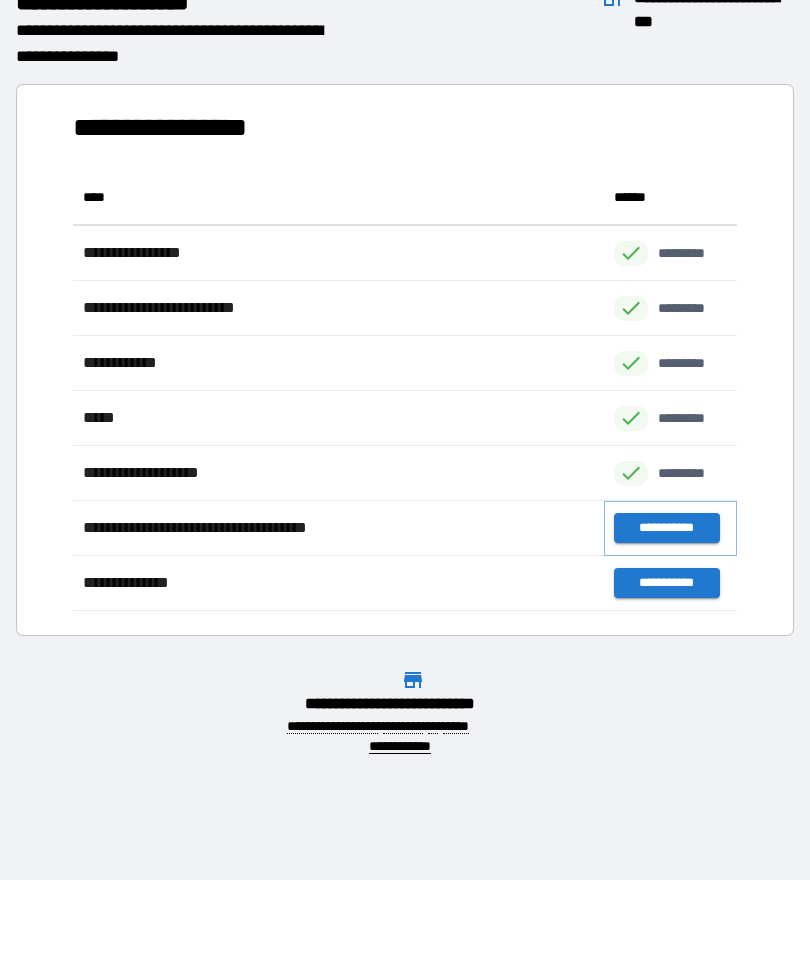 click on "**********" at bounding box center (666, 528) 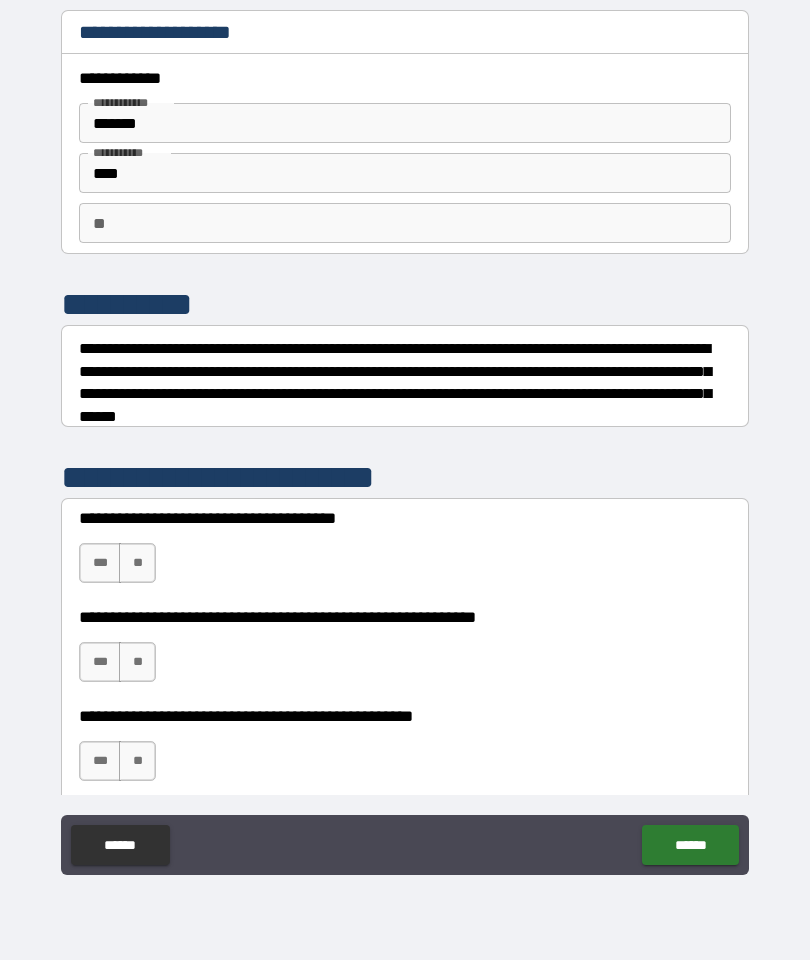 click on "**" at bounding box center (137, 563) 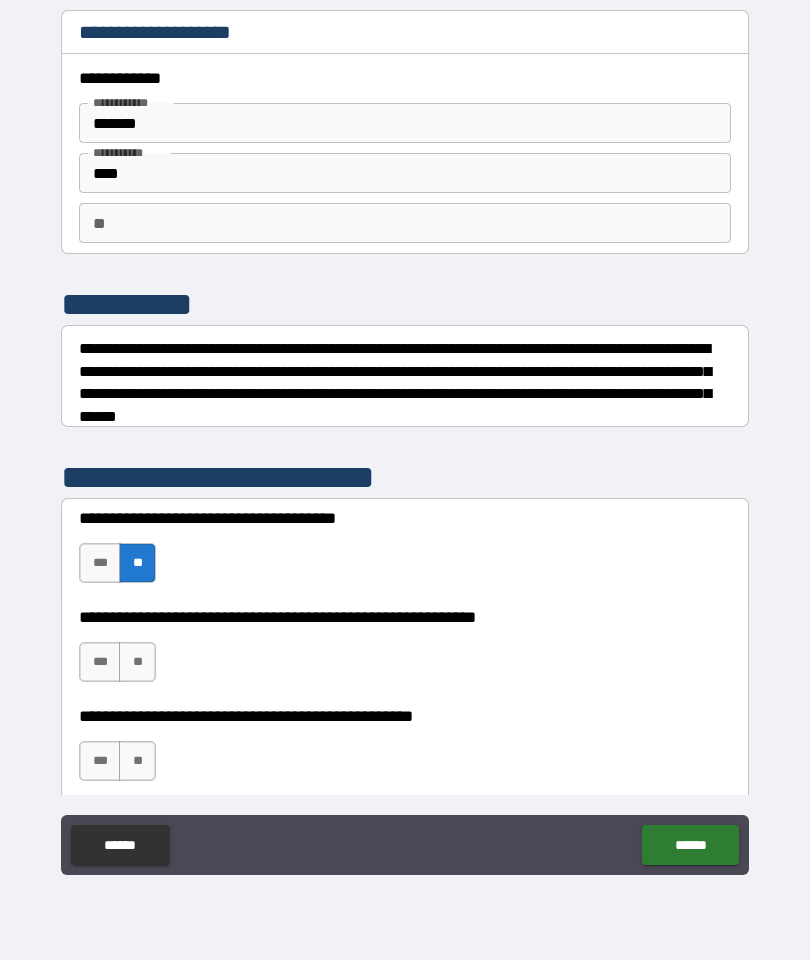 click on "**" at bounding box center (137, 662) 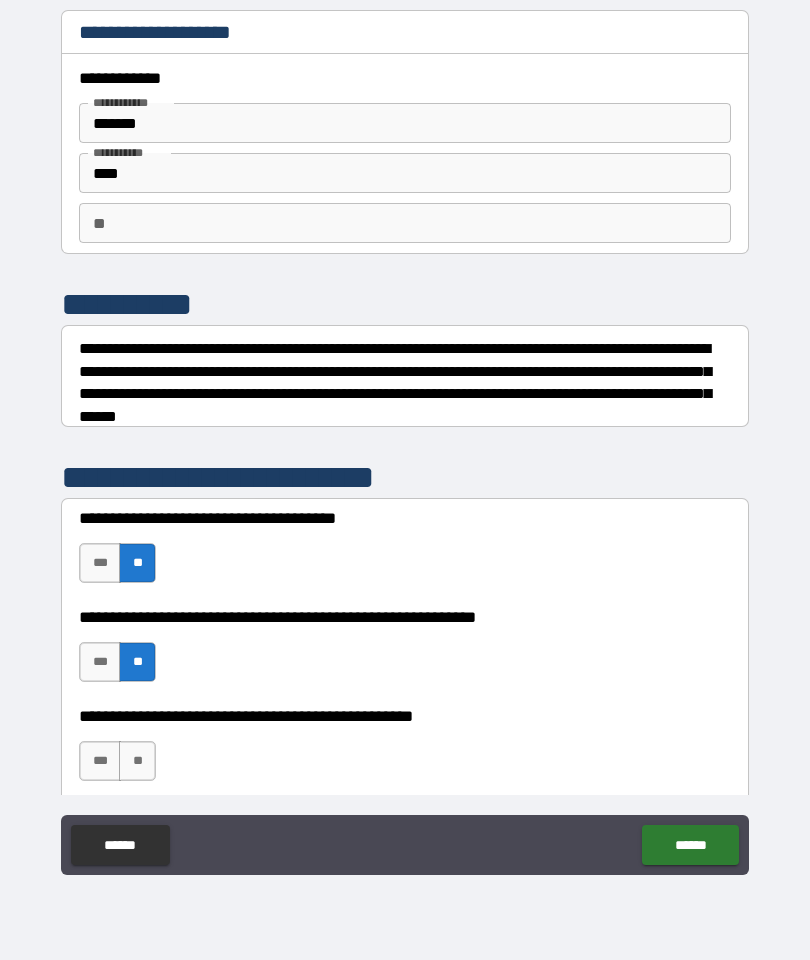 click on "**" at bounding box center [137, 761] 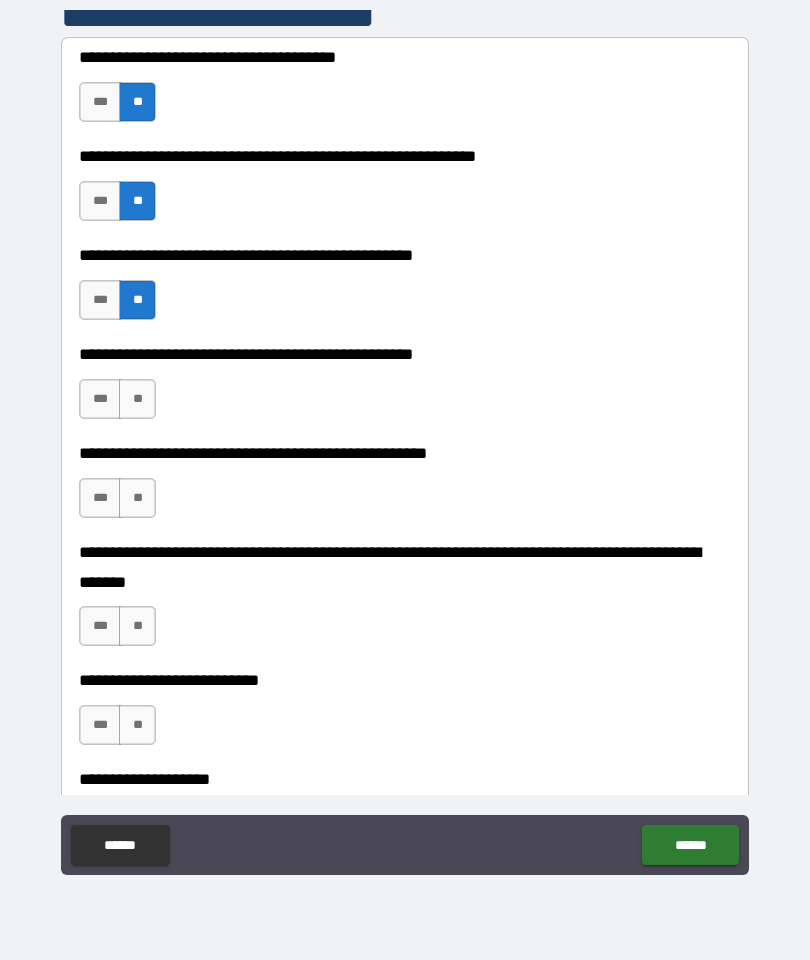scroll, scrollTop: 459, scrollLeft: 0, axis: vertical 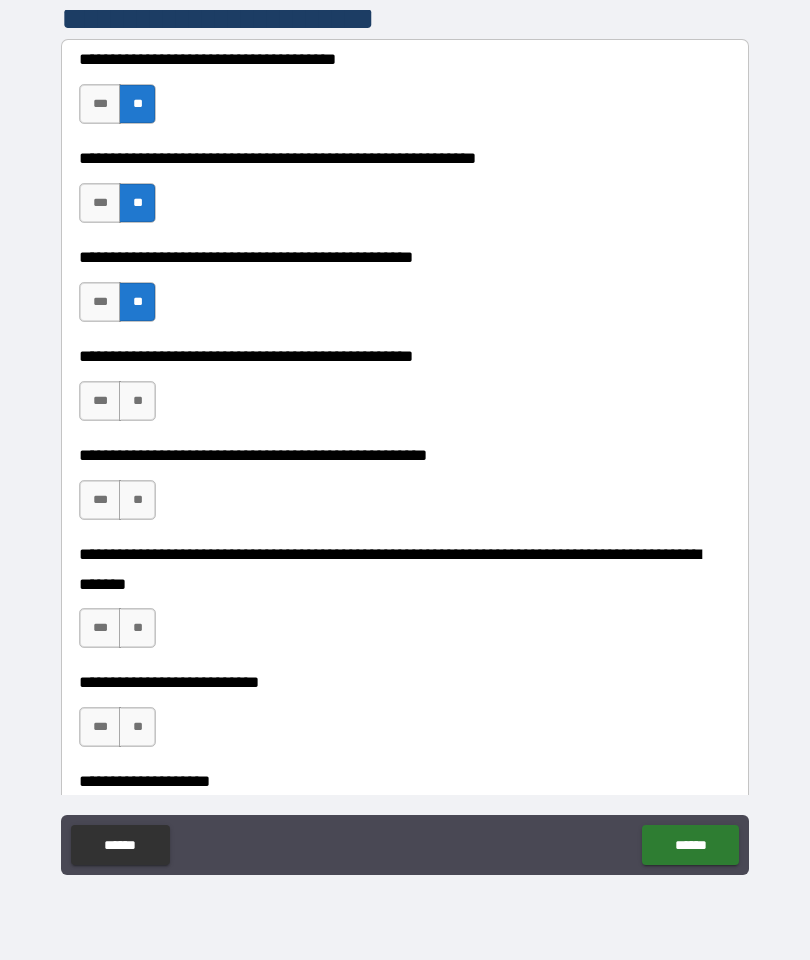 click on "**" at bounding box center (137, 401) 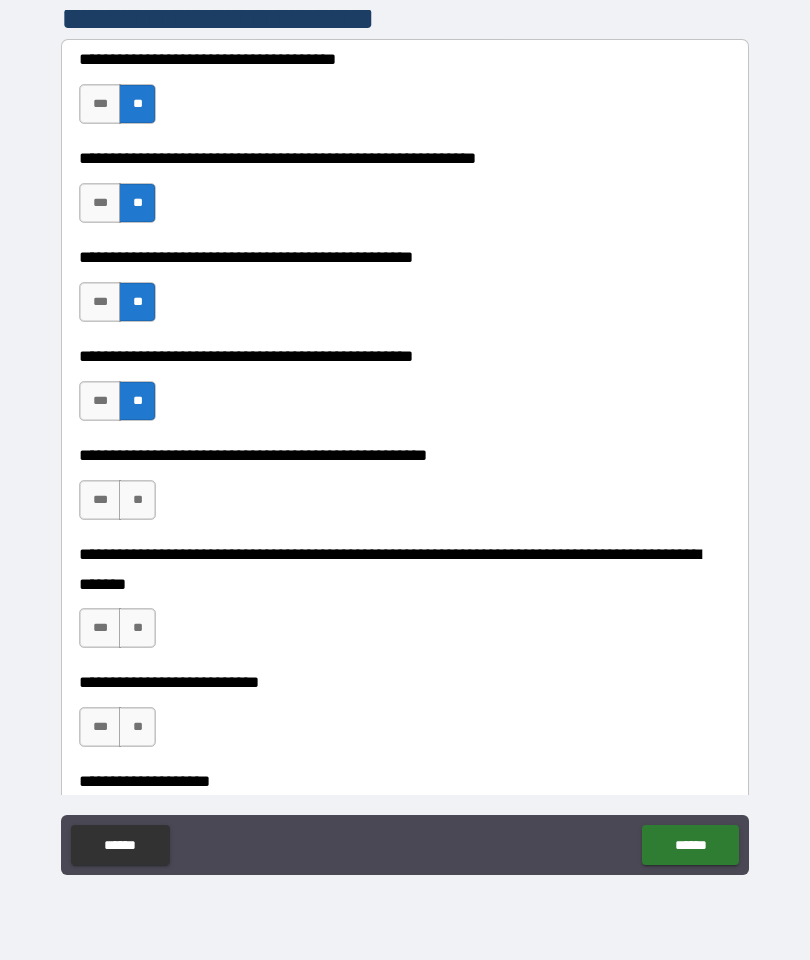 click on "**" at bounding box center (137, 500) 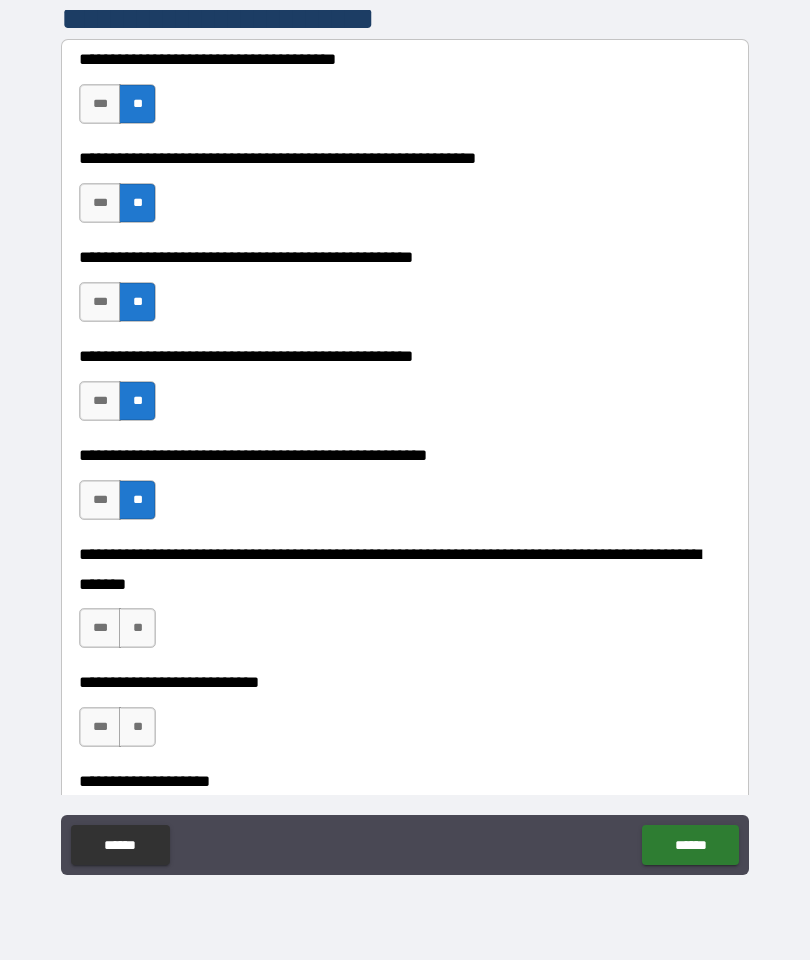 click on "**" at bounding box center [137, 628] 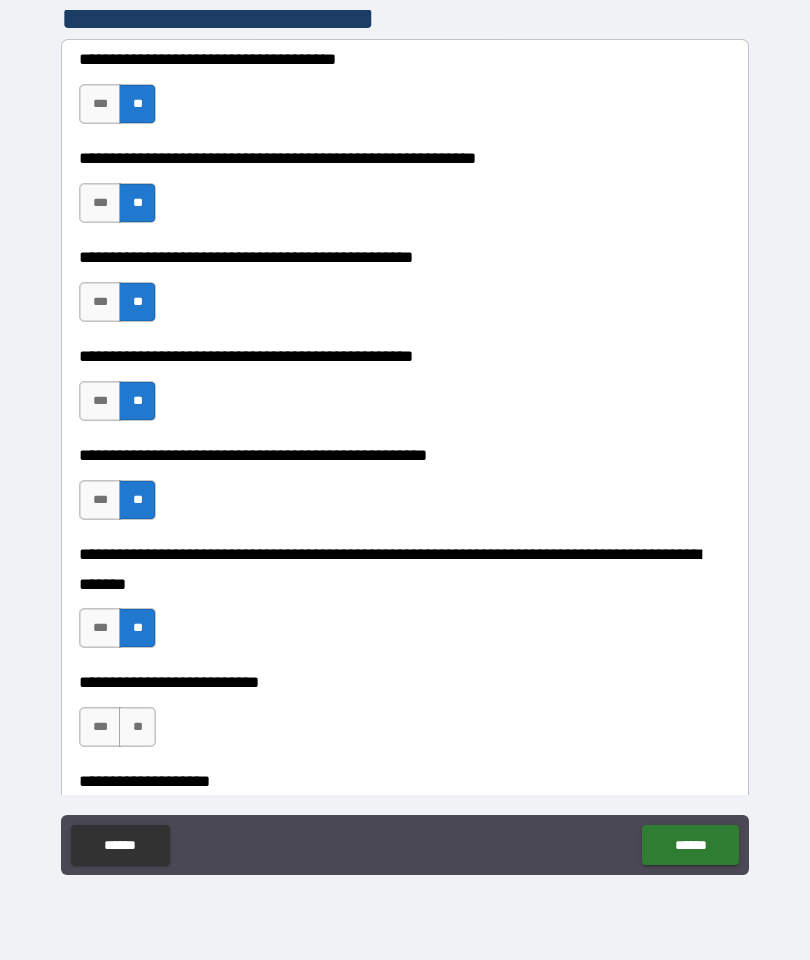 click on "***" at bounding box center [100, 104] 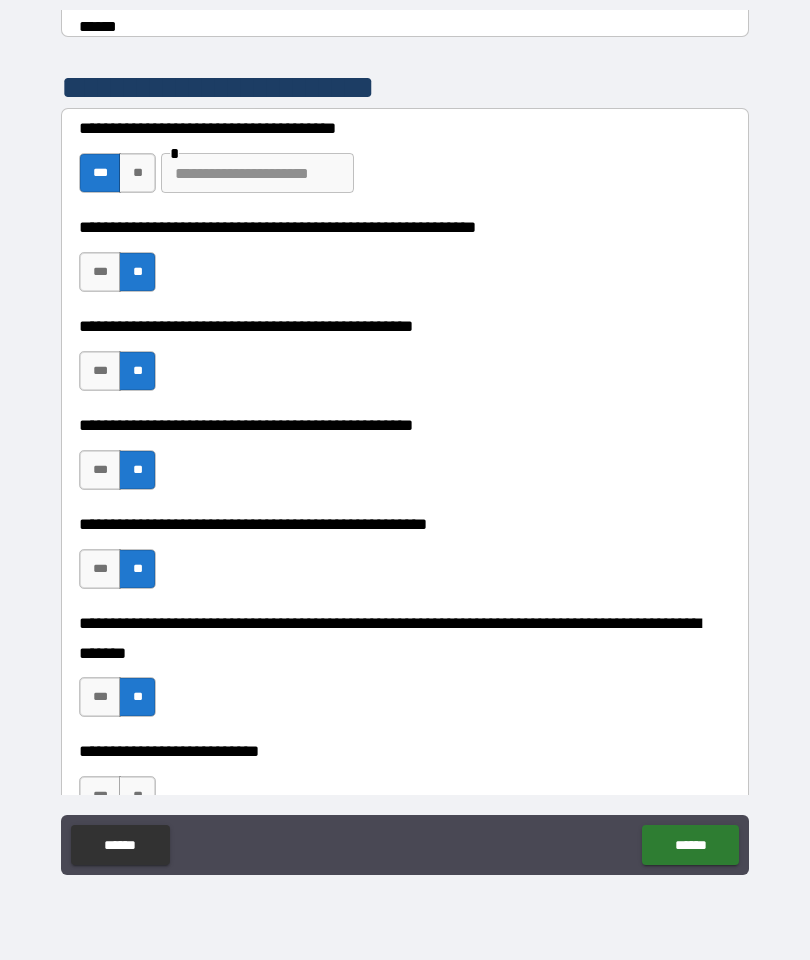 scroll, scrollTop: 387, scrollLeft: 0, axis: vertical 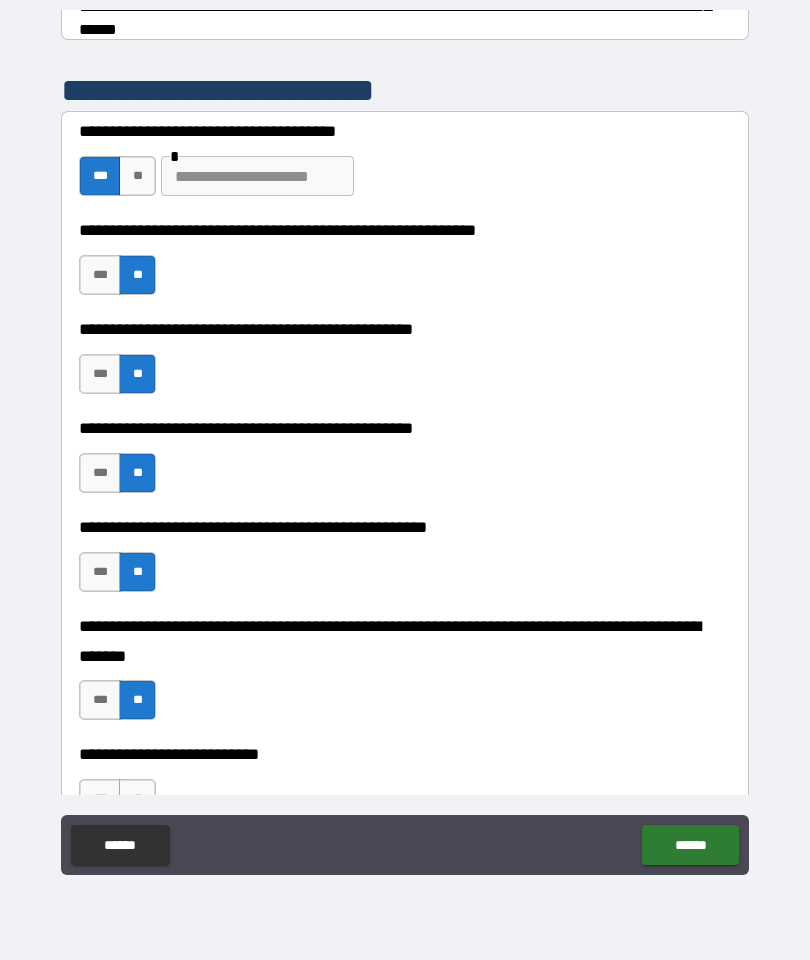 click at bounding box center [257, 176] 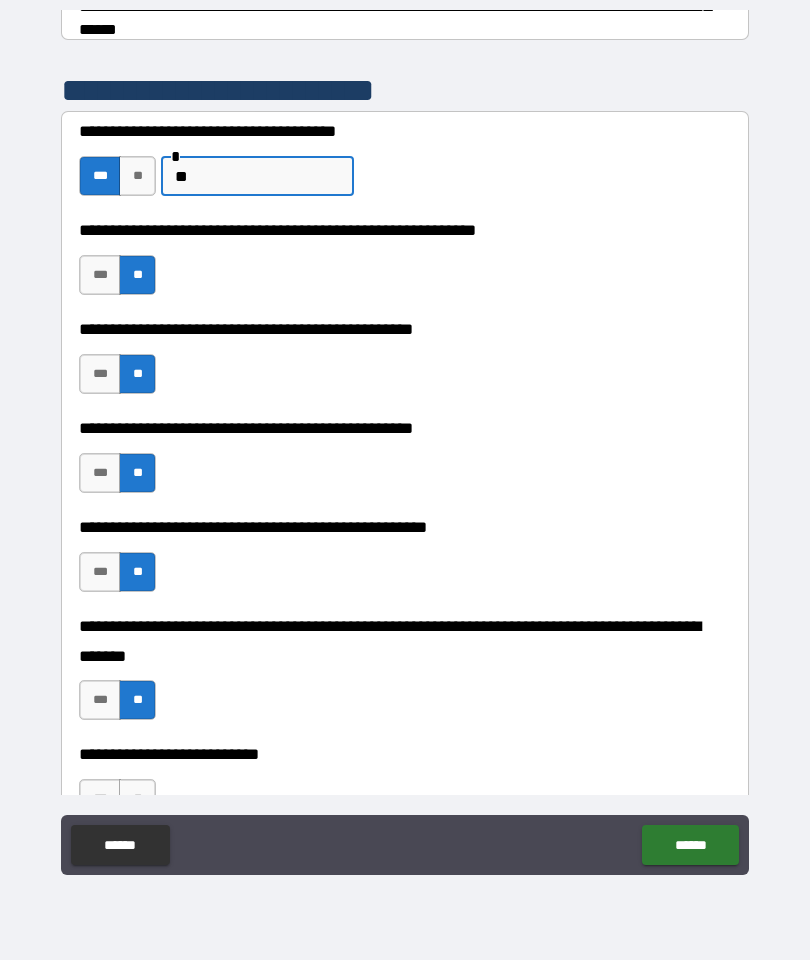 type on "*" 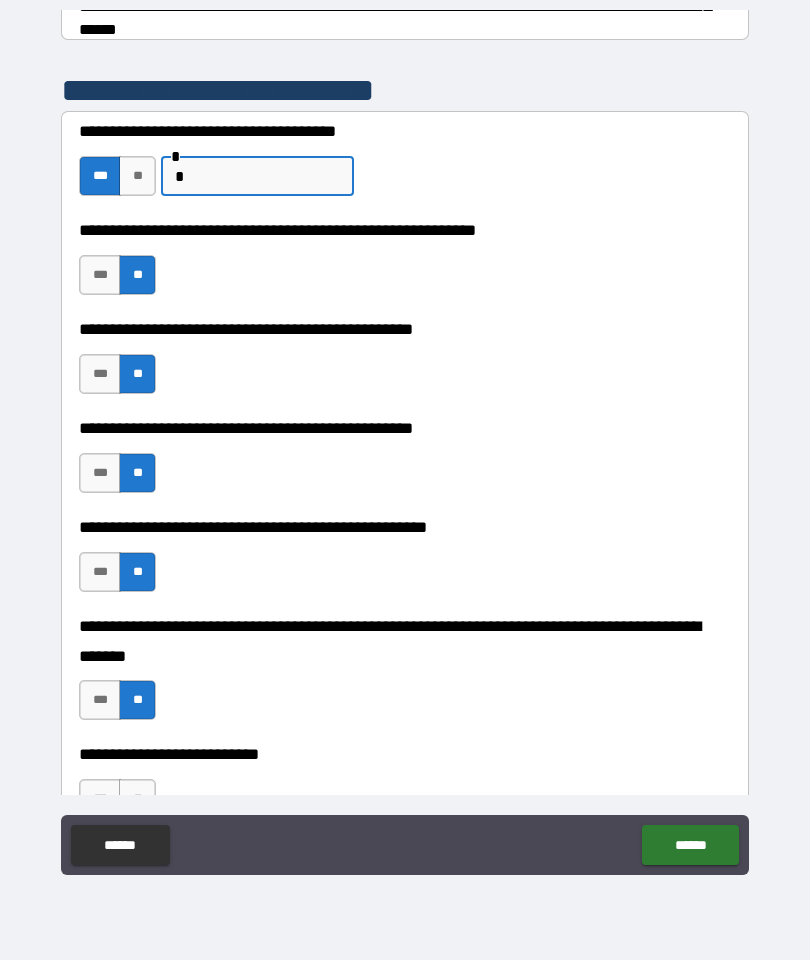 type 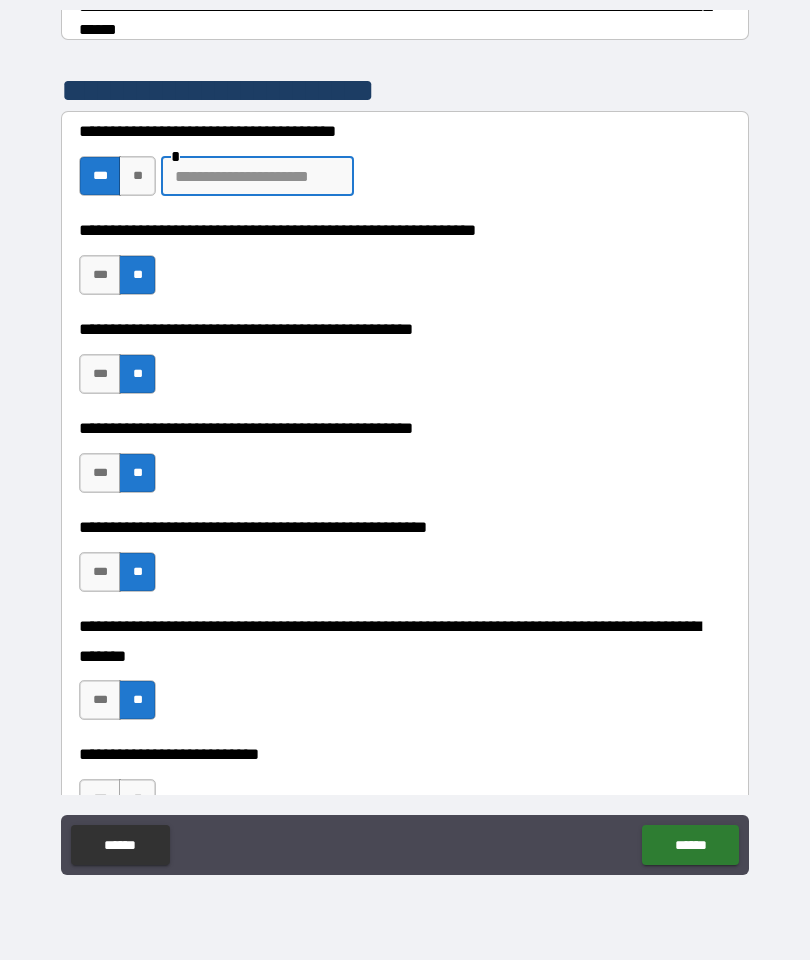 click on "**" at bounding box center [137, 176] 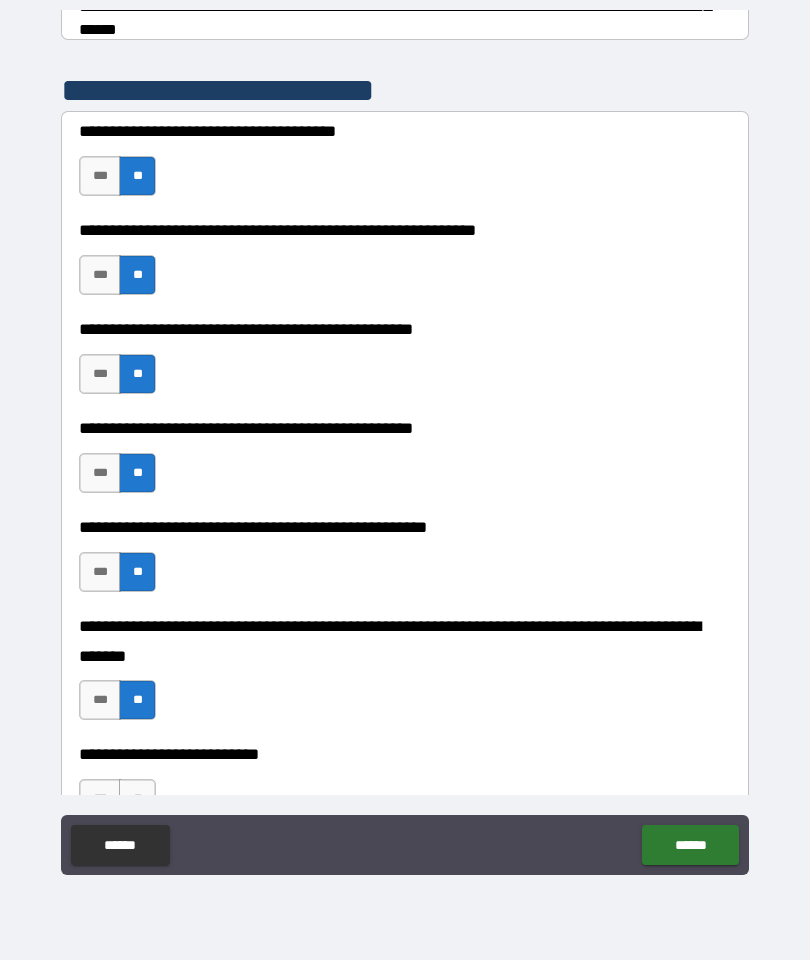 click on "**" at bounding box center [137, 176] 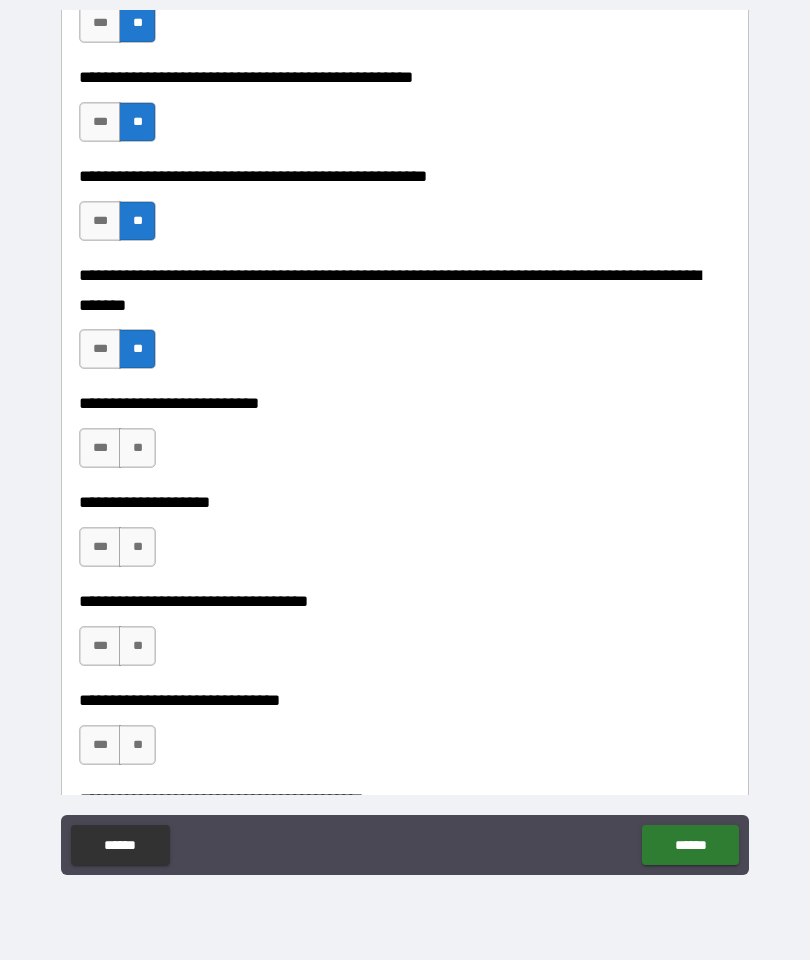 scroll, scrollTop: 1004, scrollLeft: 0, axis: vertical 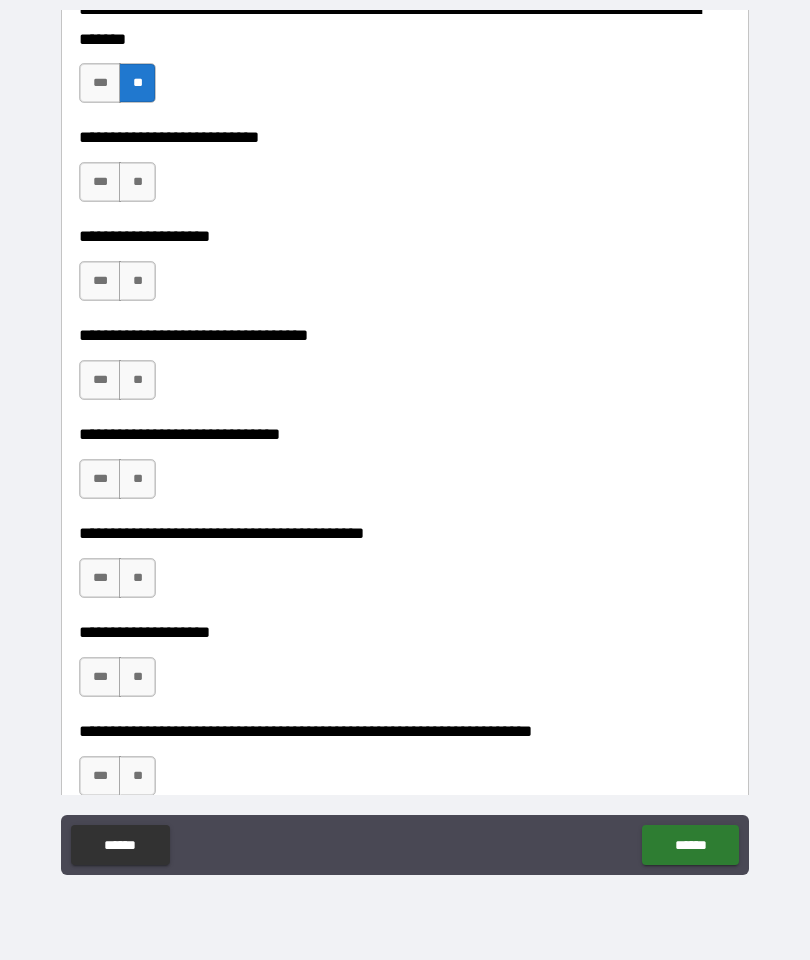 click on "**" at bounding box center (137, 182) 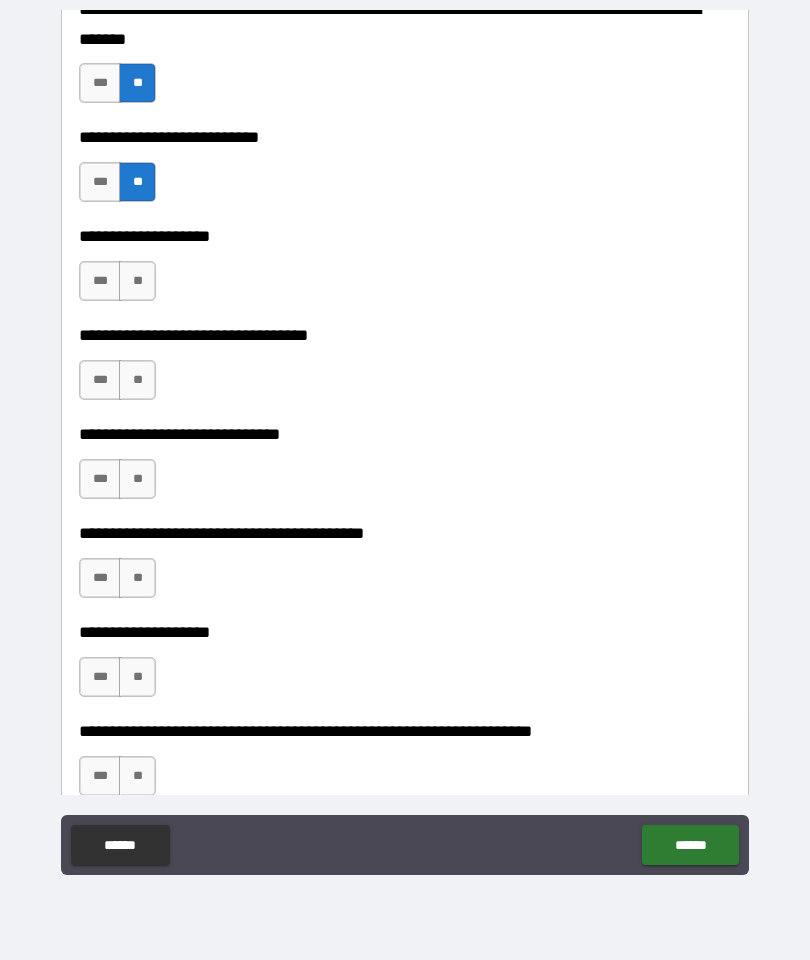 click on "**" at bounding box center [137, 281] 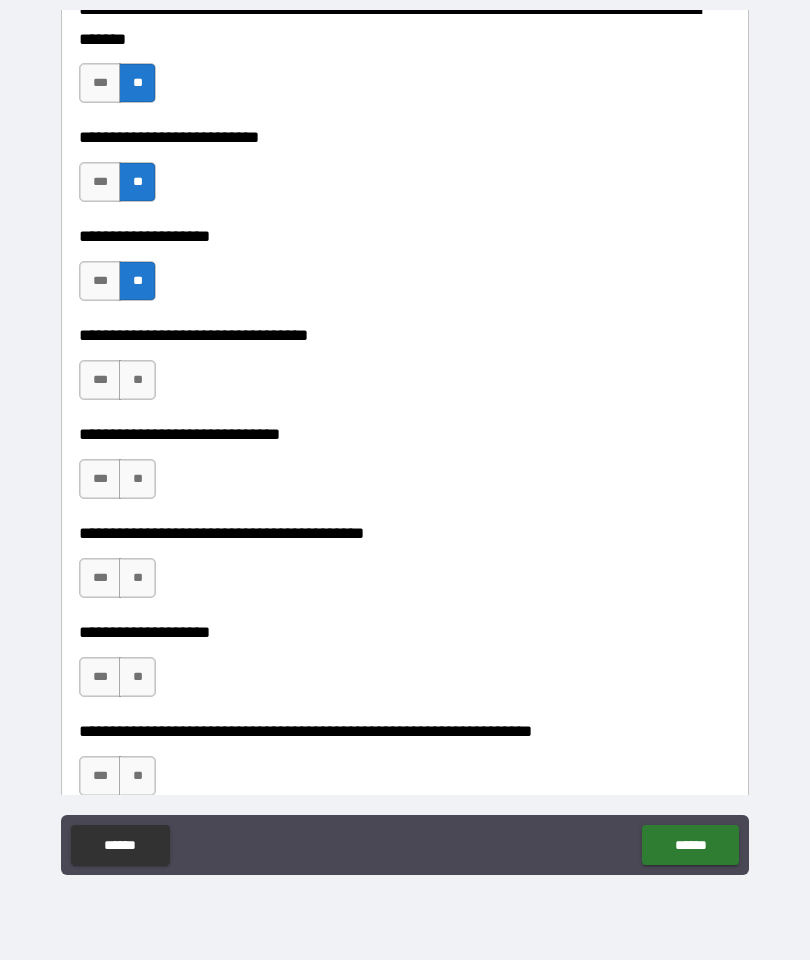 click on "**" at bounding box center (137, 380) 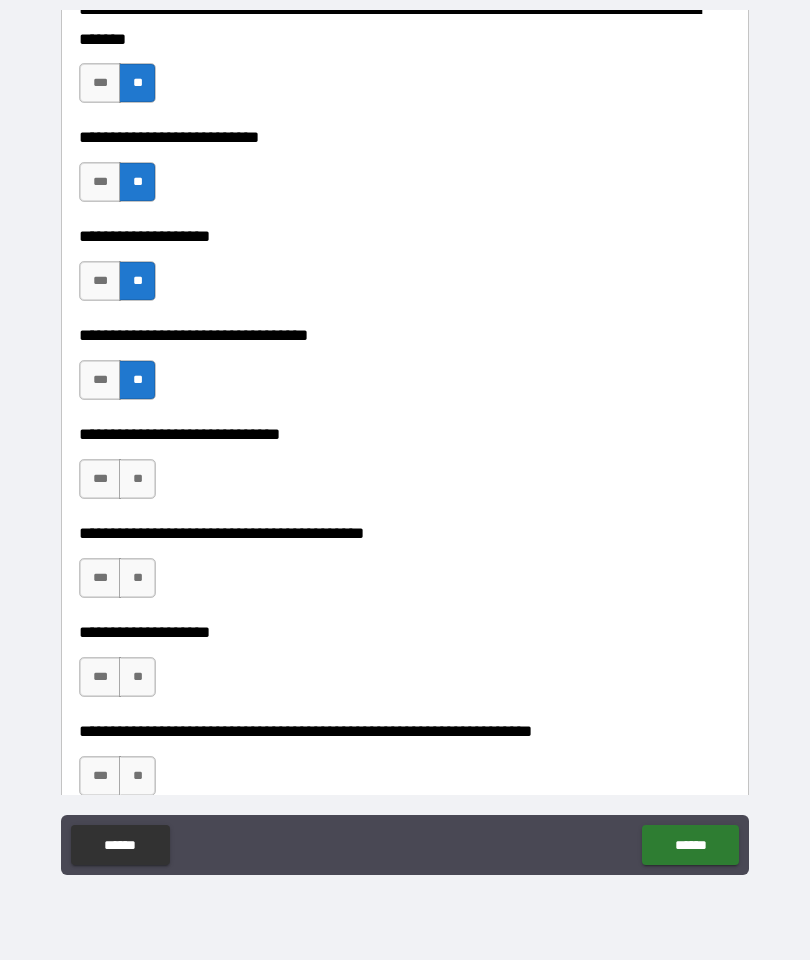 click on "**" at bounding box center (137, 479) 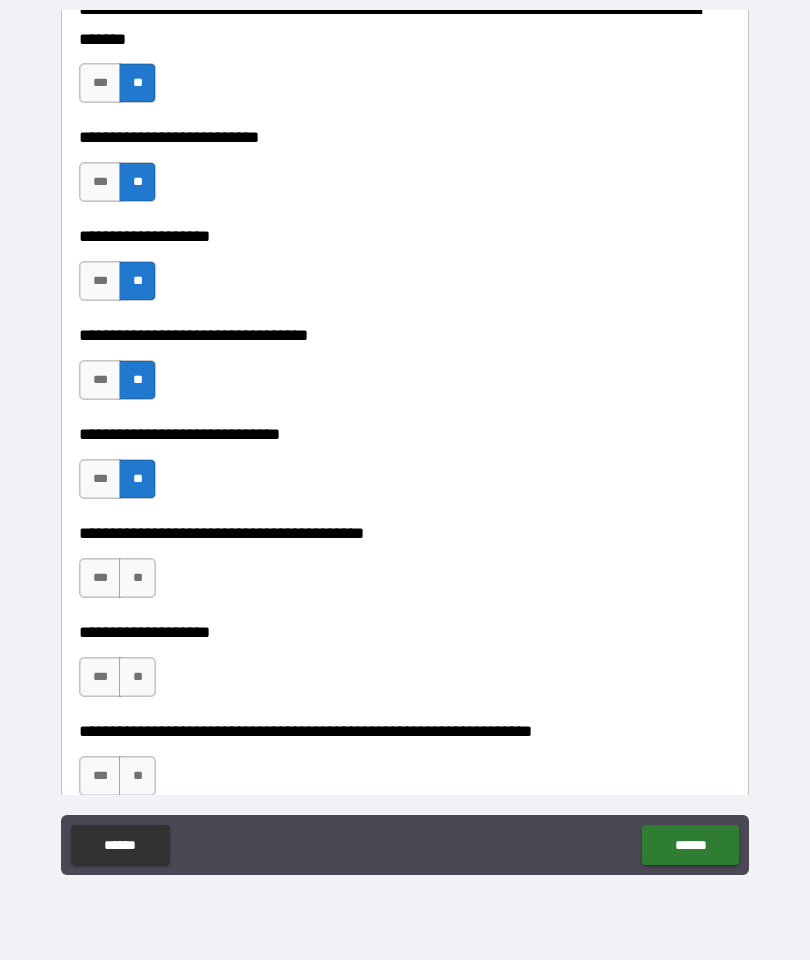 click on "**" at bounding box center [137, 578] 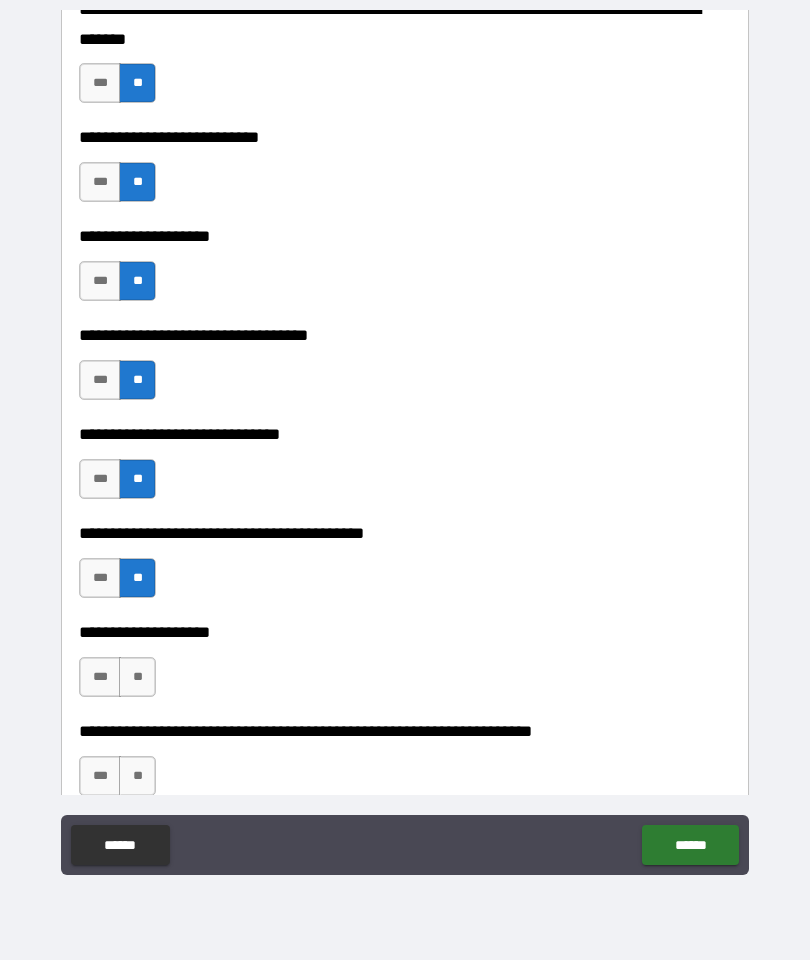 click on "**" at bounding box center (137, 677) 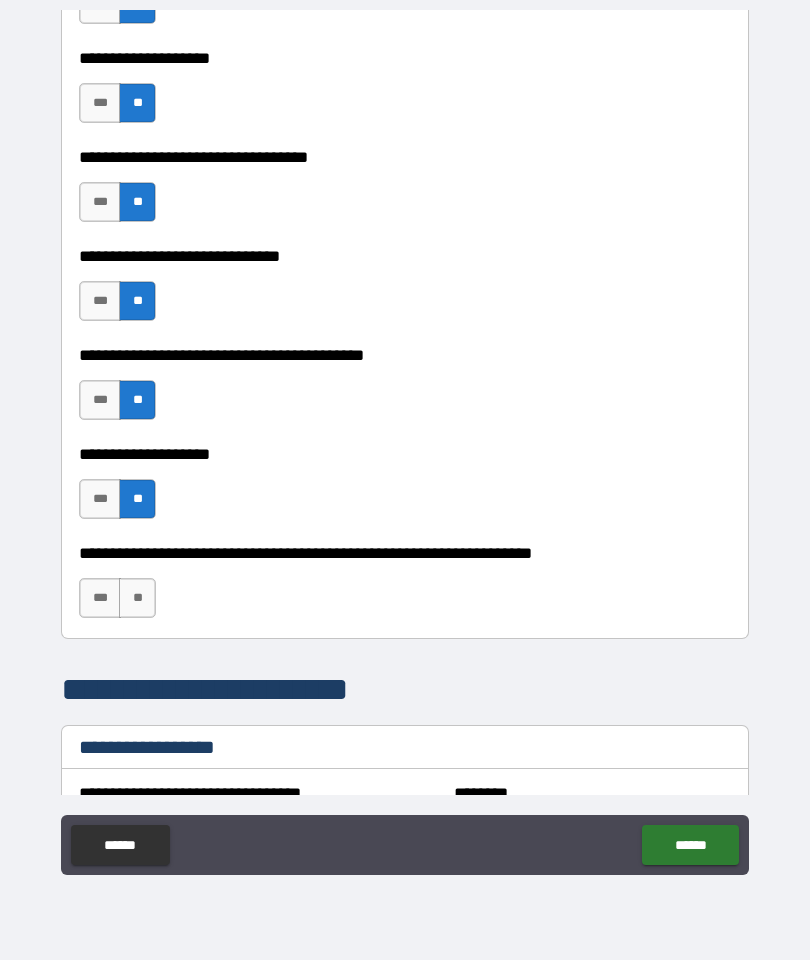 scroll, scrollTop: 1228, scrollLeft: 0, axis: vertical 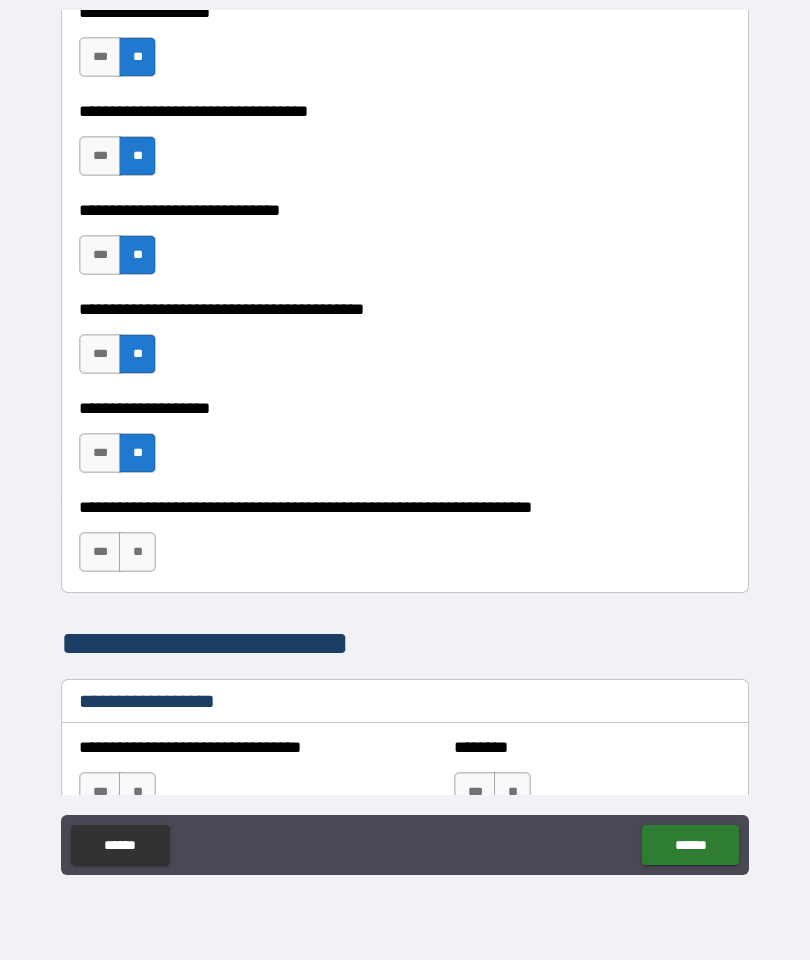 click on "**" at bounding box center [137, 552] 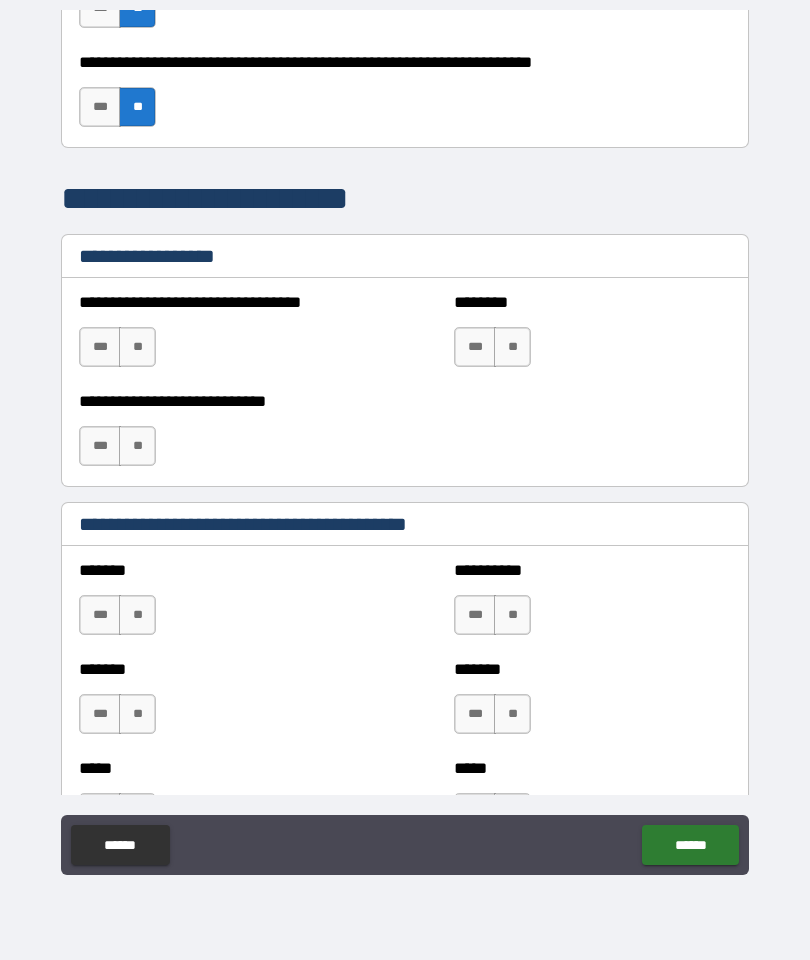 scroll, scrollTop: 1674, scrollLeft: 0, axis: vertical 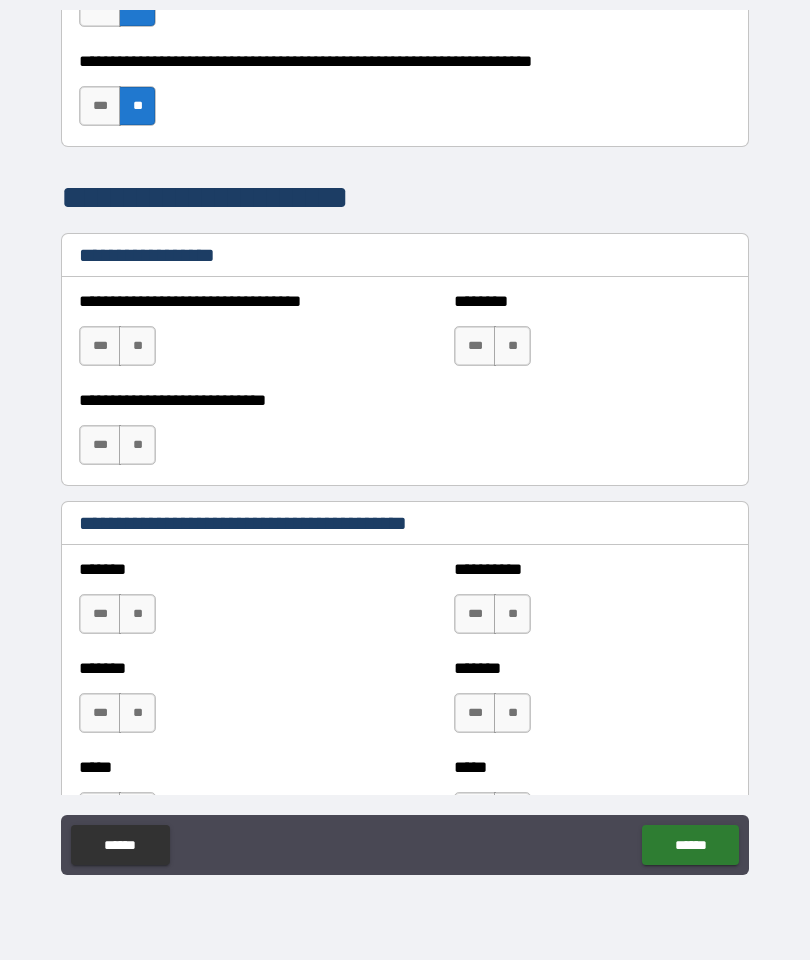 click on "**" at bounding box center [137, 346] 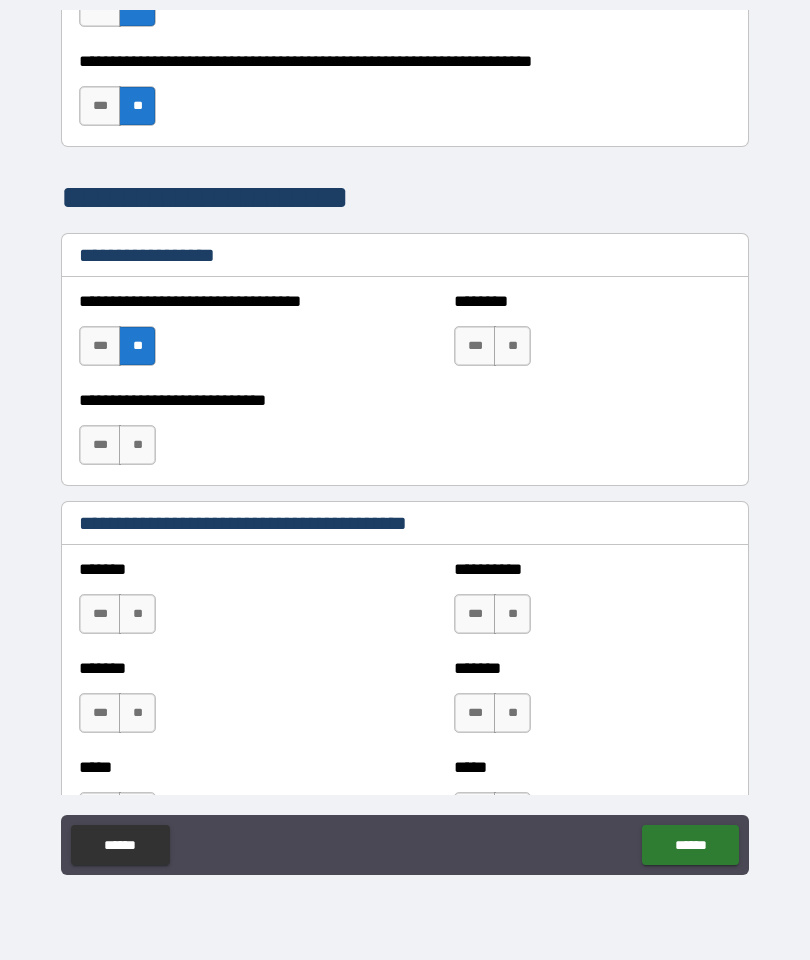 click on "**" at bounding box center (137, 445) 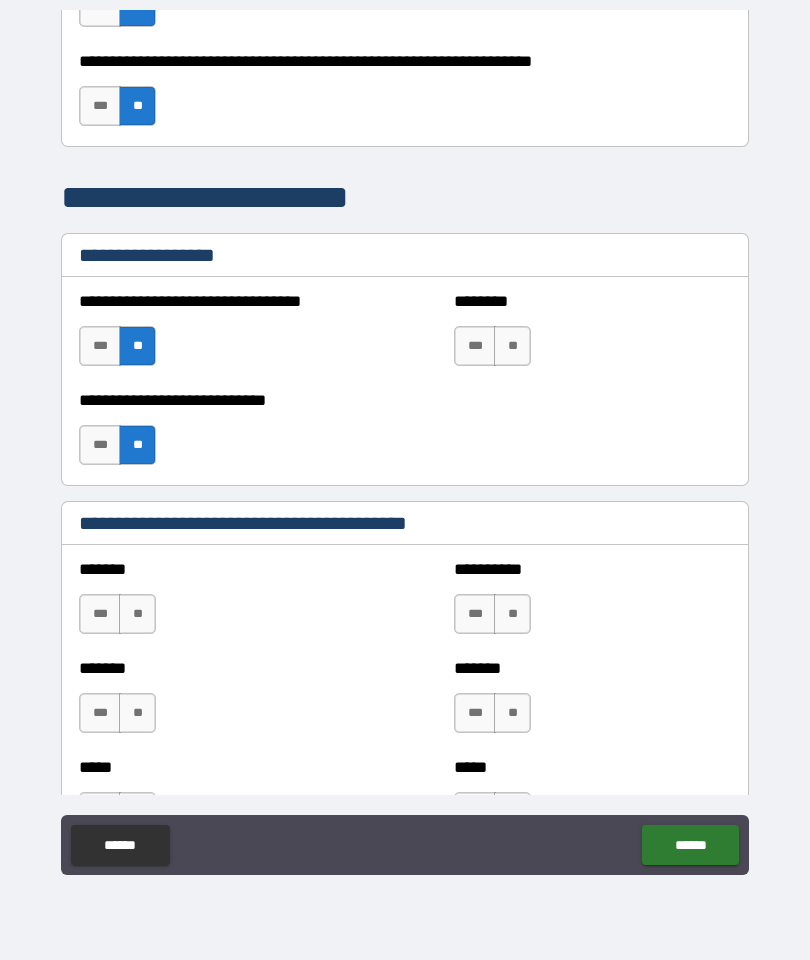 click on "**" at bounding box center (512, 346) 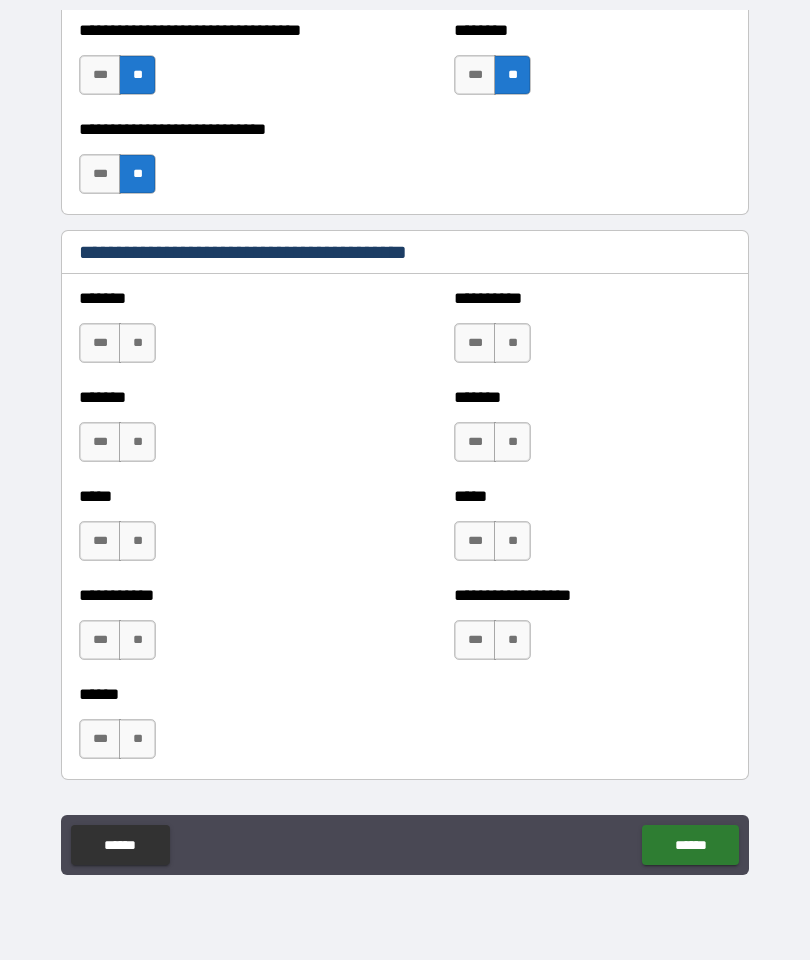 scroll, scrollTop: 2017, scrollLeft: 0, axis: vertical 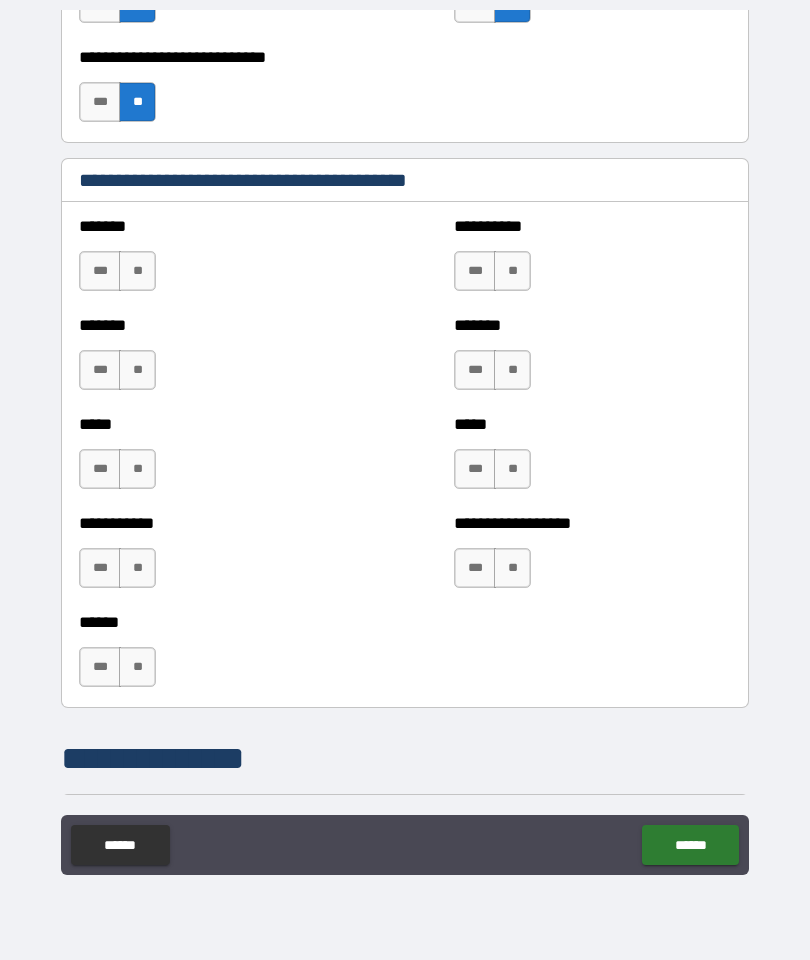 click on "**" at bounding box center (137, 271) 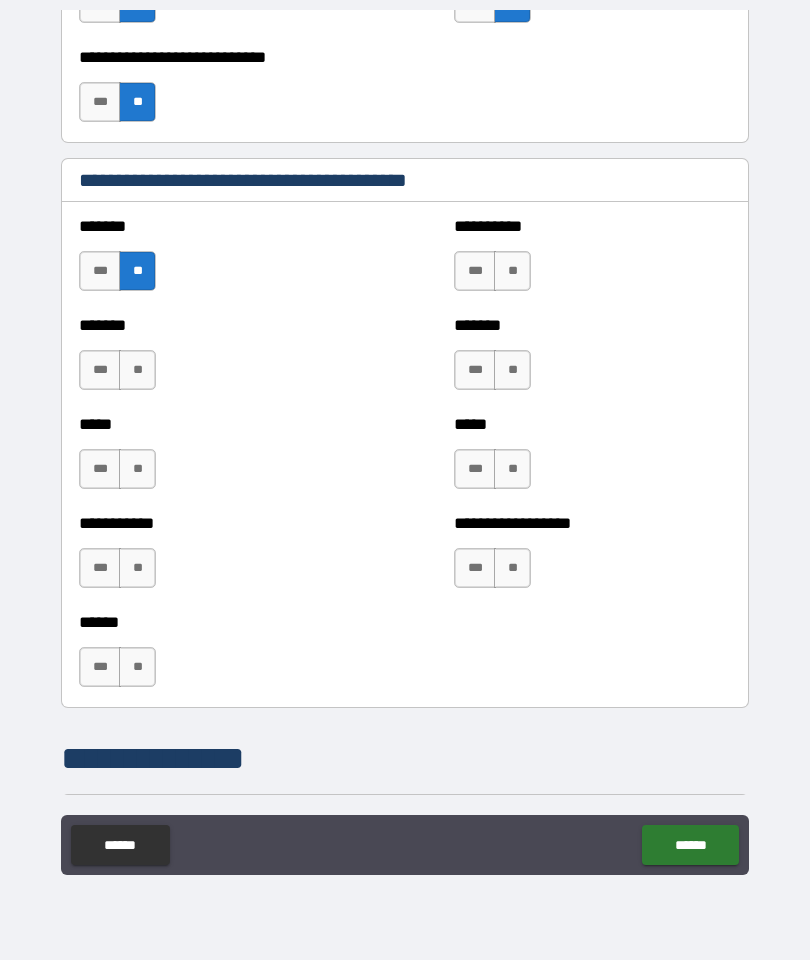 click on "**" at bounding box center (137, 370) 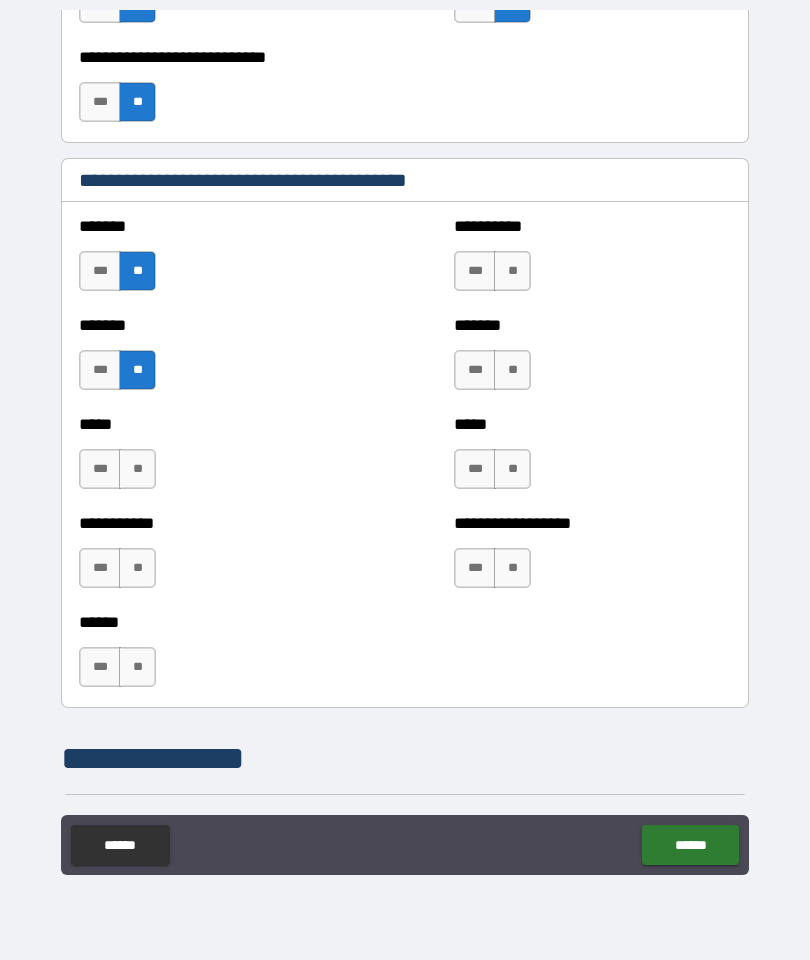 click on "**" at bounding box center [137, 469] 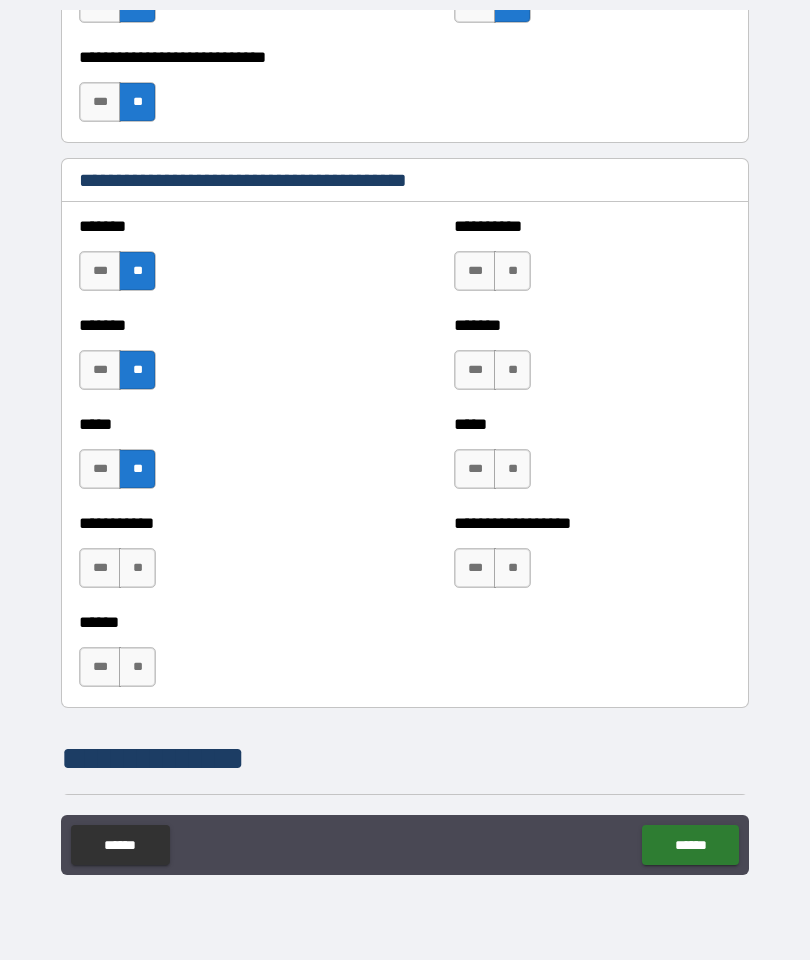 click on "**" at bounding box center (137, 667) 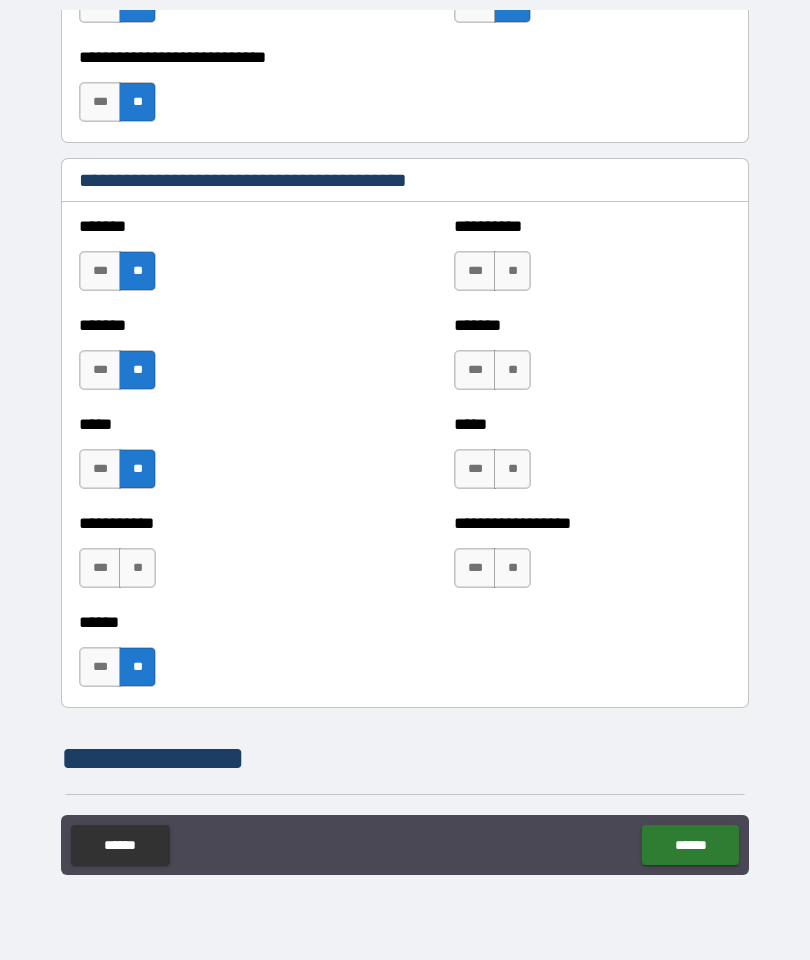 click on "**" at bounding box center (512, 271) 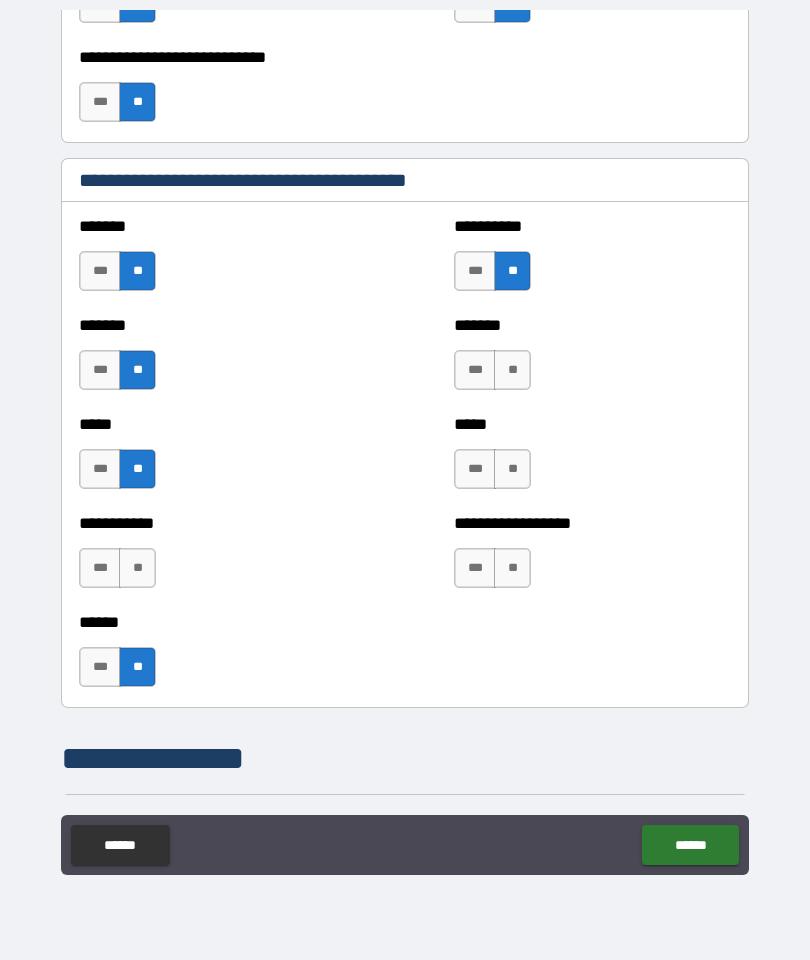 click on "**" at bounding box center [512, 370] 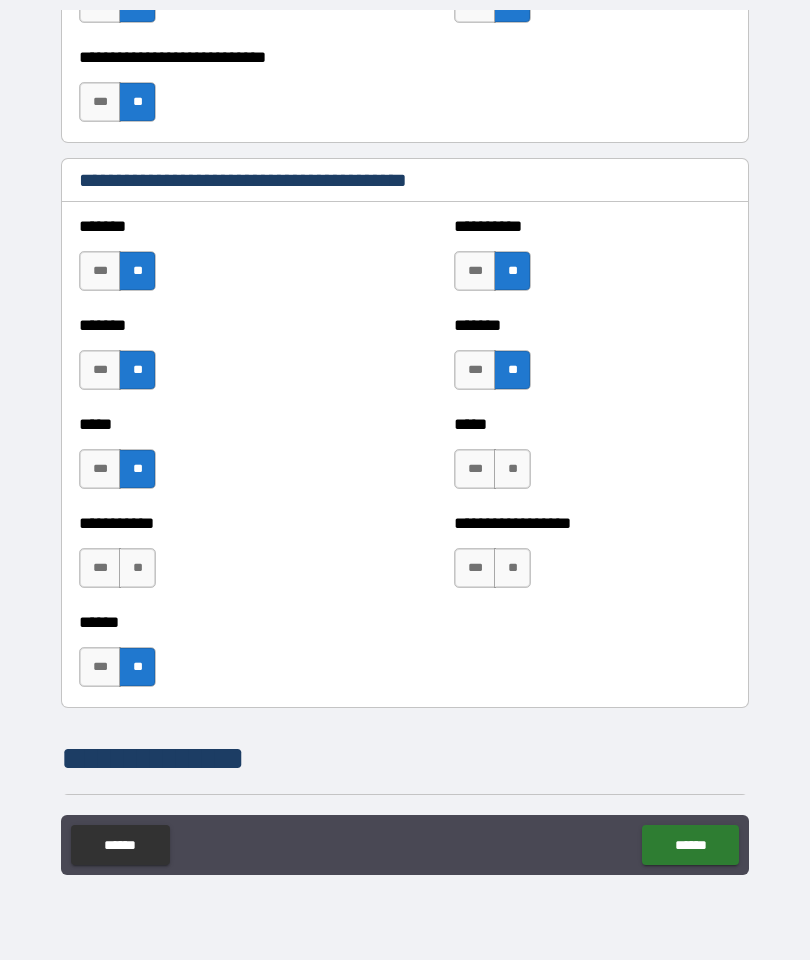 click on "**" at bounding box center [512, 469] 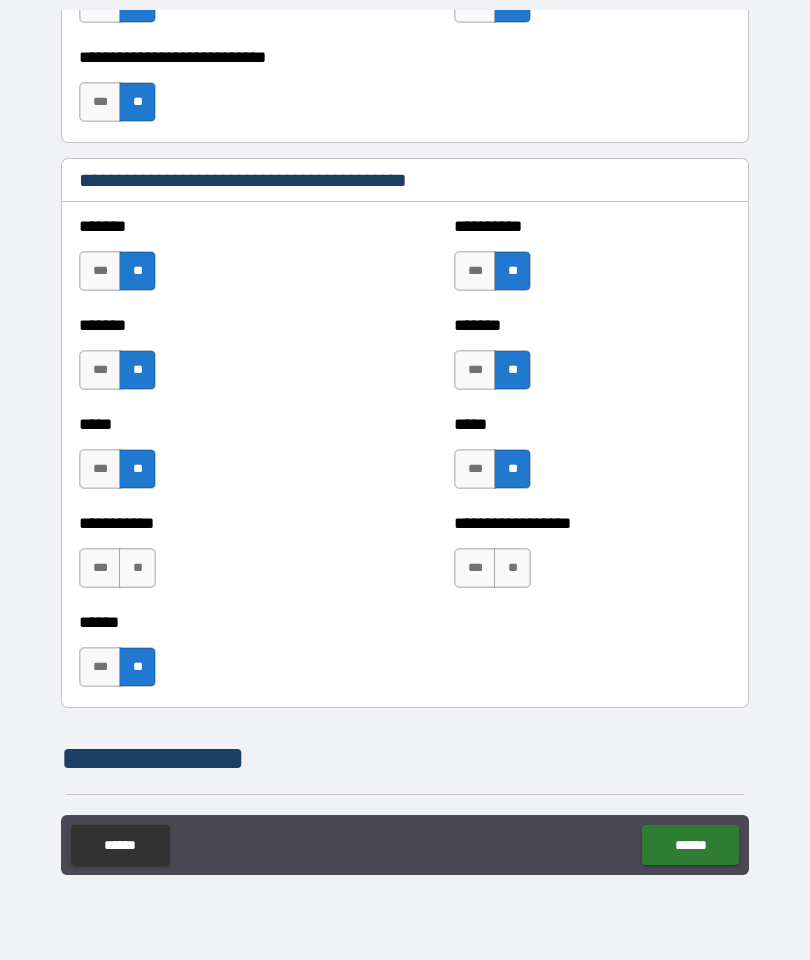 click on "**" at bounding box center [512, 568] 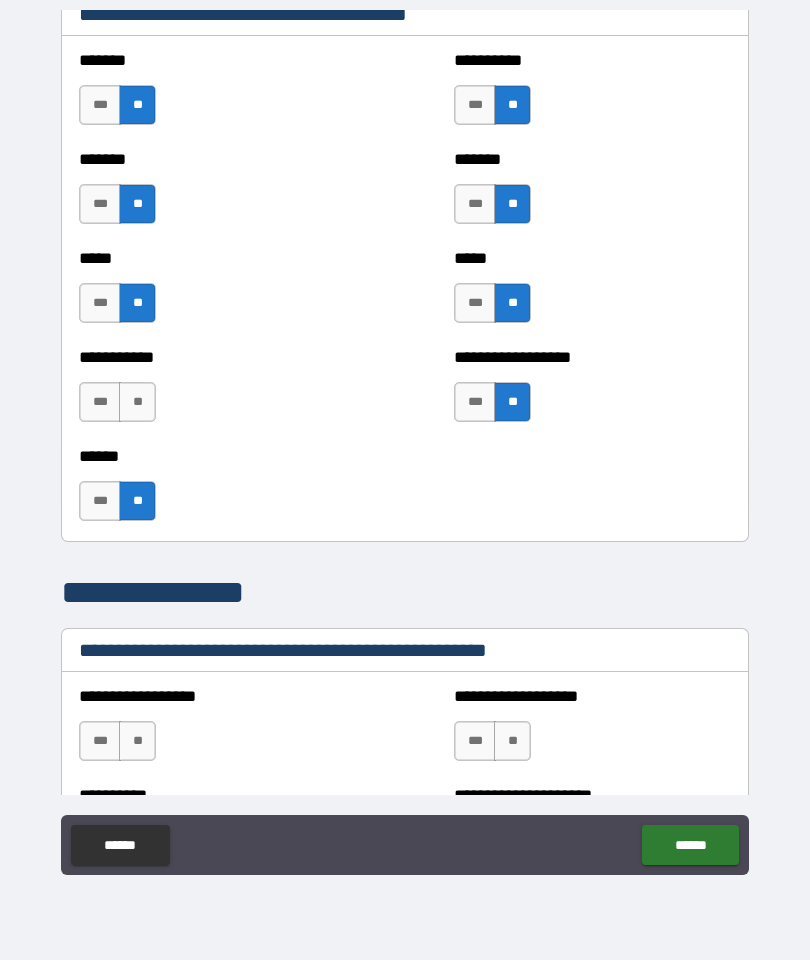click on "**" at bounding box center (137, 402) 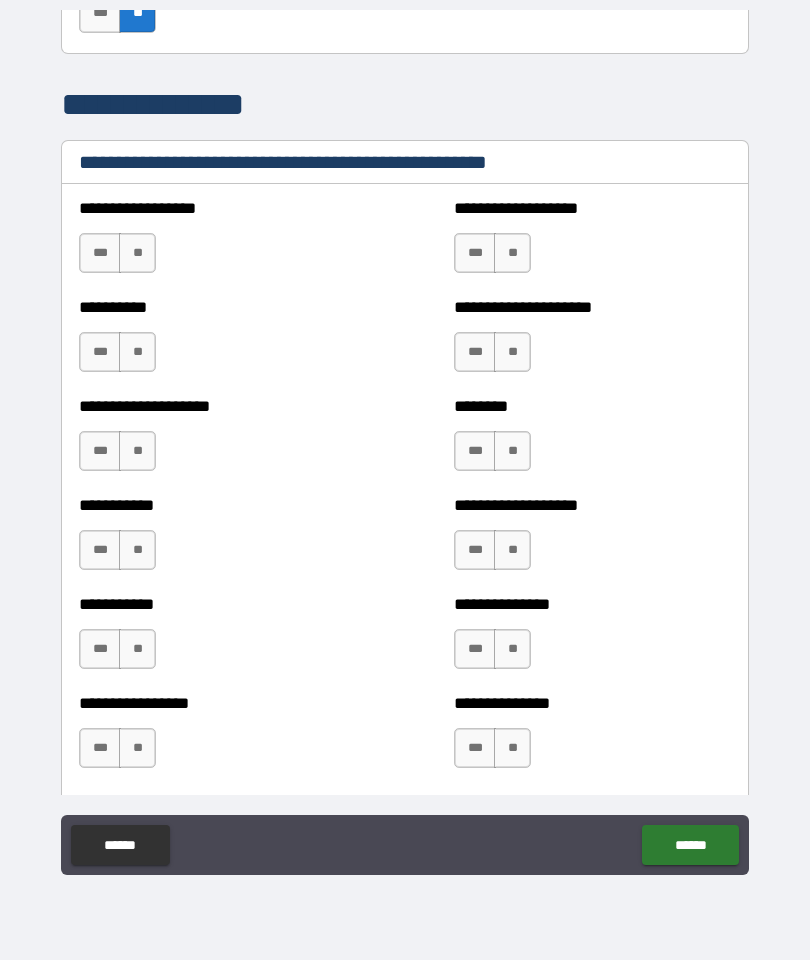 scroll, scrollTop: 2691, scrollLeft: 0, axis: vertical 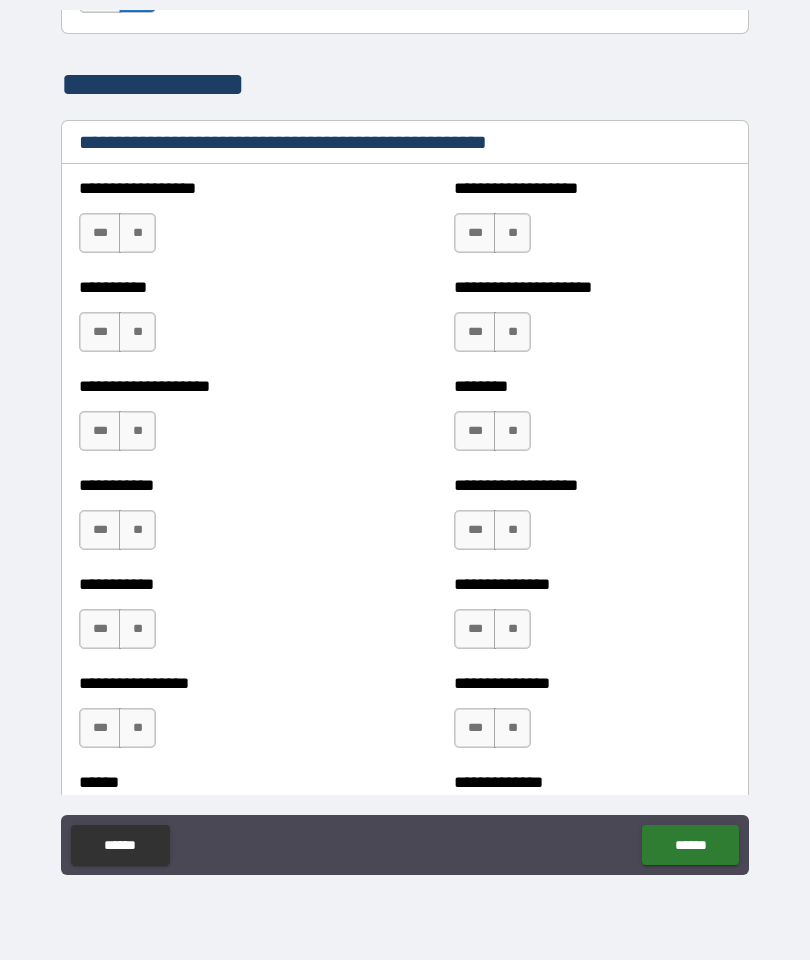 click on "**" at bounding box center [137, 233] 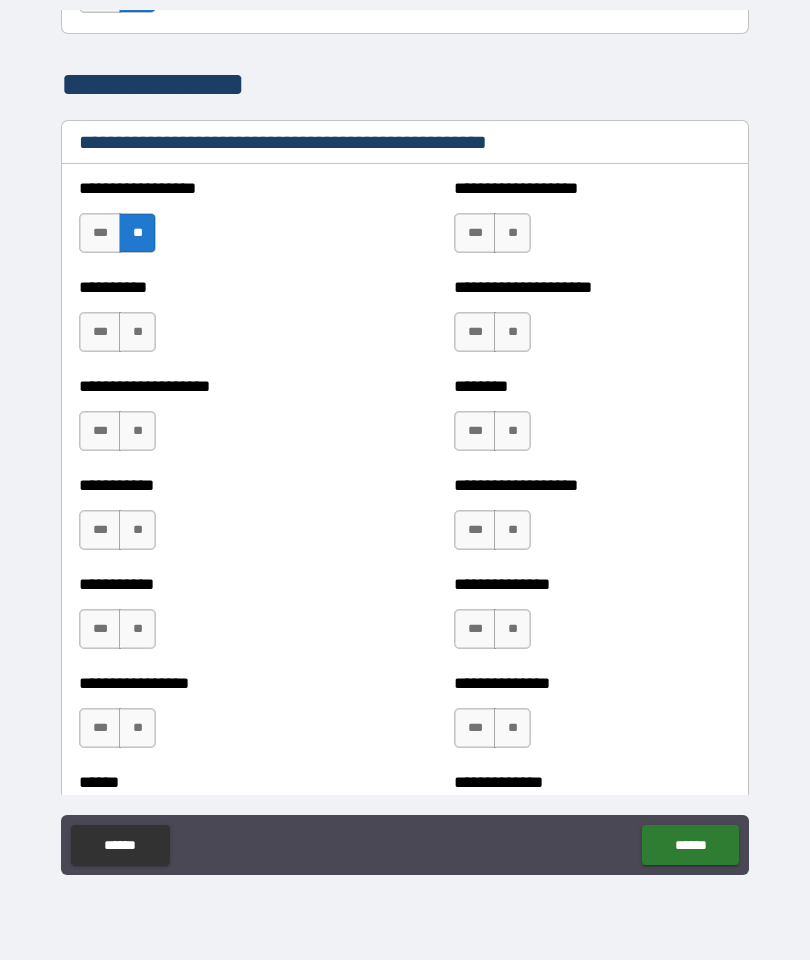 click on "**" at bounding box center (137, 332) 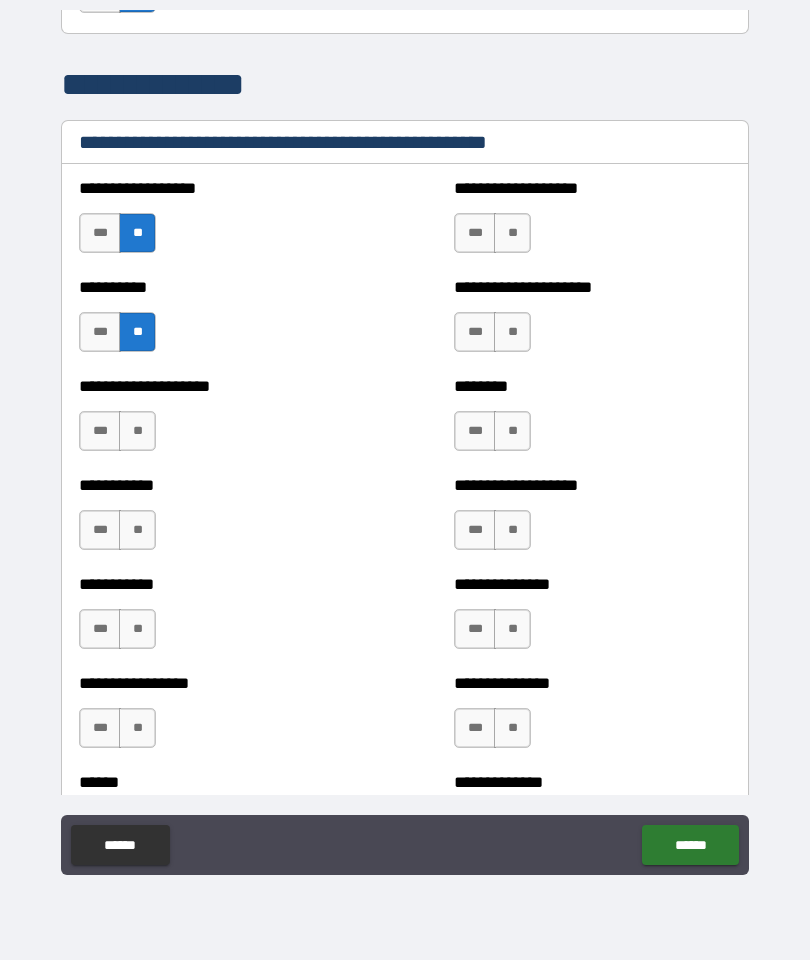 click on "**" at bounding box center [137, 431] 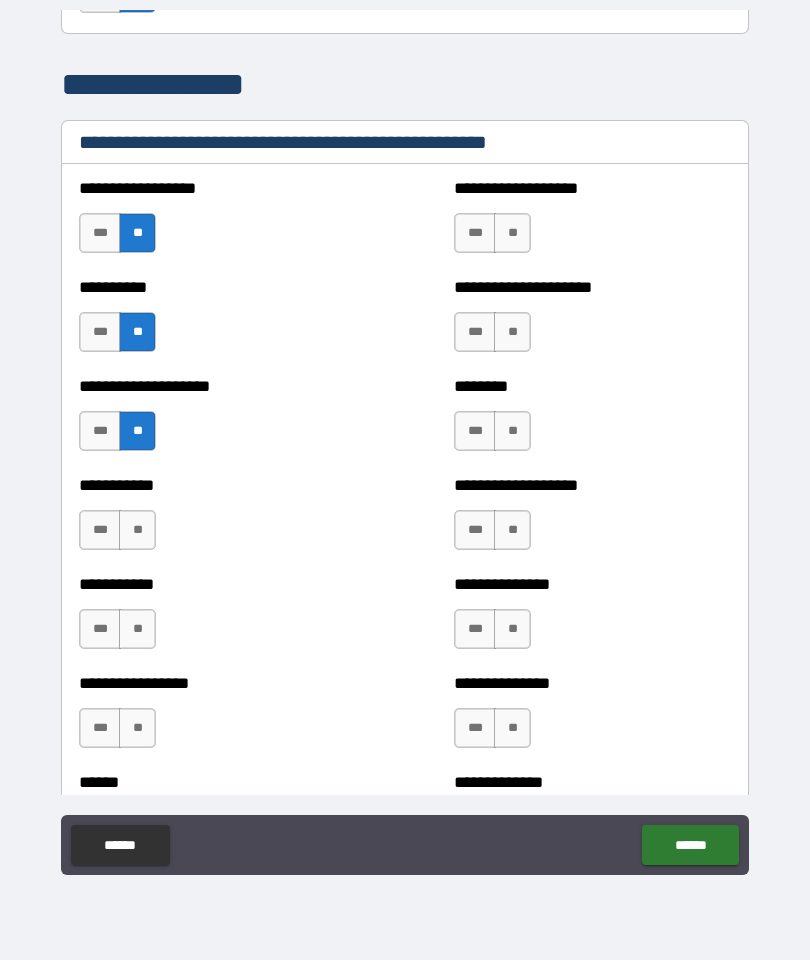click on "**********" at bounding box center [217, 485] 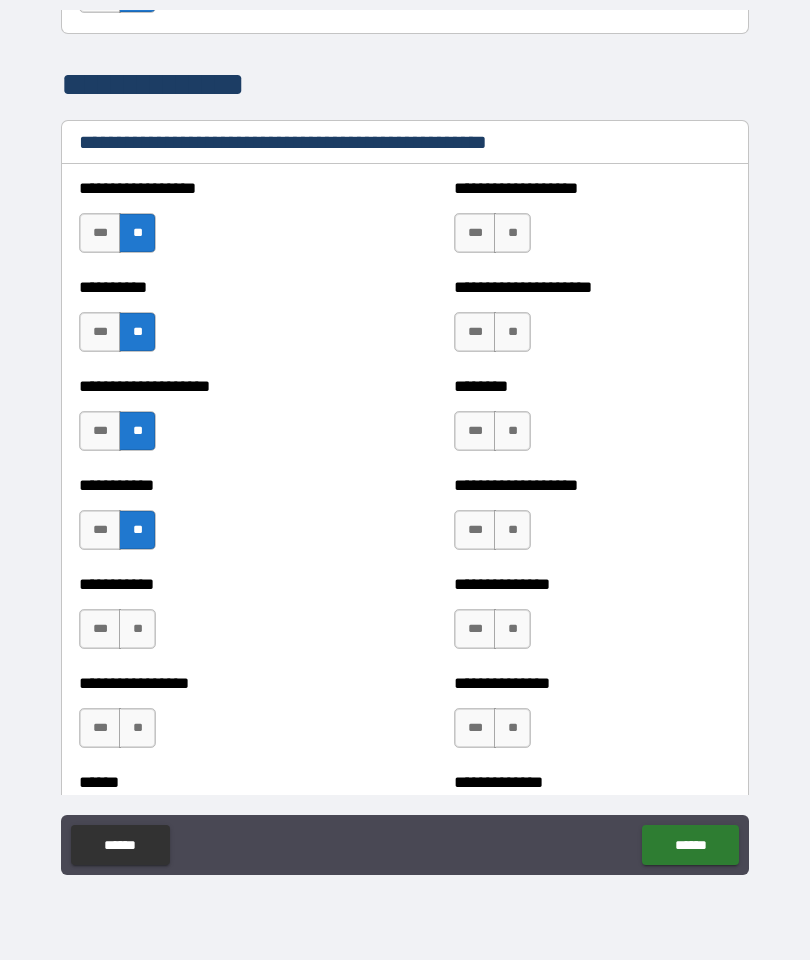 click on "**" at bounding box center (137, 629) 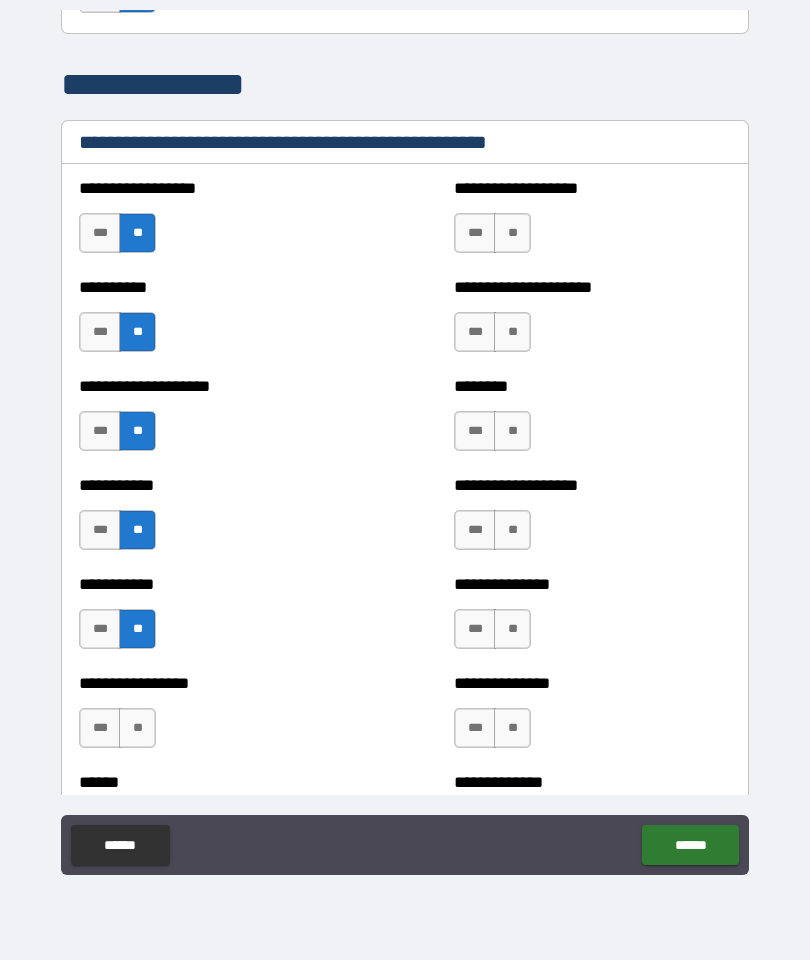 click on "**" at bounding box center (137, 728) 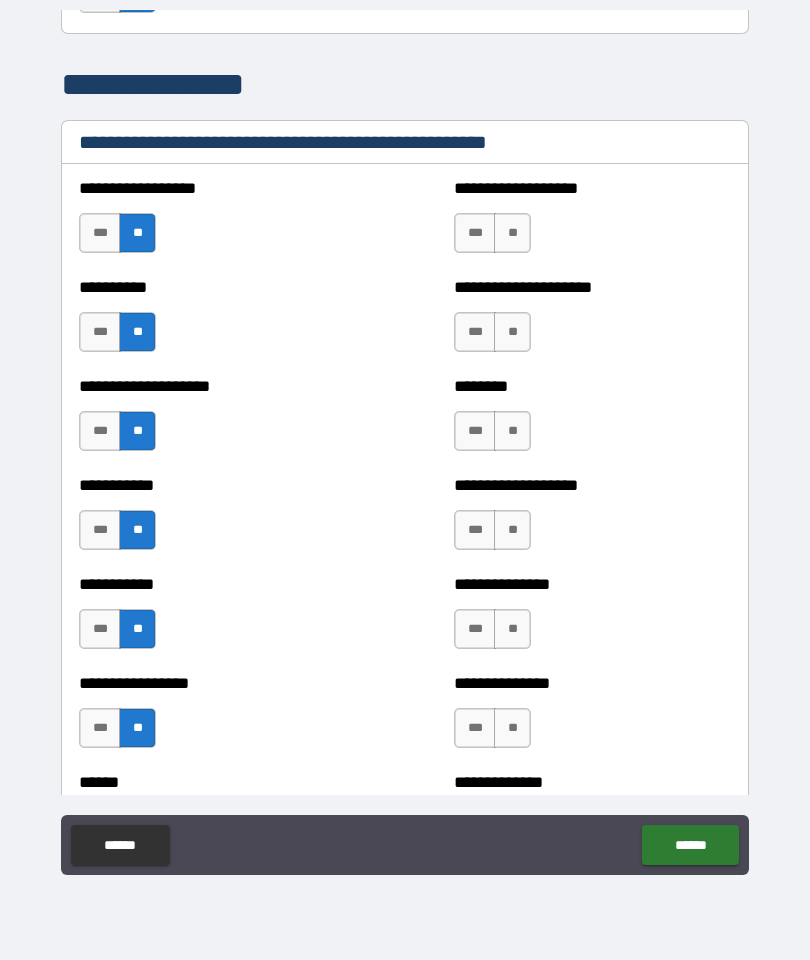 click on "**" at bounding box center [512, 233] 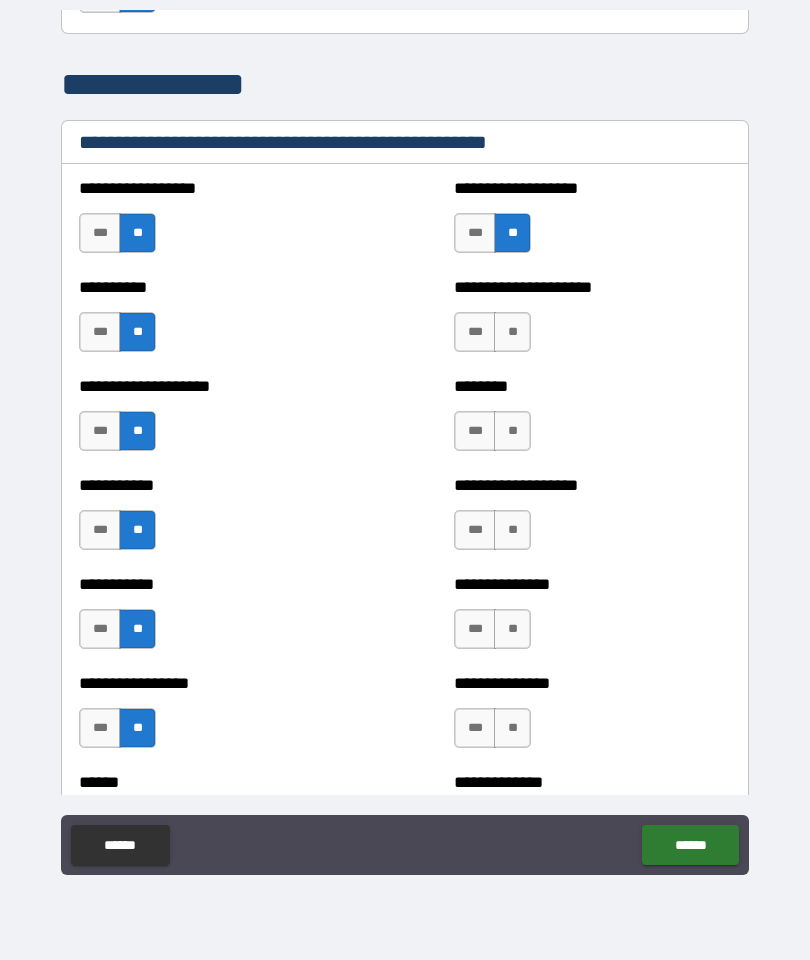 click on "**" at bounding box center (512, 332) 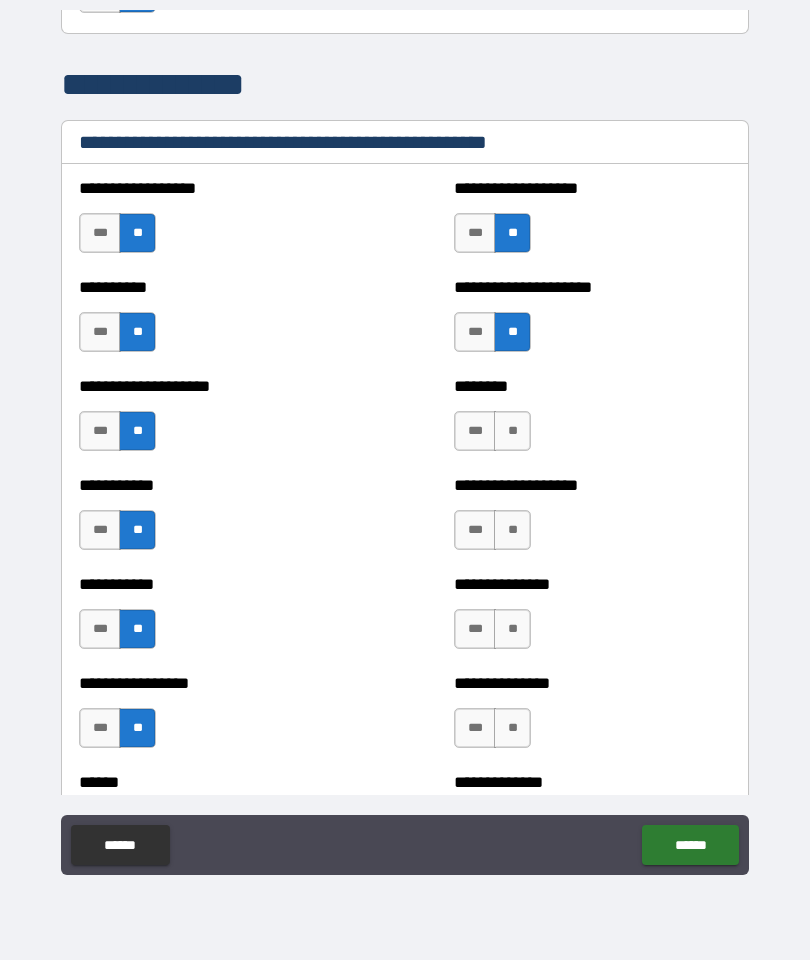 click on "**" at bounding box center [512, 431] 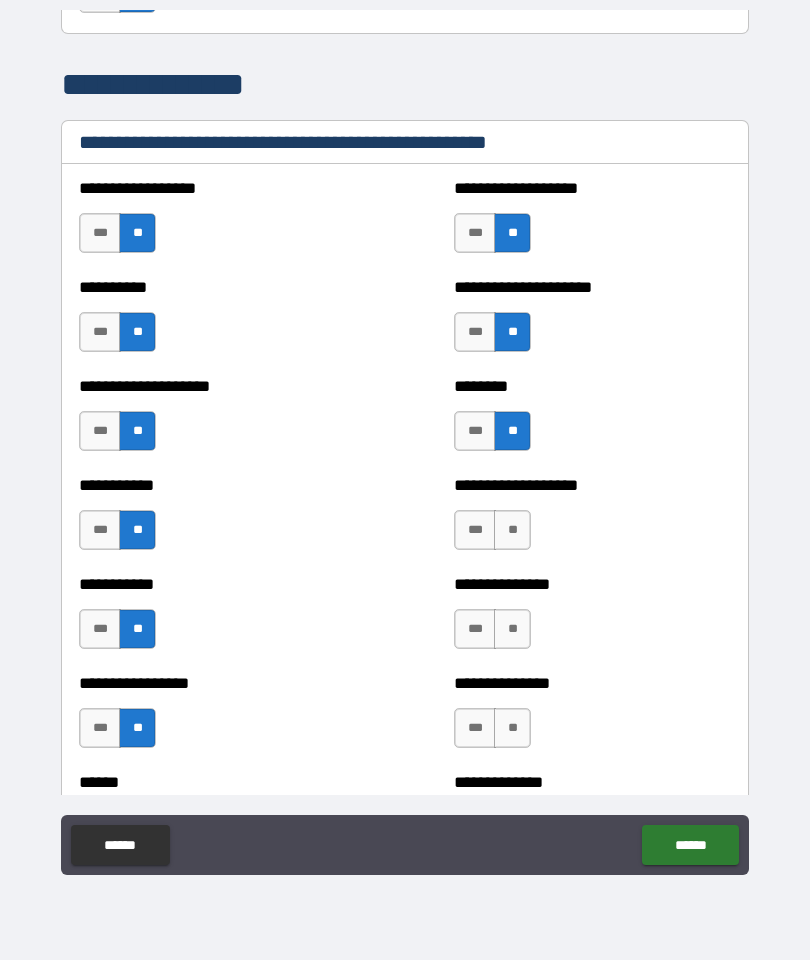 click on "**" at bounding box center (512, 530) 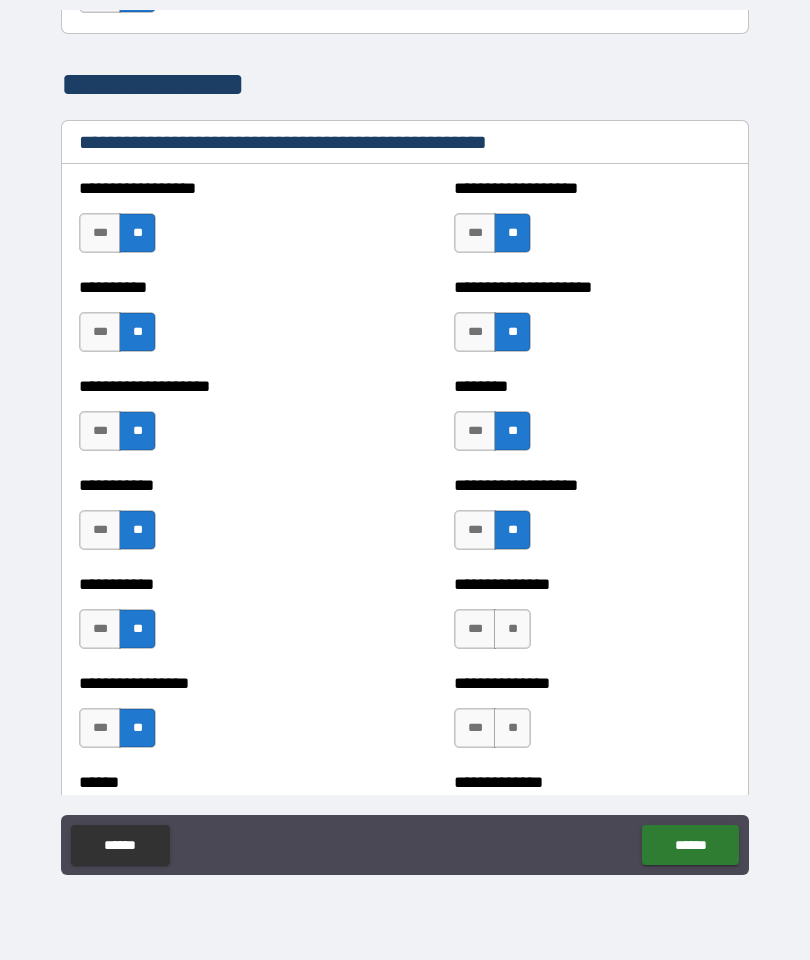click on "**" at bounding box center [512, 629] 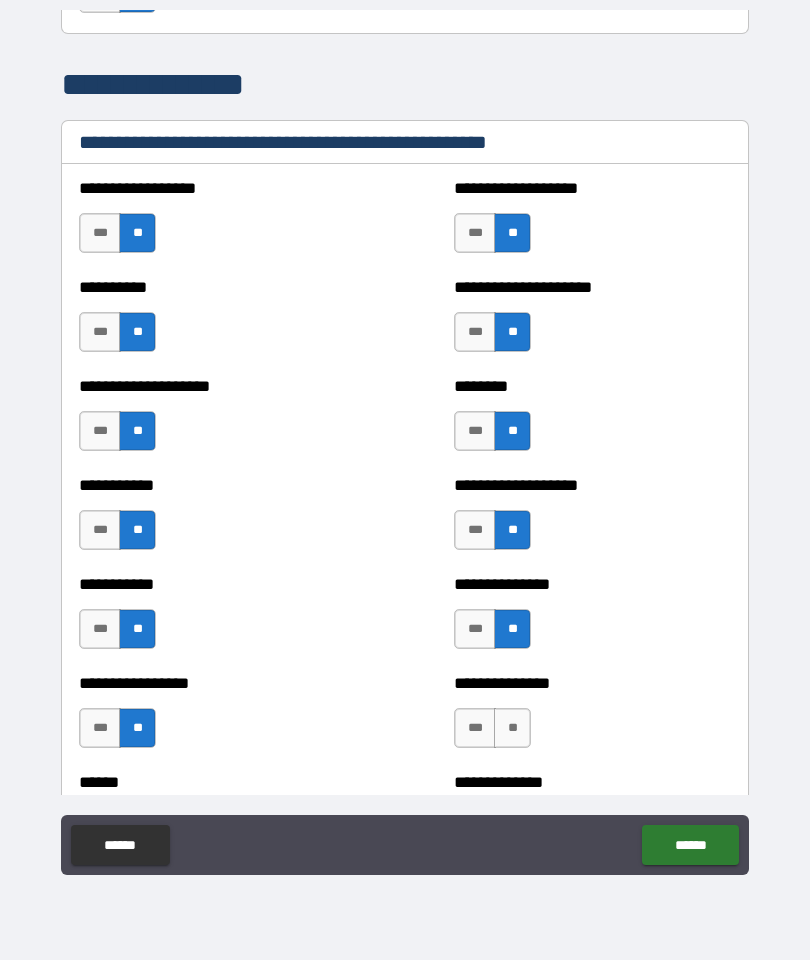 click on "**" at bounding box center [512, 728] 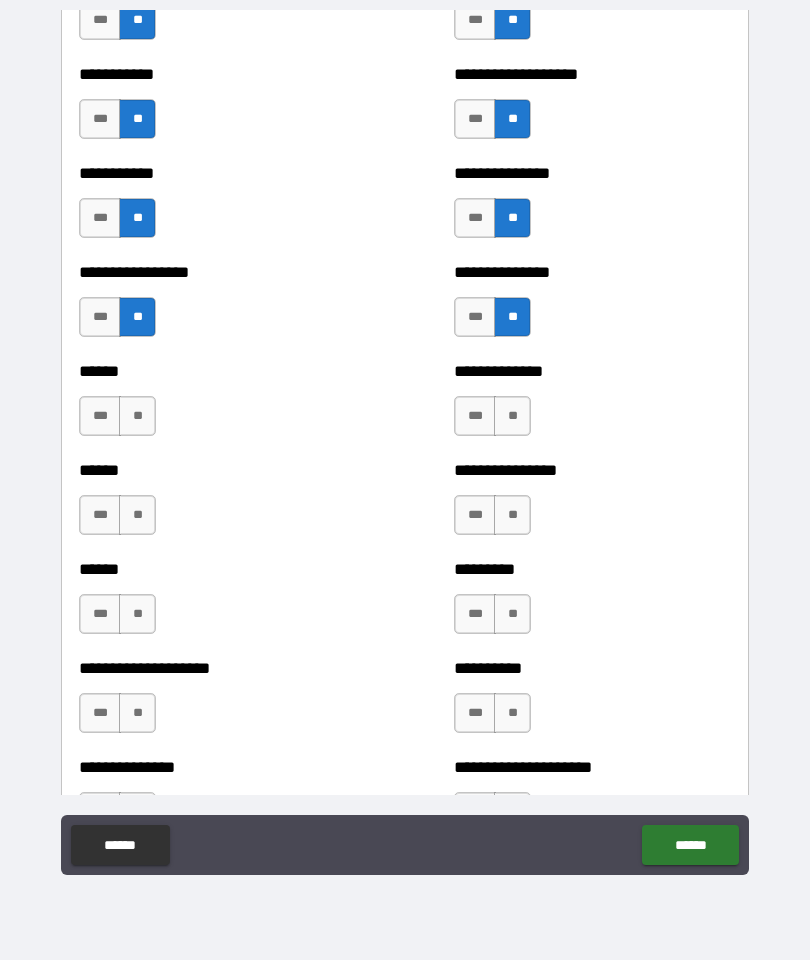 scroll, scrollTop: 3109, scrollLeft: 0, axis: vertical 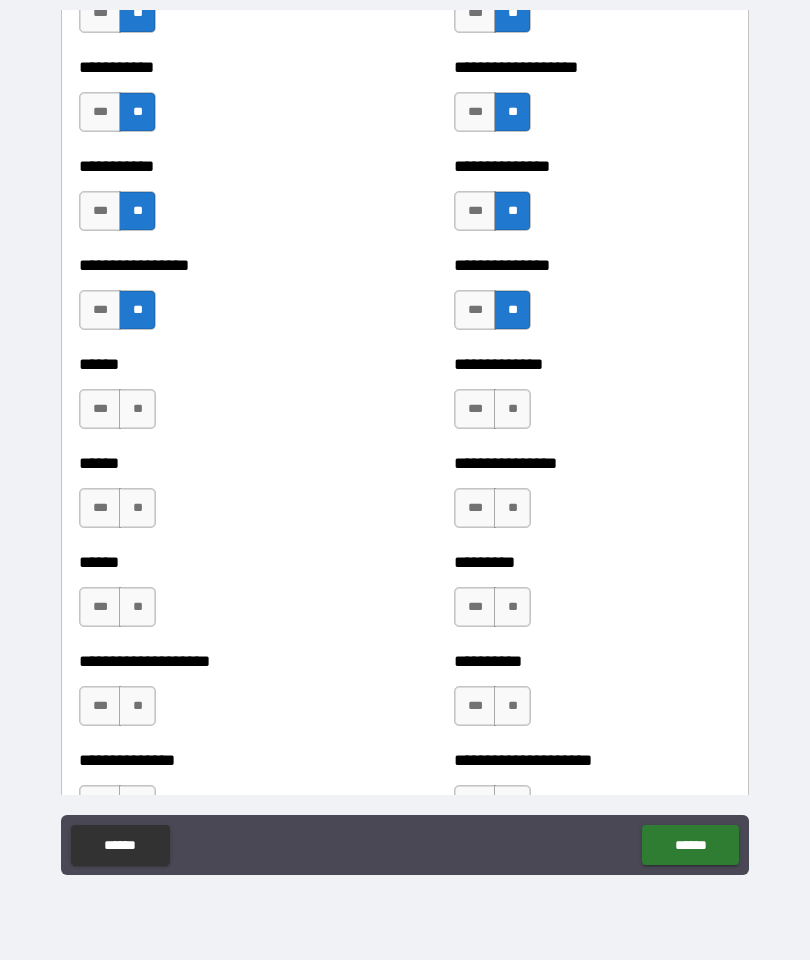 click on "**" at bounding box center [137, 409] 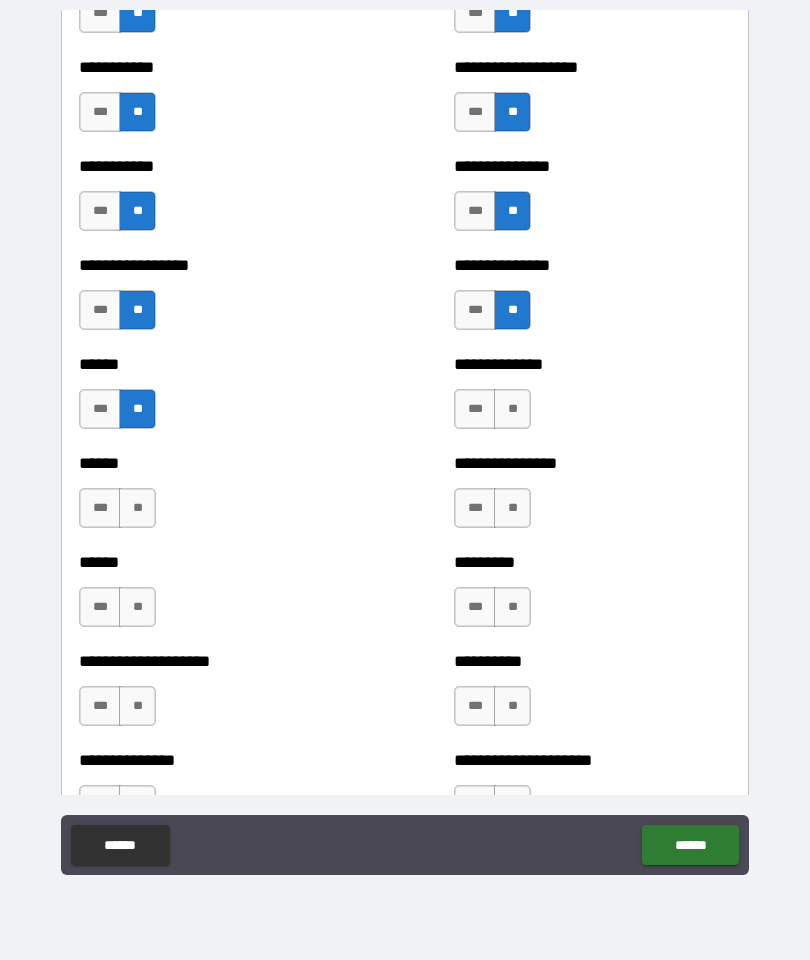 click on "**" at bounding box center (137, 508) 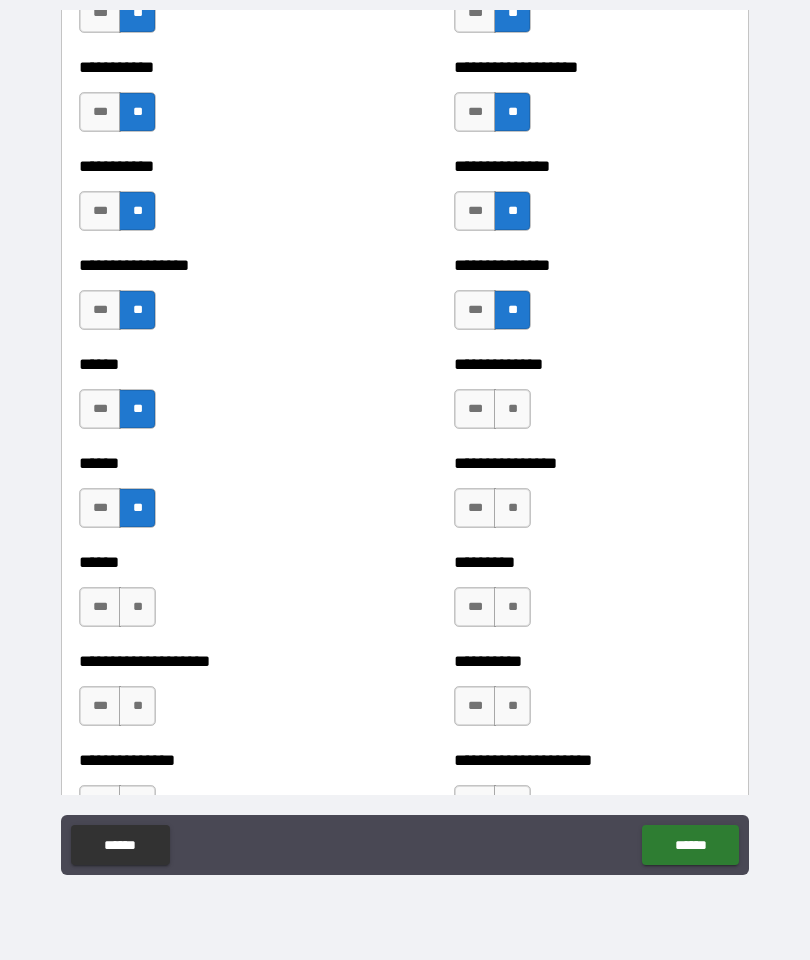 click on "**" at bounding box center (137, 607) 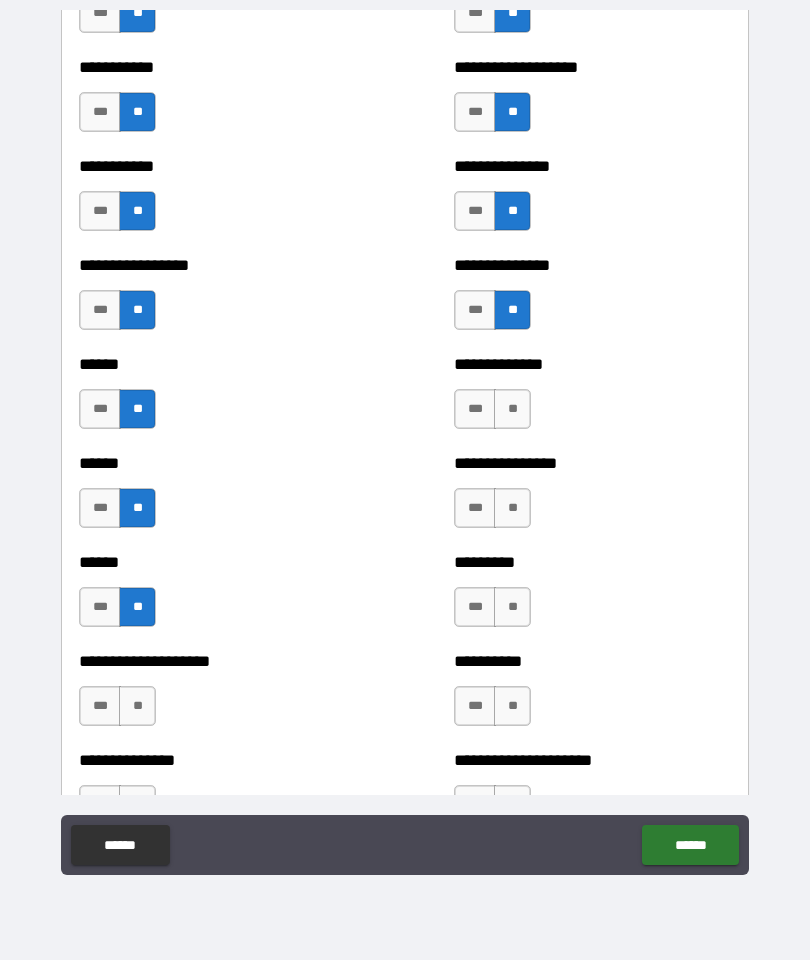 click on "**" at bounding box center [137, 706] 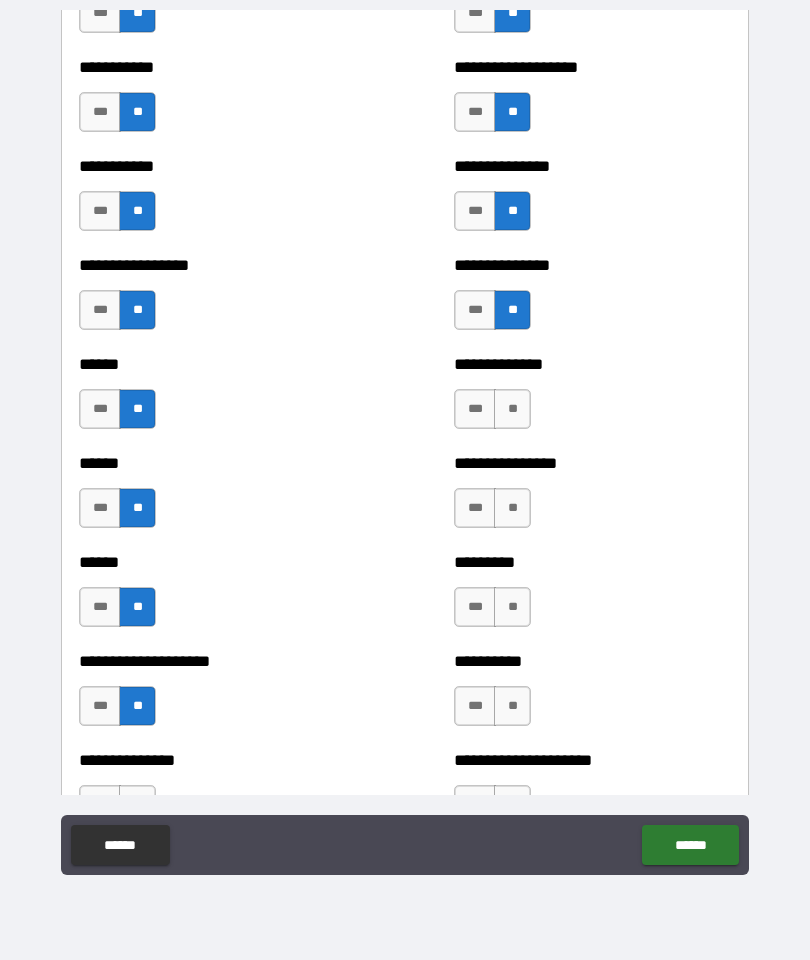 click on "**" at bounding box center [512, 409] 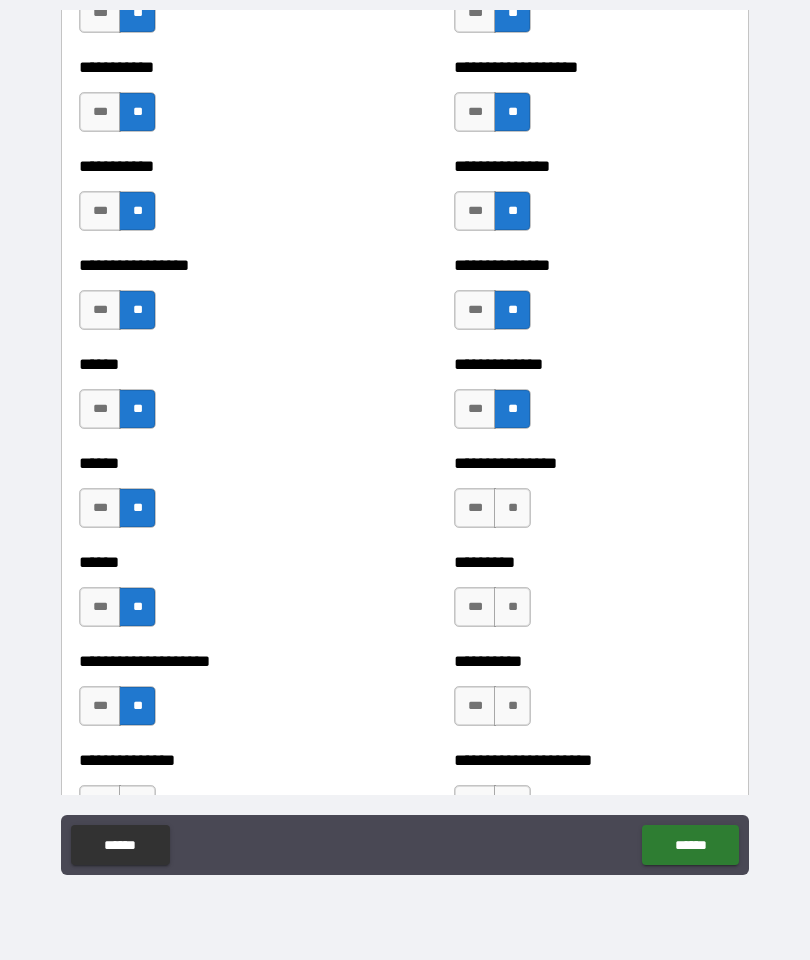 click on "**" at bounding box center [512, 508] 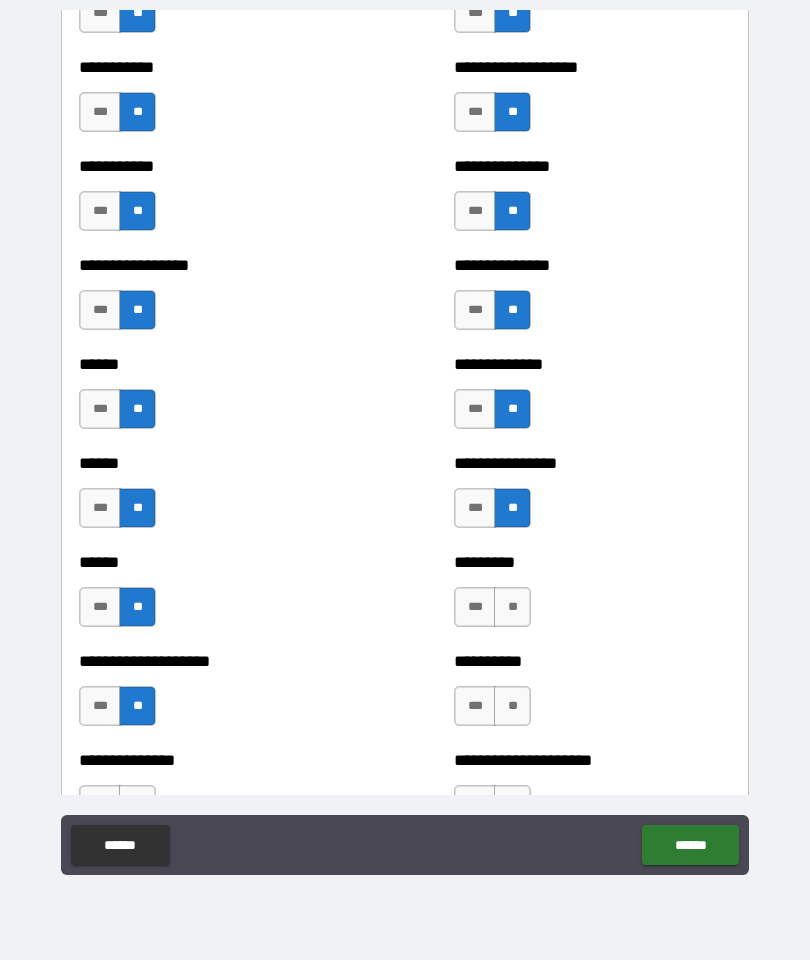 click on "**" at bounding box center [512, 607] 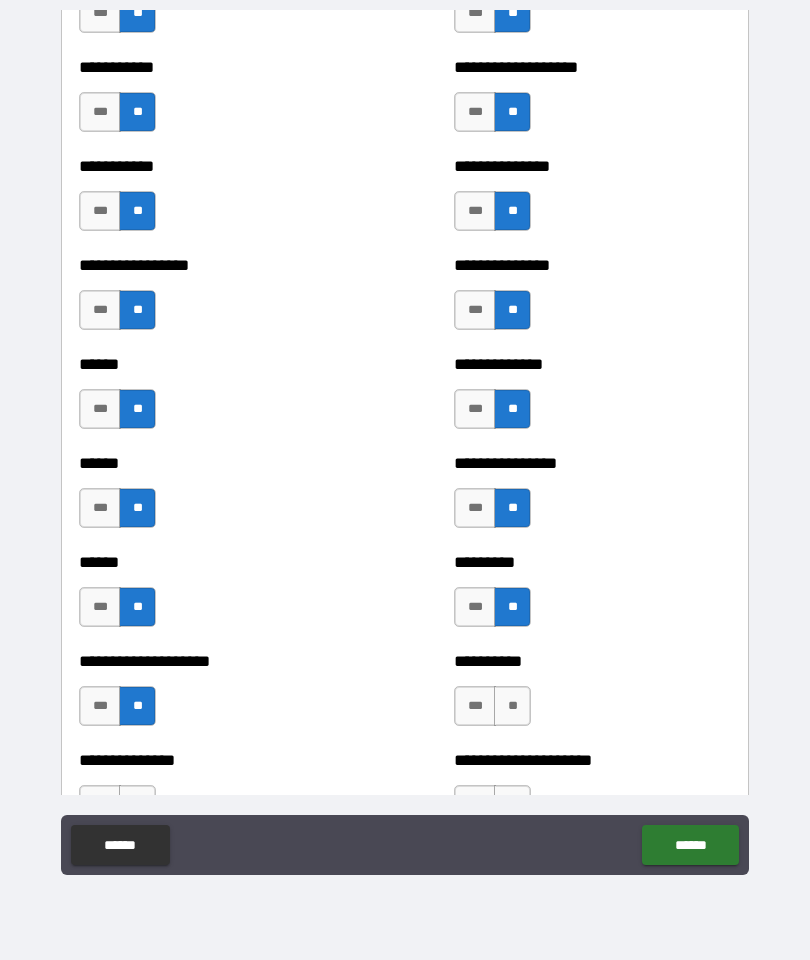 click on "**" at bounding box center [512, 706] 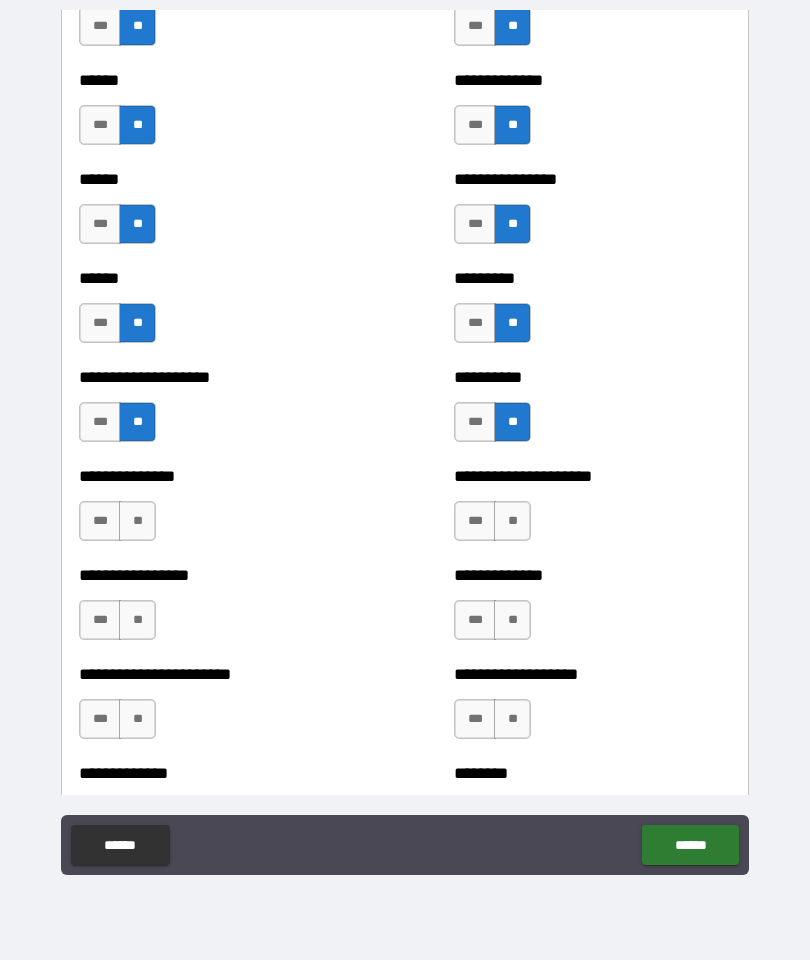scroll, scrollTop: 3458, scrollLeft: 0, axis: vertical 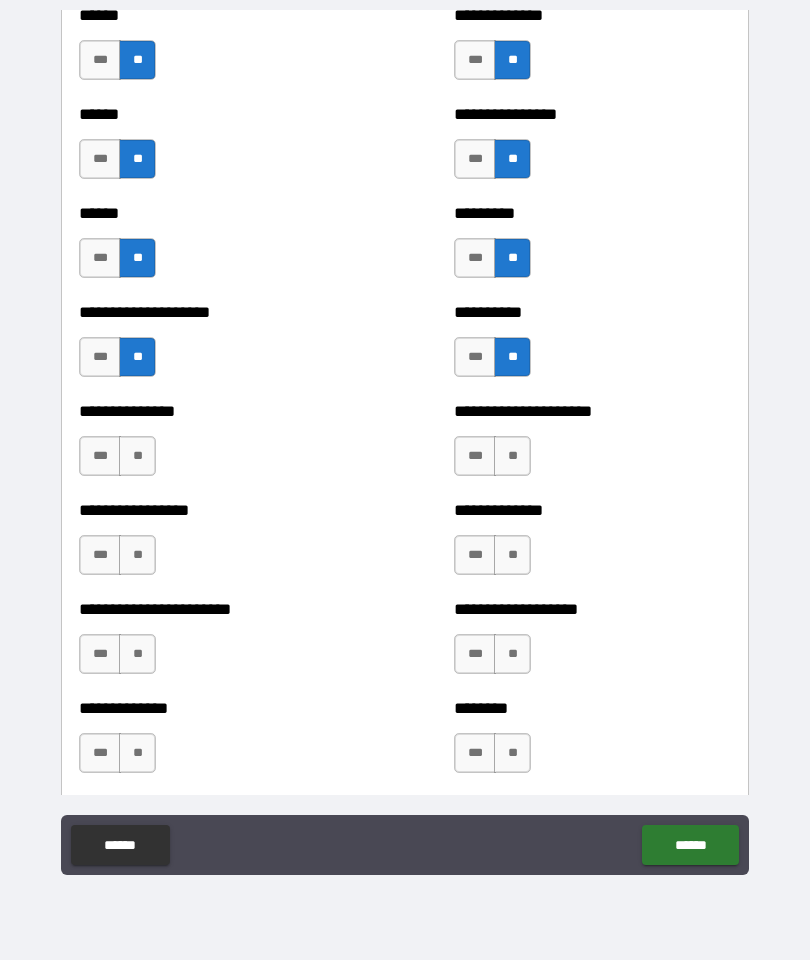 click on "**" at bounding box center [137, 456] 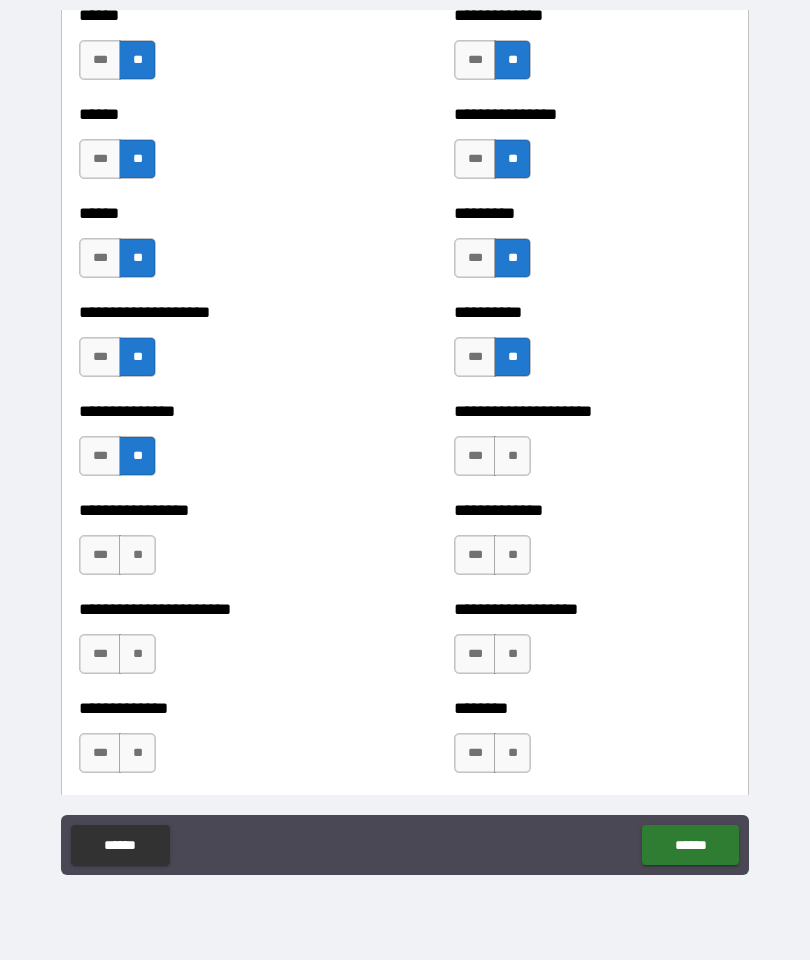 click on "**" at bounding box center [137, 555] 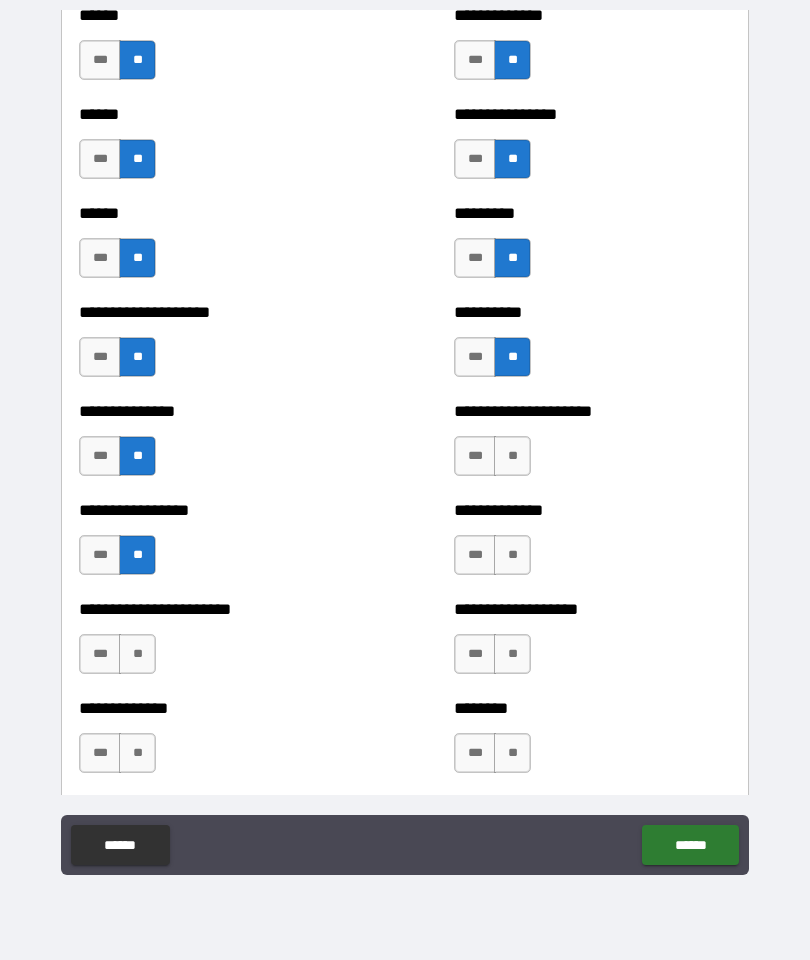 click on "**" at bounding box center [137, 654] 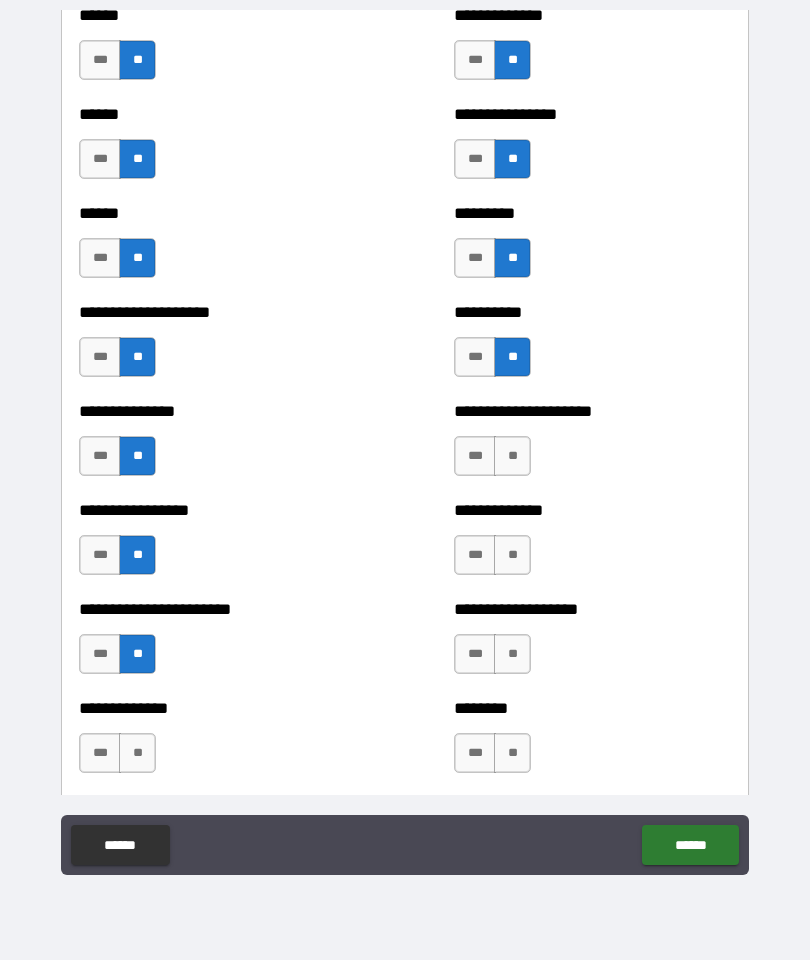 click on "**" at bounding box center (137, 753) 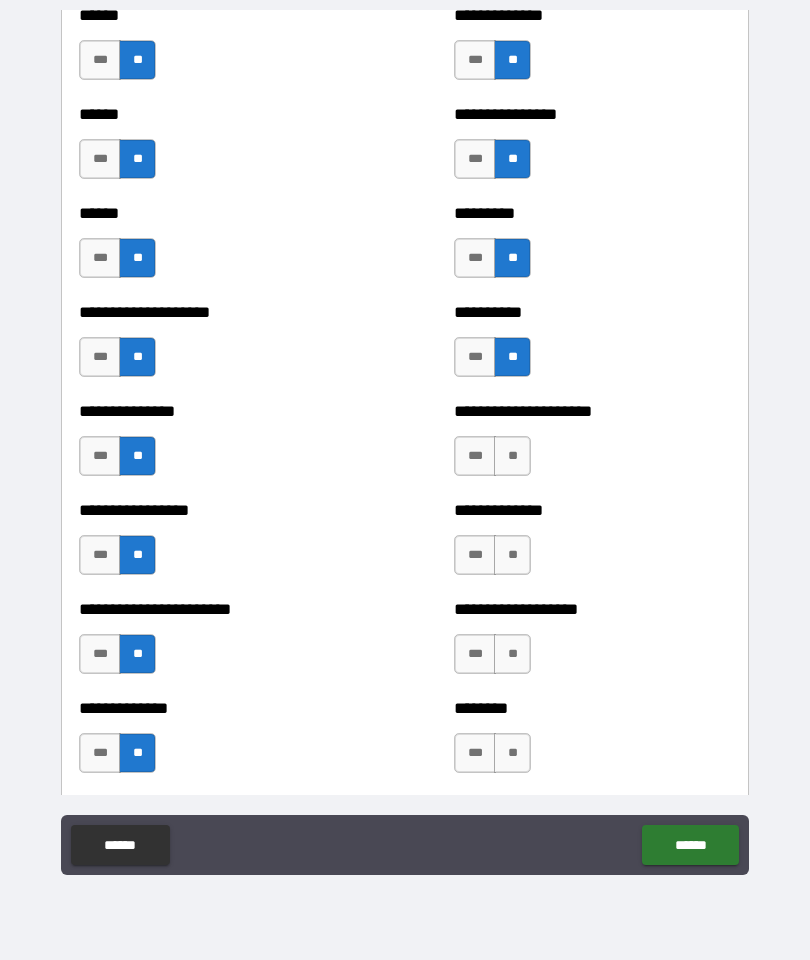click on "**" at bounding box center (512, 456) 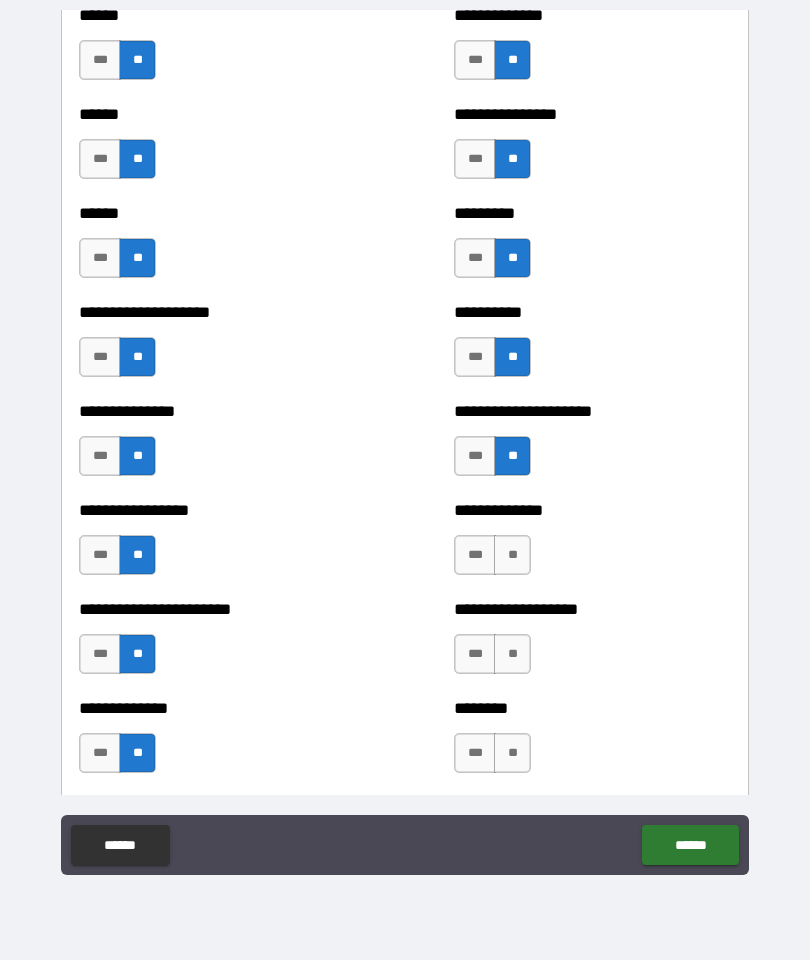 click on "**" at bounding box center [512, 555] 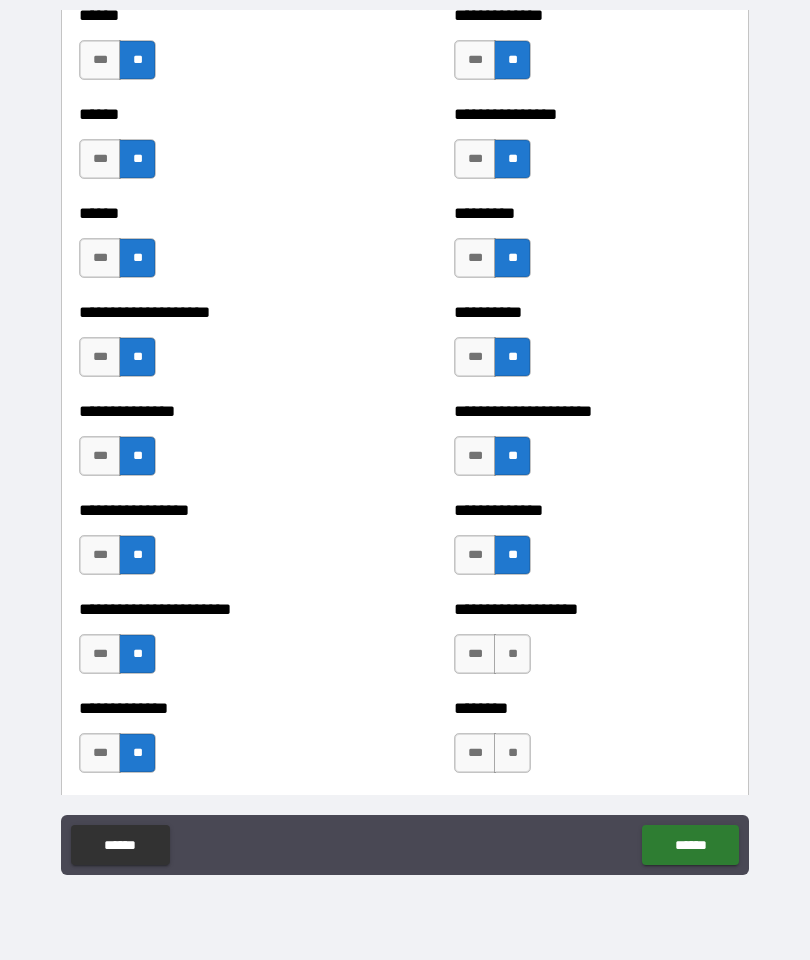 click on "**" at bounding box center [512, 654] 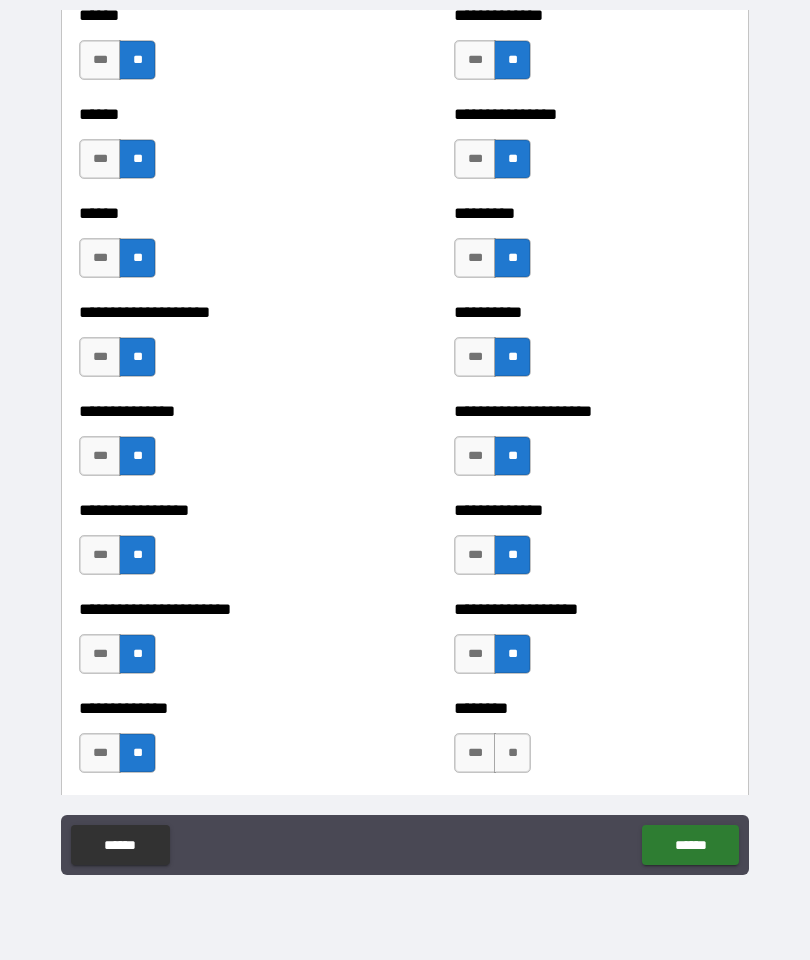 click on "**" at bounding box center (512, 753) 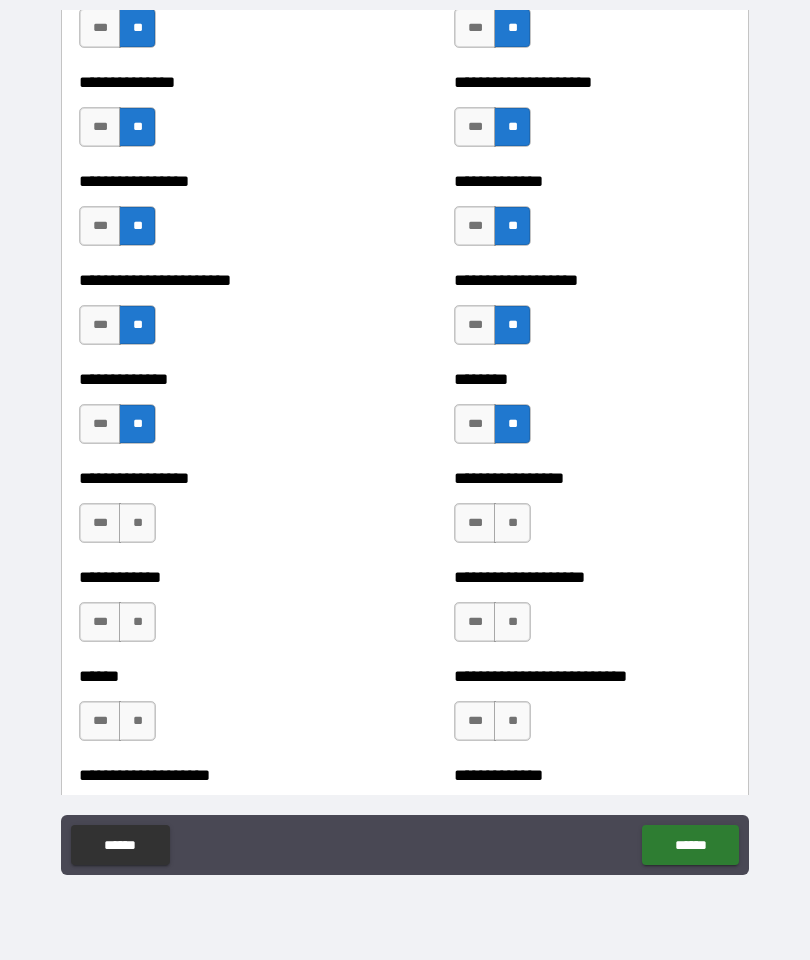 scroll, scrollTop: 3825, scrollLeft: 0, axis: vertical 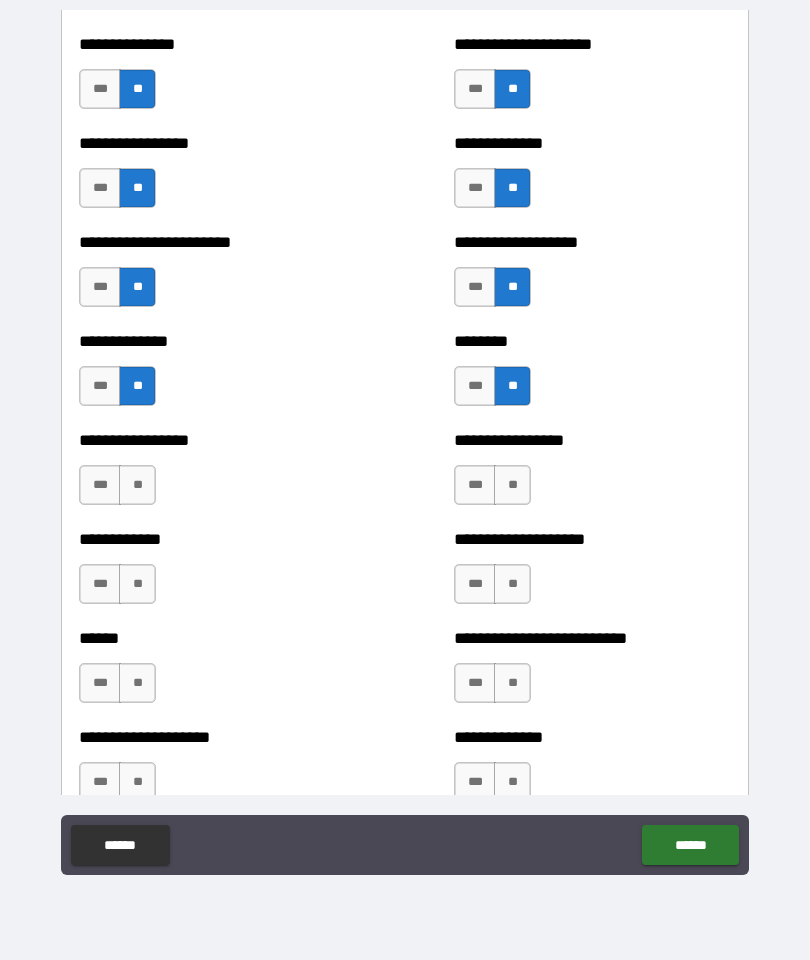 click on "**" at bounding box center [137, 485] 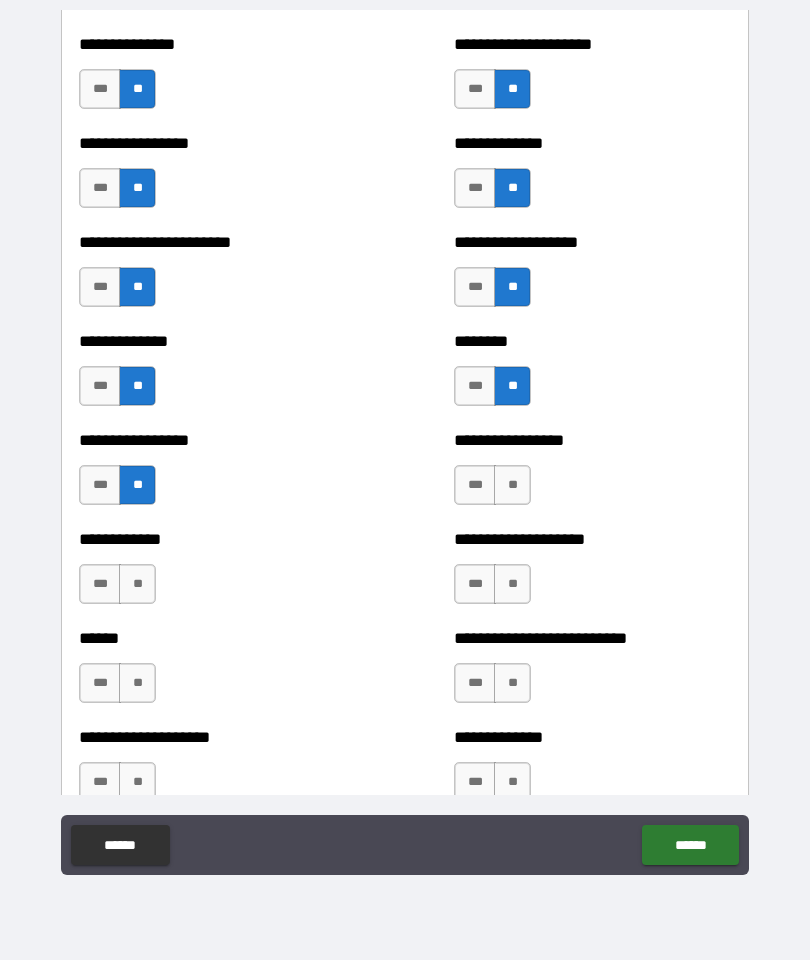 click on "**" at bounding box center (137, 584) 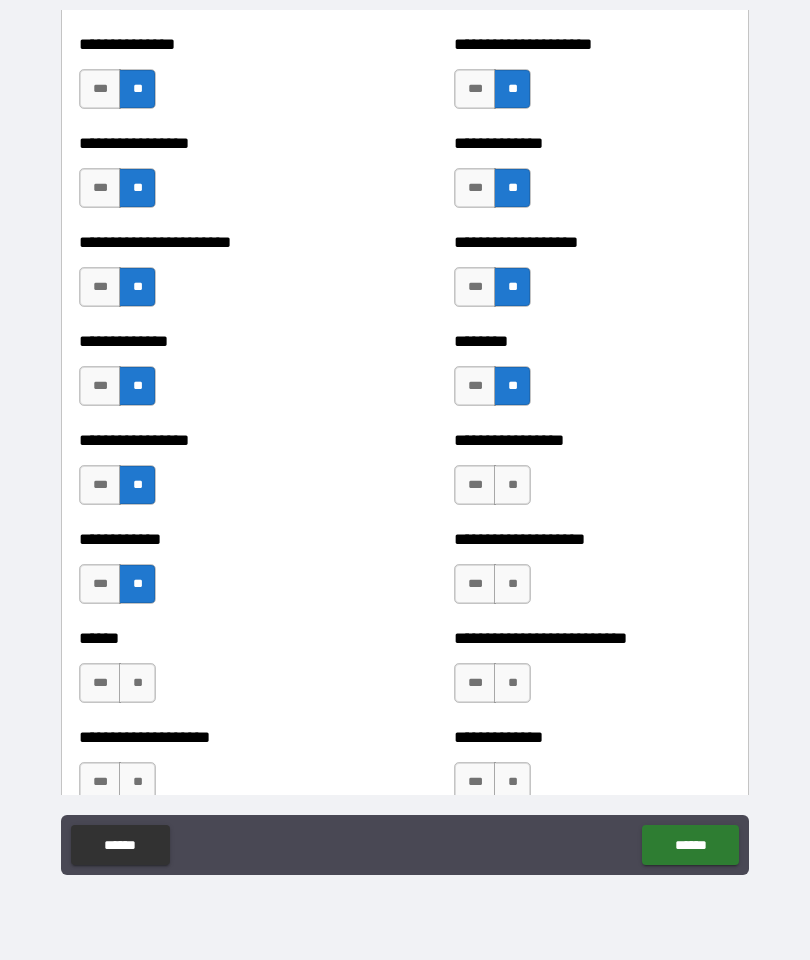 click on "**" at bounding box center (137, 683) 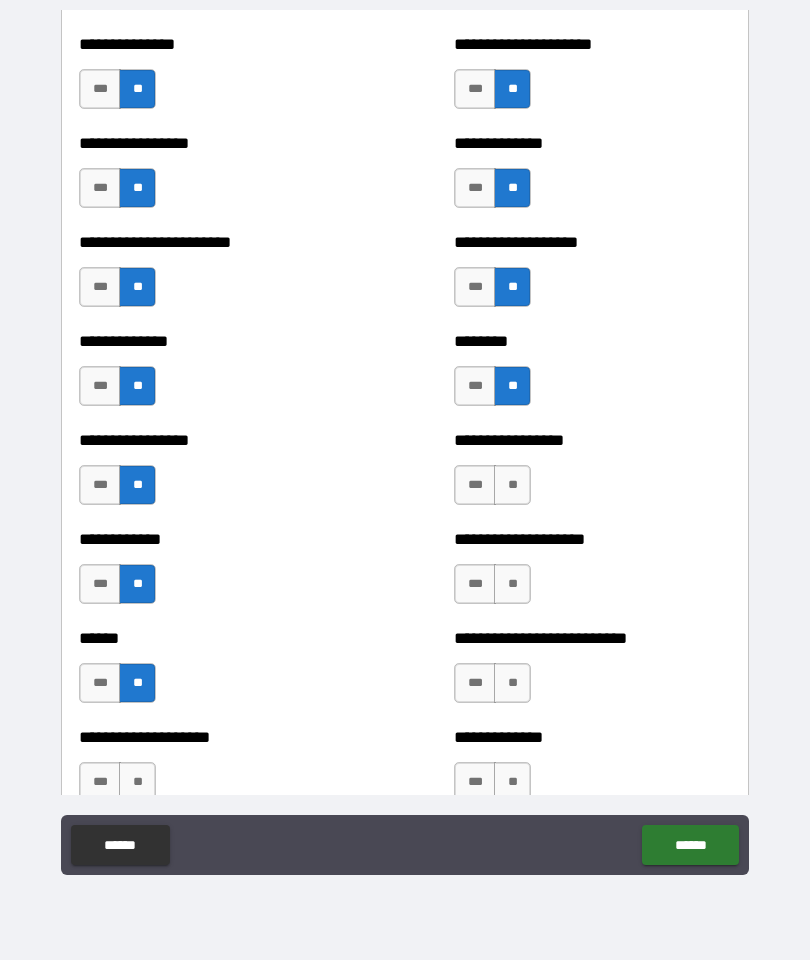 click on "**" at bounding box center (137, 782) 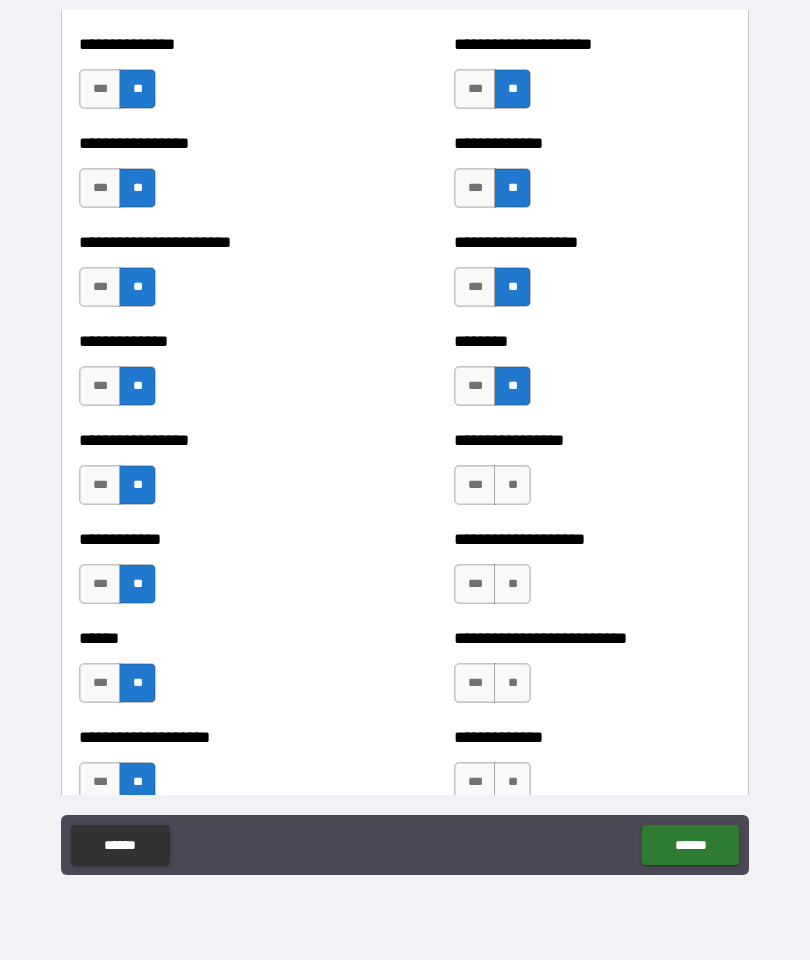 click on "**" at bounding box center (512, 485) 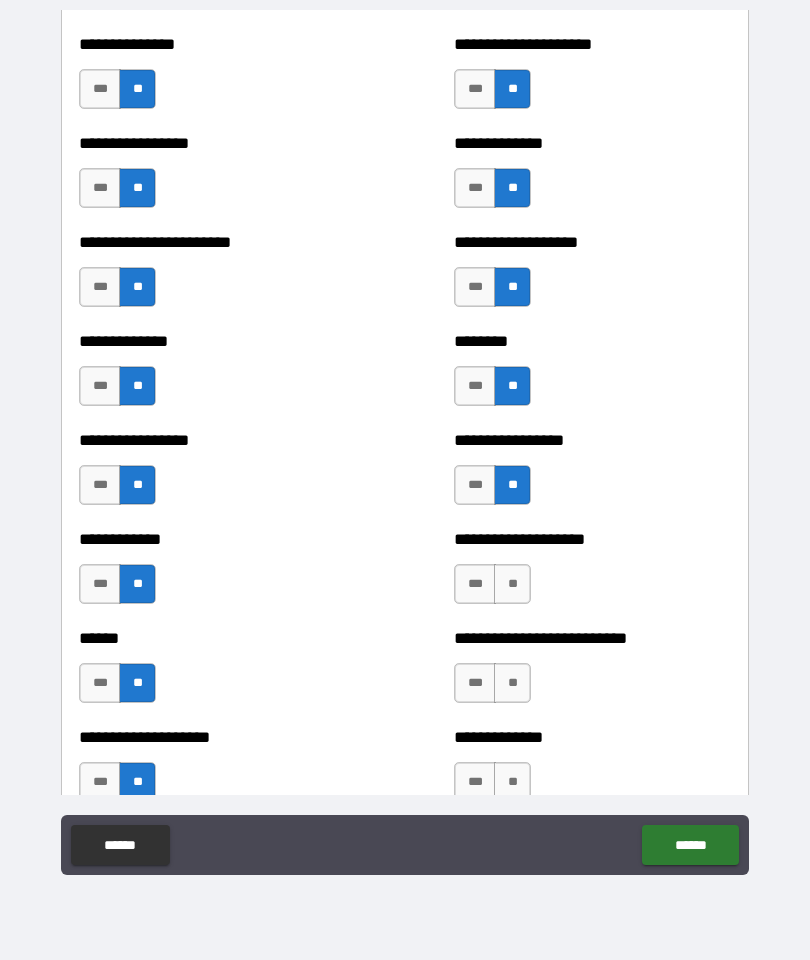click on "**" at bounding box center (512, 584) 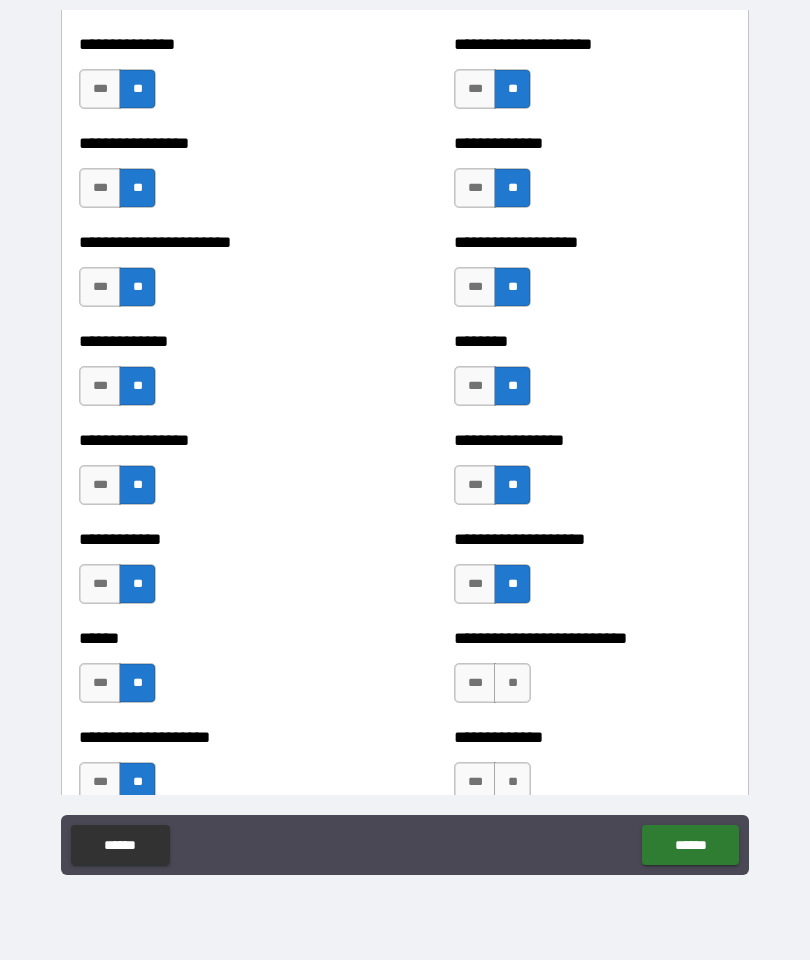 click on "**" at bounding box center [512, 683] 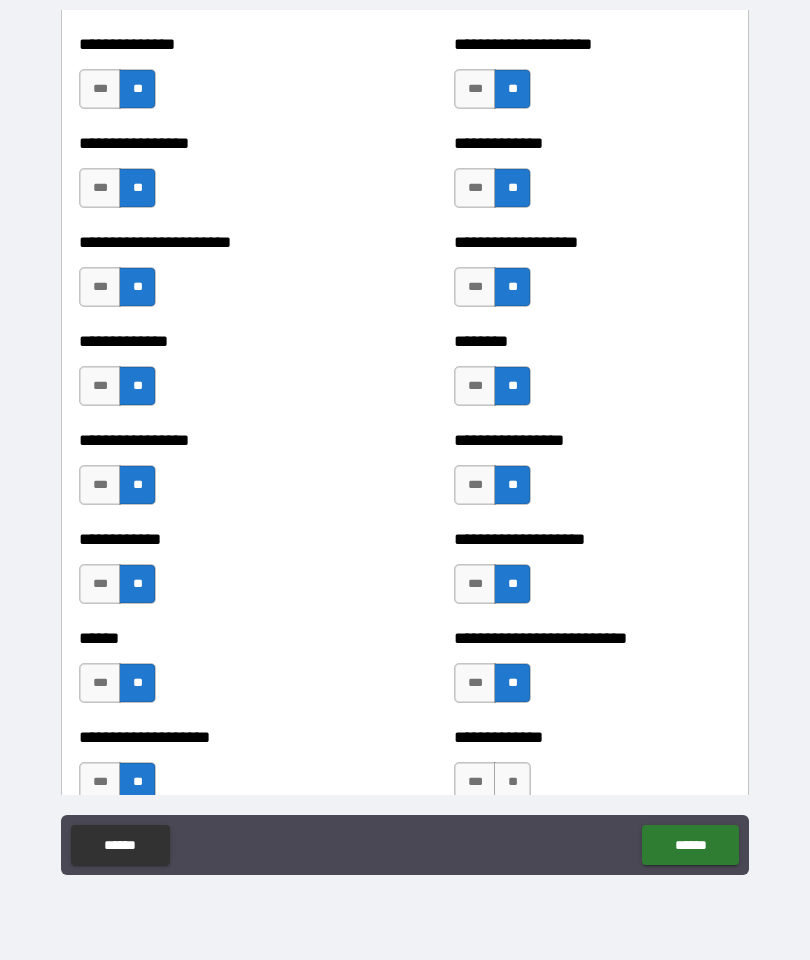 click on "**" at bounding box center (512, 782) 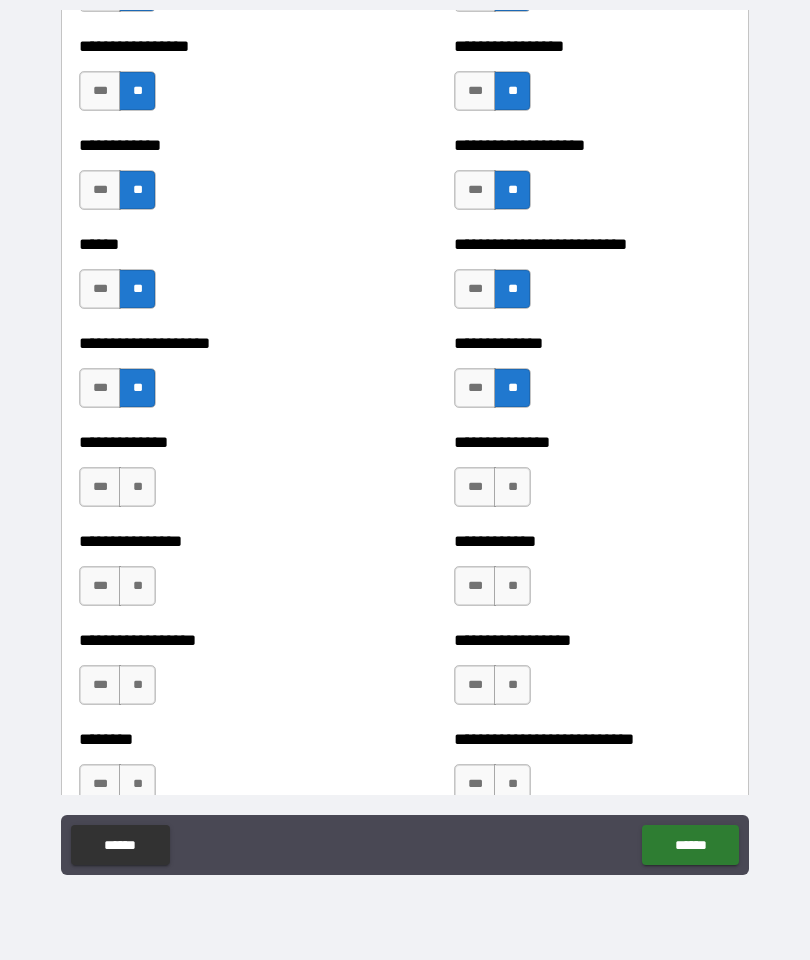 scroll, scrollTop: 4255, scrollLeft: 0, axis: vertical 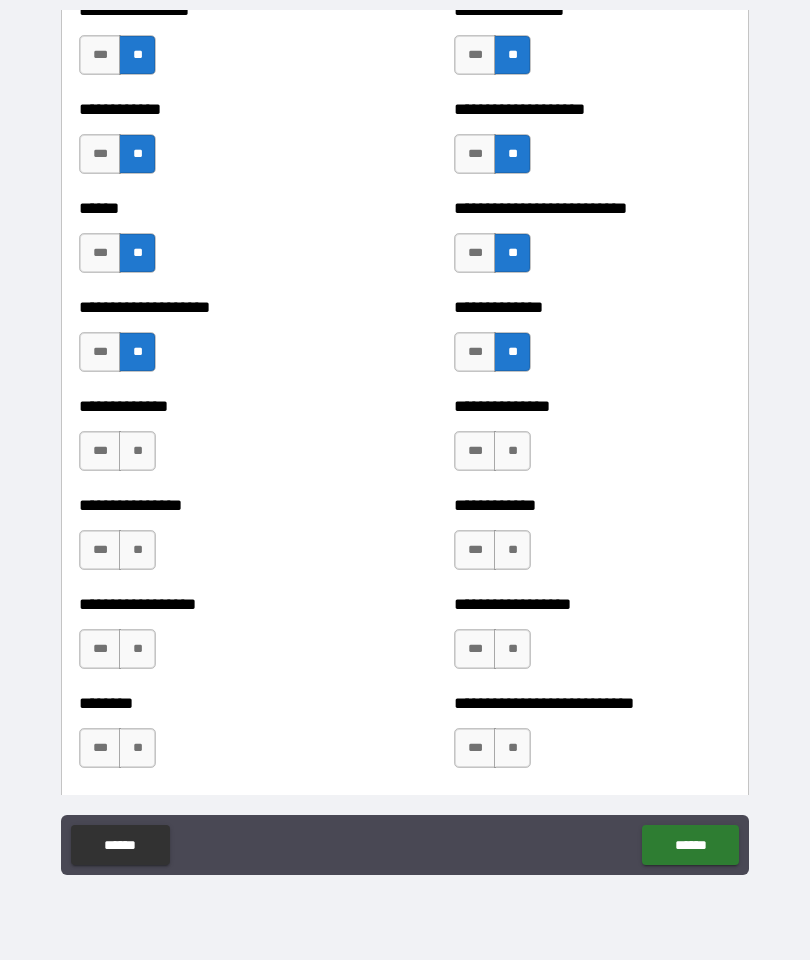 click on "**" at bounding box center (137, 451) 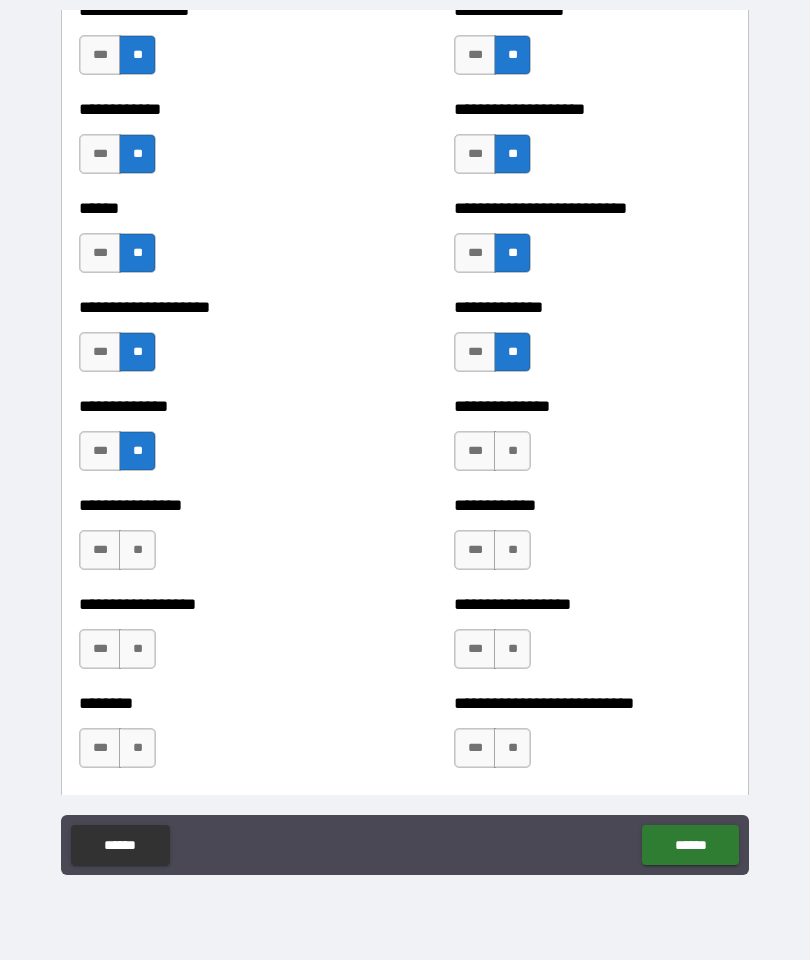 click on "**" at bounding box center (137, 550) 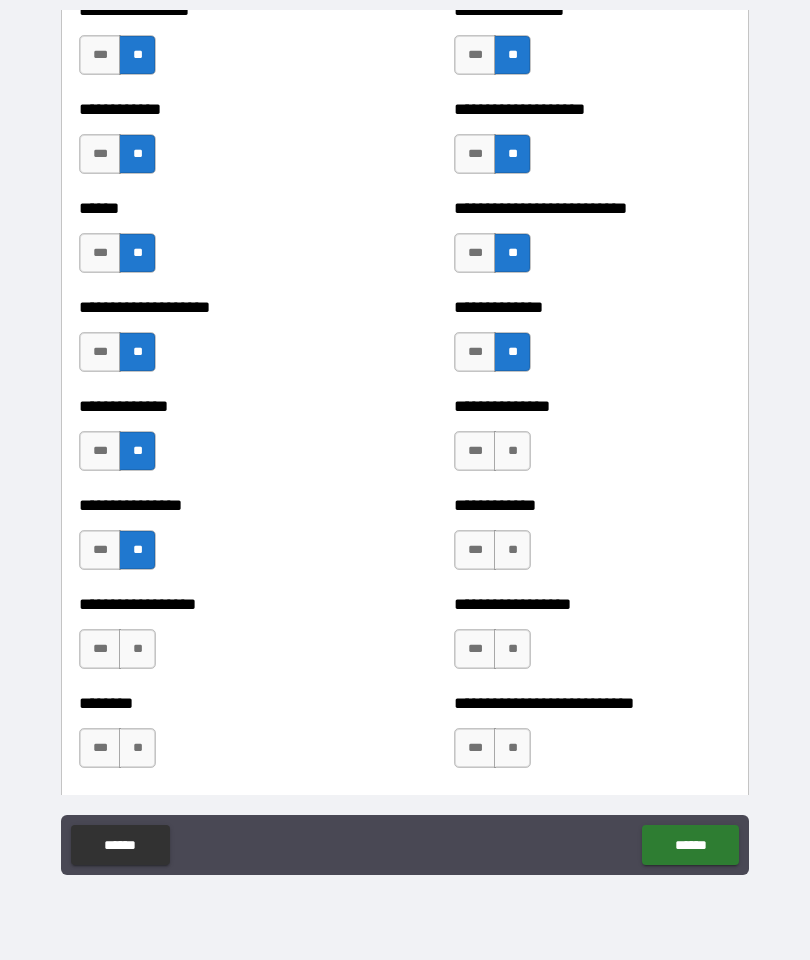 click on "**" at bounding box center [137, 649] 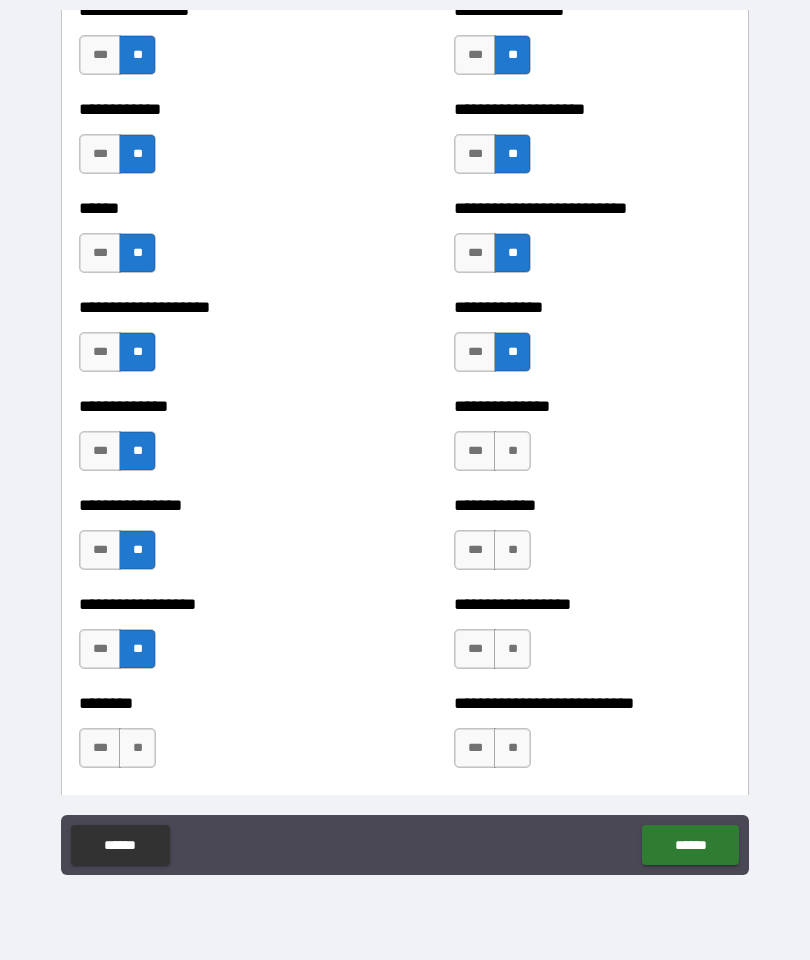 click on "**" at bounding box center [137, 748] 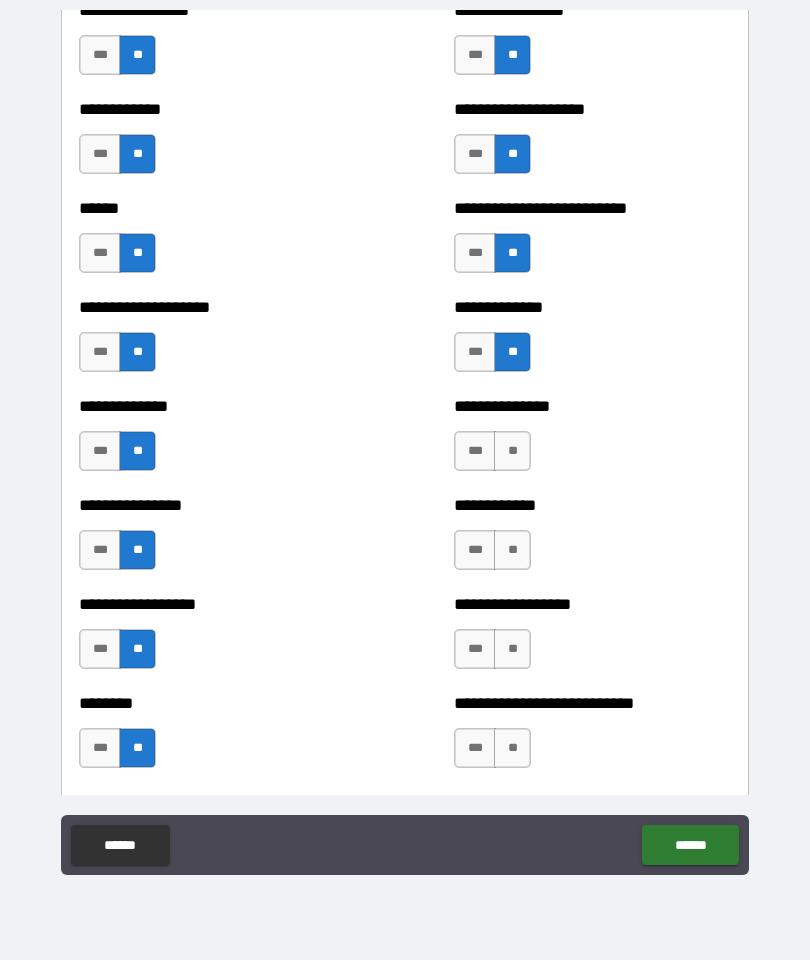 click on "**" at bounding box center [512, 451] 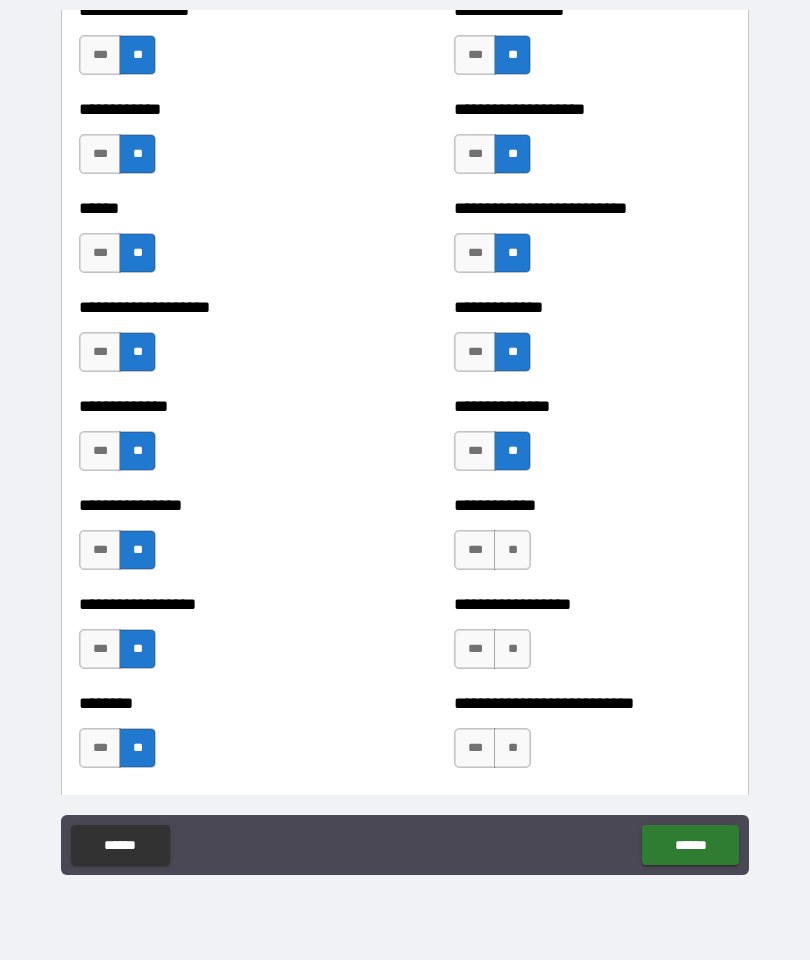 click on "**" at bounding box center [512, 550] 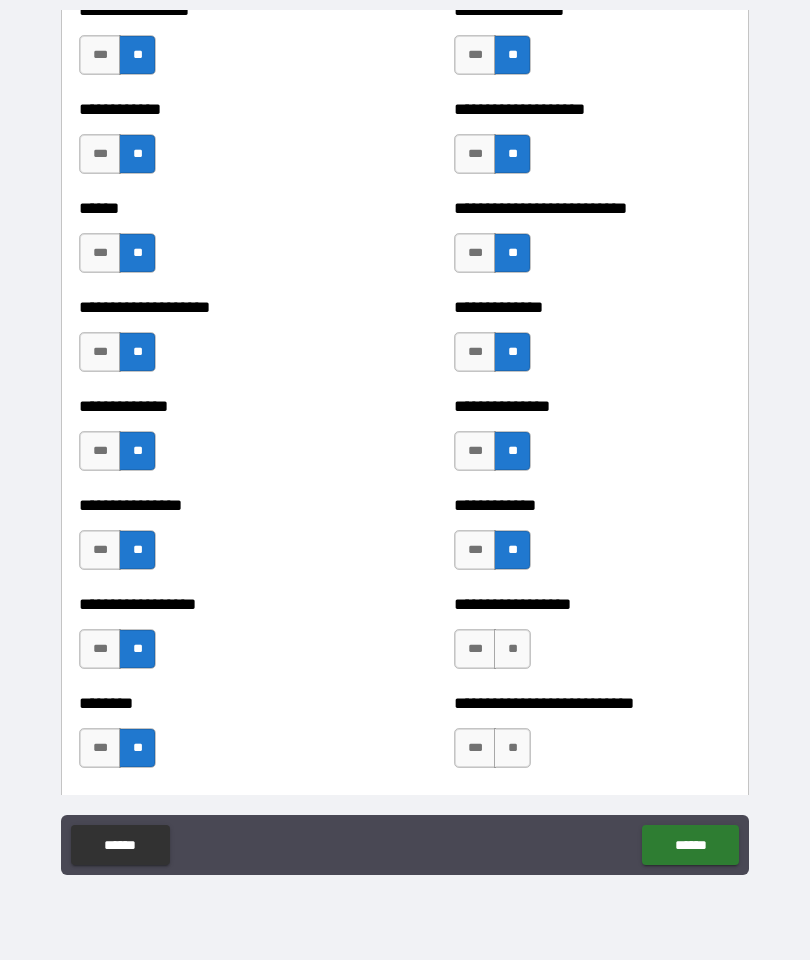 click on "**" at bounding box center [512, 649] 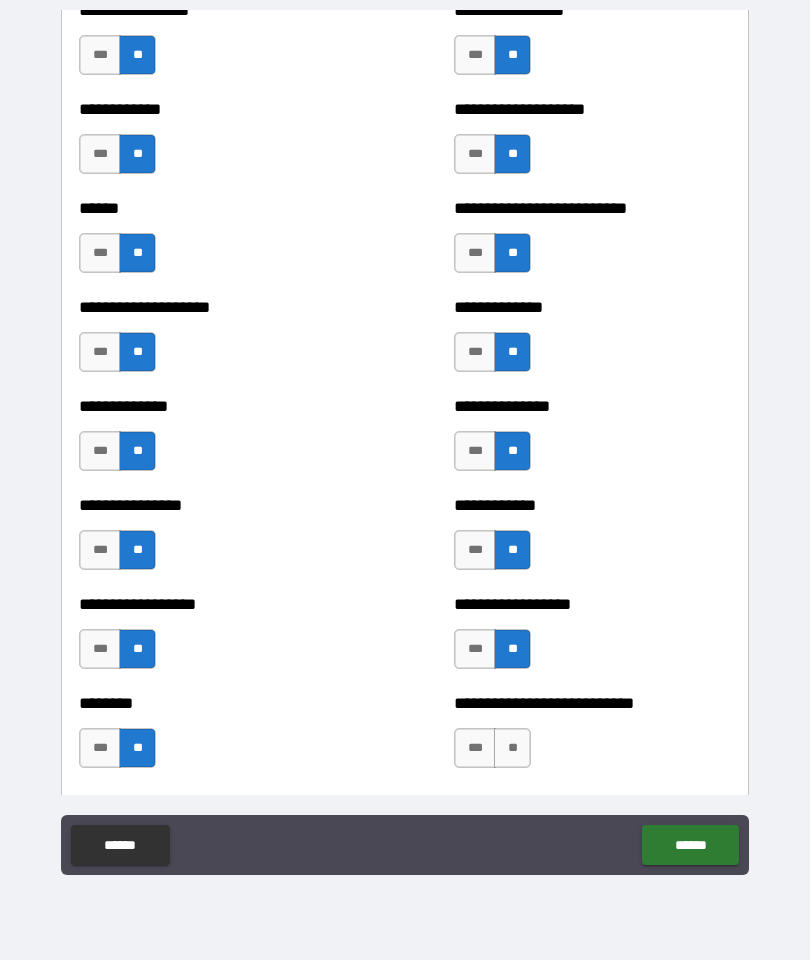 click on "**" at bounding box center (512, 748) 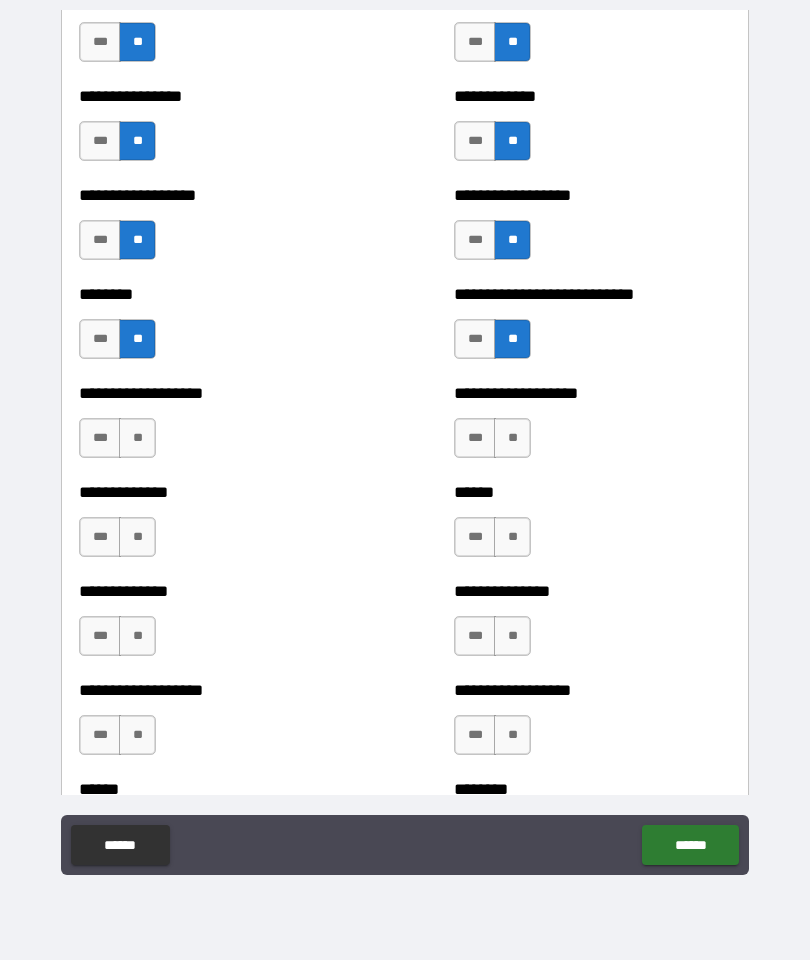 scroll, scrollTop: 4682, scrollLeft: 0, axis: vertical 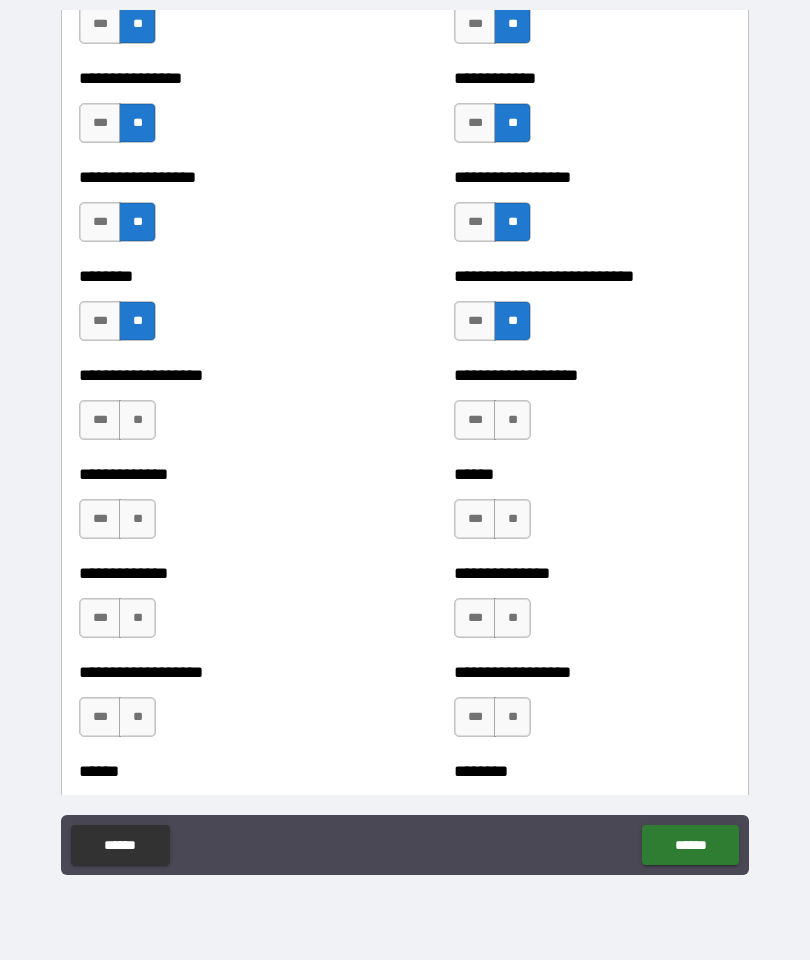 click on "**" at bounding box center (137, 420) 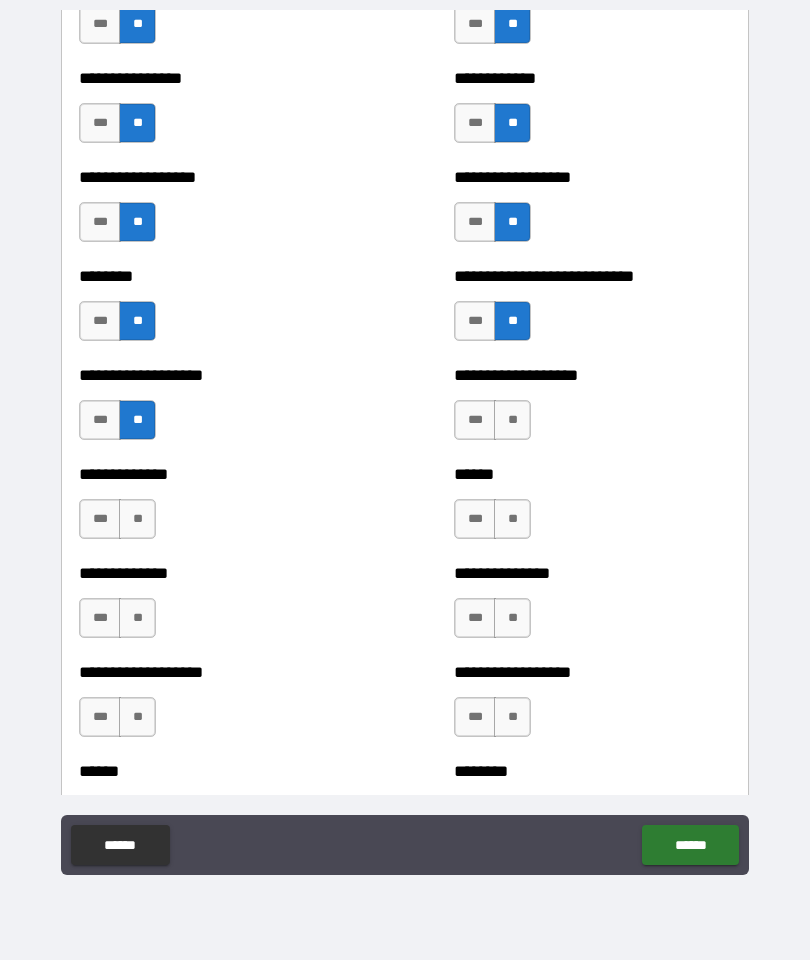 click on "**" at bounding box center [137, 519] 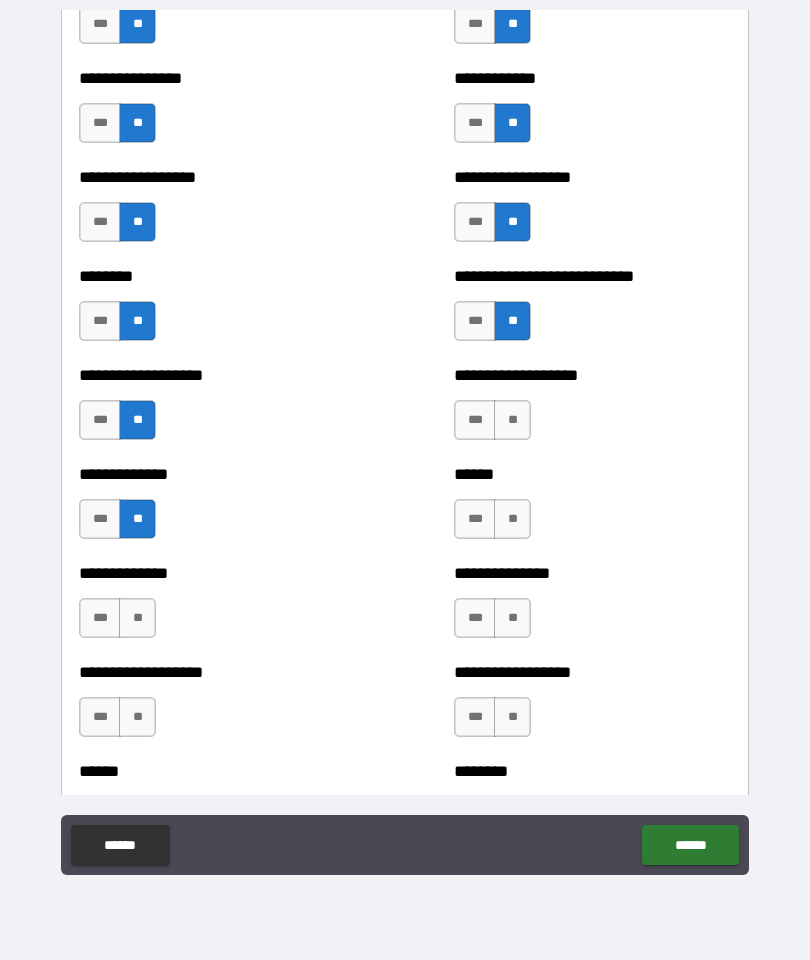 click on "**" at bounding box center (137, 618) 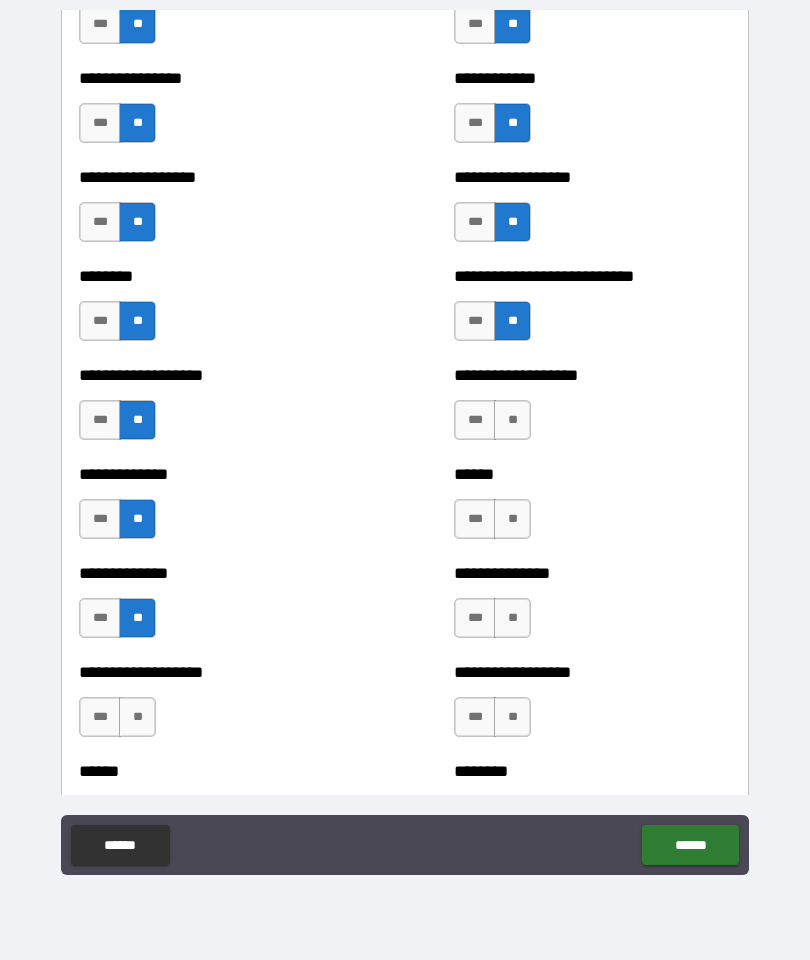 click on "**" at bounding box center [512, 420] 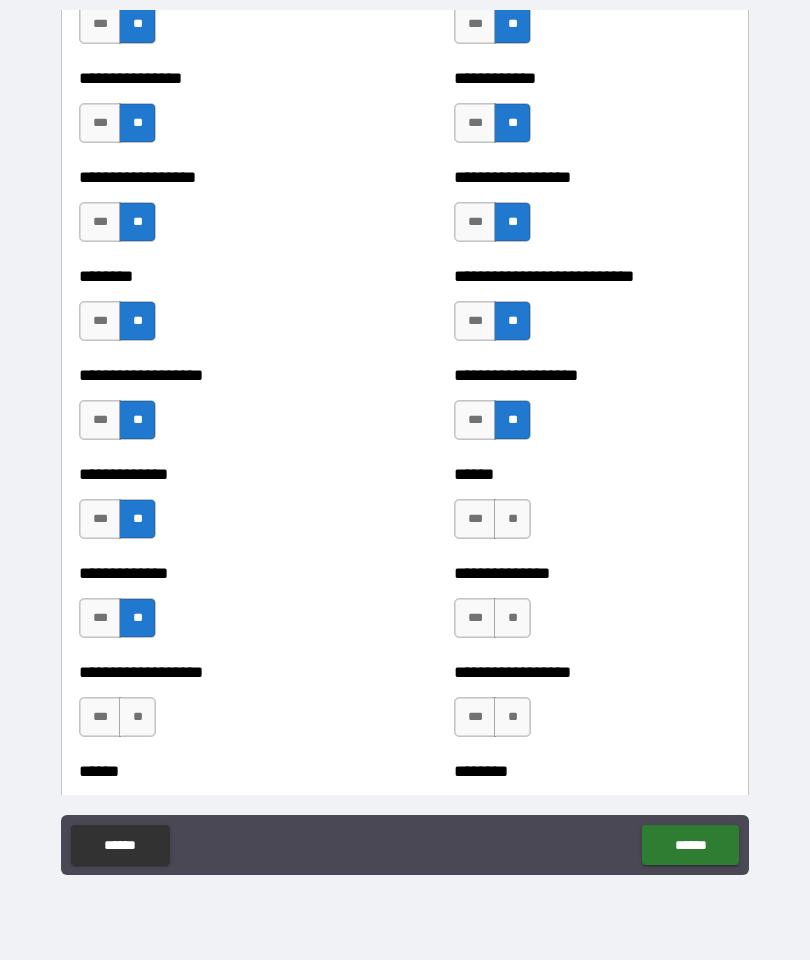 click on "**" at bounding box center (512, 519) 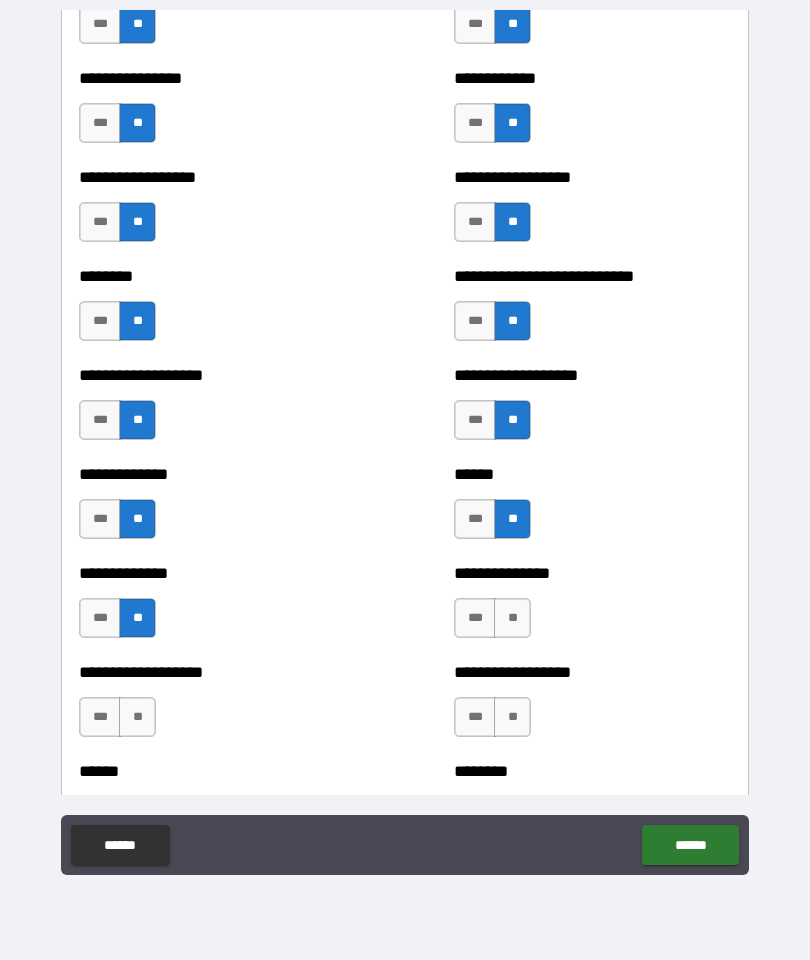 click on "**" at bounding box center [512, 618] 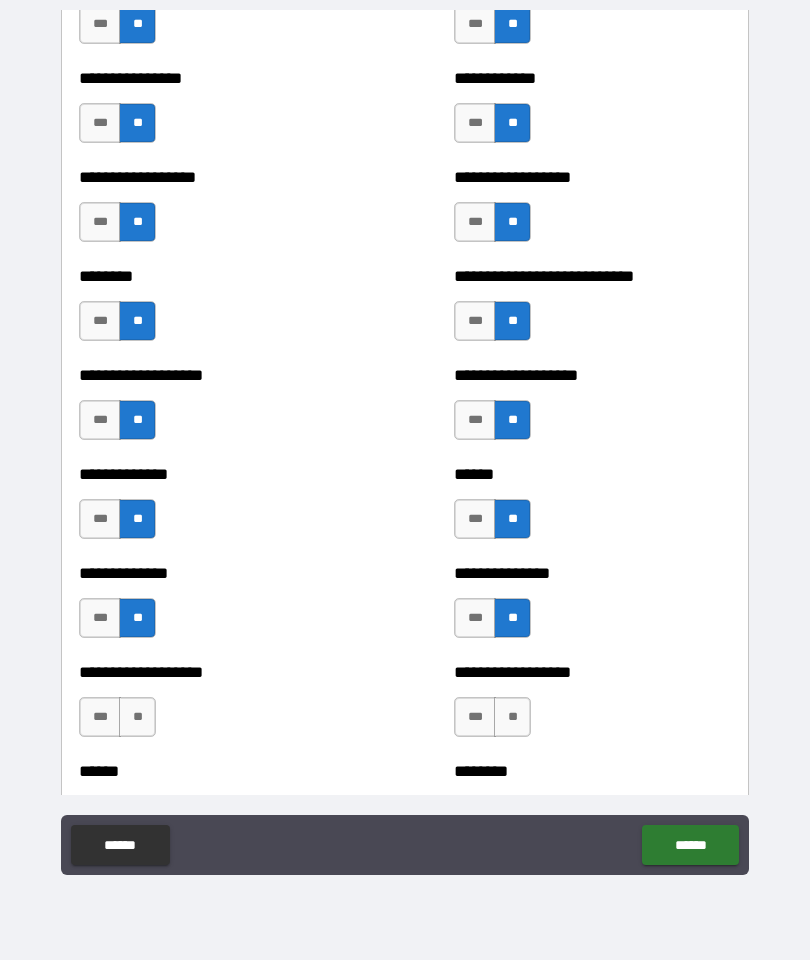 click on "**" at bounding box center (512, 717) 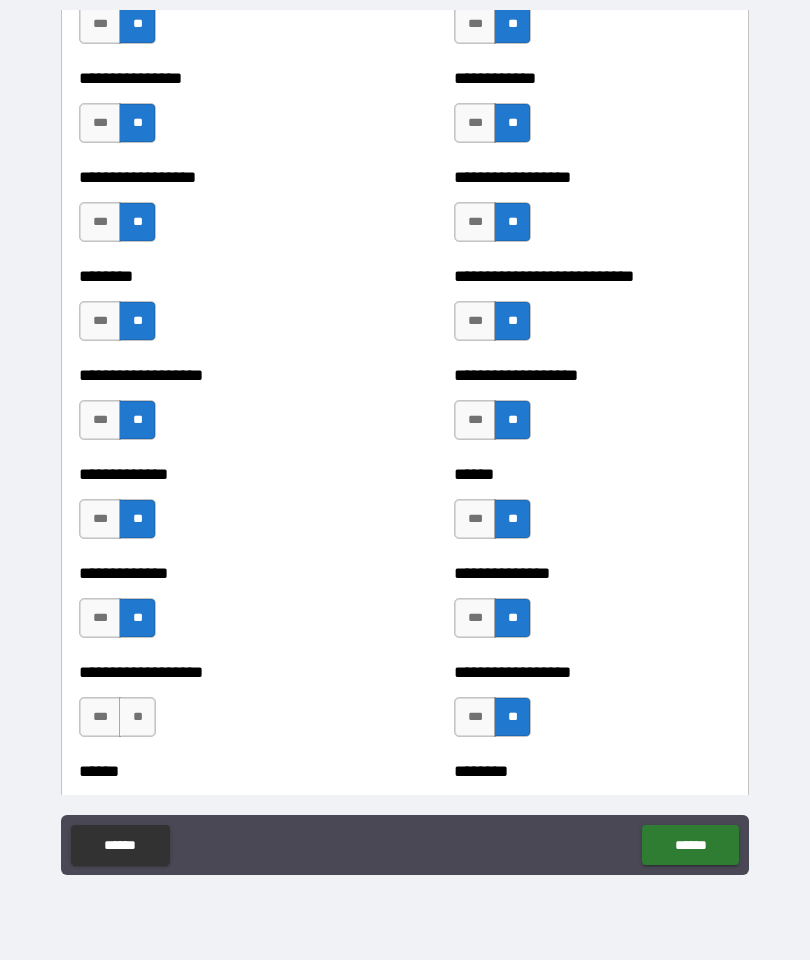 click on "**" at bounding box center (137, 717) 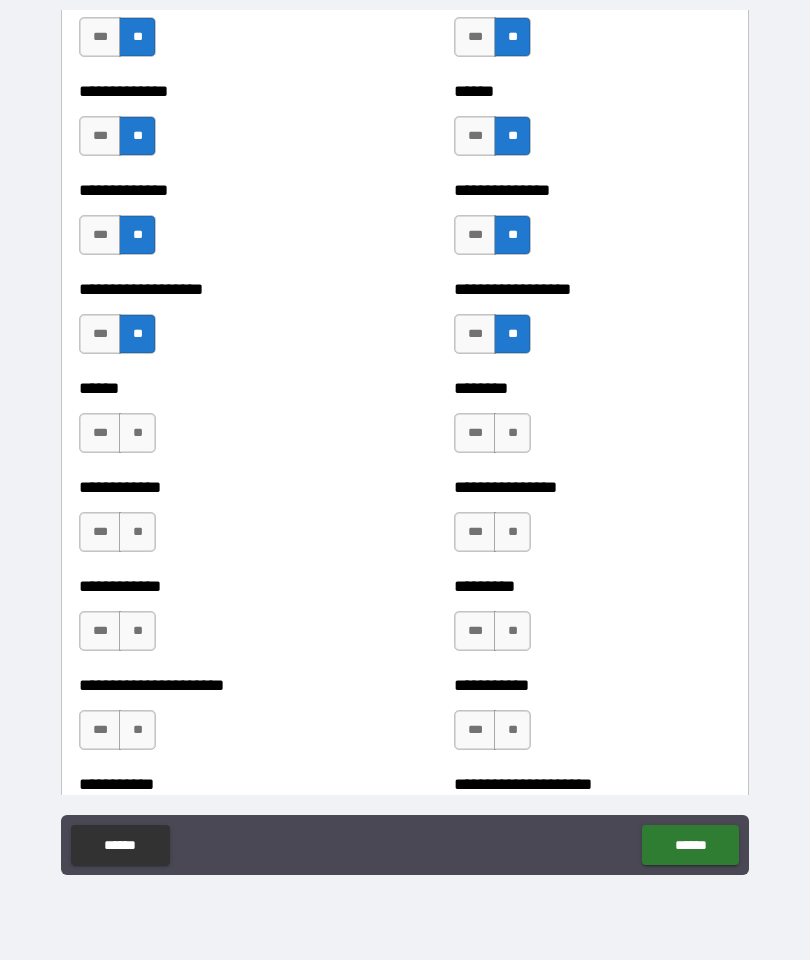 scroll, scrollTop: 5072, scrollLeft: 0, axis: vertical 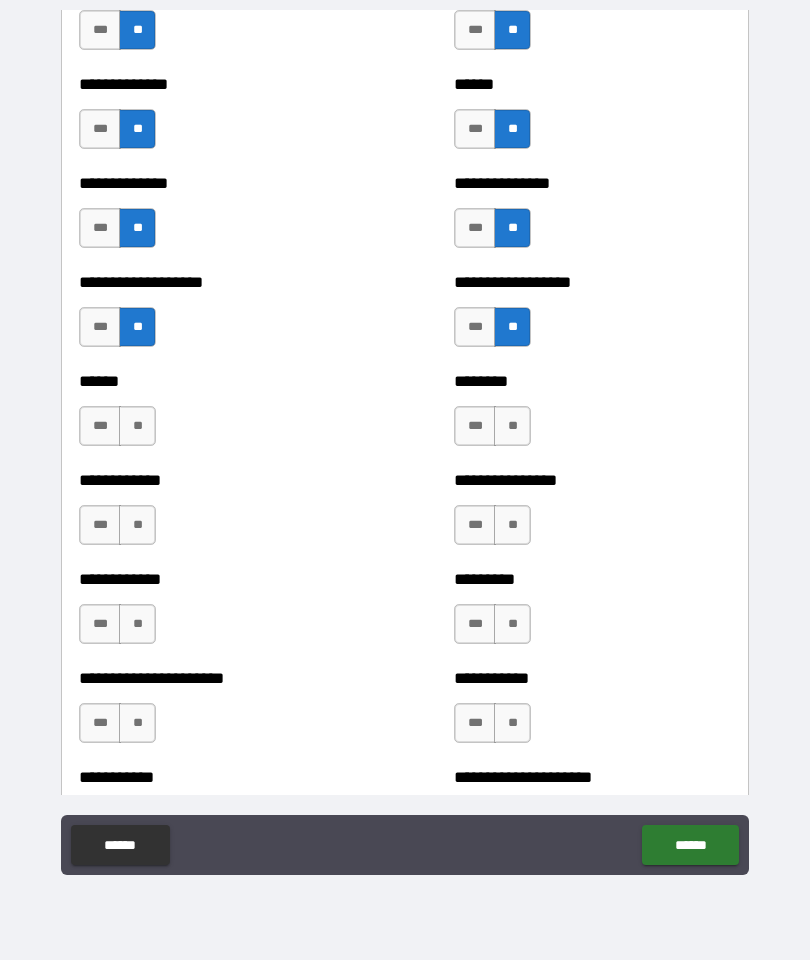 click on "**" at bounding box center [137, 426] 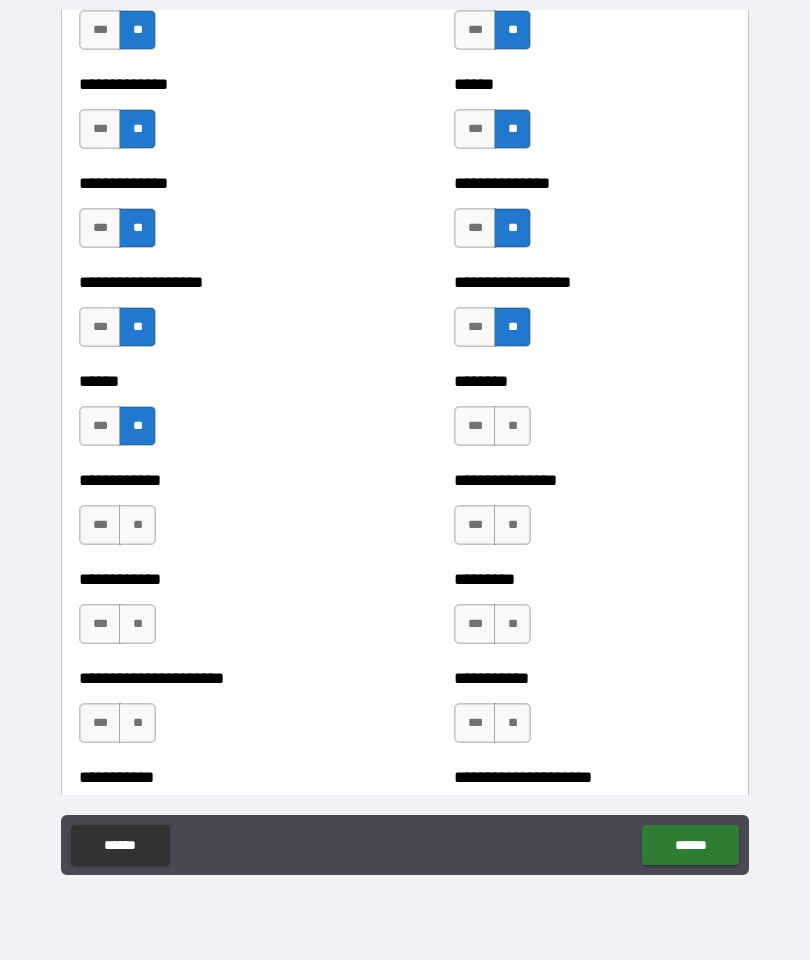 click on "**" at bounding box center (137, 525) 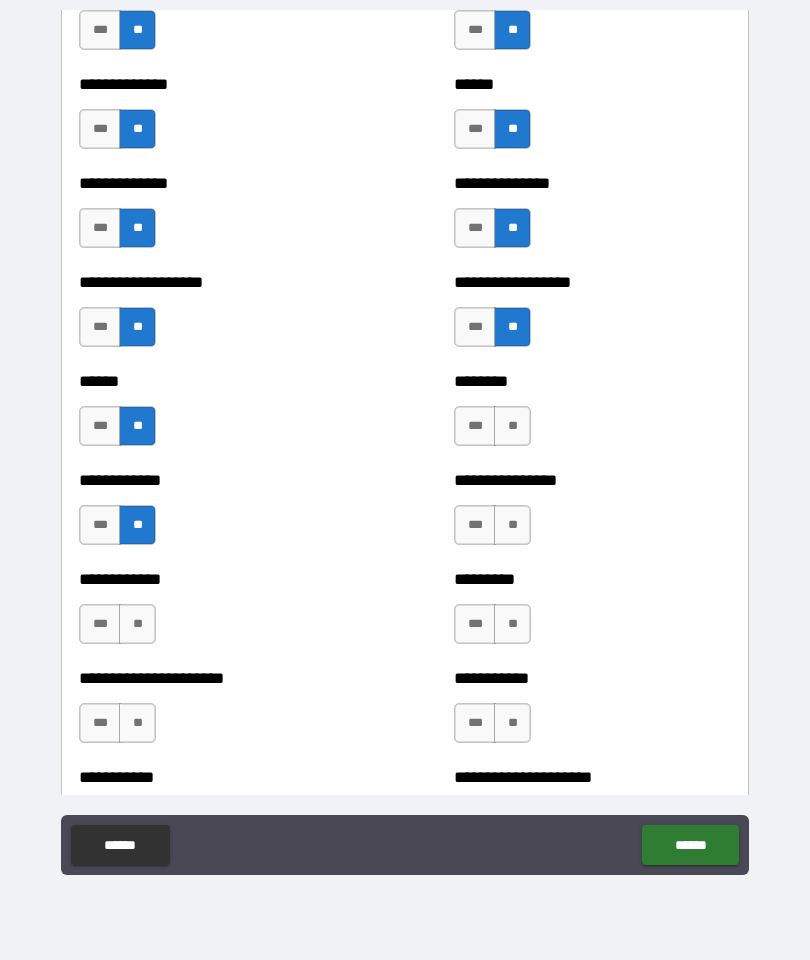 click on "**" at bounding box center [137, 624] 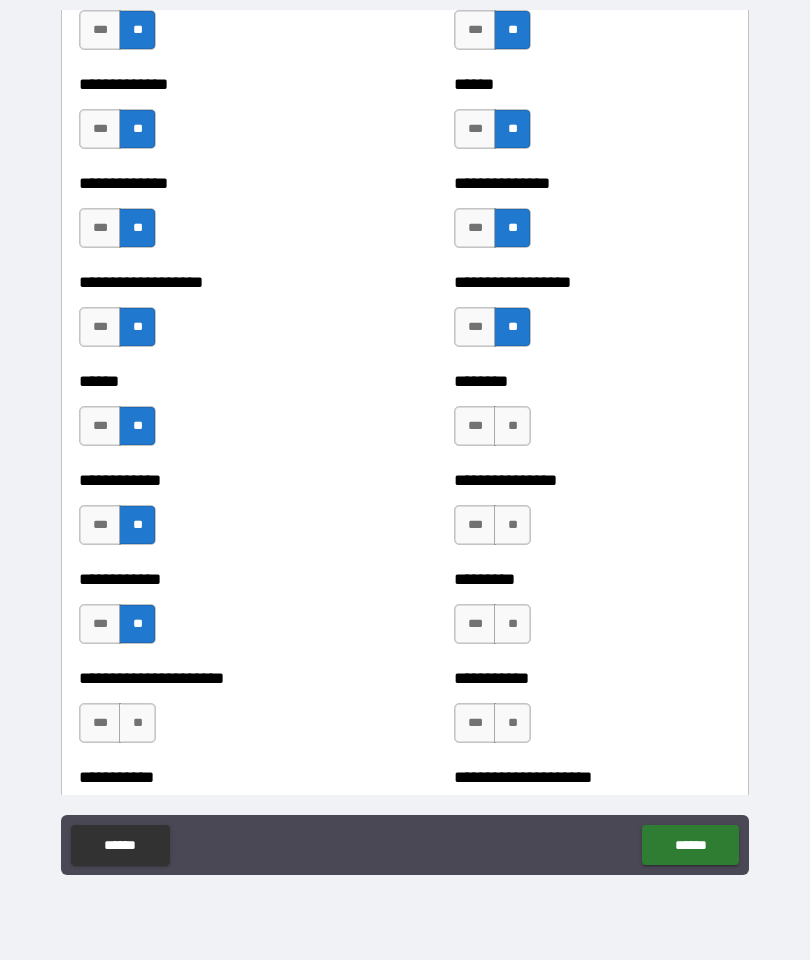 click on "**" at bounding box center [137, 723] 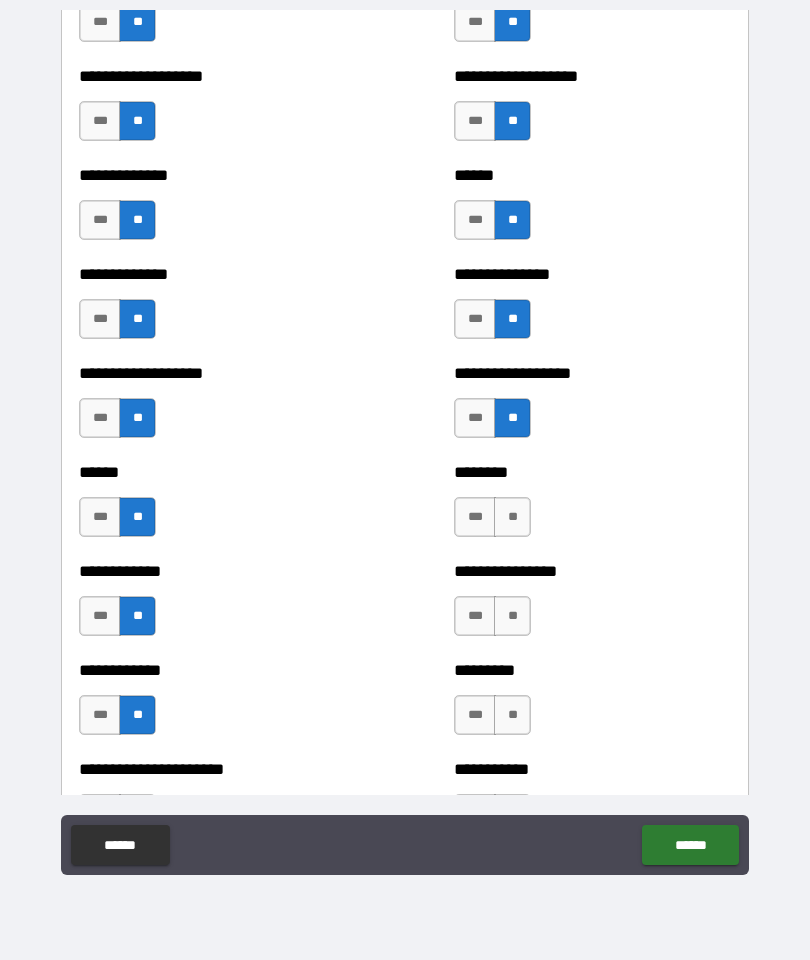scroll, scrollTop: 4975, scrollLeft: 0, axis: vertical 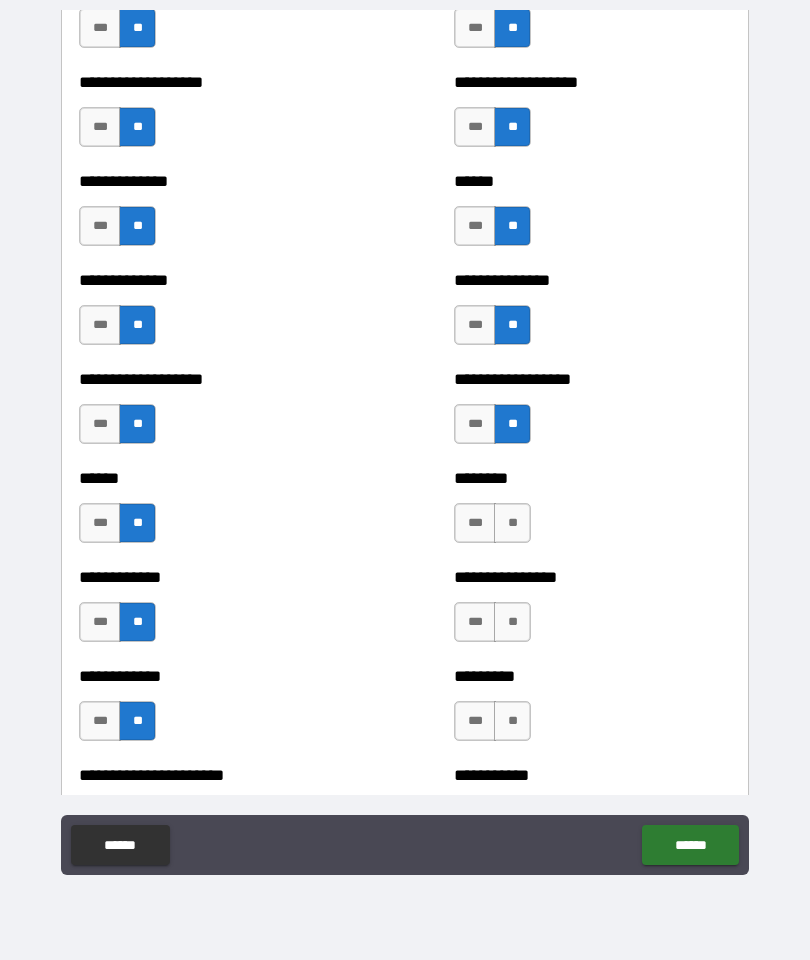 click on "**" at bounding box center (512, 523) 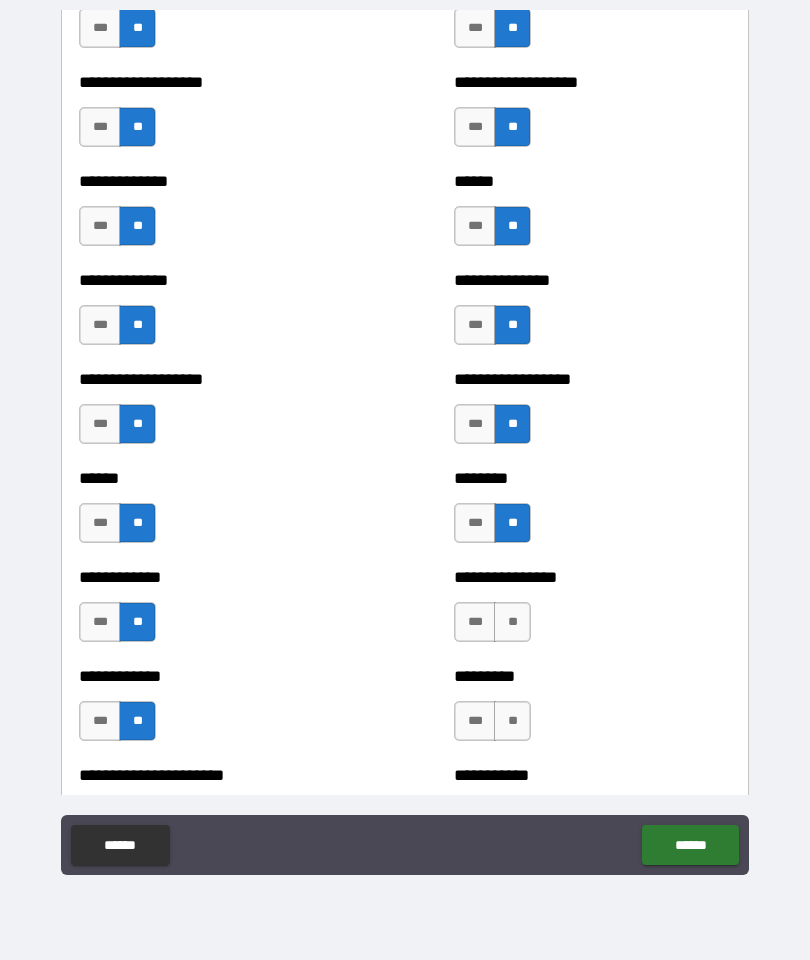 click on "**" at bounding box center (512, 622) 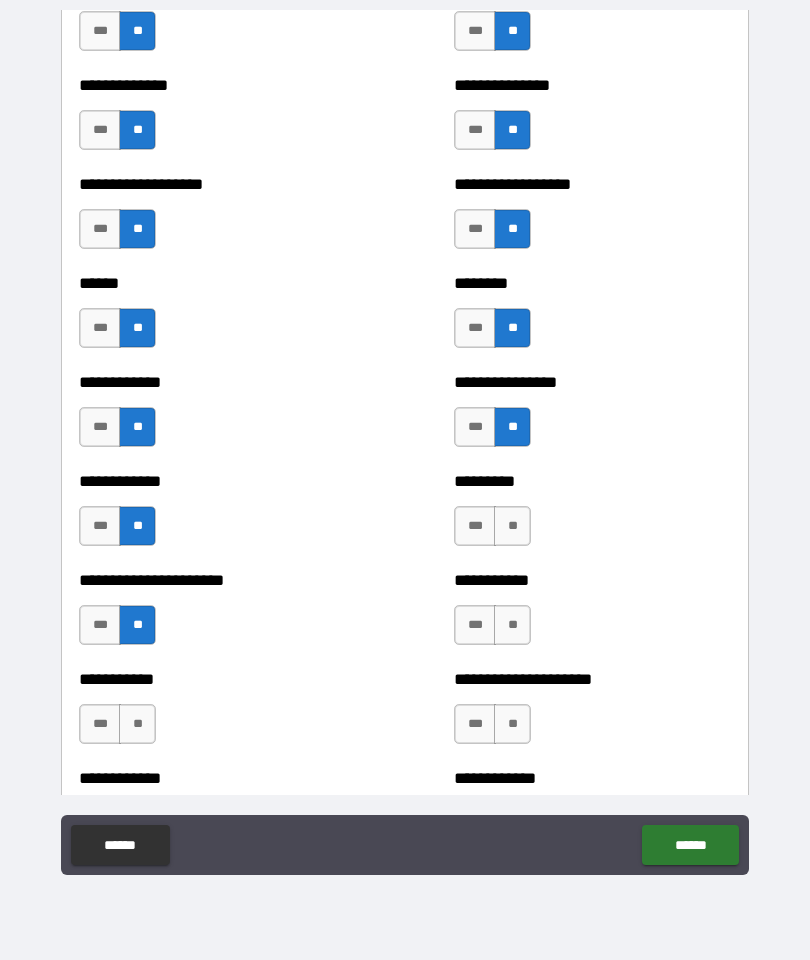 scroll, scrollTop: 5171, scrollLeft: 0, axis: vertical 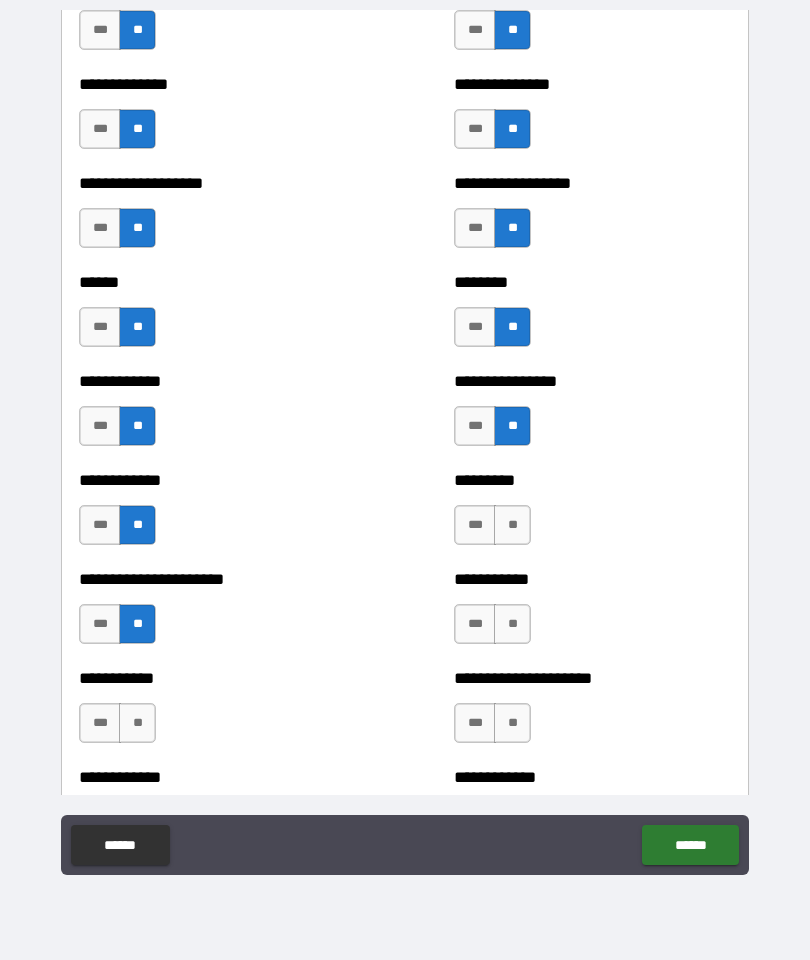 click on "**" at bounding box center [512, 525] 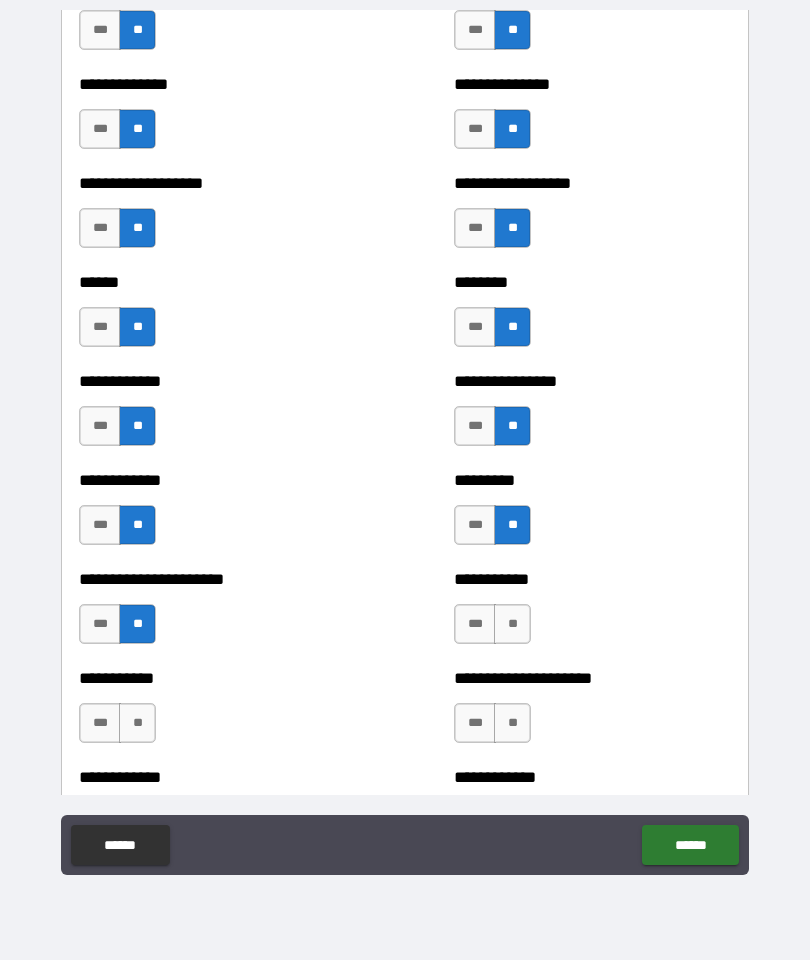 click on "**" at bounding box center [512, 624] 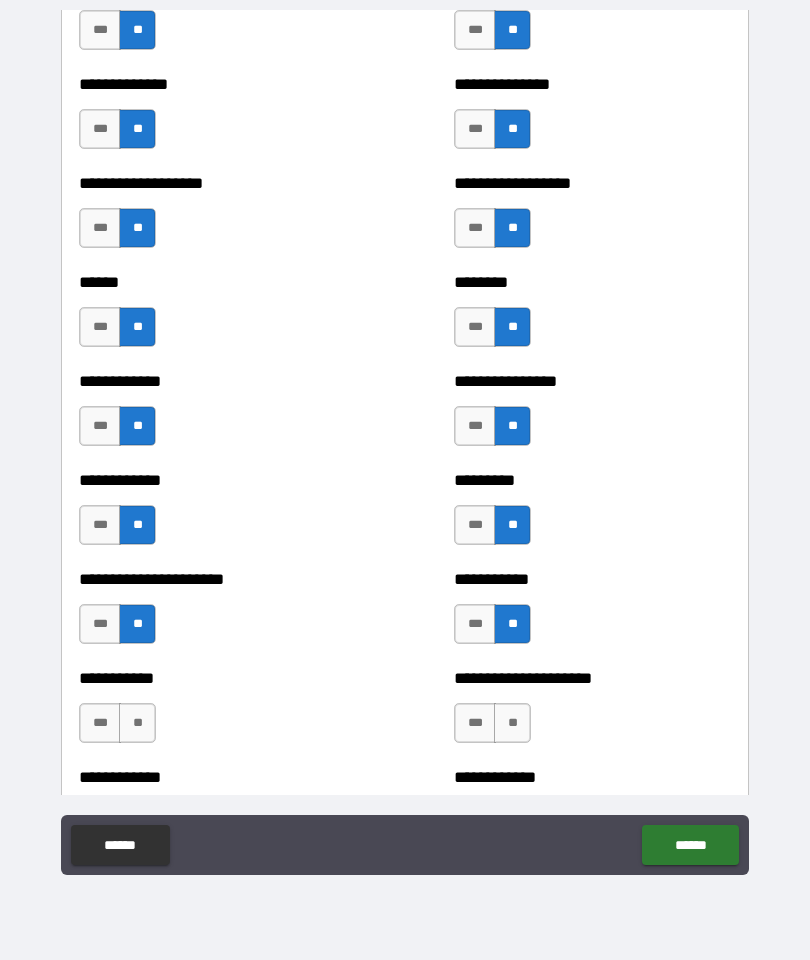 click on "**" at bounding box center (512, 723) 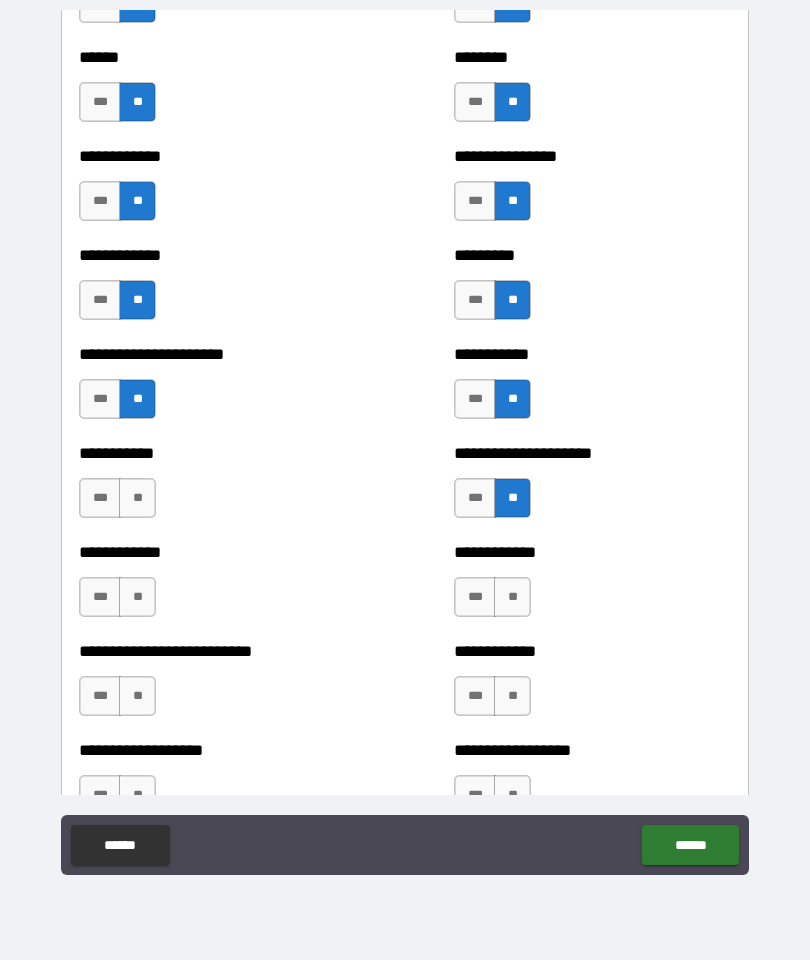 scroll, scrollTop: 5401, scrollLeft: 0, axis: vertical 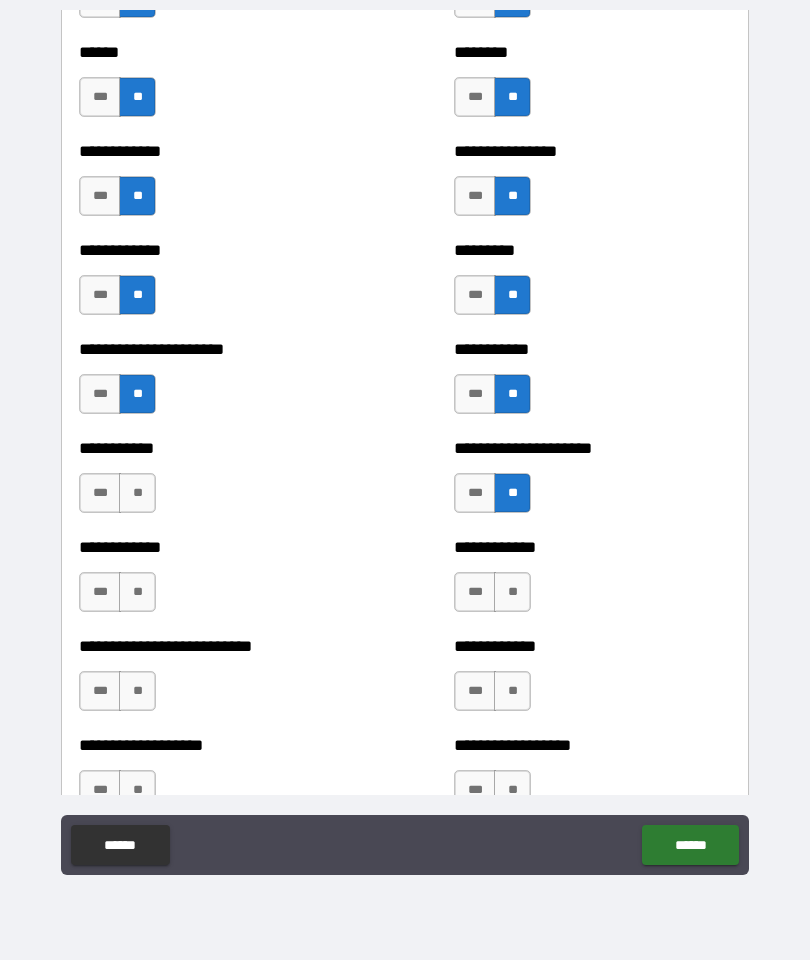 click on "**" at bounding box center (137, 493) 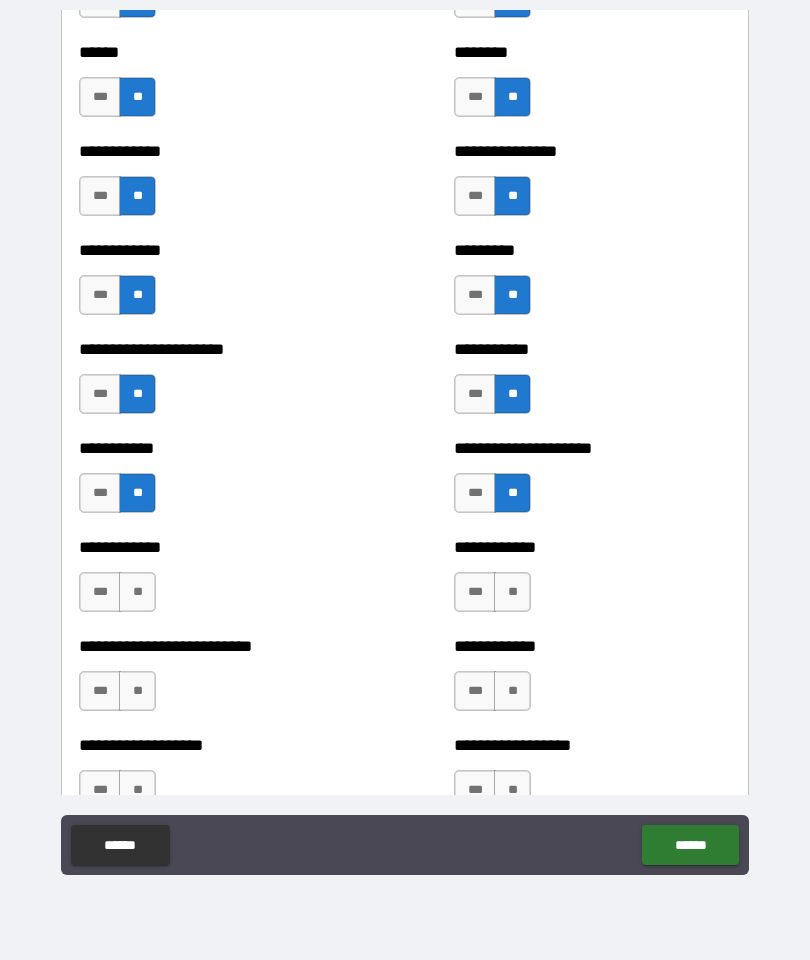 click on "**" at bounding box center (137, 592) 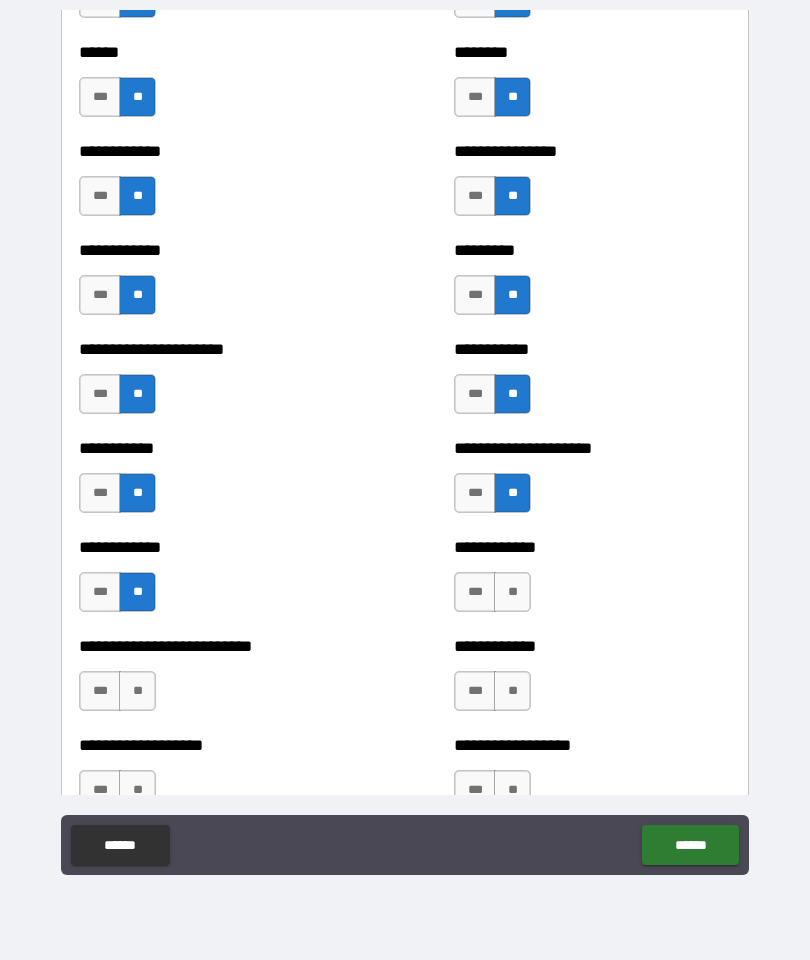 click on "**" at bounding box center [137, 691] 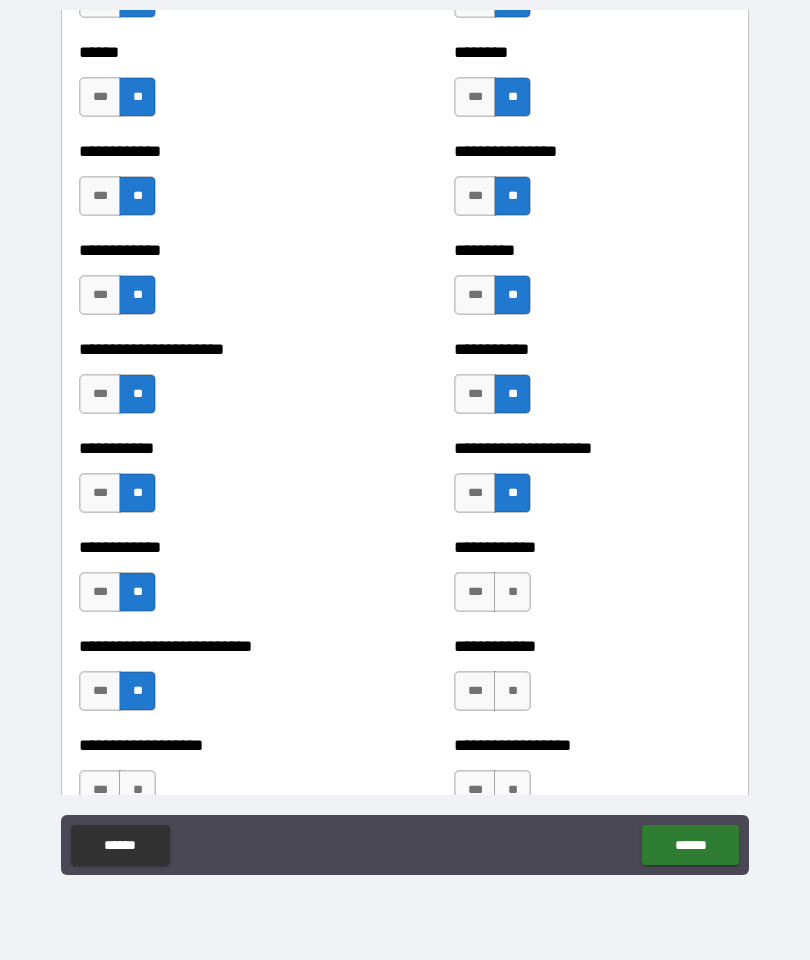 click on "**" at bounding box center [137, 790] 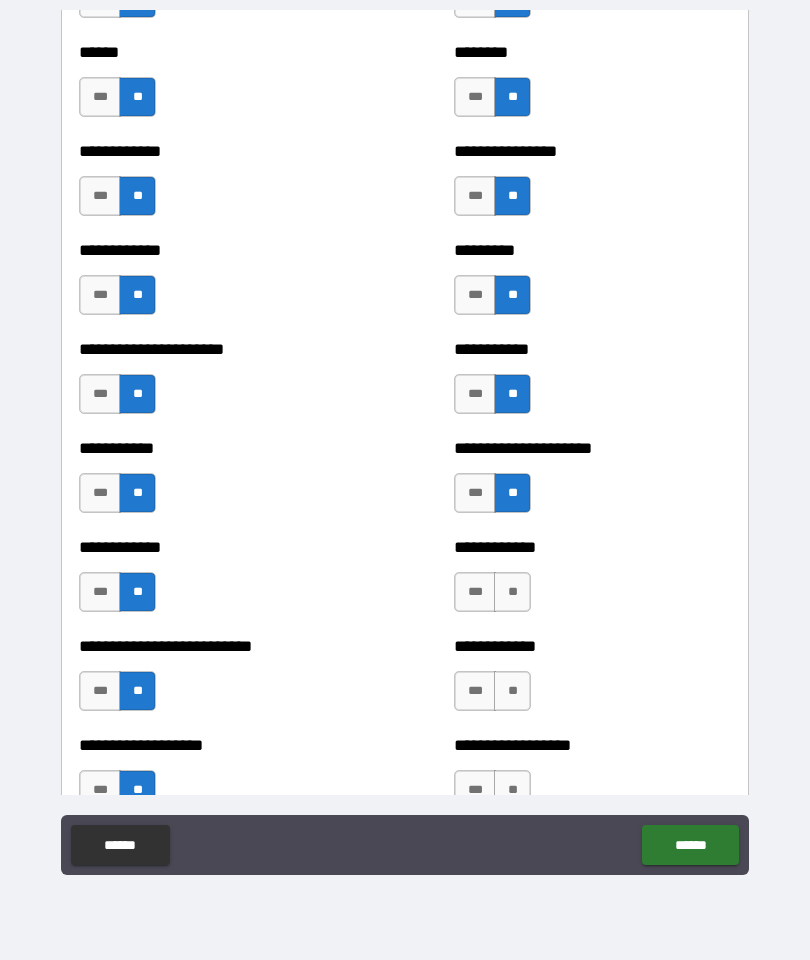 click on "**" at bounding box center (512, 592) 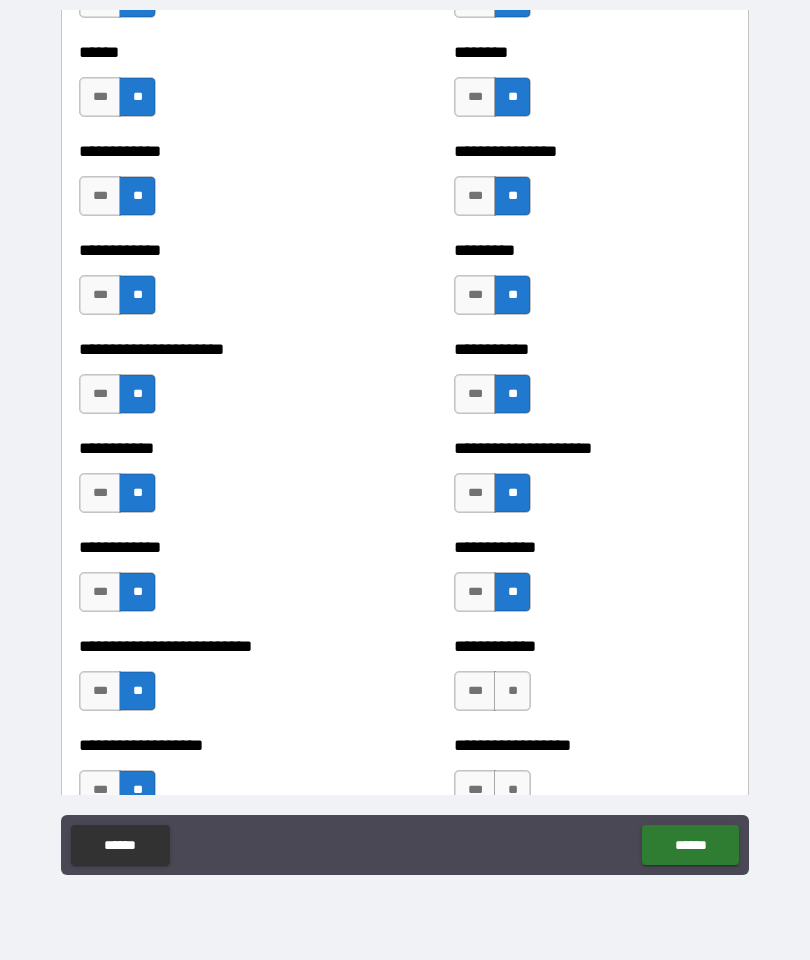 click on "**" at bounding box center (512, 691) 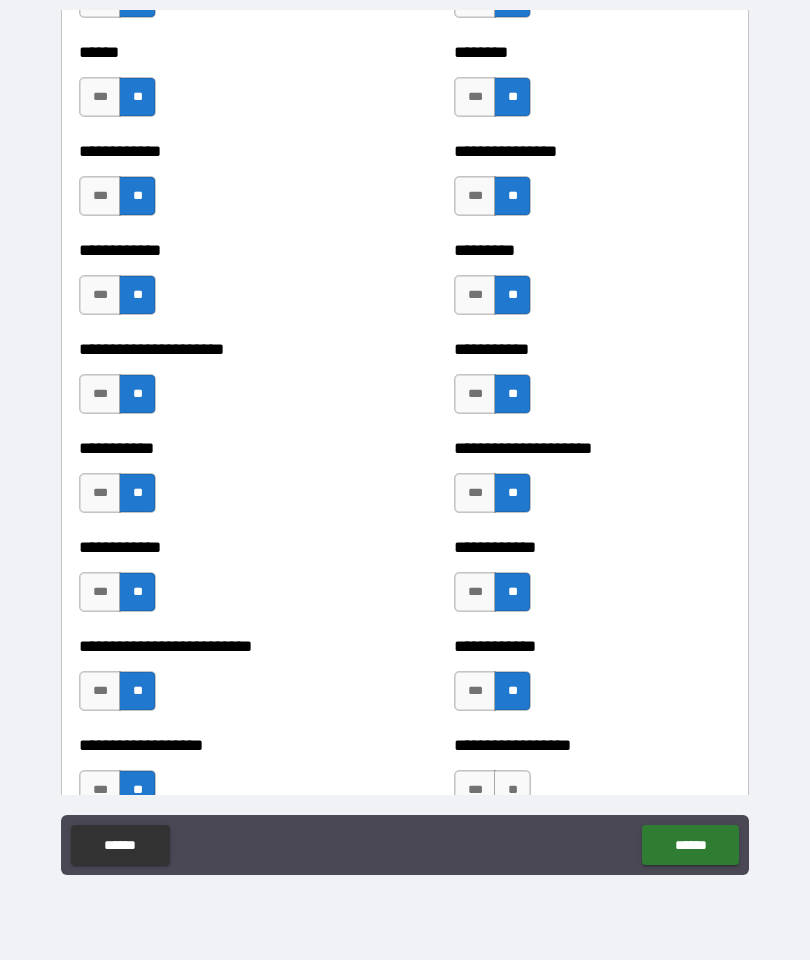 click on "**" at bounding box center (512, 790) 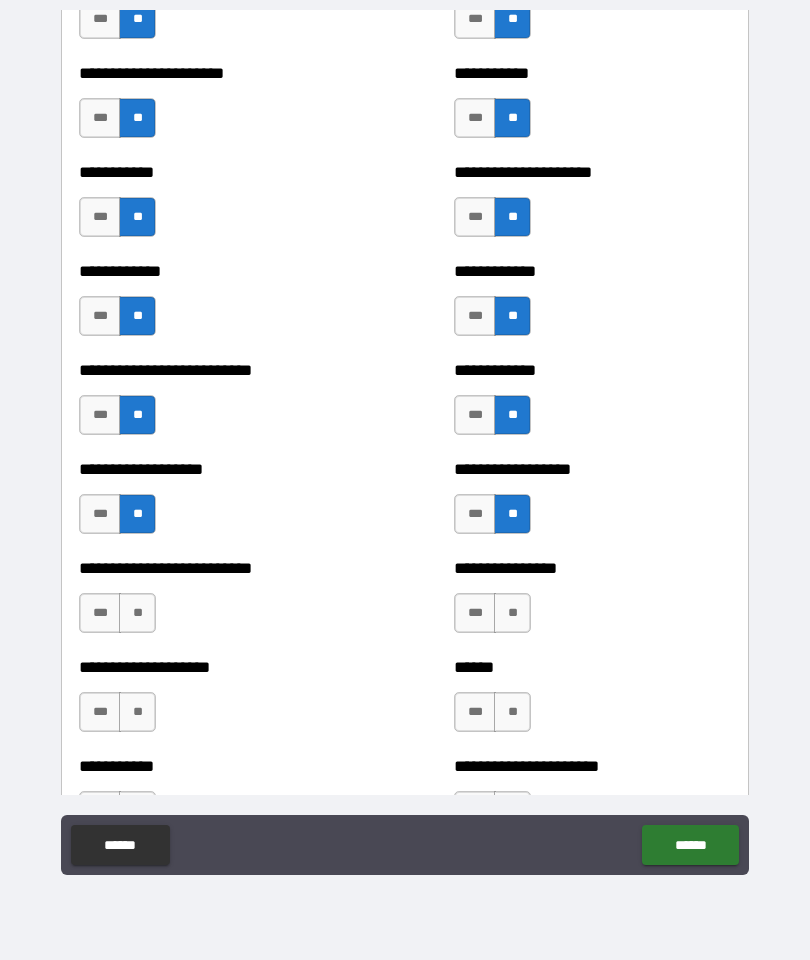 scroll, scrollTop: 5723, scrollLeft: 0, axis: vertical 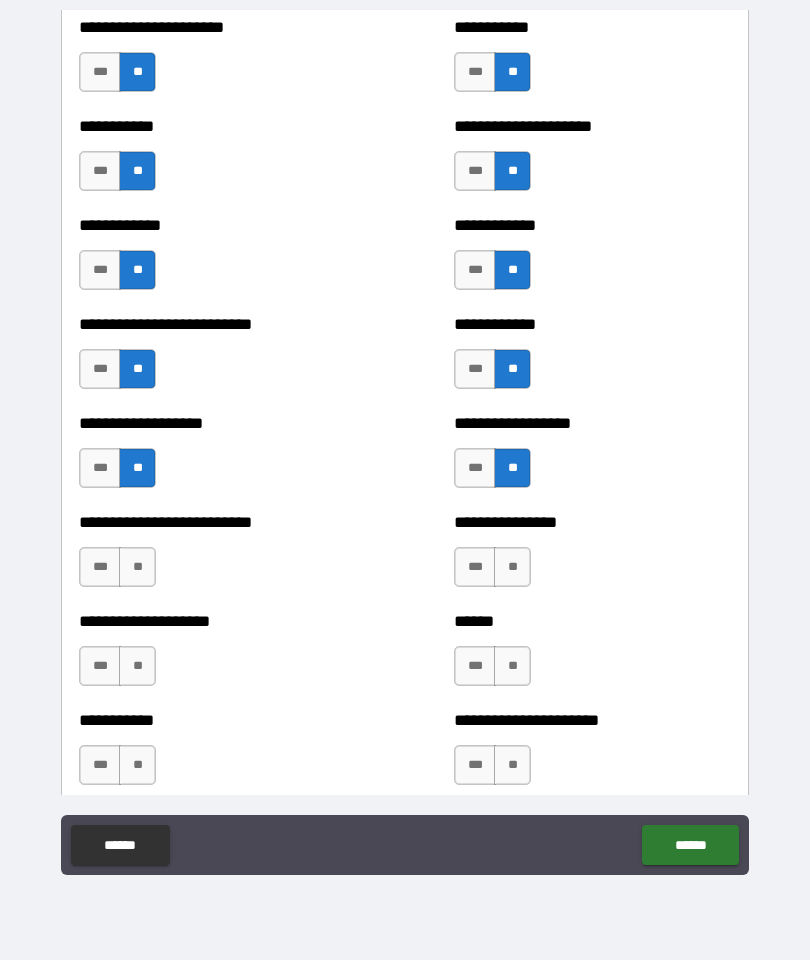 click on "**" at bounding box center [512, 567] 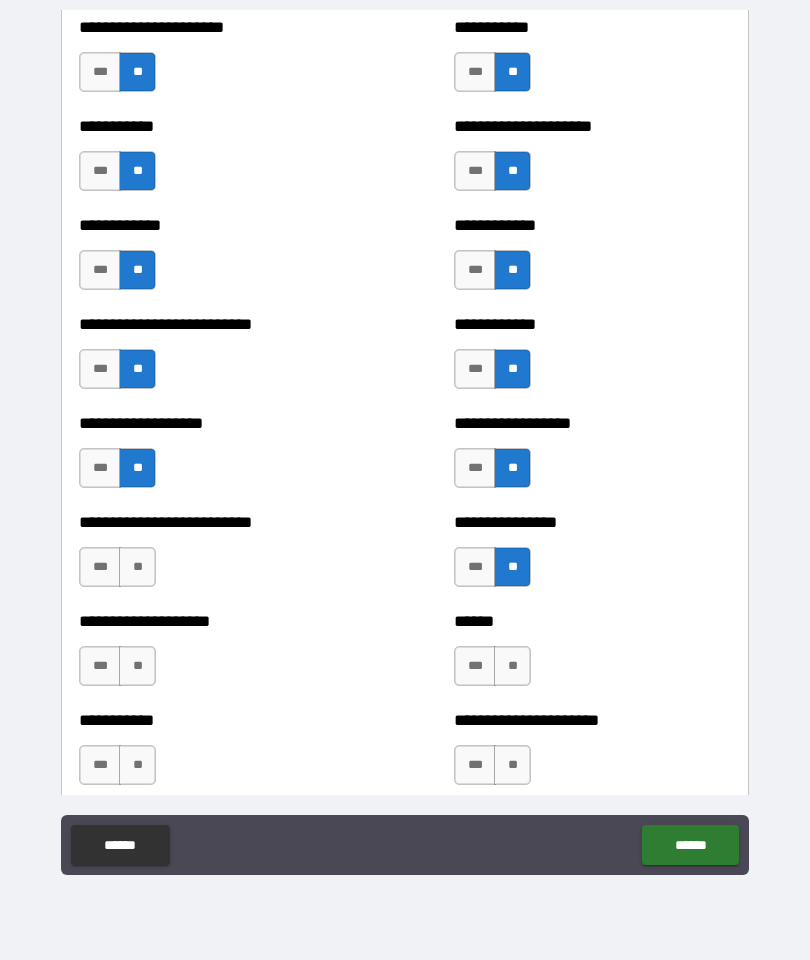 click on "**" at bounding box center [137, 567] 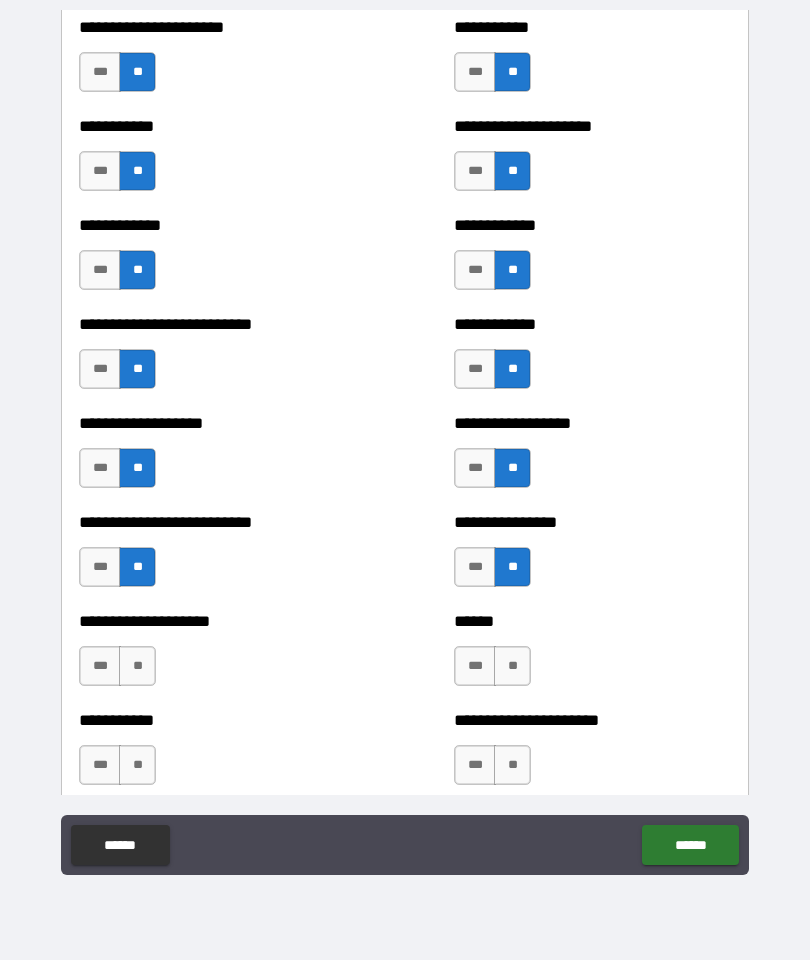 click on "**" at bounding box center (512, 666) 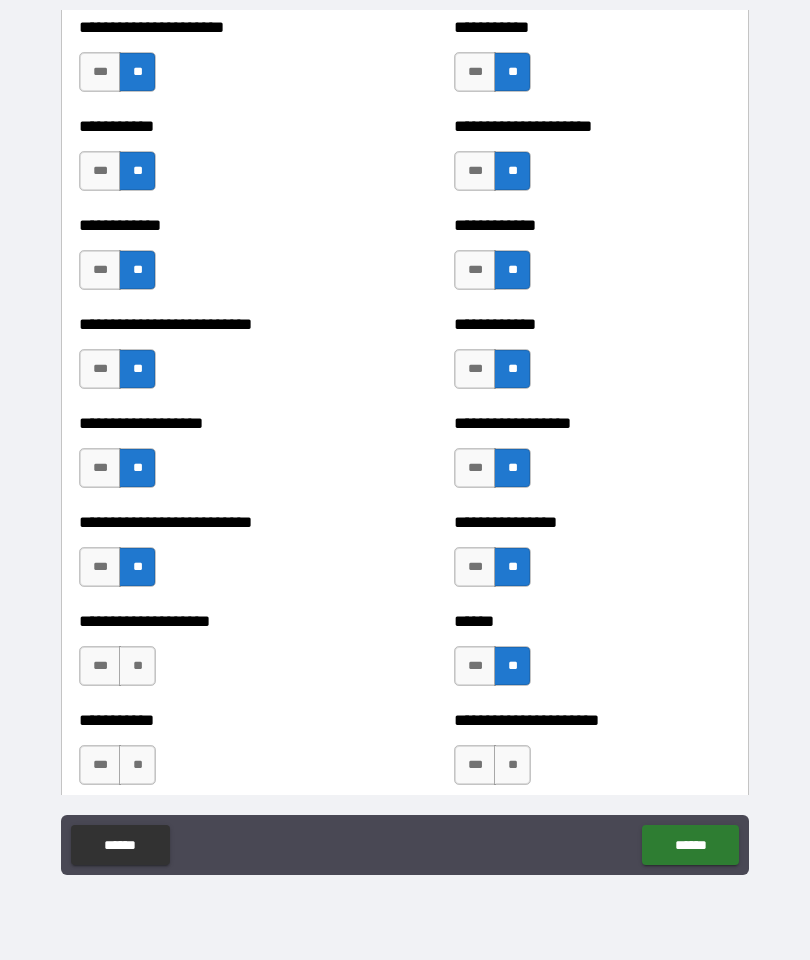 click on "**" at bounding box center (137, 666) 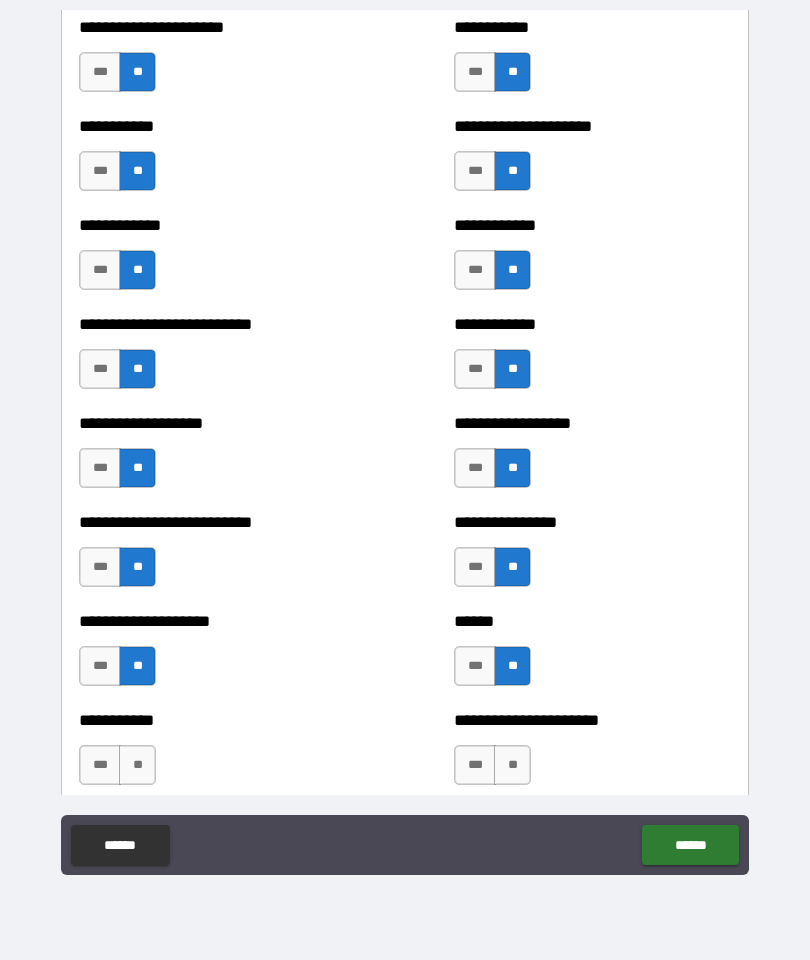 click on "**" at bounding box center [137, 765] 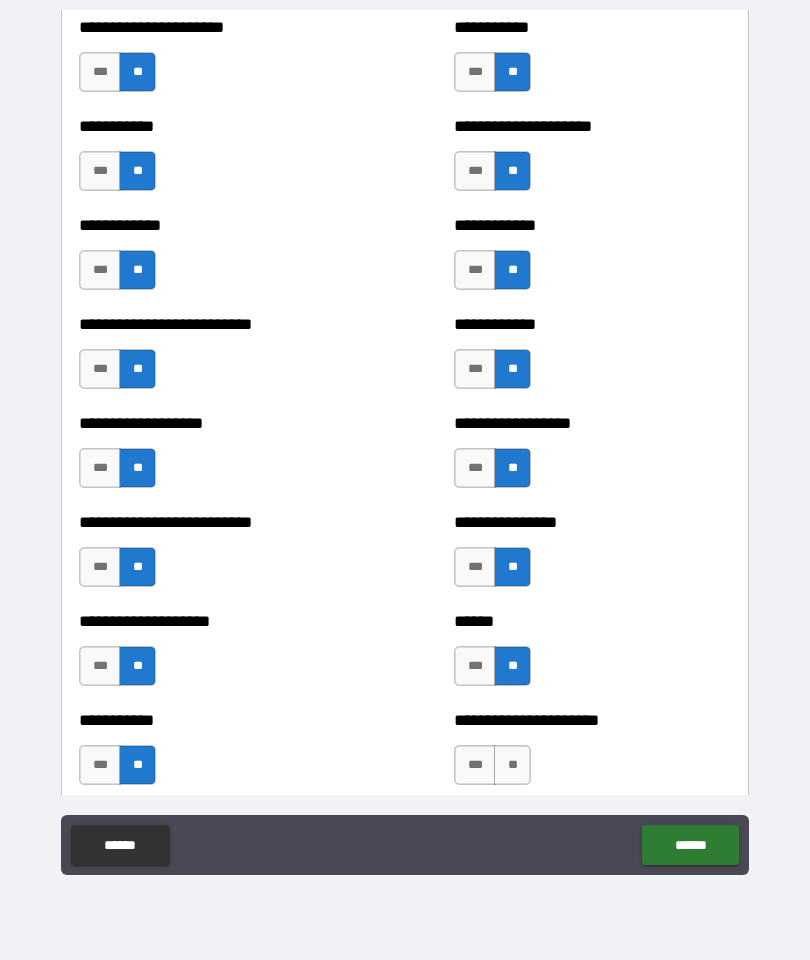 click on "**" at bounding box center [512, 765] 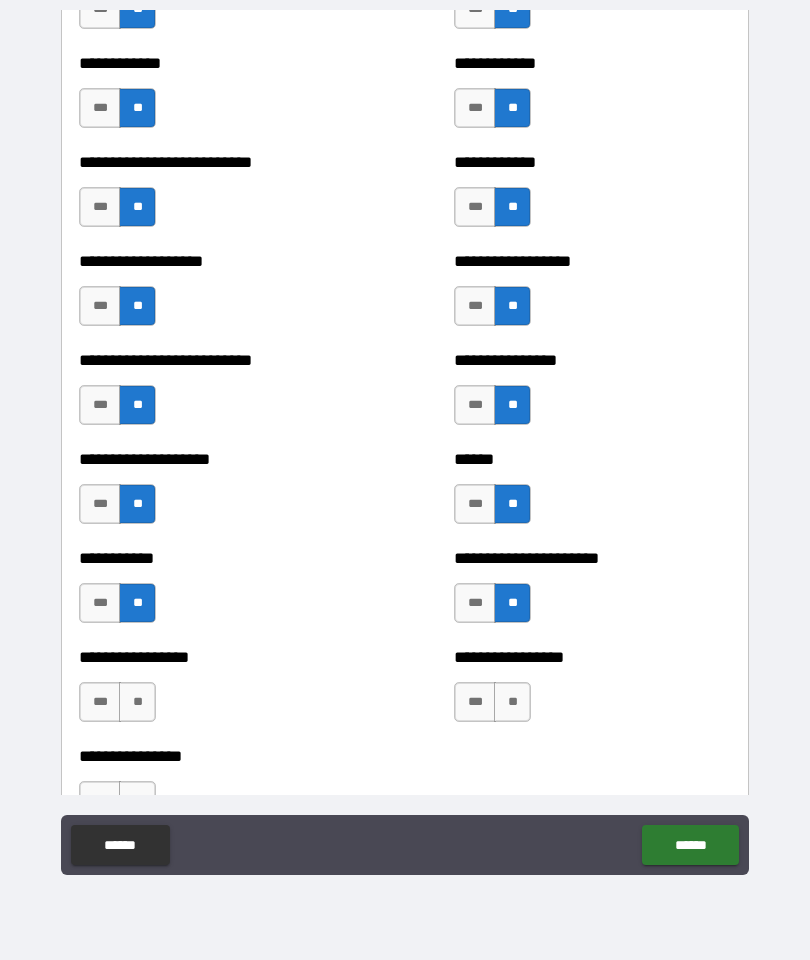 scroll, scrollTop: 6218, scrollLeft: 0, axis: vertical 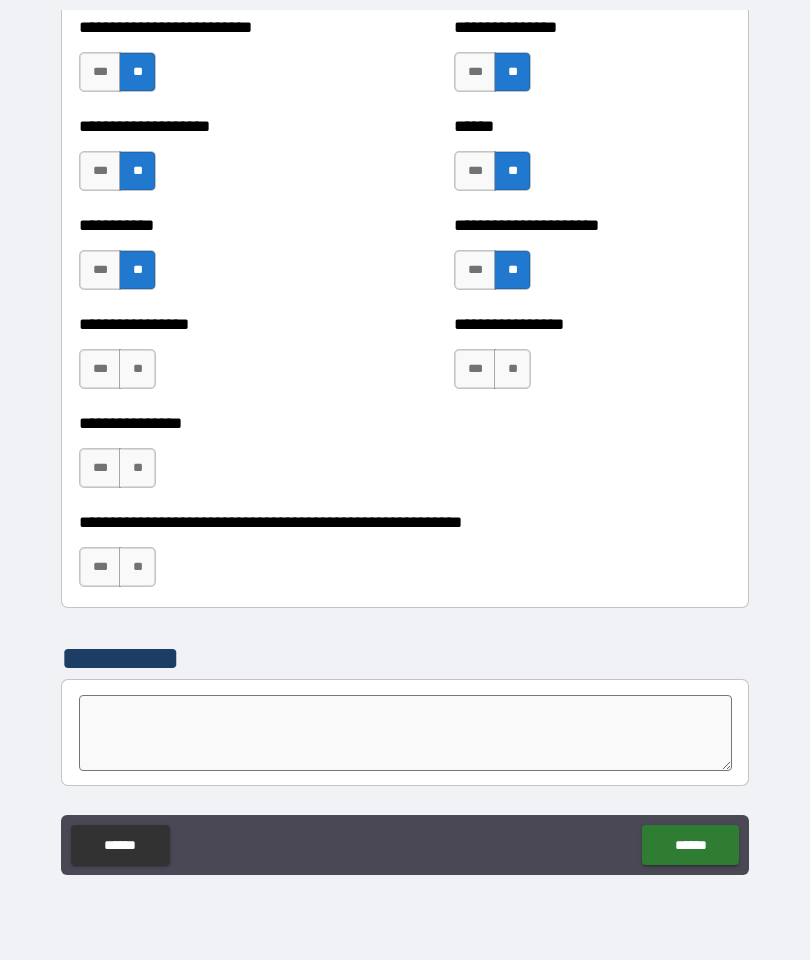 click on "**" at bounding box center [137, 369] 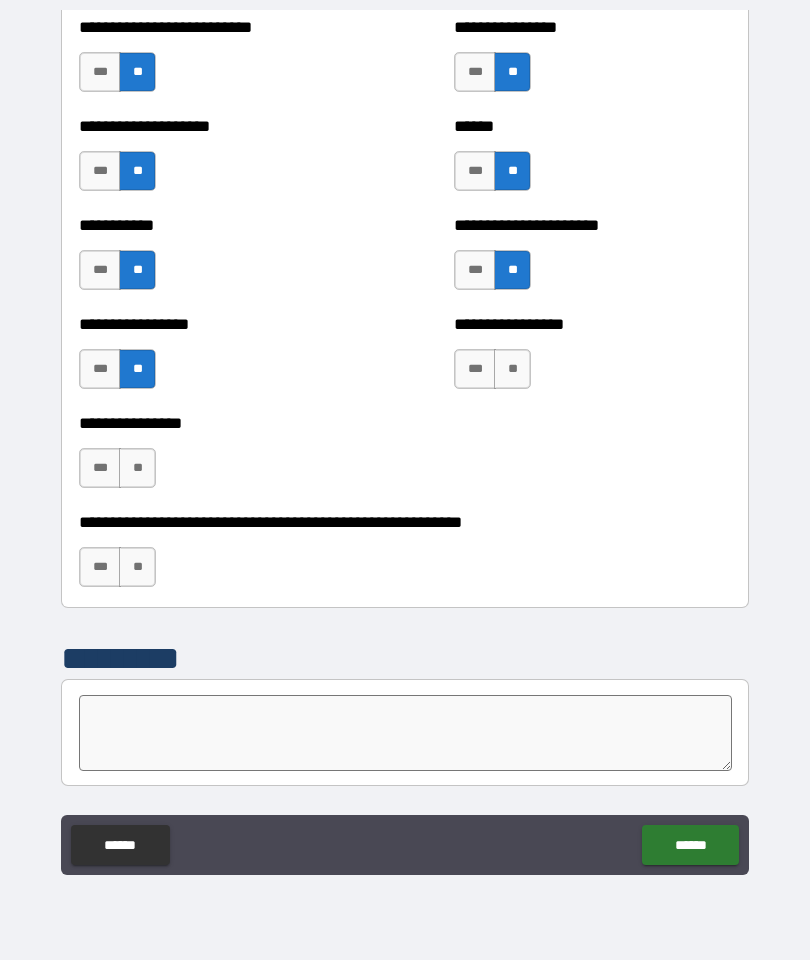 click on "**" at bounding box center (137, 468) 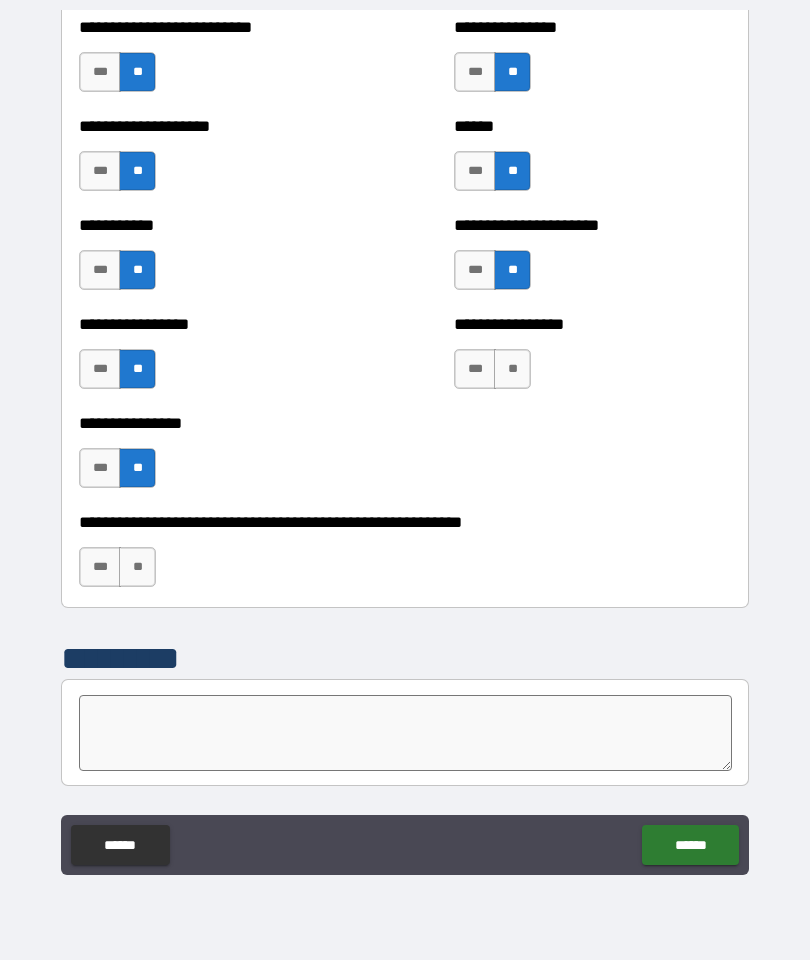 click on "**" at bounding box center [137, 567] 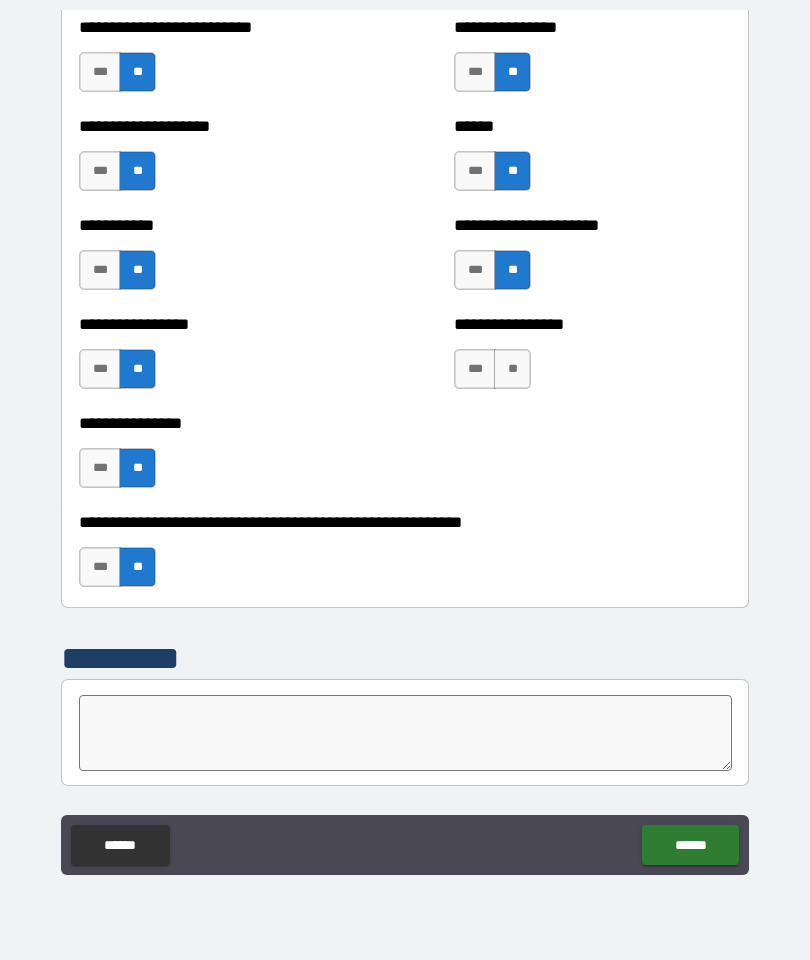 click on "**" at bounding box center (512, 369) 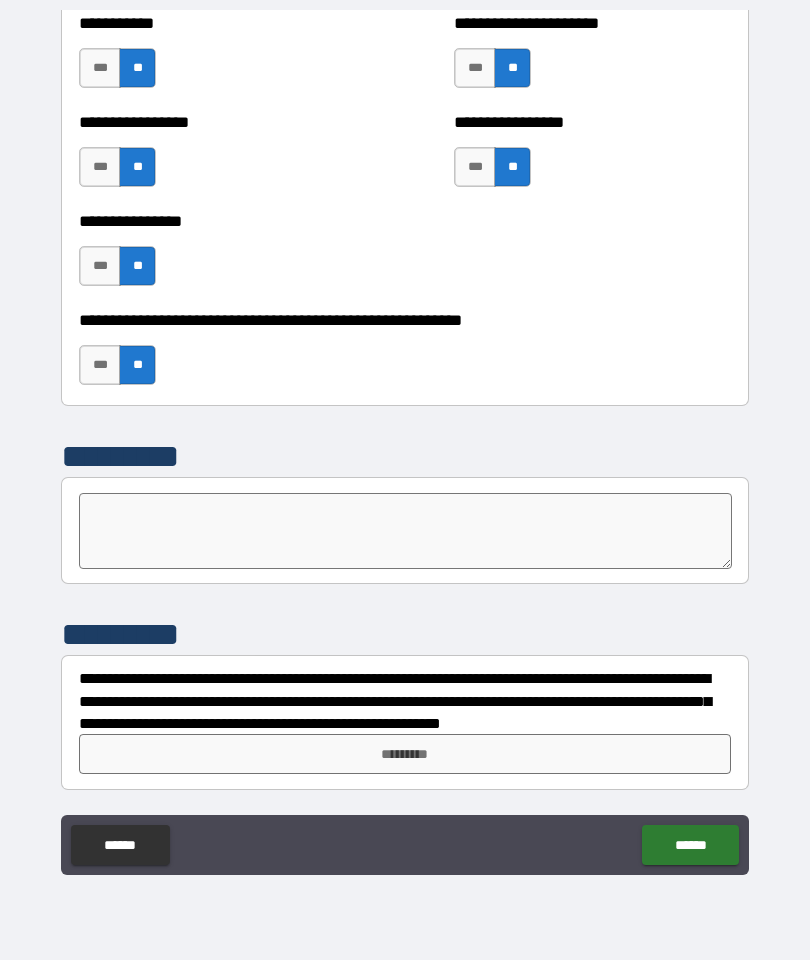 scroll, scrollTop: 6420, scrollLeft: 0, axis: vertical 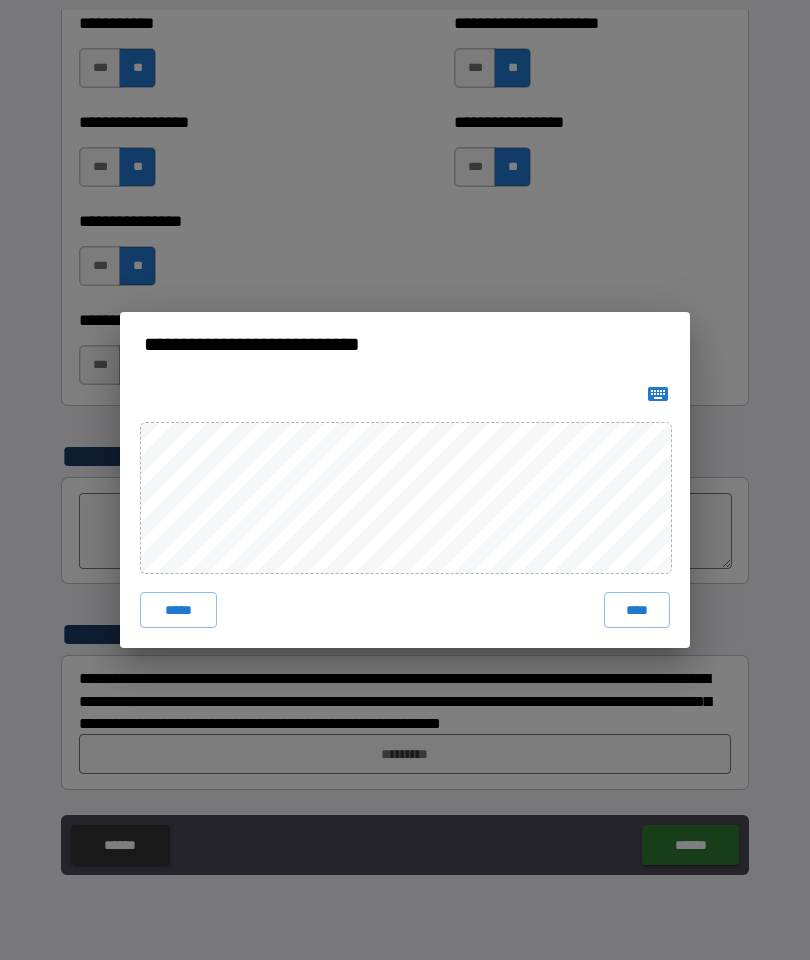 click on "****" at bounding box center [637, 610] 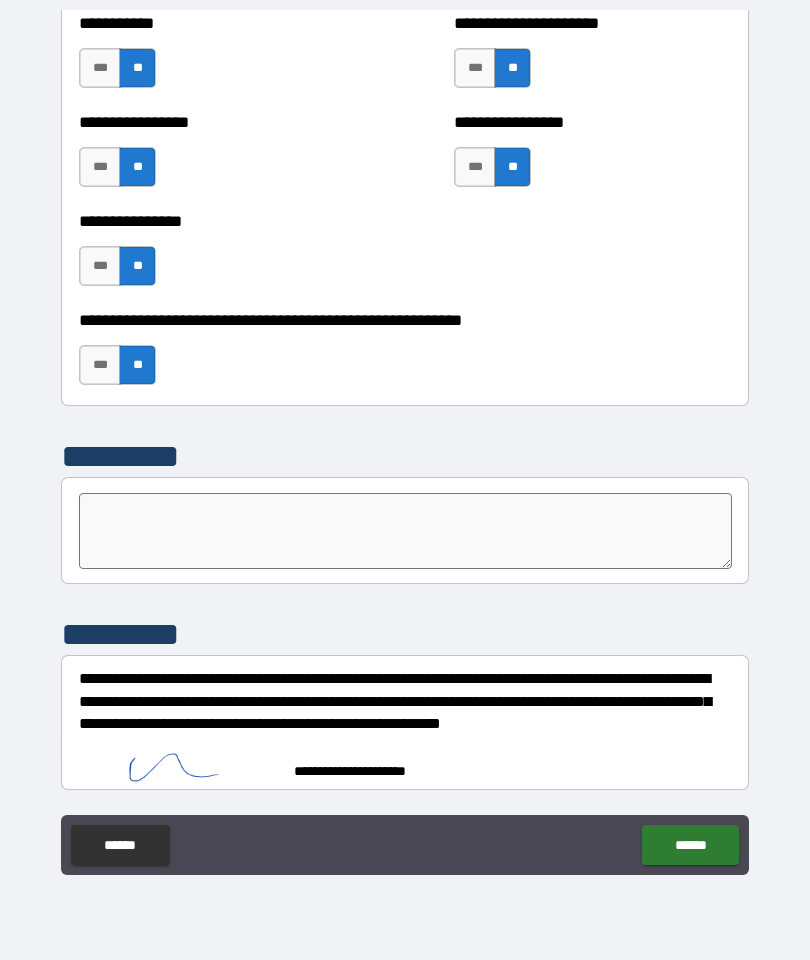 scroll, scrollTop: 6410, scrollLeft: 0, axis: vertical 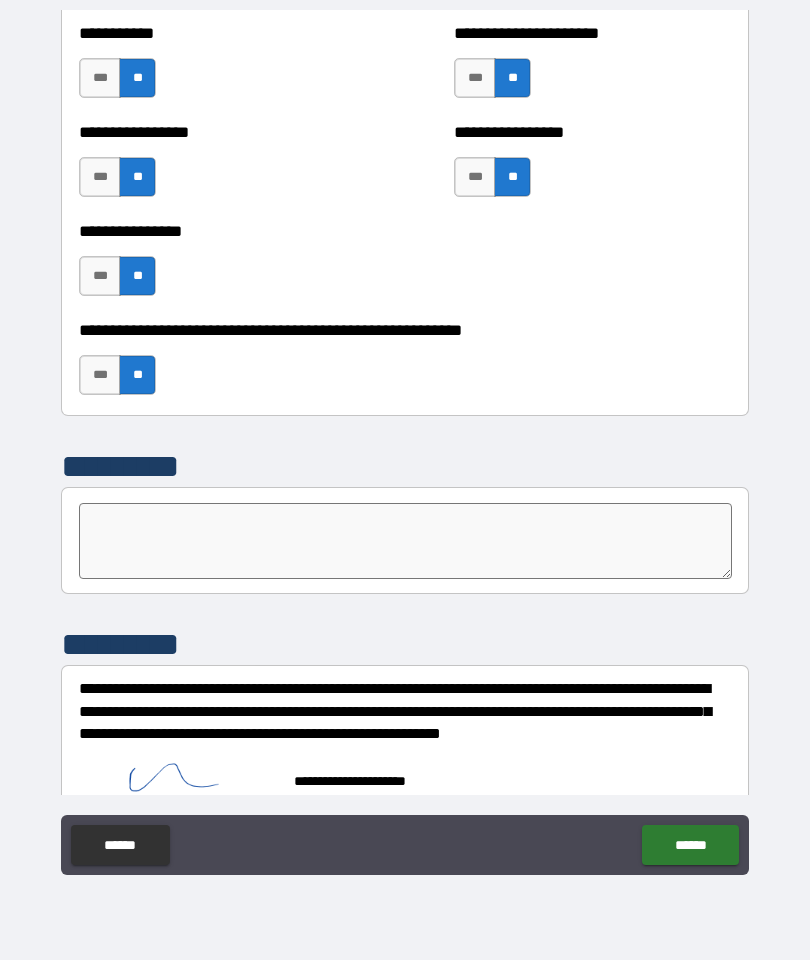 click on "******" at bounding box center (690, 845) 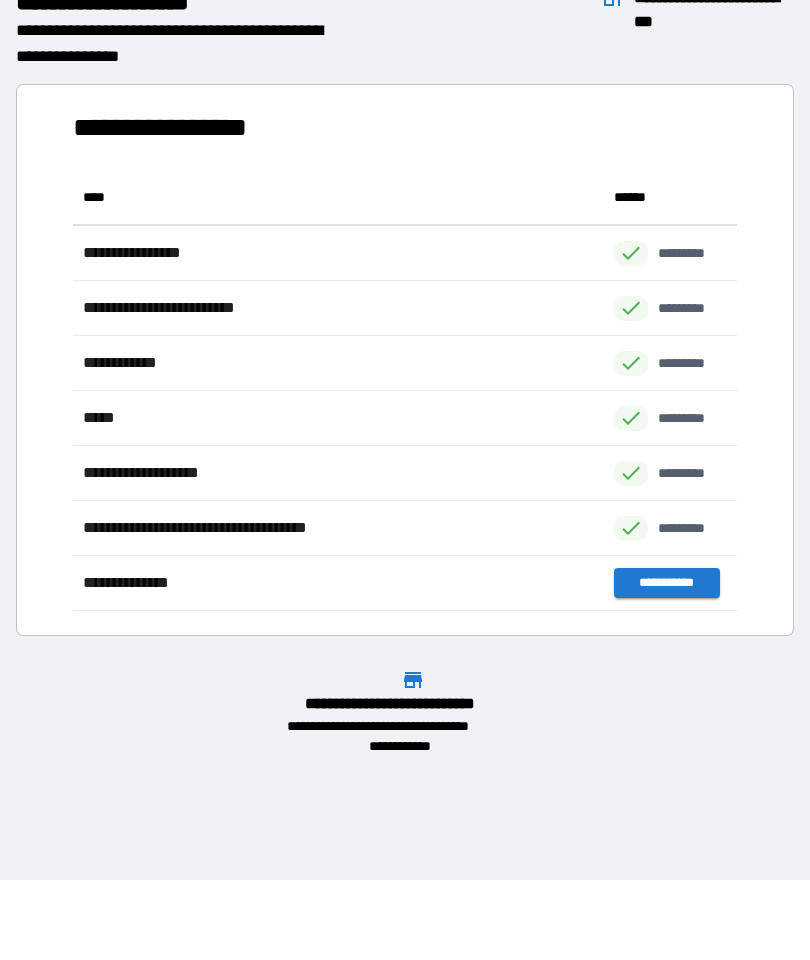 scroll, scrollTop: 1, scrollLeft: 1, axis: both 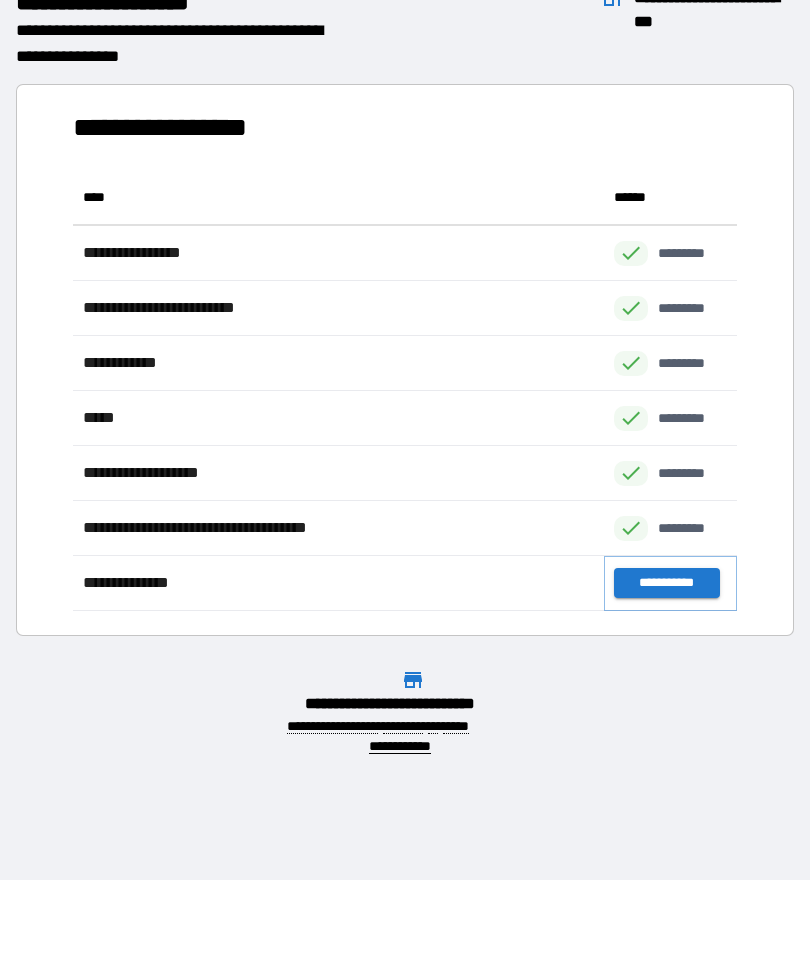click on "**********" at bounding box center [666, 583] 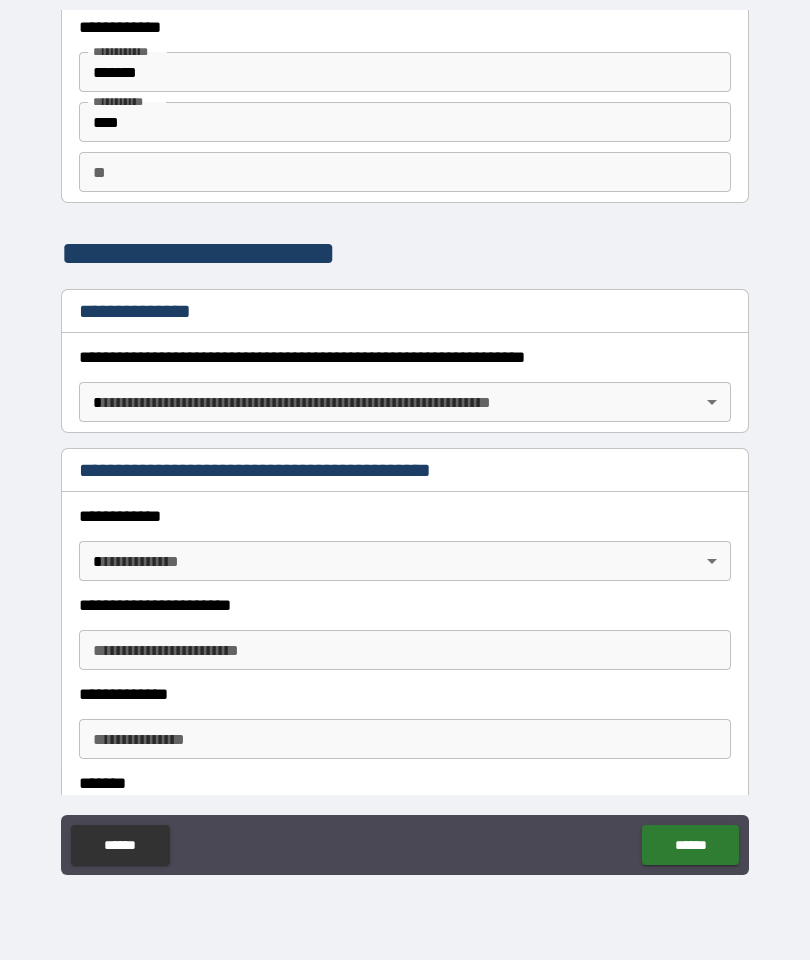 scroll, scrollTop: 59, scrollLeft: 0, axis: vertical 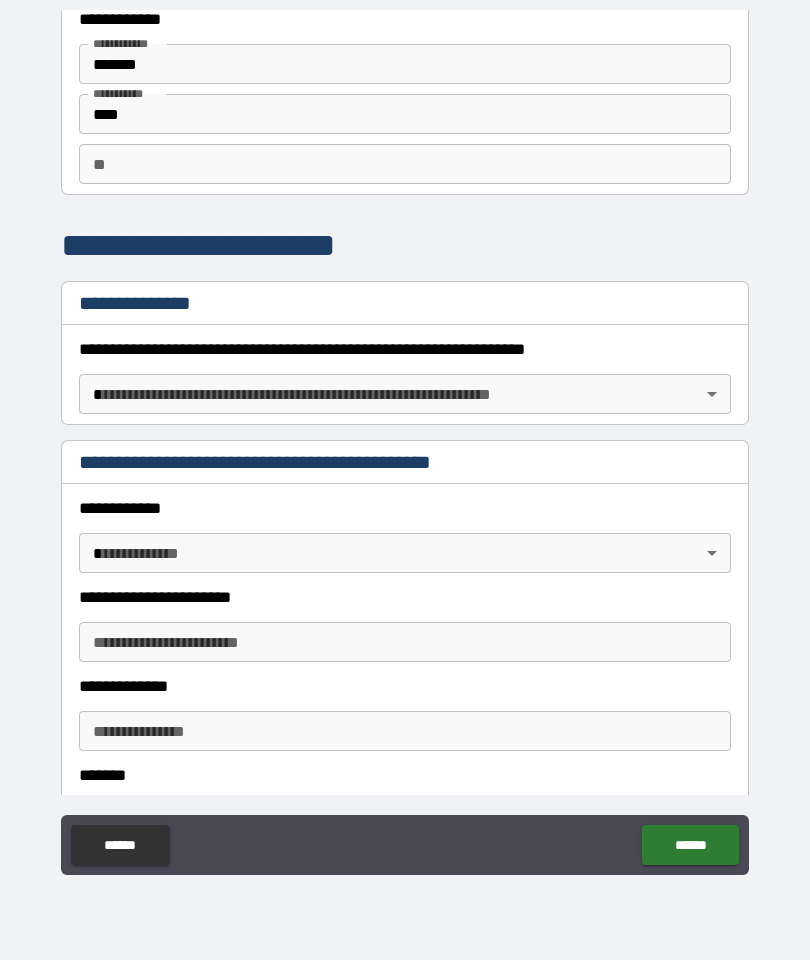 click on "**********" at bounding box center (405, 440) 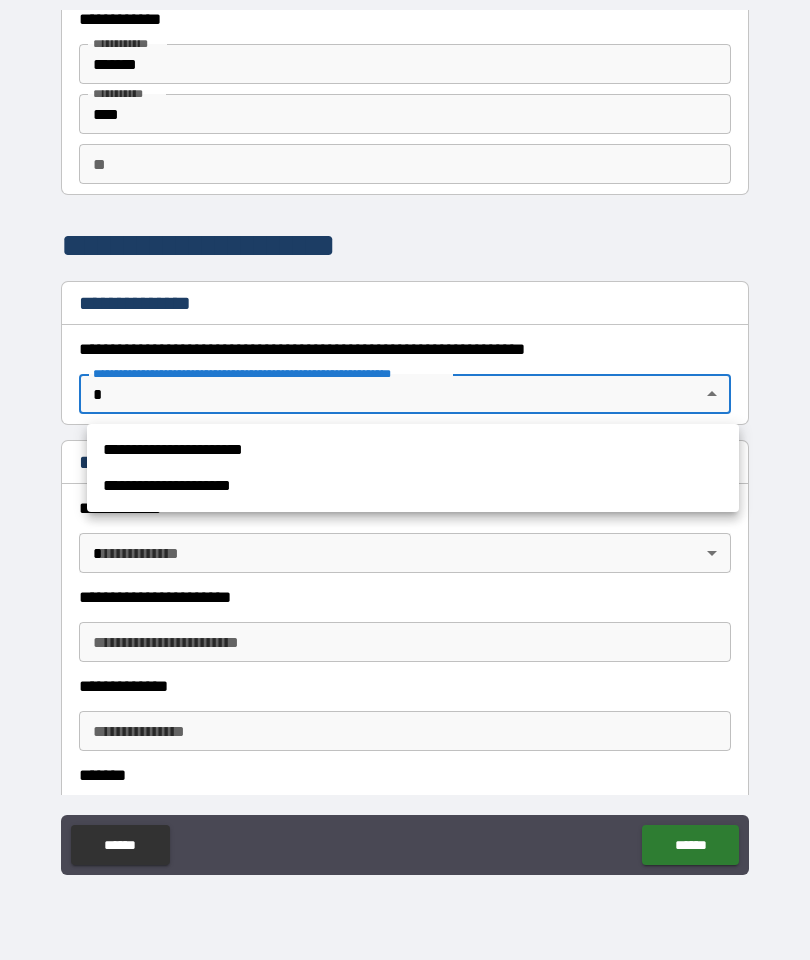 click on "**********" at bounding box center (413, 450) 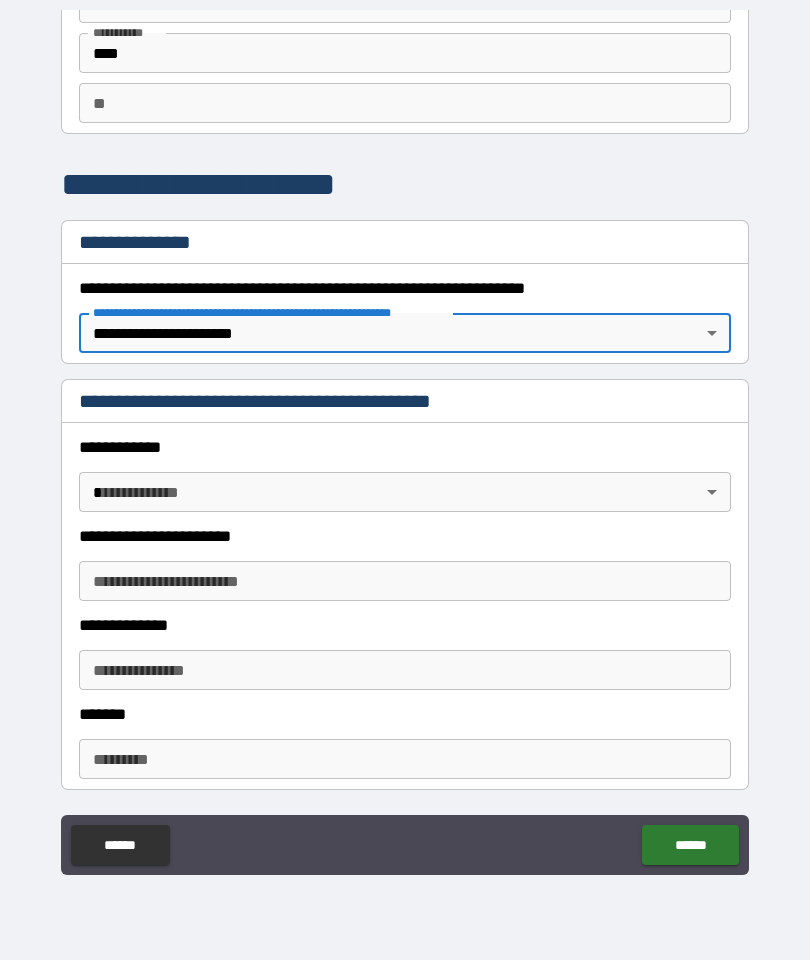scroll, scrollTop: 122, scrollLeft: 0, axis: vertical 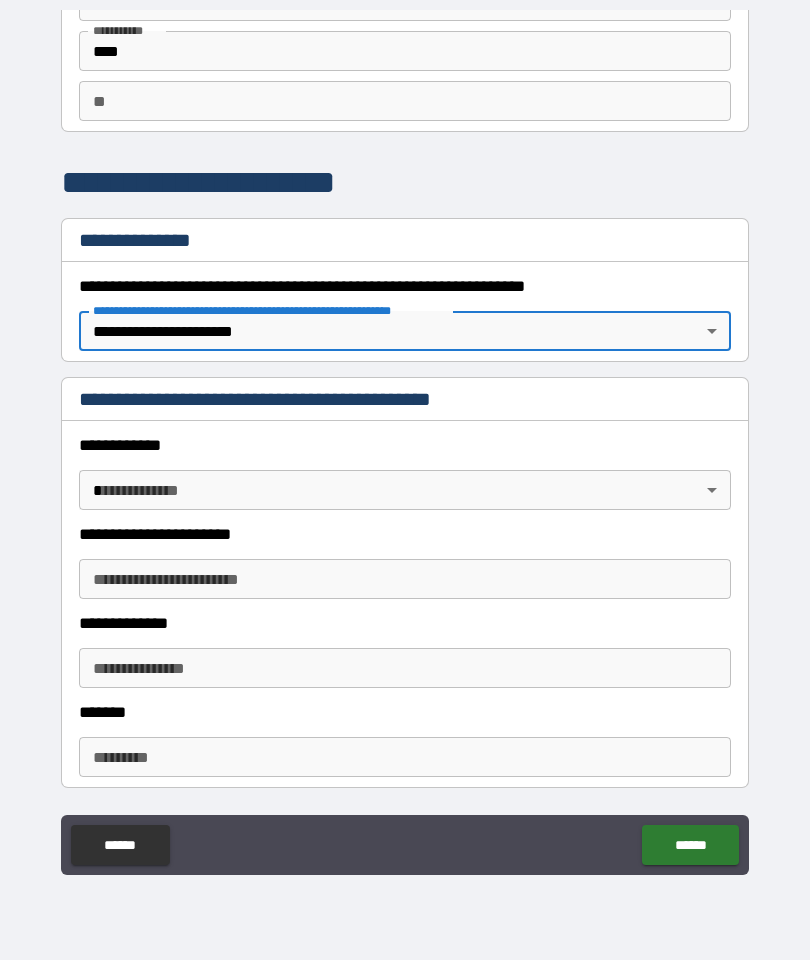 click on "**********" at bounding box center [405, 440] 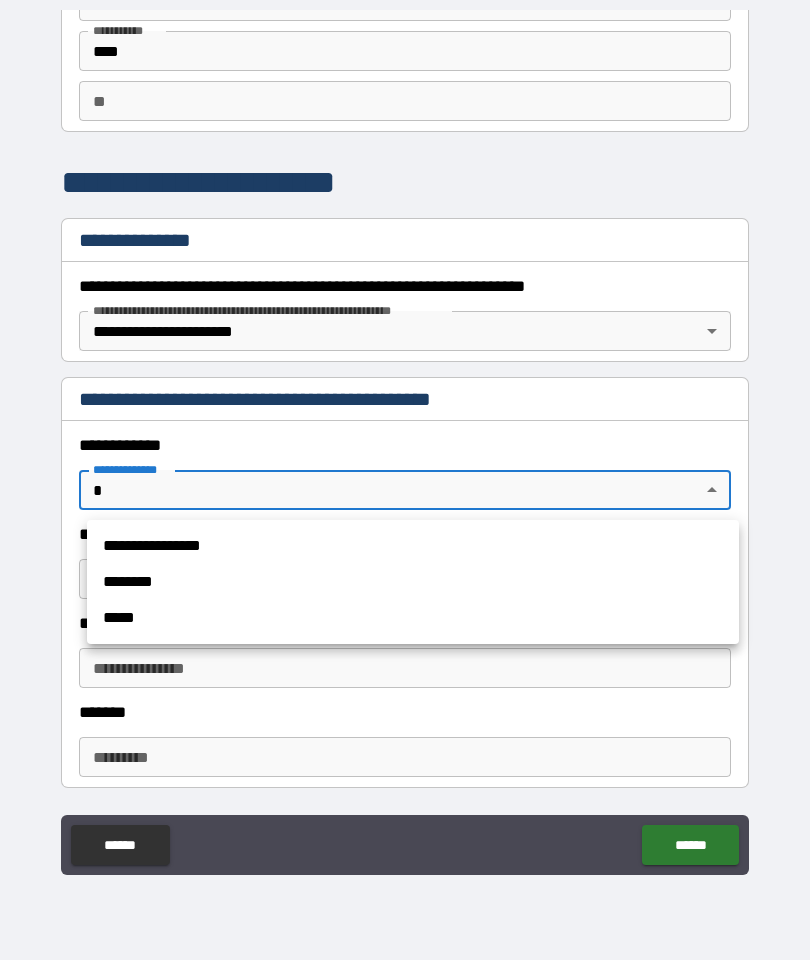 click on "**********" at bounding box center (413, 546) 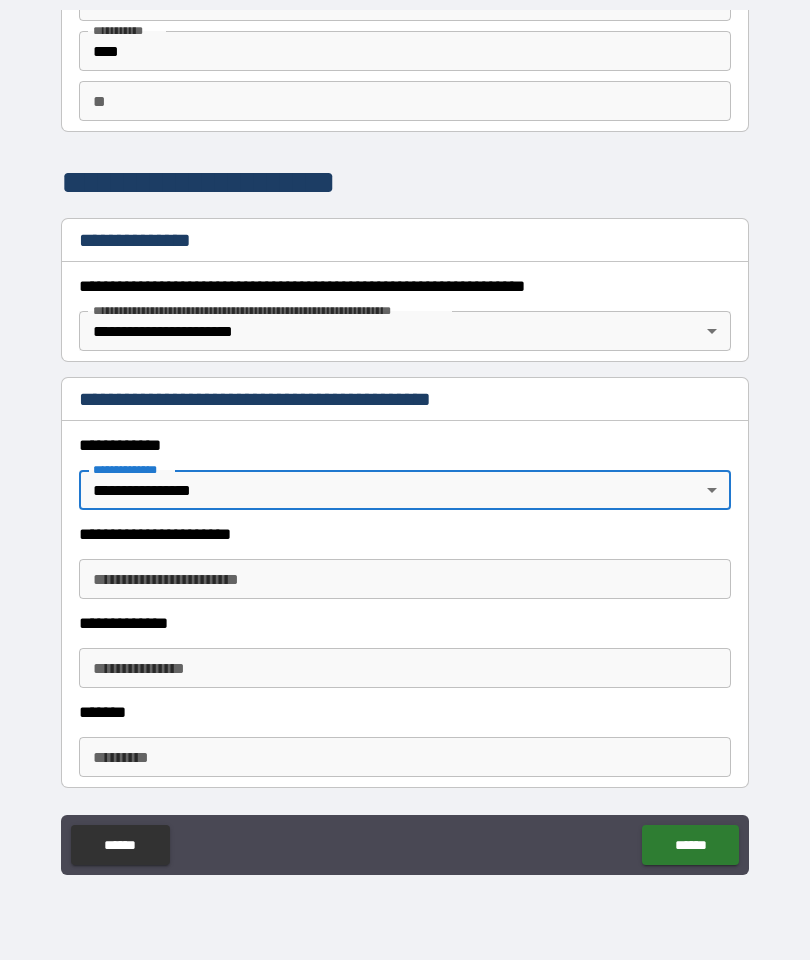 type on "*" 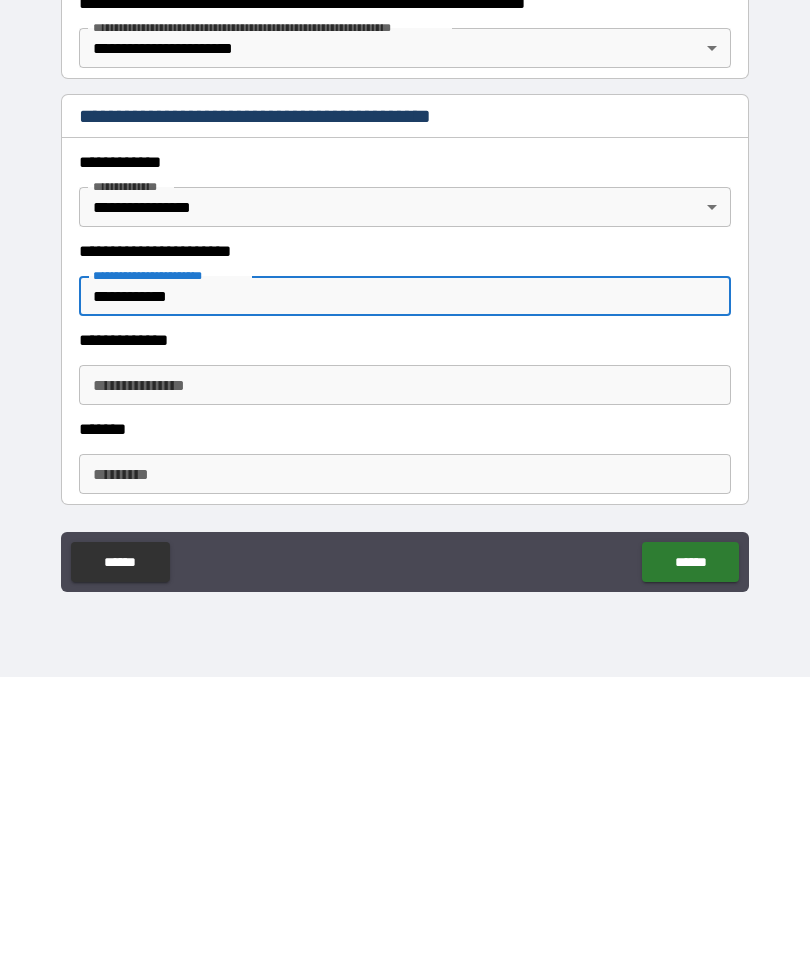 type on "**********" 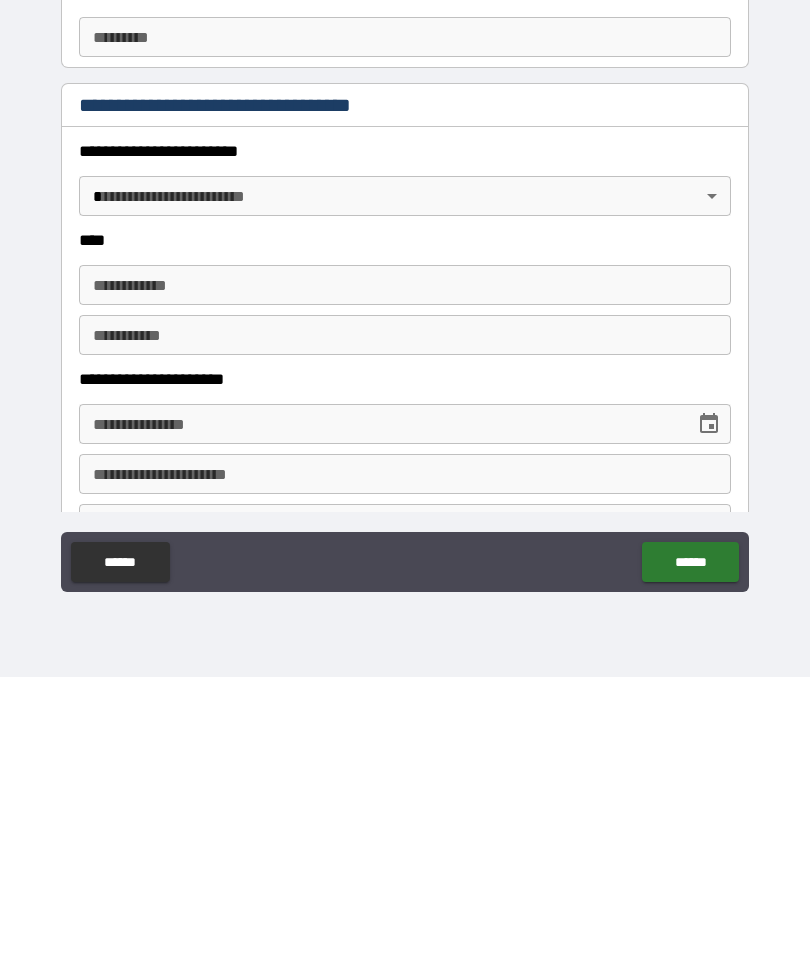 scroll, scrollTop: 561, scrollLeft: 0, axis: vertical 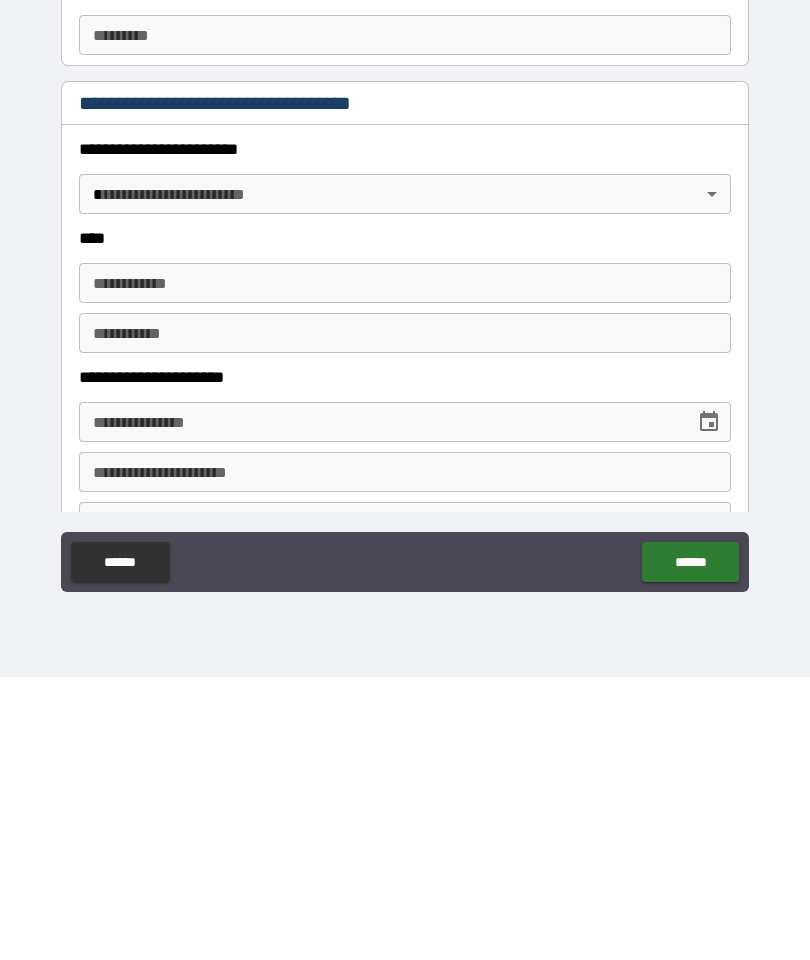 click on "**********" at bounding box center (405, 440) 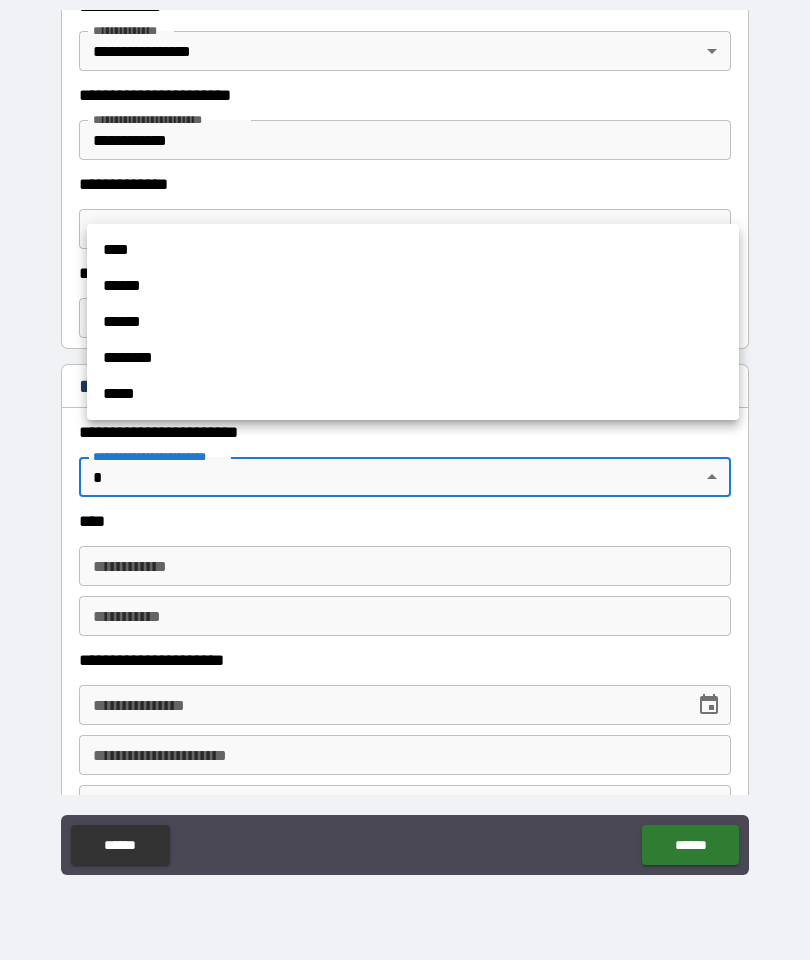 click on "******" at bounding box center [413, 286] 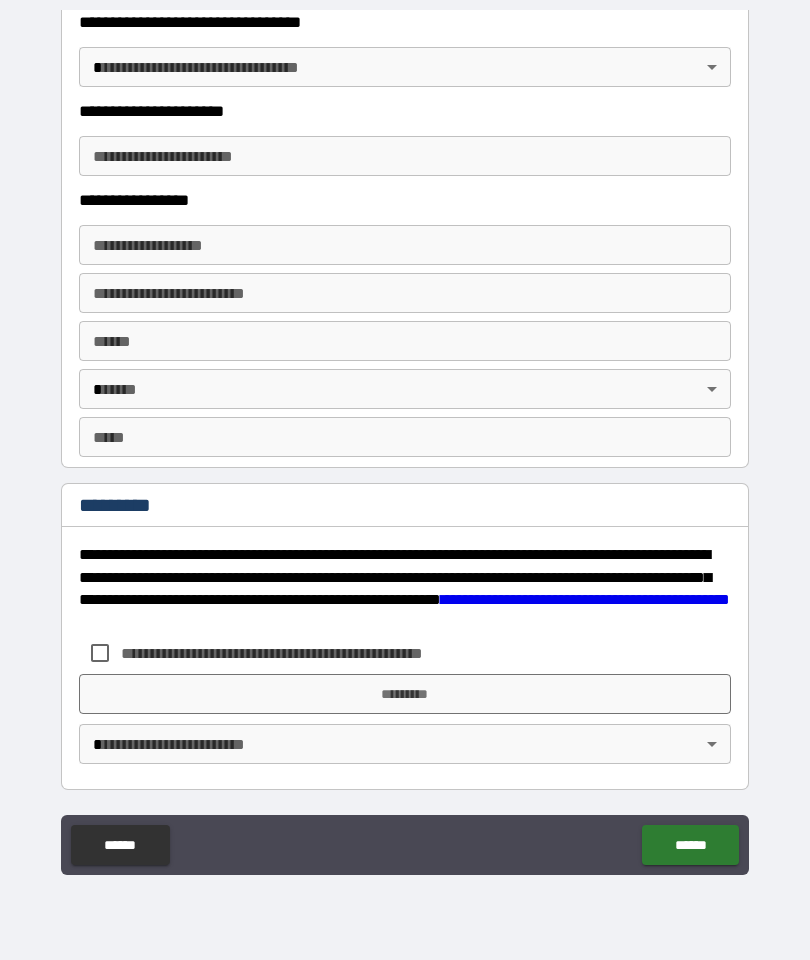 scroll, scrollTop: 3551, scrollLeft: 0, axis: vertical 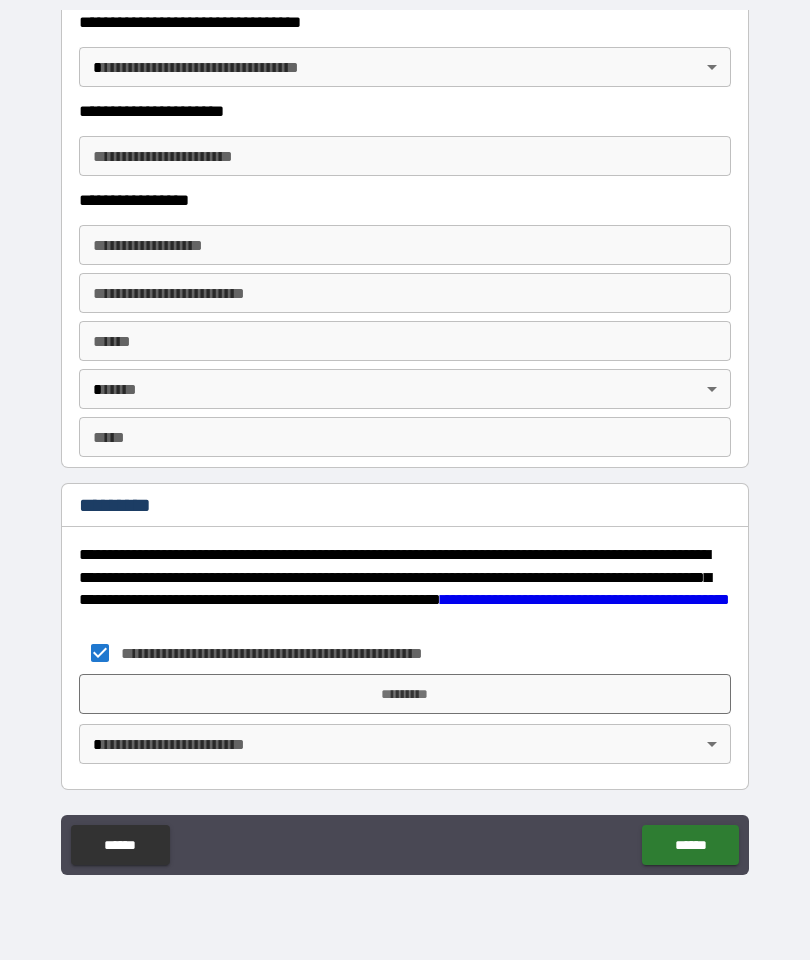 click on "*********" at bounding box center (405, 694) 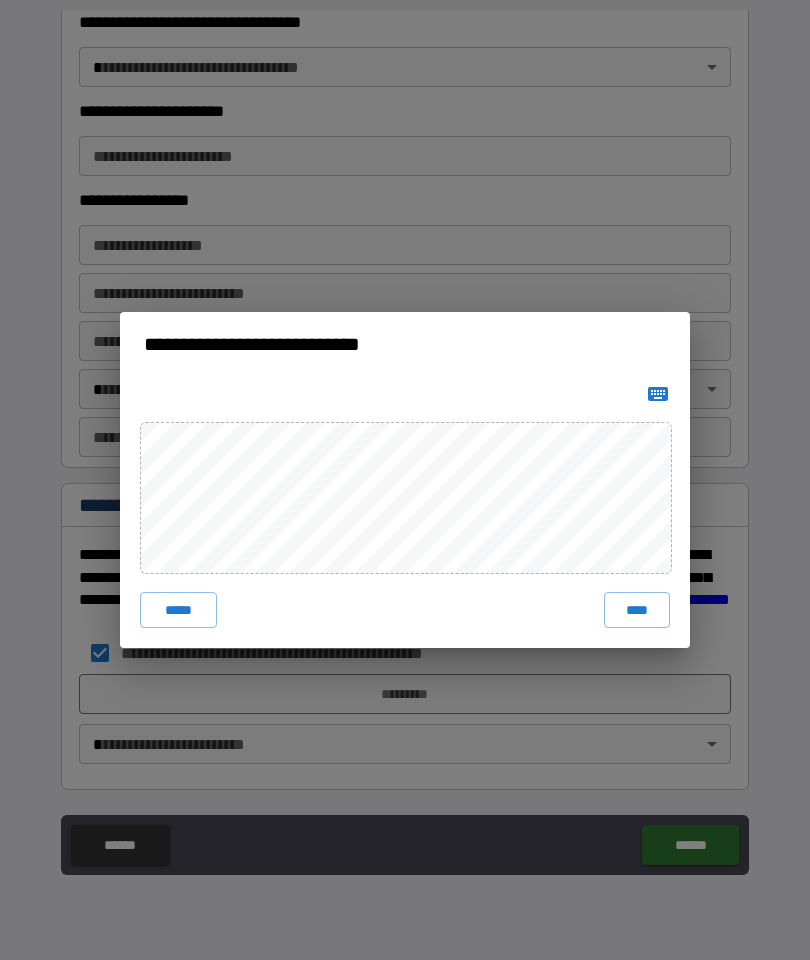 click on "****" at bounding box center (637, 610) 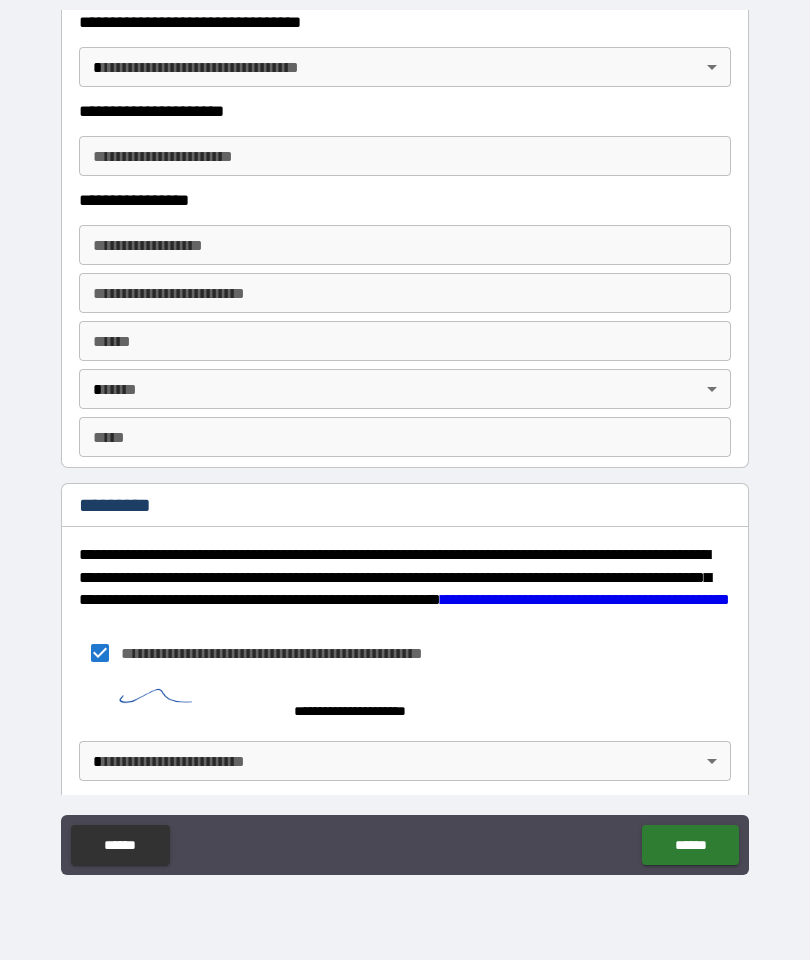 click on "**********" at bounding box center [405, 440] 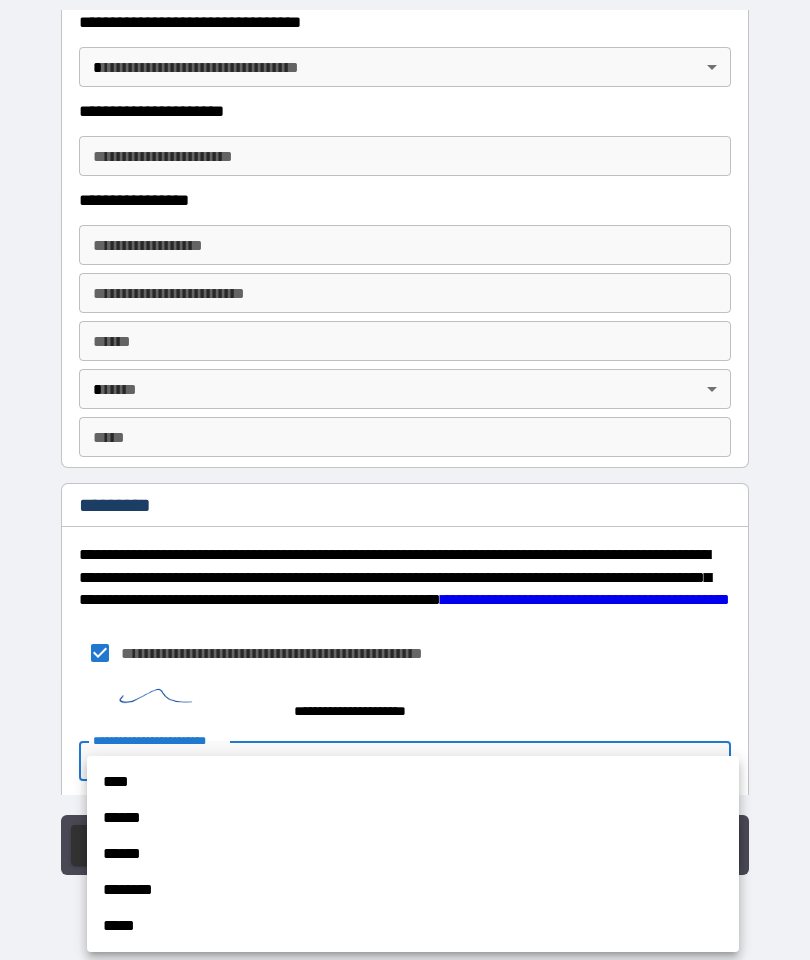 click on "******" at bounding box center [413, 854] 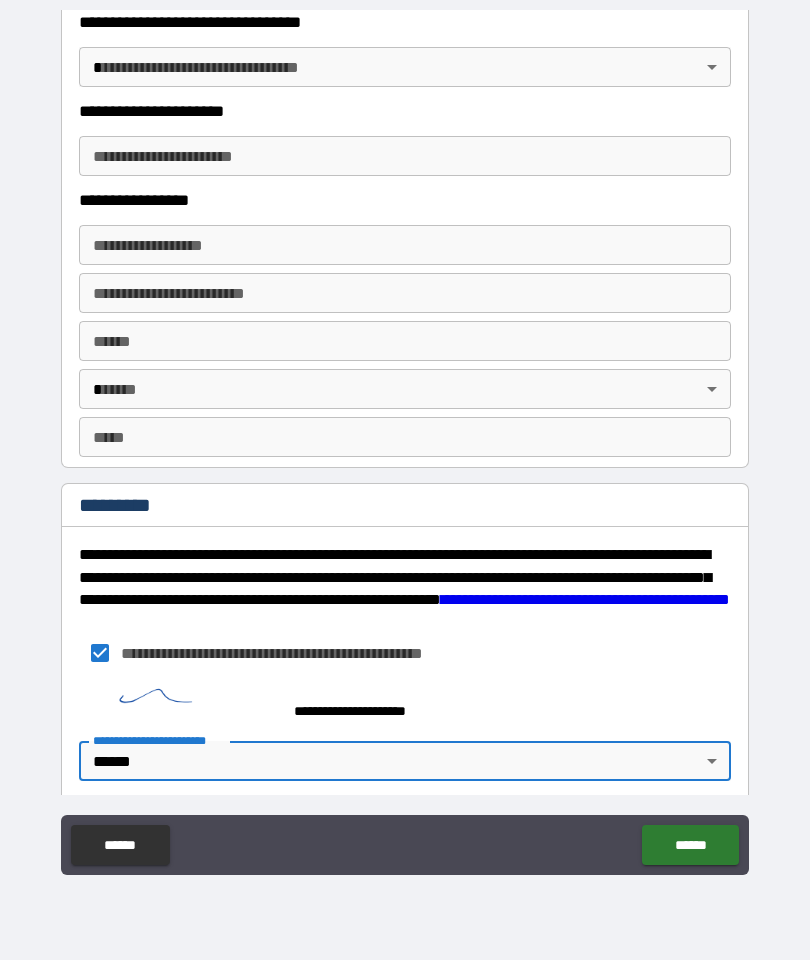 click on "**********" at bounding box center [405, 440] 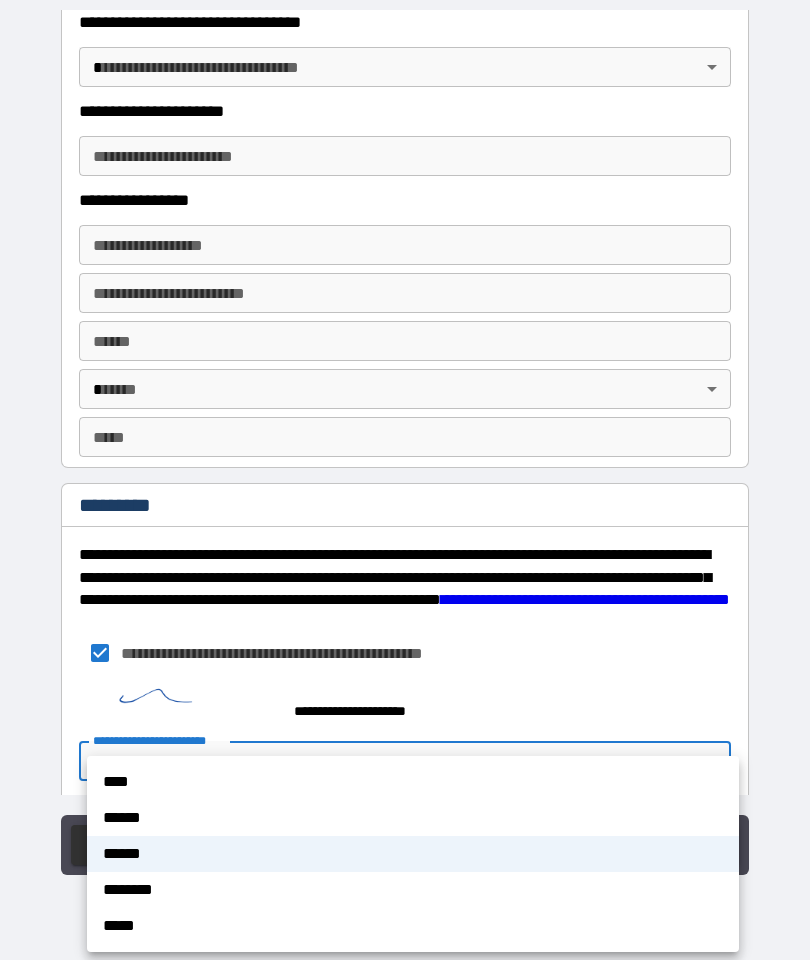 click on "******" at bounding box center (413, 818) 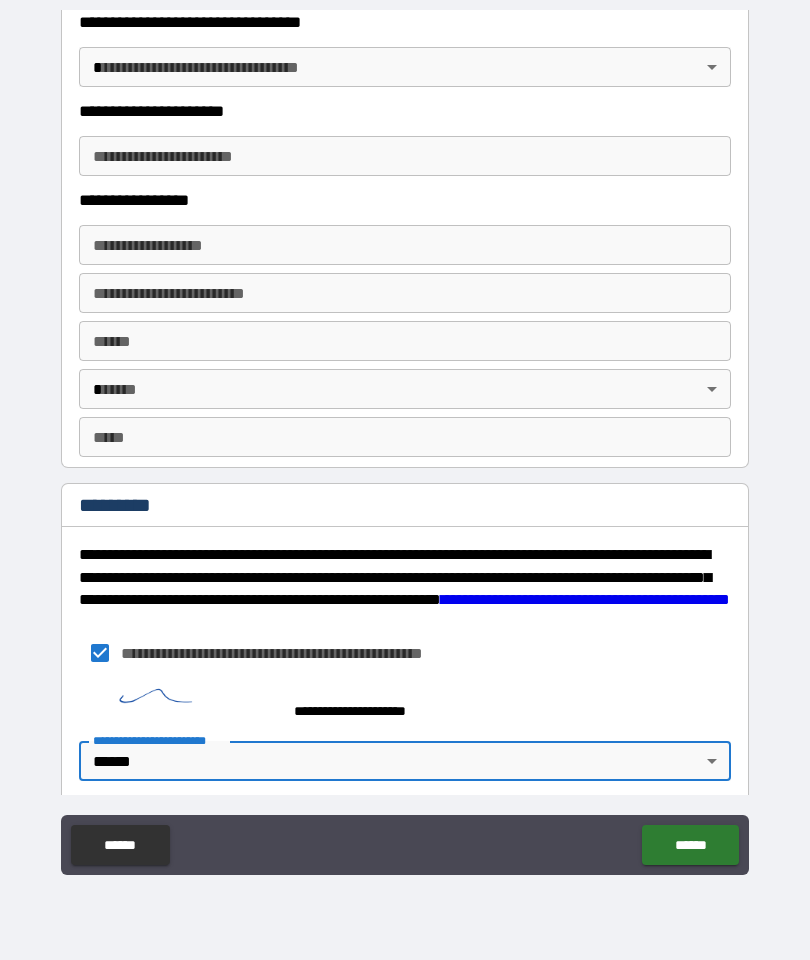 type on "*" 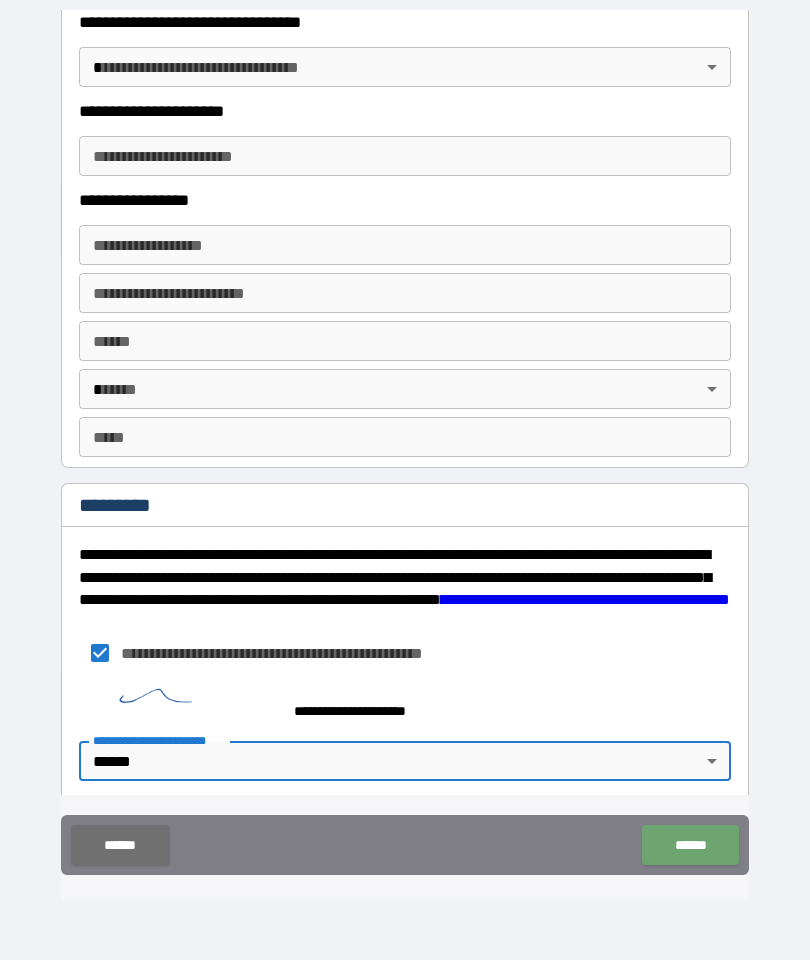 click on "******" at bounding box center (690, 845) 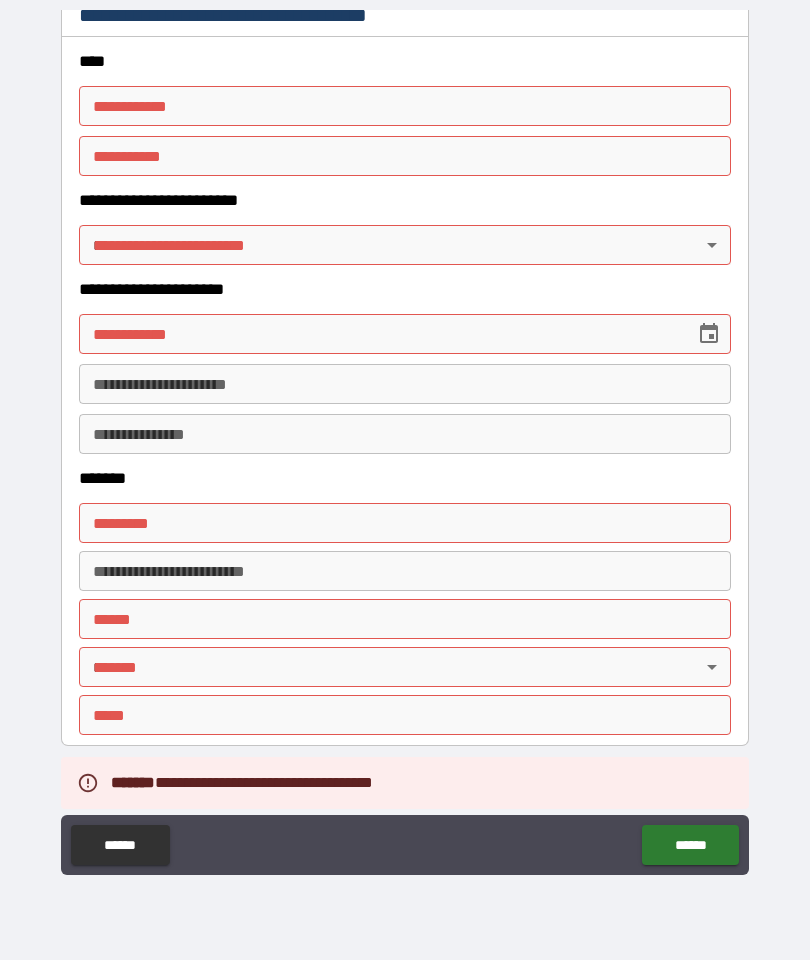 scroll, scrollTop: 2743, scrollLeft: 0, axis: vertical 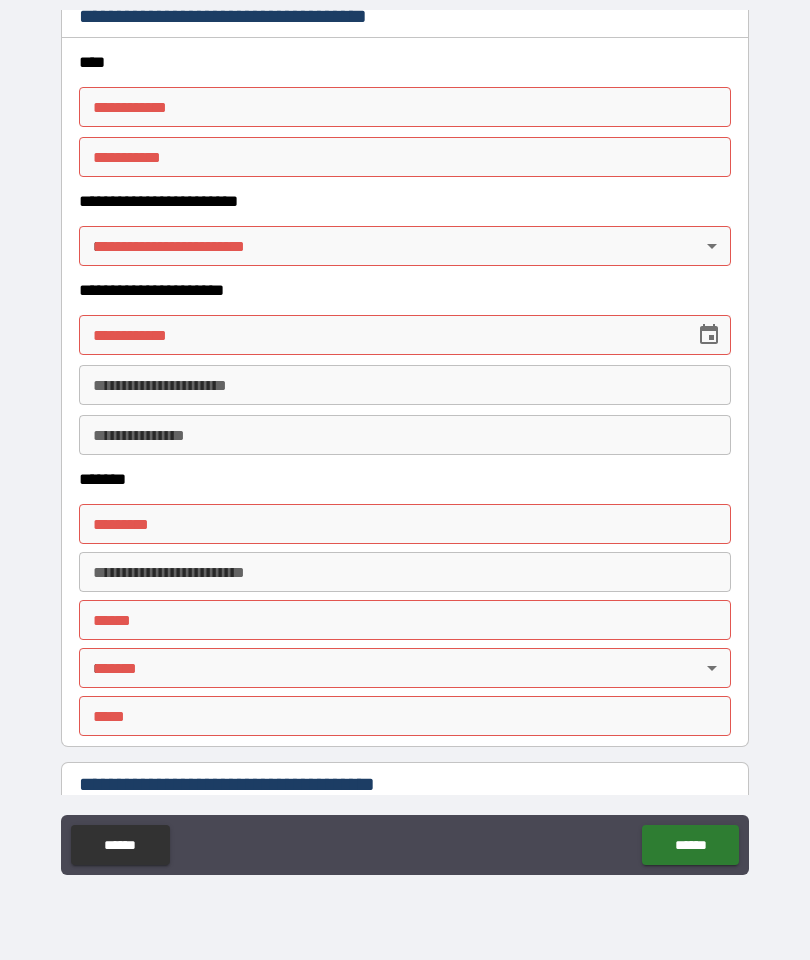 click on "******" at bounding box center (120, 845) 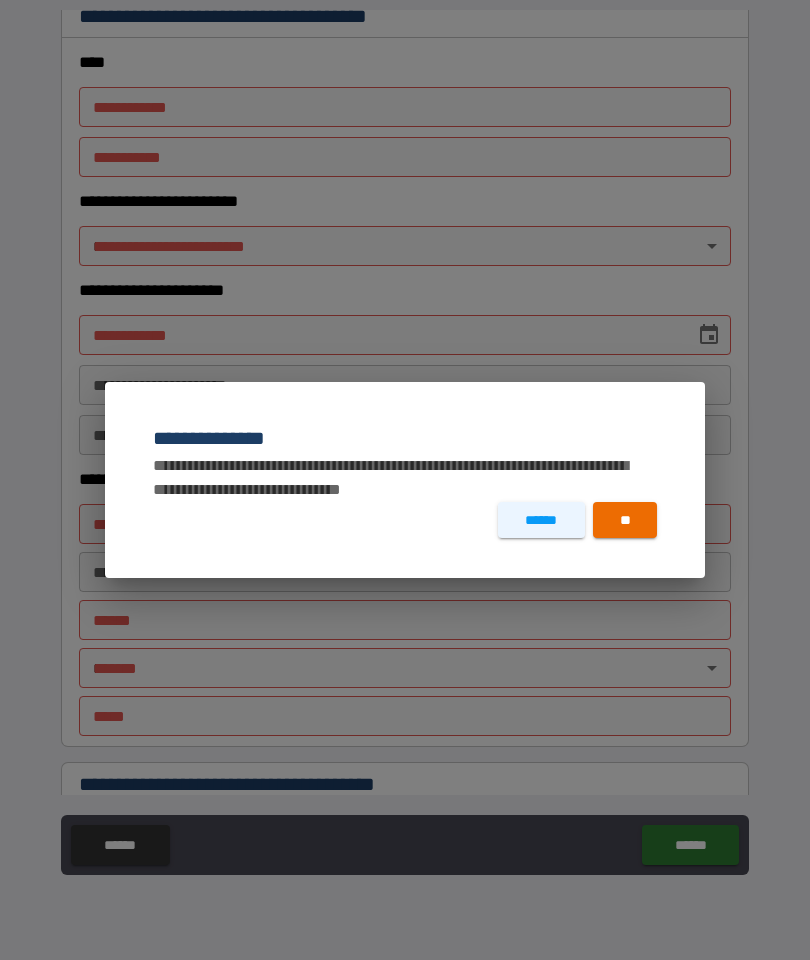 click on "**" at bounding box center (625, 520) 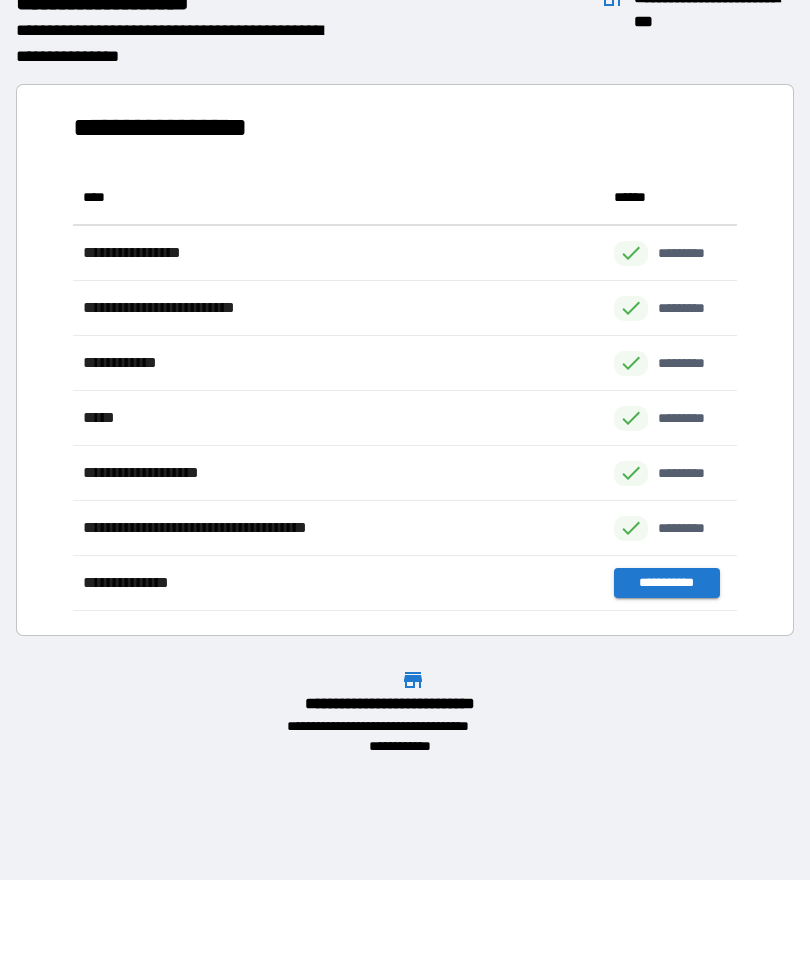 scroll, scrollTop: 1, scrollLeft: 1, axis: both 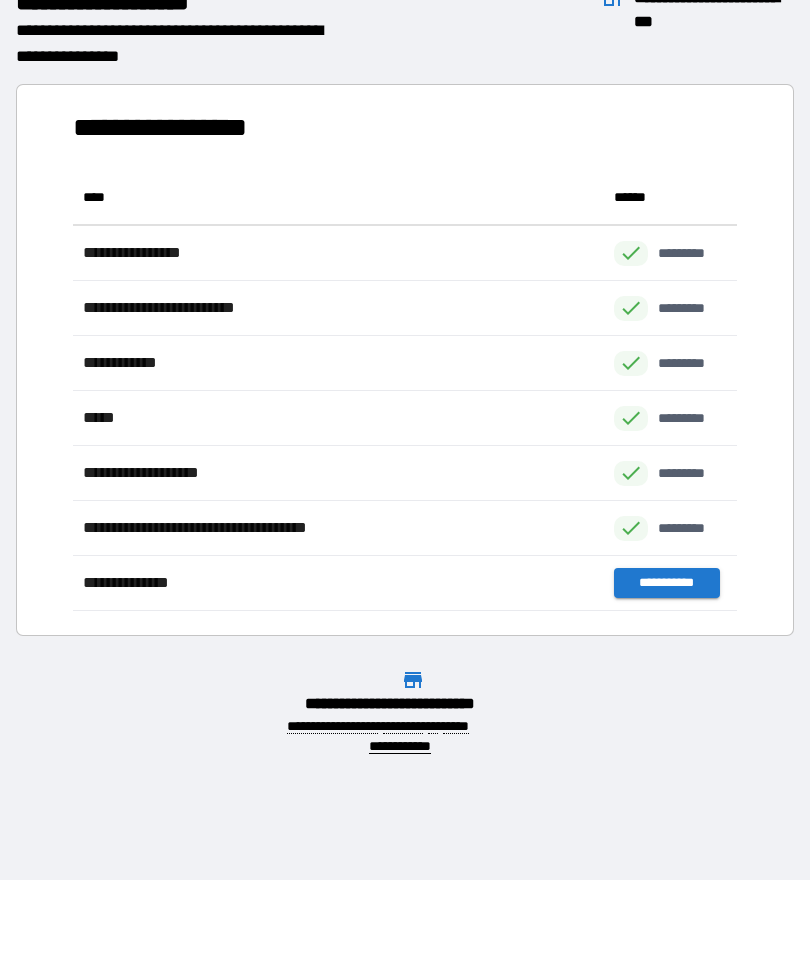 click on "**********" at bounding box center [405, 400] 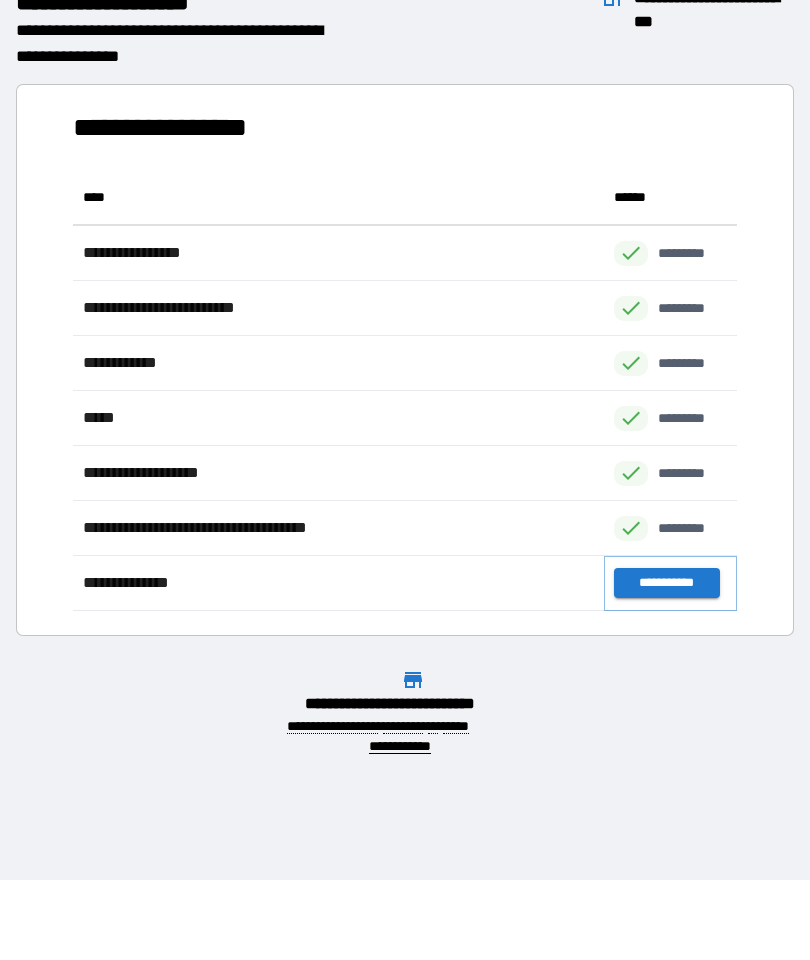 click on "**********" at bounding box center (666, 583) 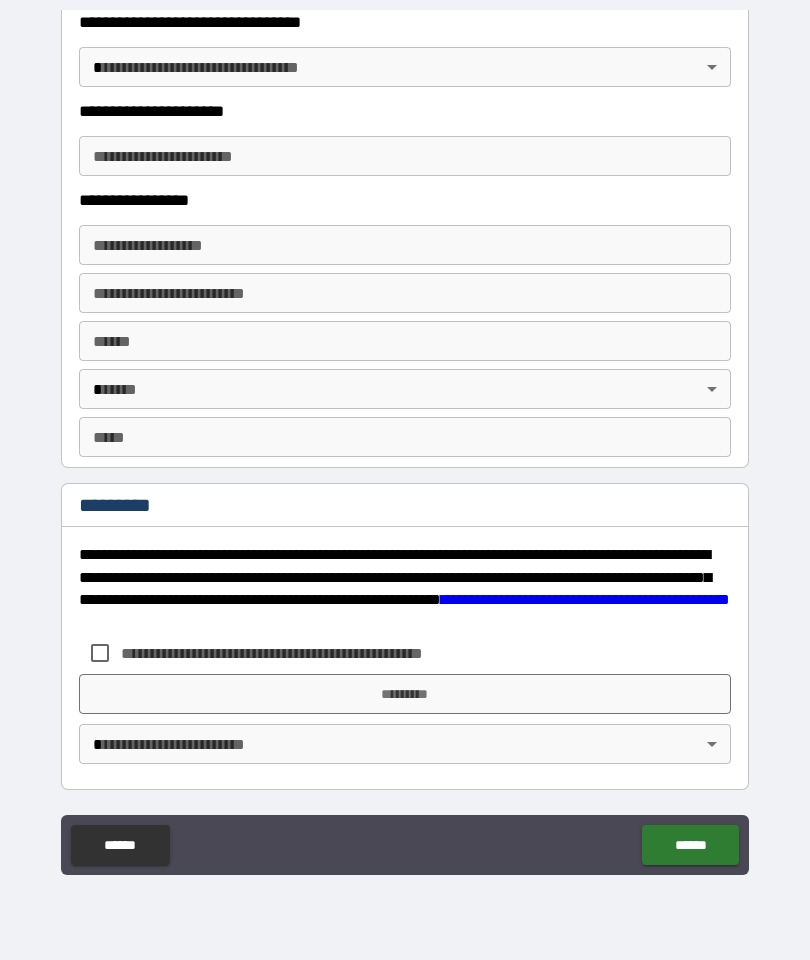 scroll, scrollTop: 3551, scrollLeft: 0, axis: vertical 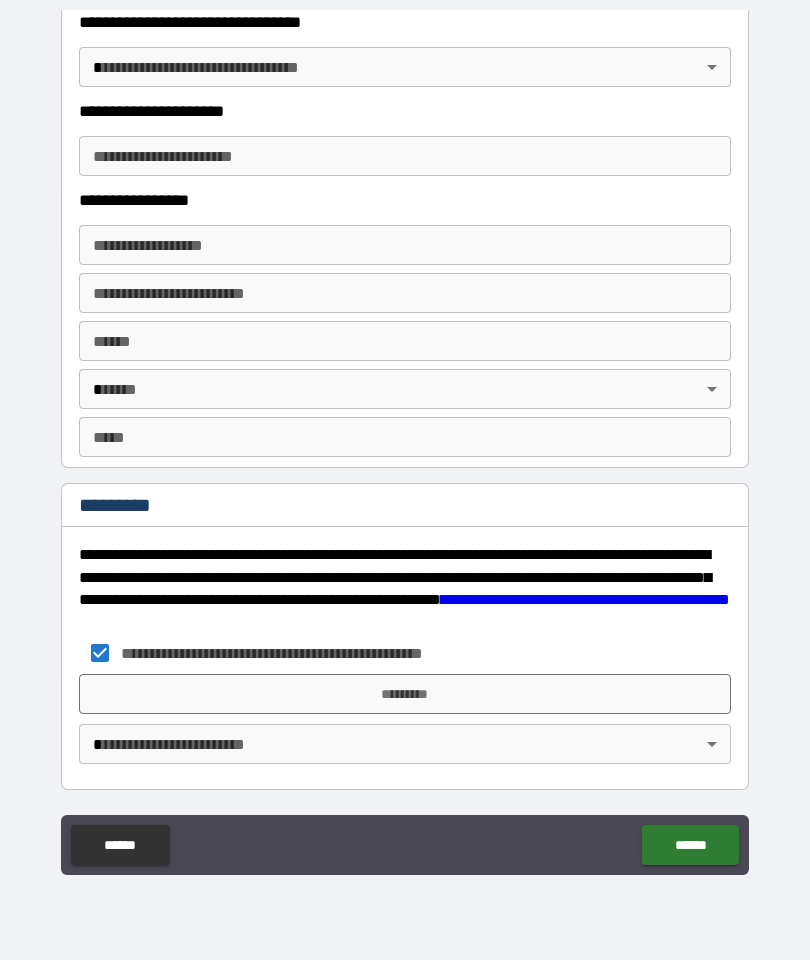 click on "******" at bounding box center [690, 845] 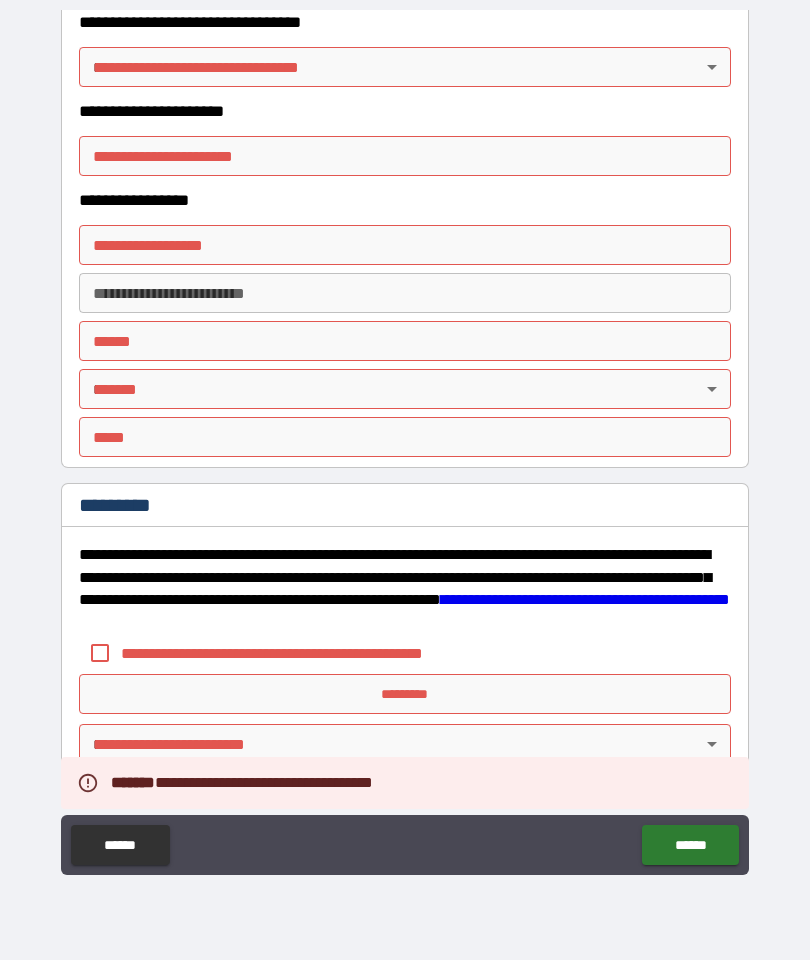 click on "******" at bounding box center [120, 845] 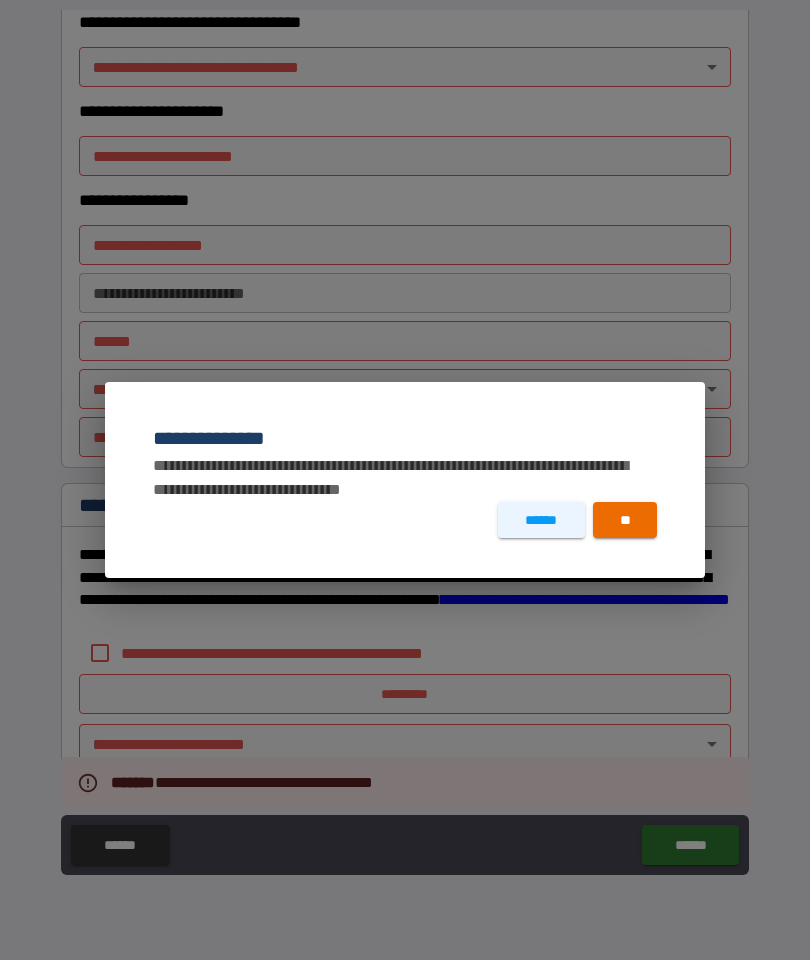 click on "**" at bounding box center [625, 520] 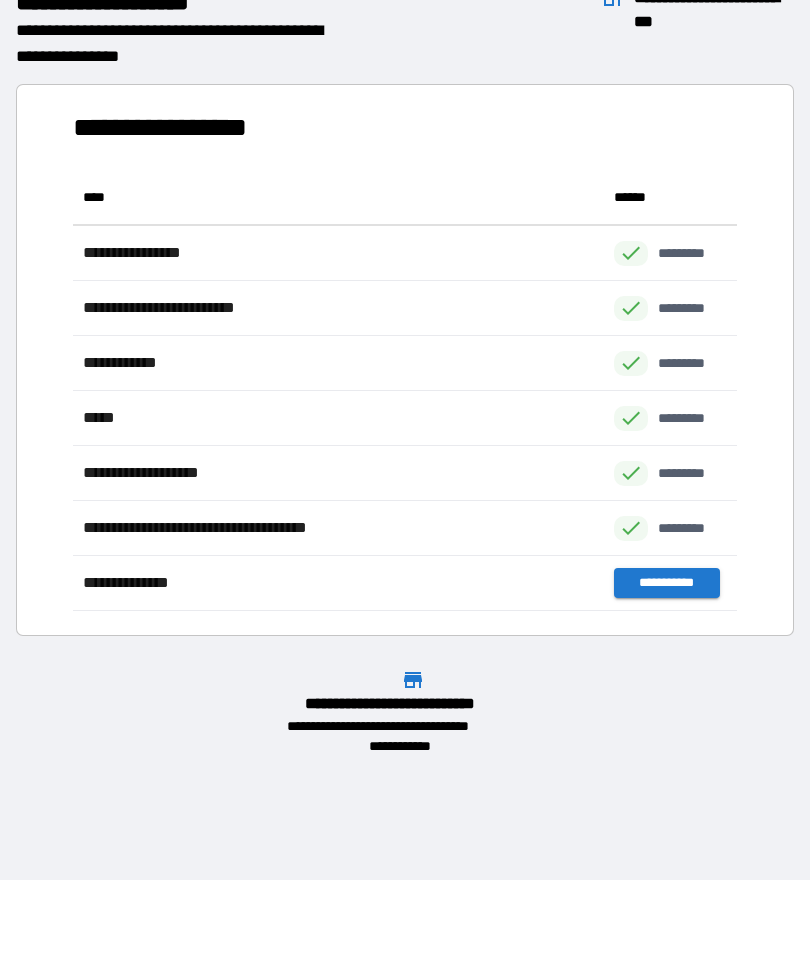 scroll, scrollTop: 1, scrollLeft: 1, axis: both 